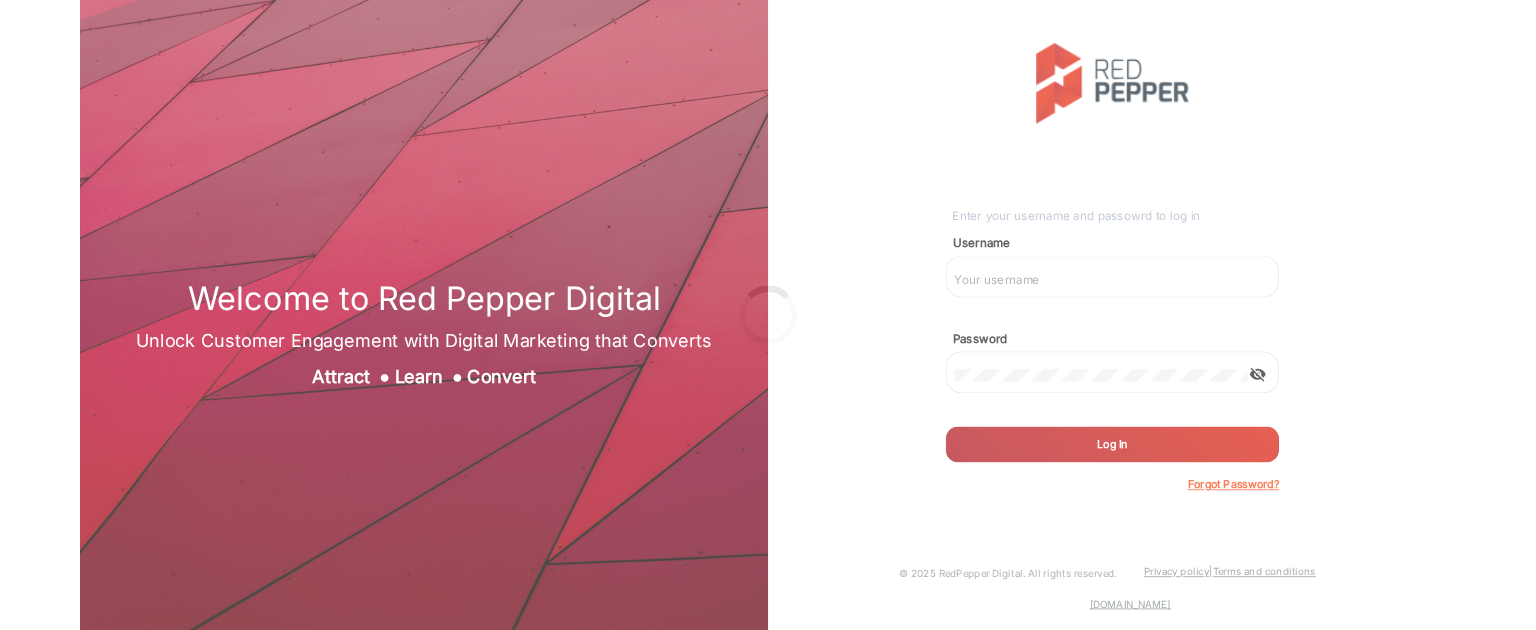 scroll, scrollTop: 0, scrollLeft: 0, axis: both 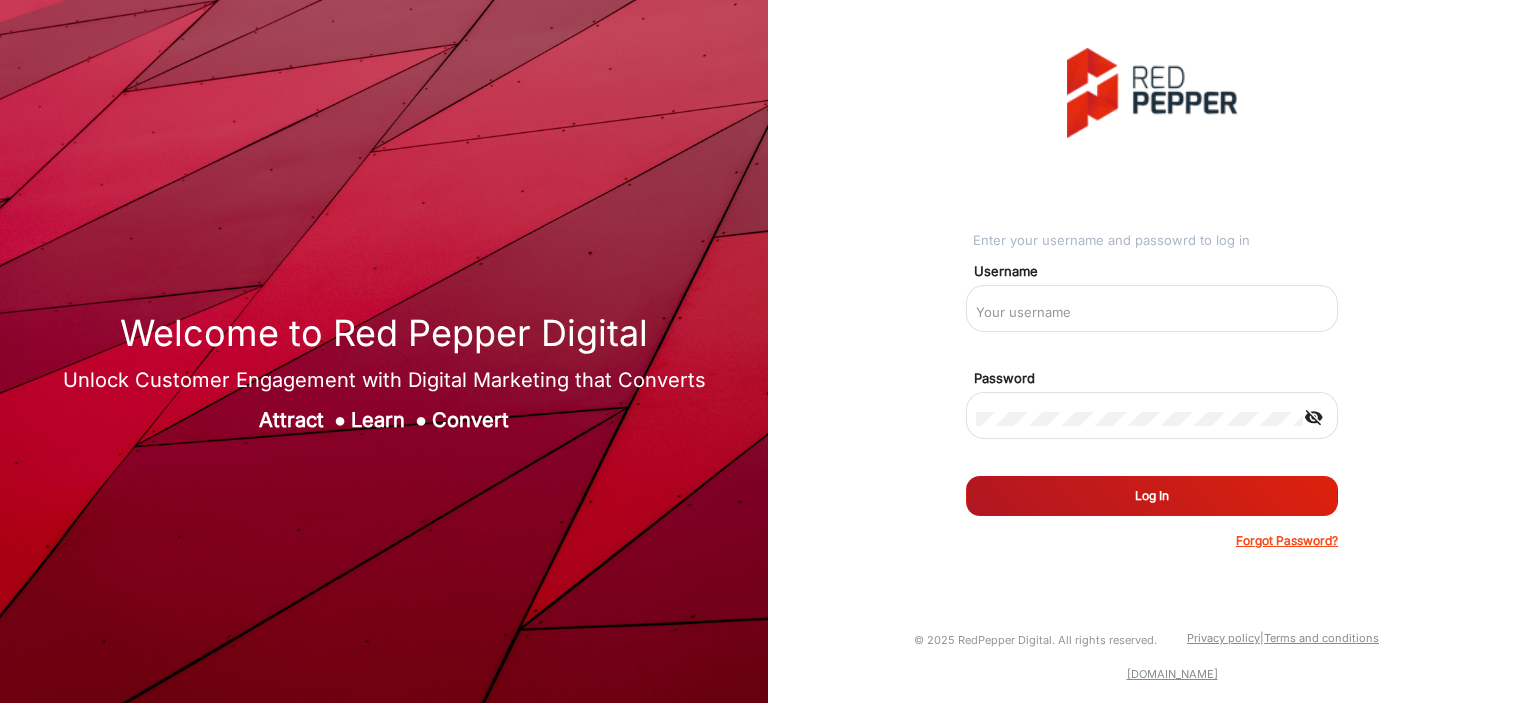 type on "[PERSON_NAME]" 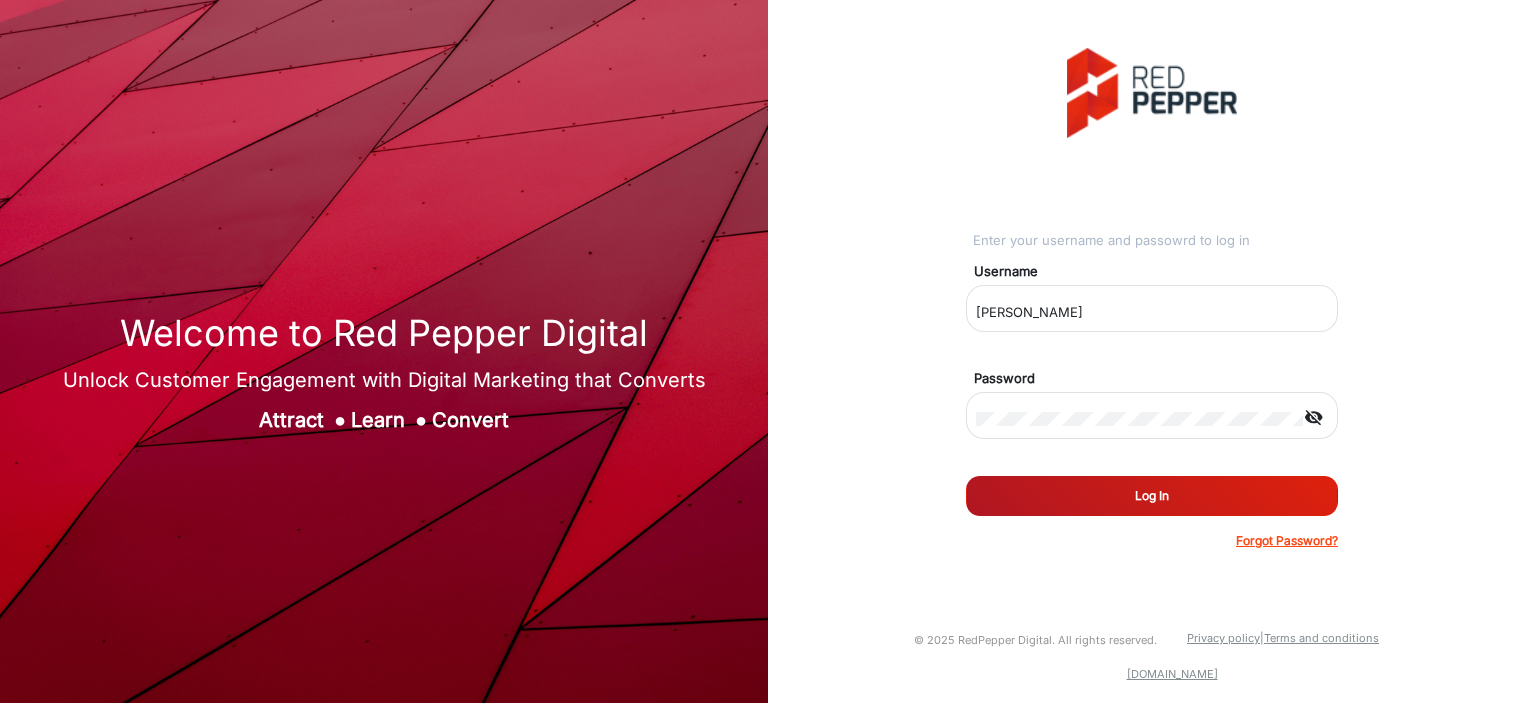 click on "Log In" 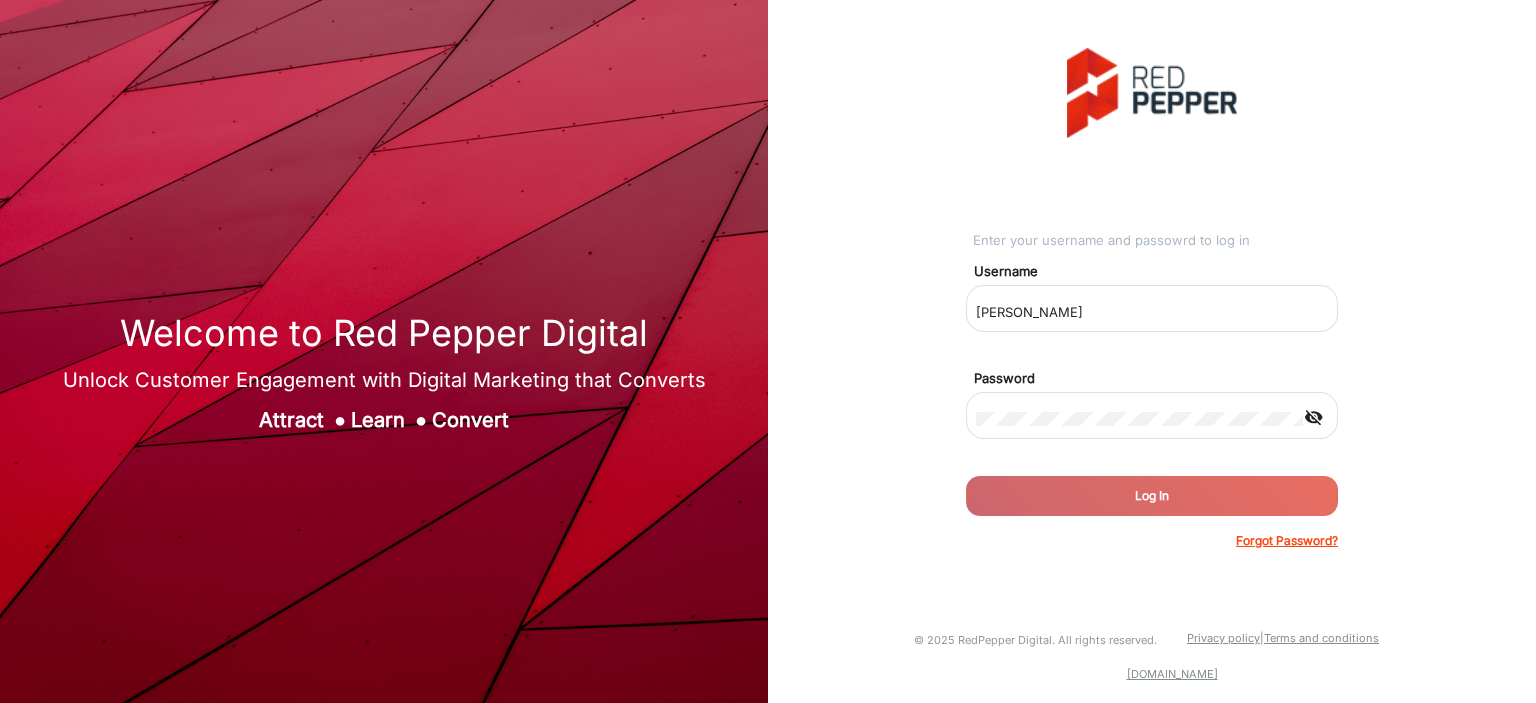 drag, startPoint x: 715, startPoint y: 402, endPoint x: 715, endPoint y: 429, distance: 27 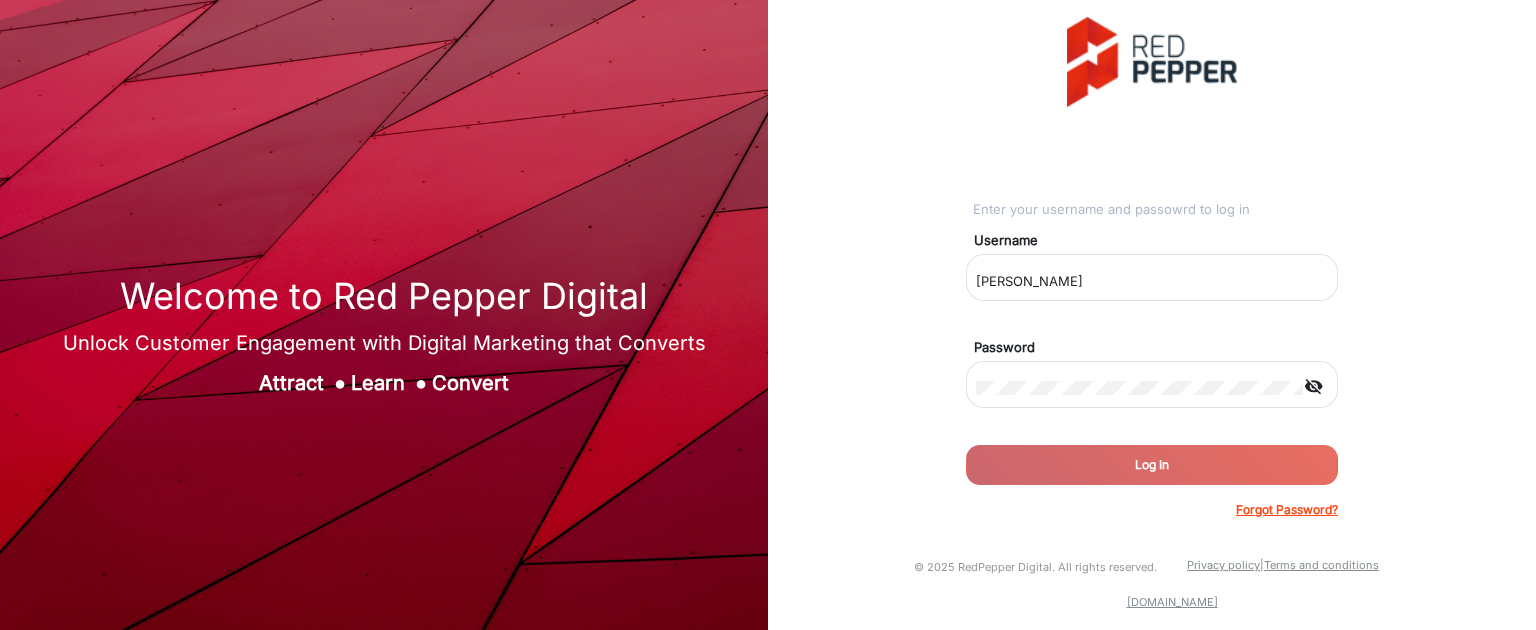 drag, startPoint x: 148, startPoint y: 0, endPoint x: 230, endPoint y: 59, distance: 101.0198 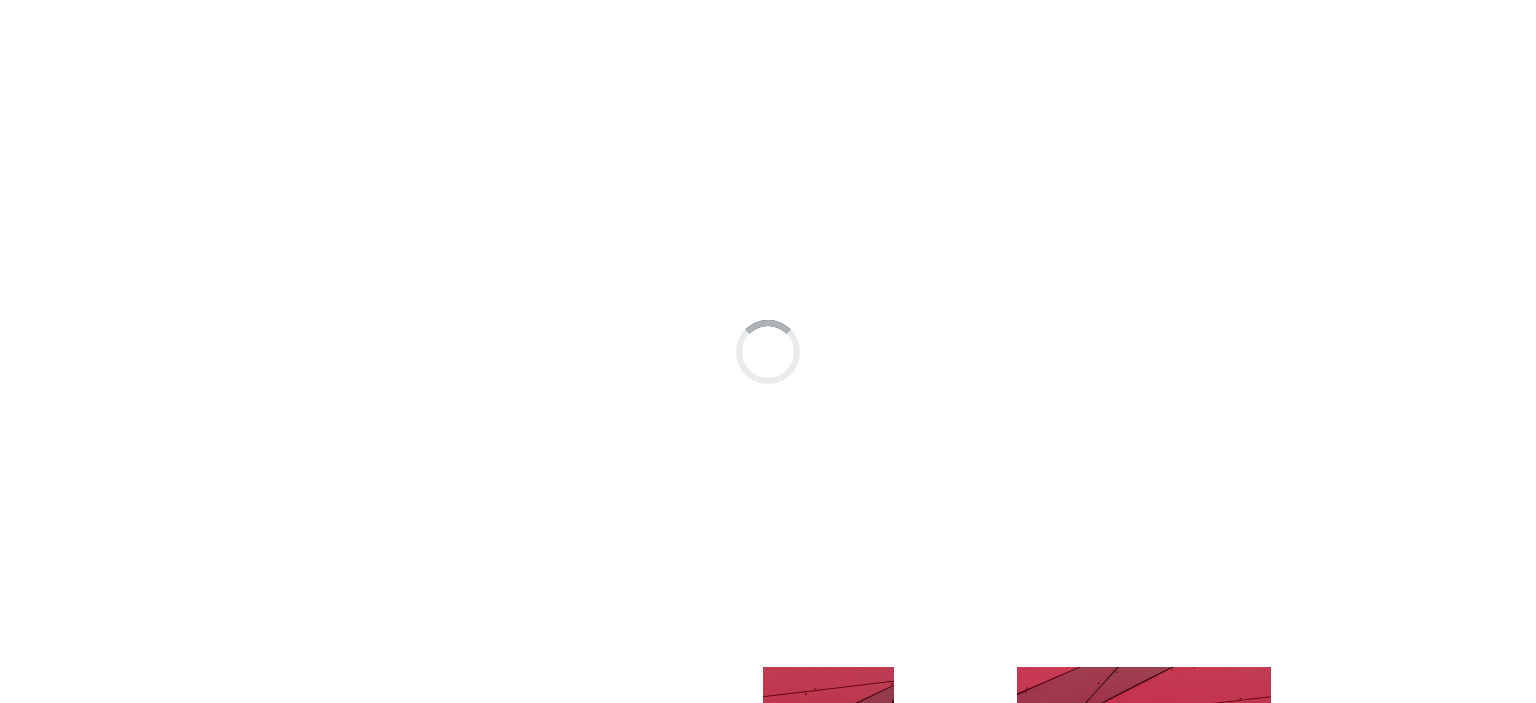 scroll, scrollTop: 0, scrollLeft: 0, axis: both 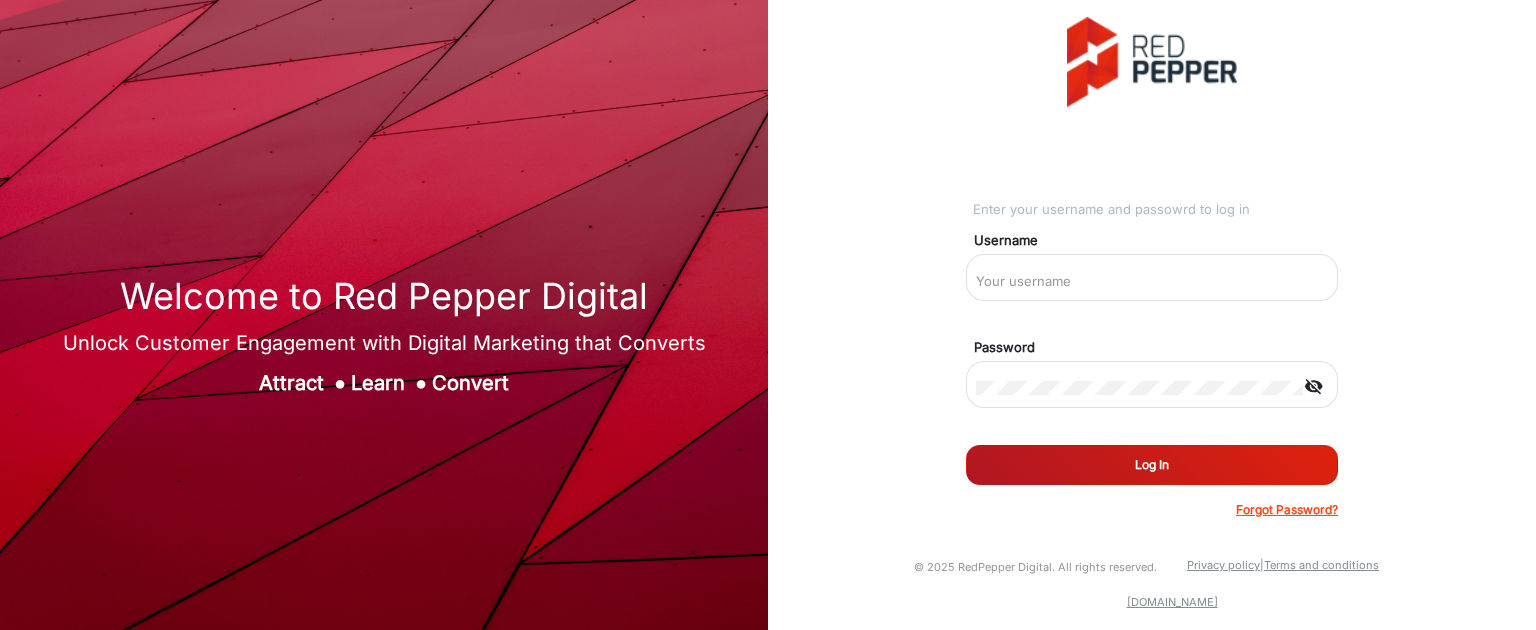 type on "[PERSON_NAME]" 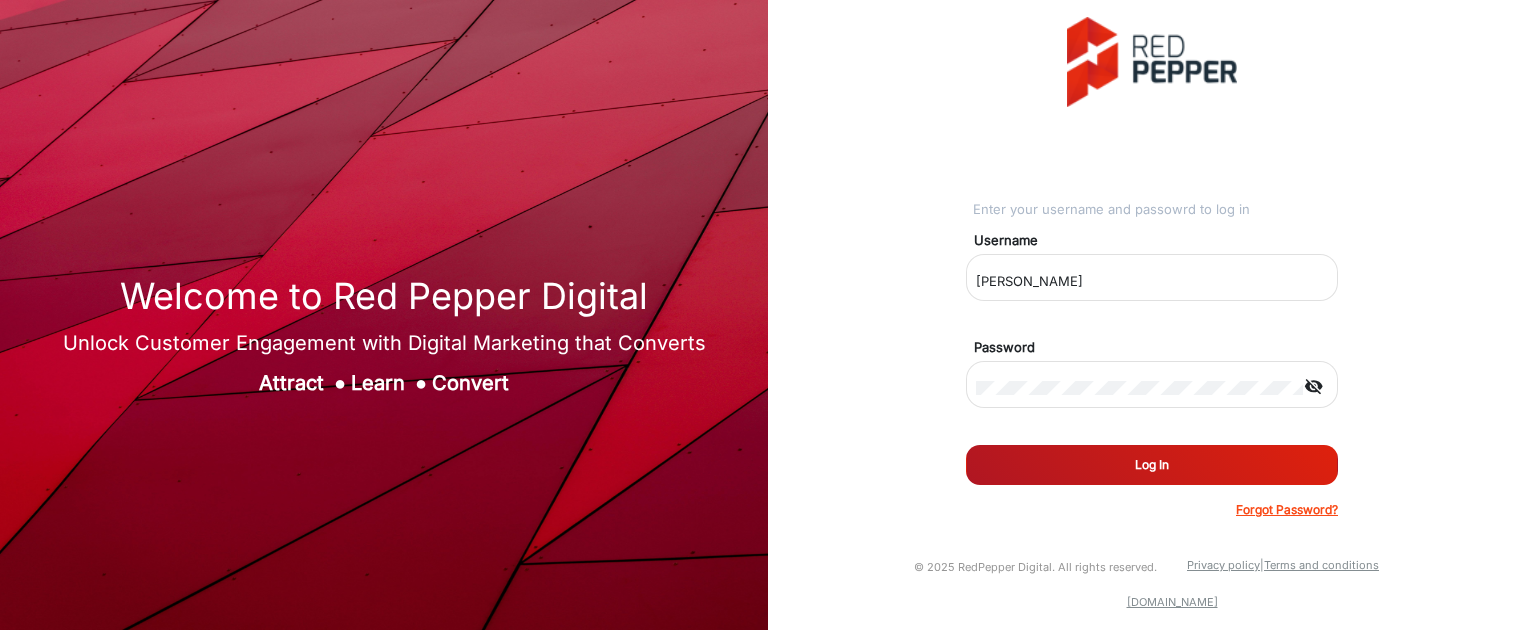 click on "Log In" 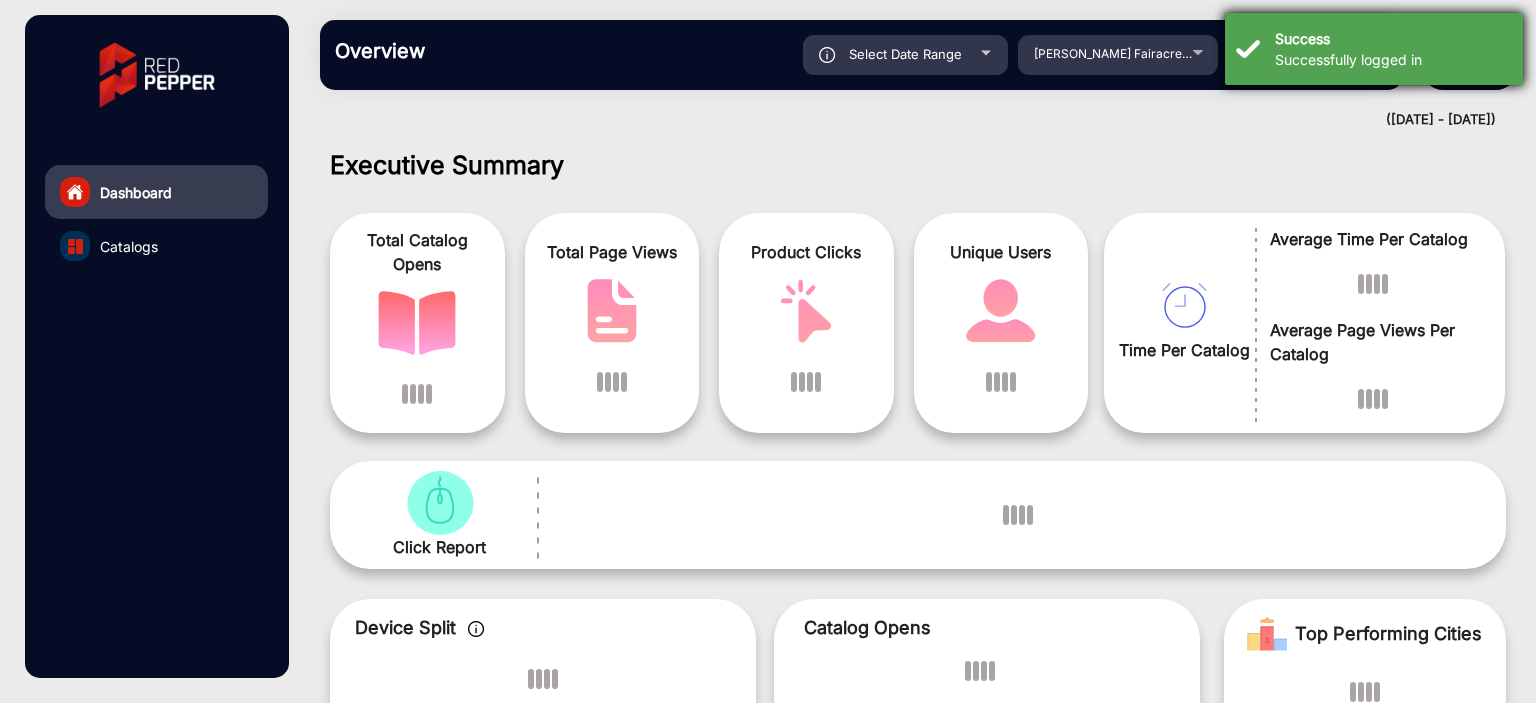 scroll, scrollTop: 15, scrollLeft: 0, axis: vertical 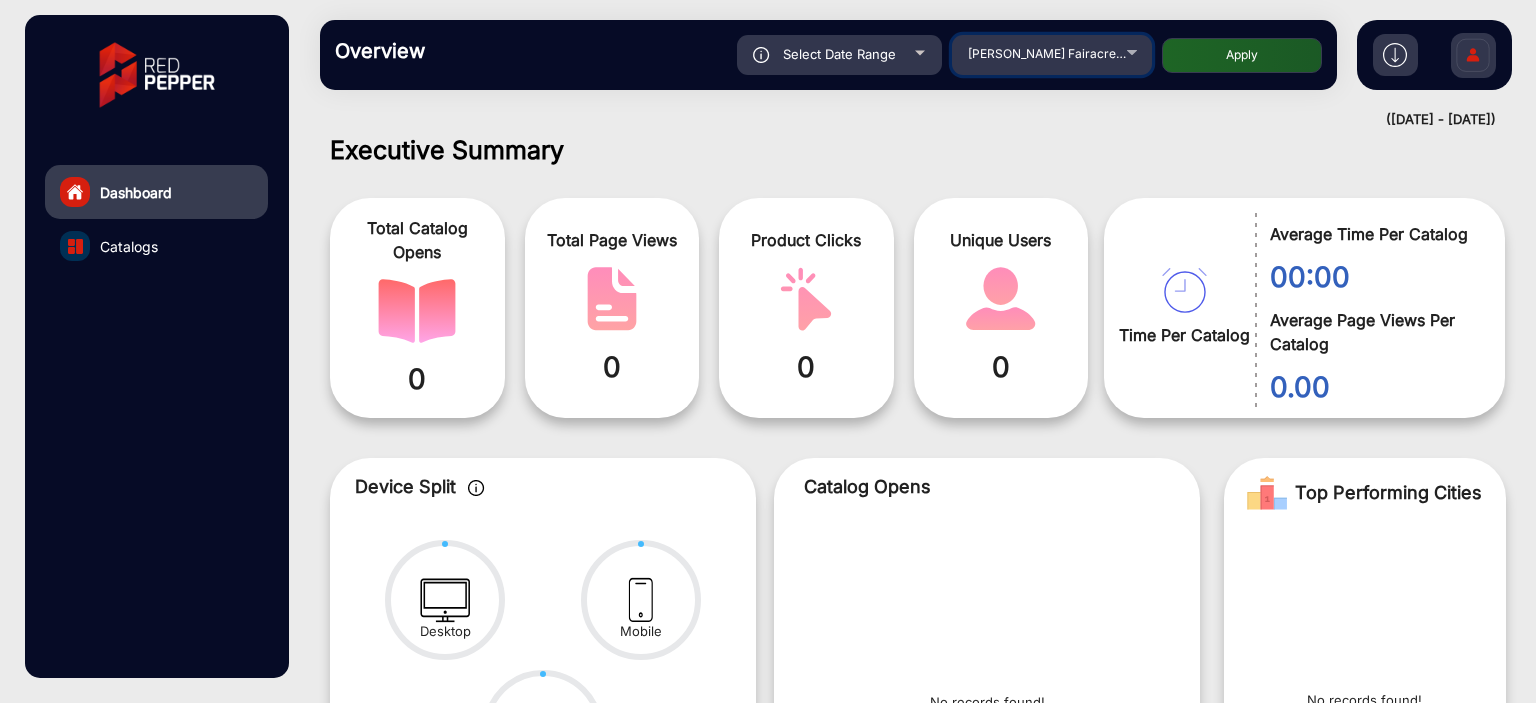 click on "[PERSON_NAME] Fairacre Farms" at bounding box center [1061, 53] 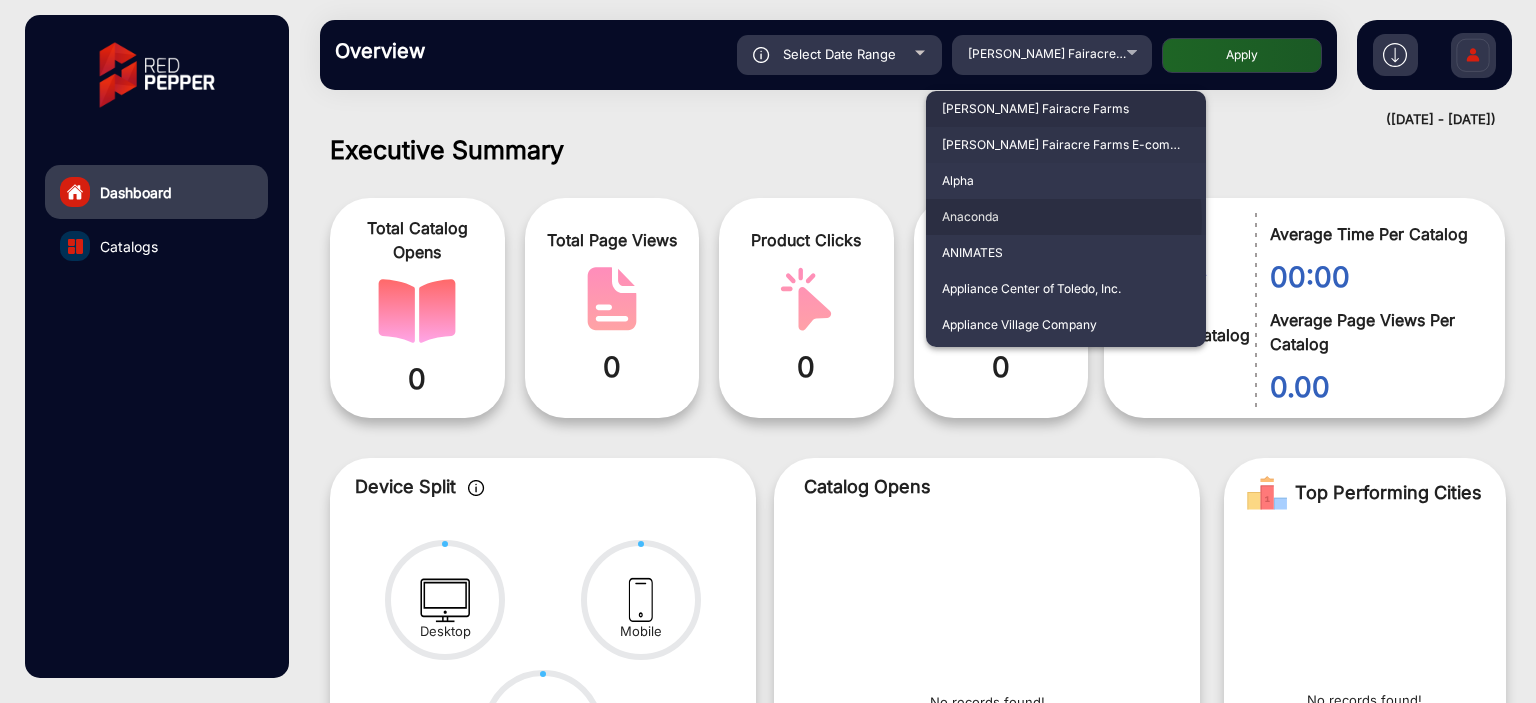 click on "Anaconda" at bounding box center [1066, 217] 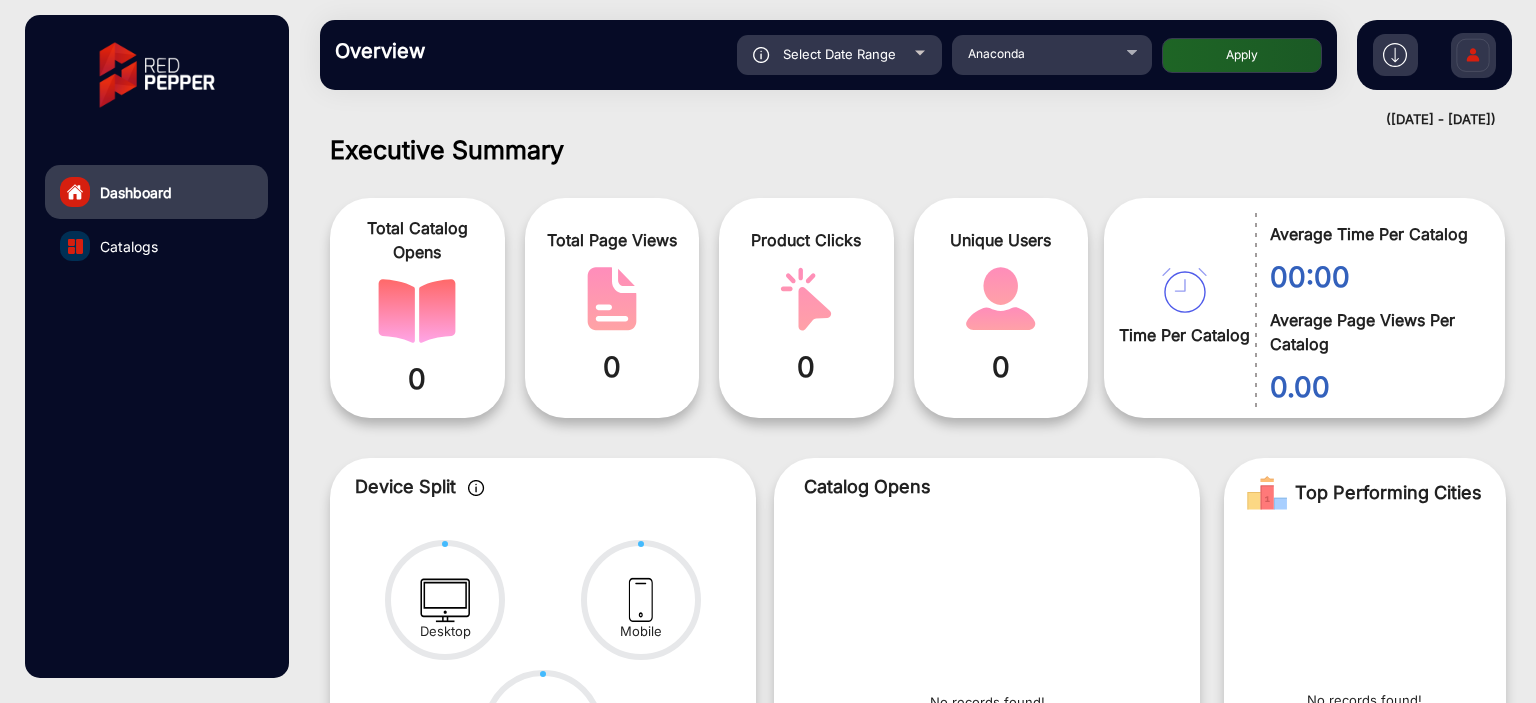 click on "Select Date Range" 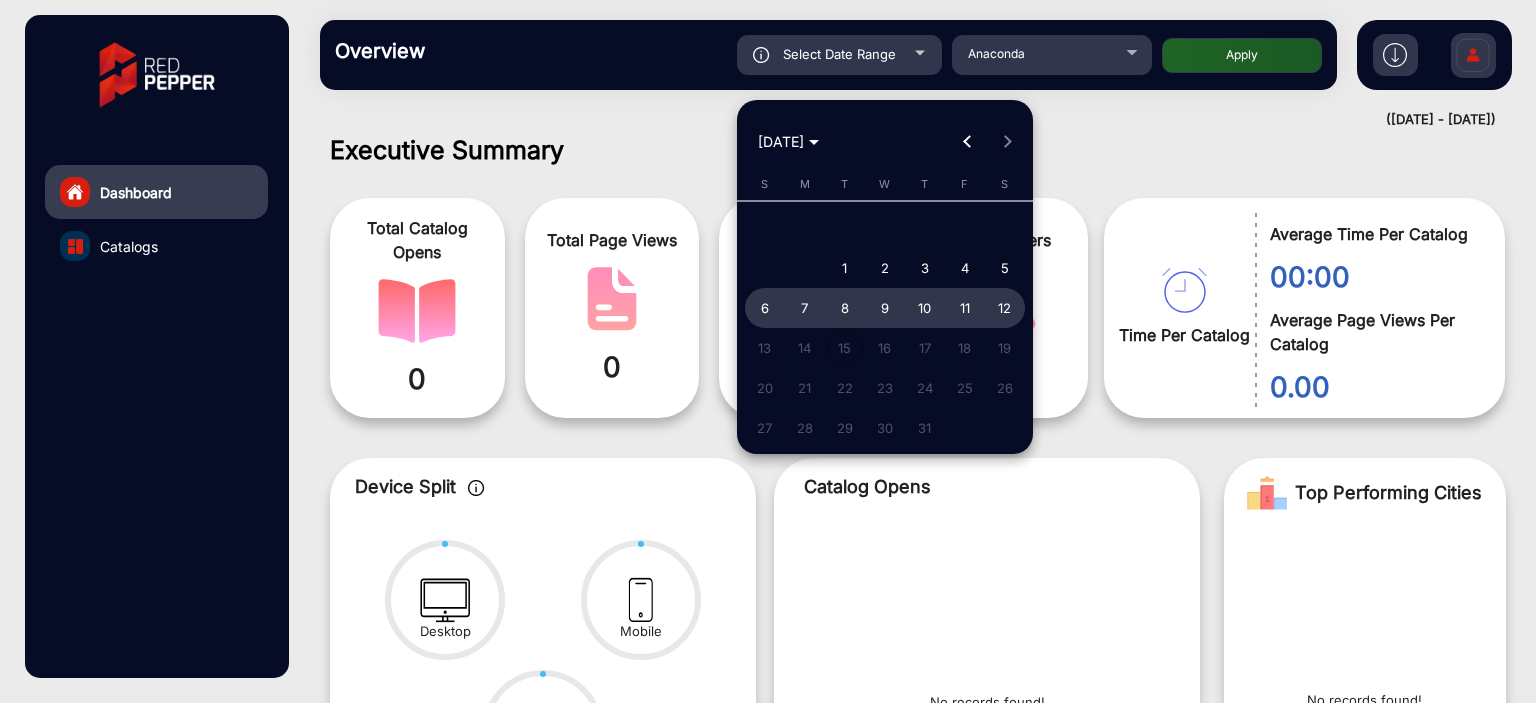 click at bounding box center [967, 142] 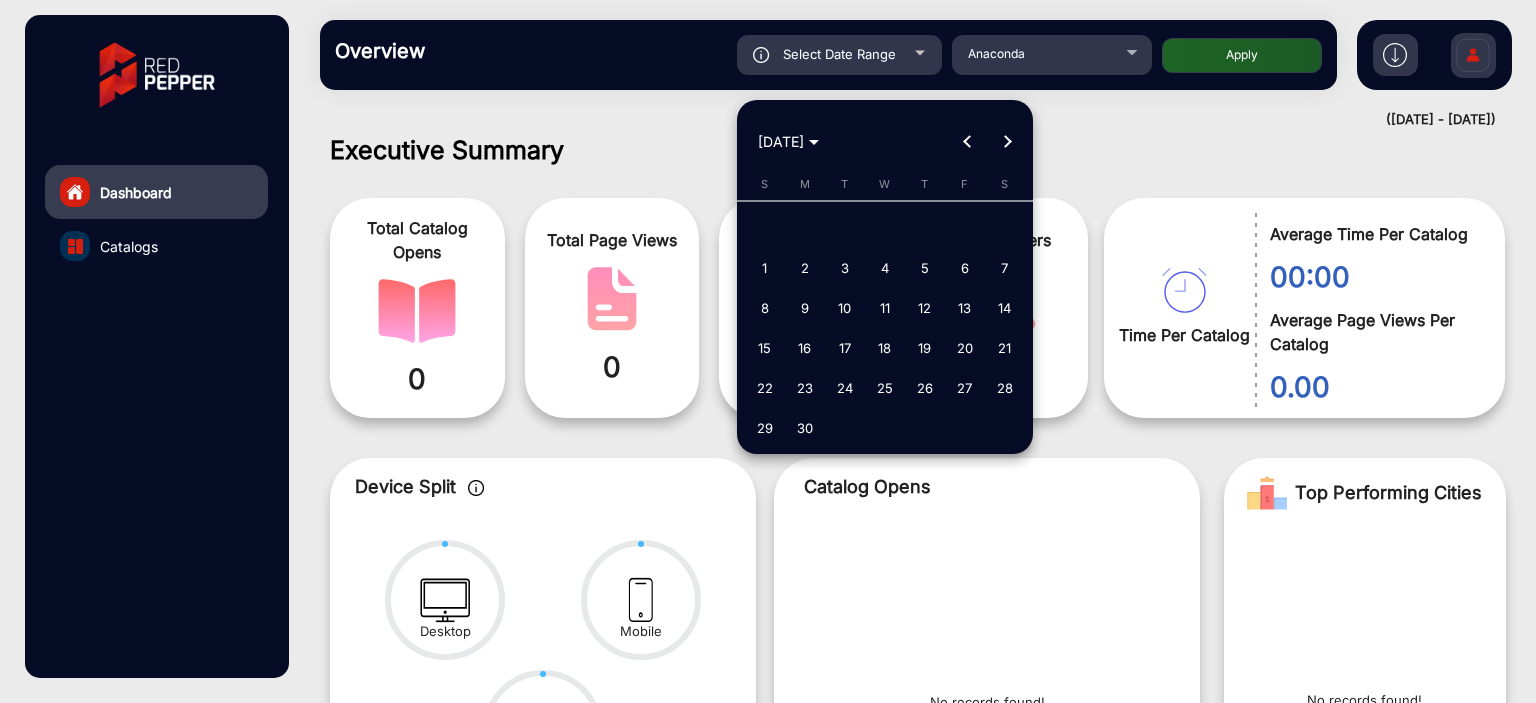 click on "10" at bounding box center [845, 308] 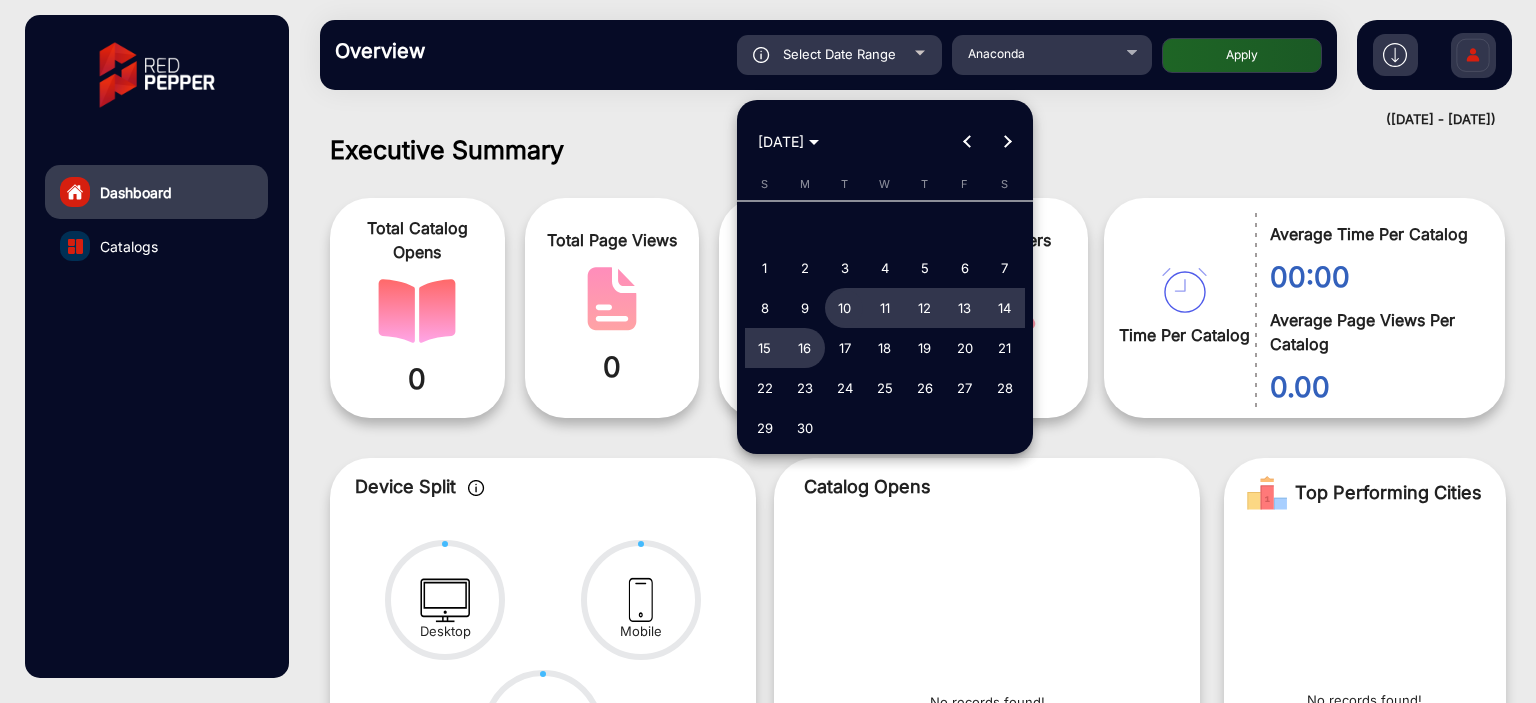 drag, startPoint x: 808, startPoint y: 352, endPoint x: 936, endPoint y: 208, distance: 192.66551 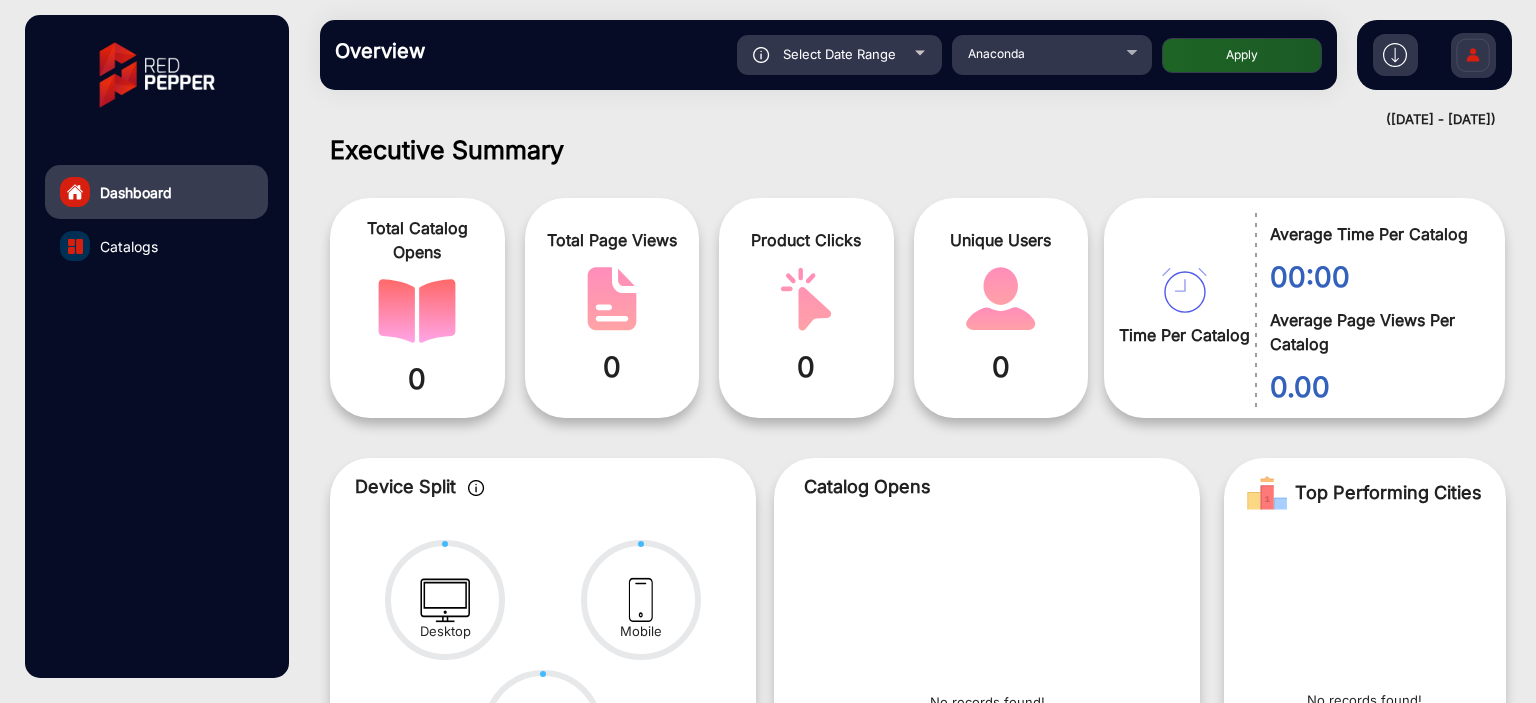 click on "Apply" 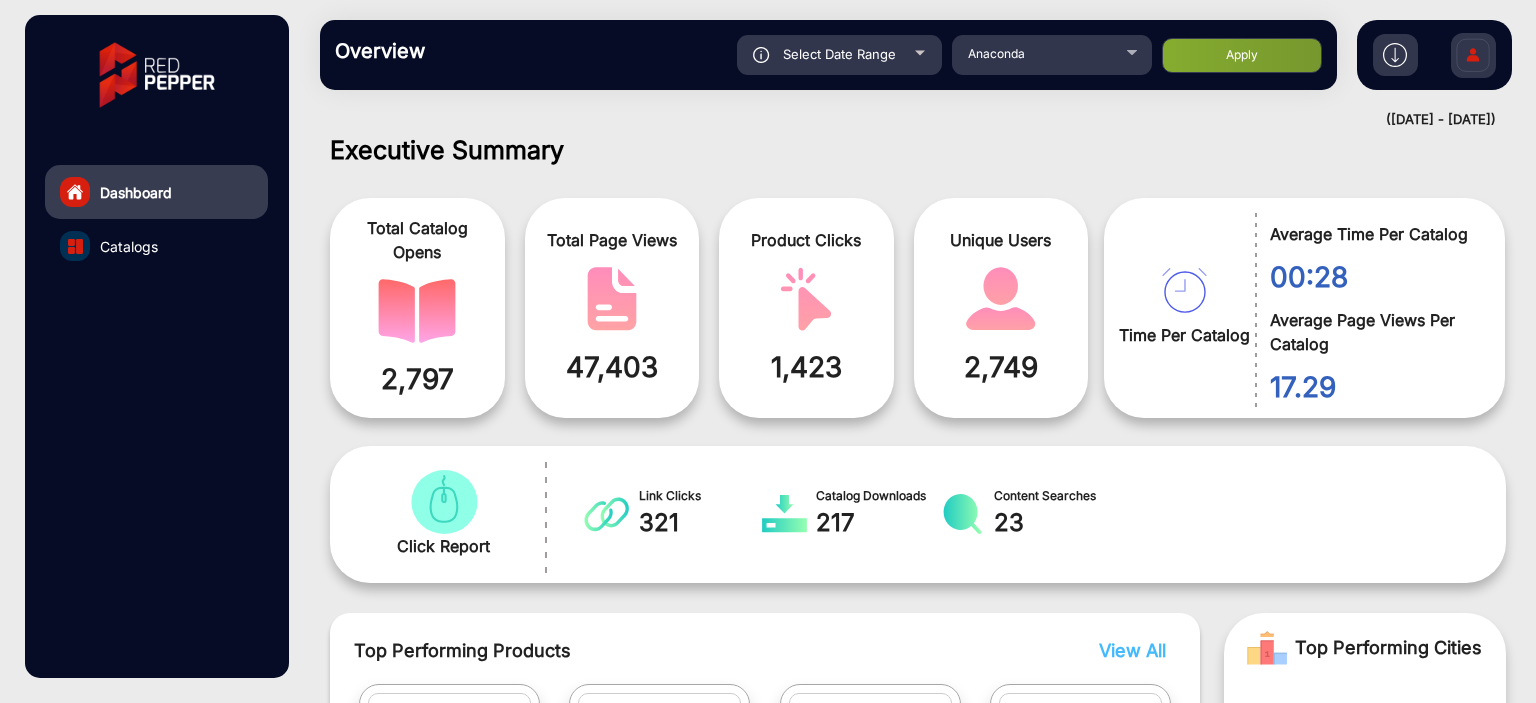 scroll, scrollTop: 999101, scrollLeft: 998828, axis: both 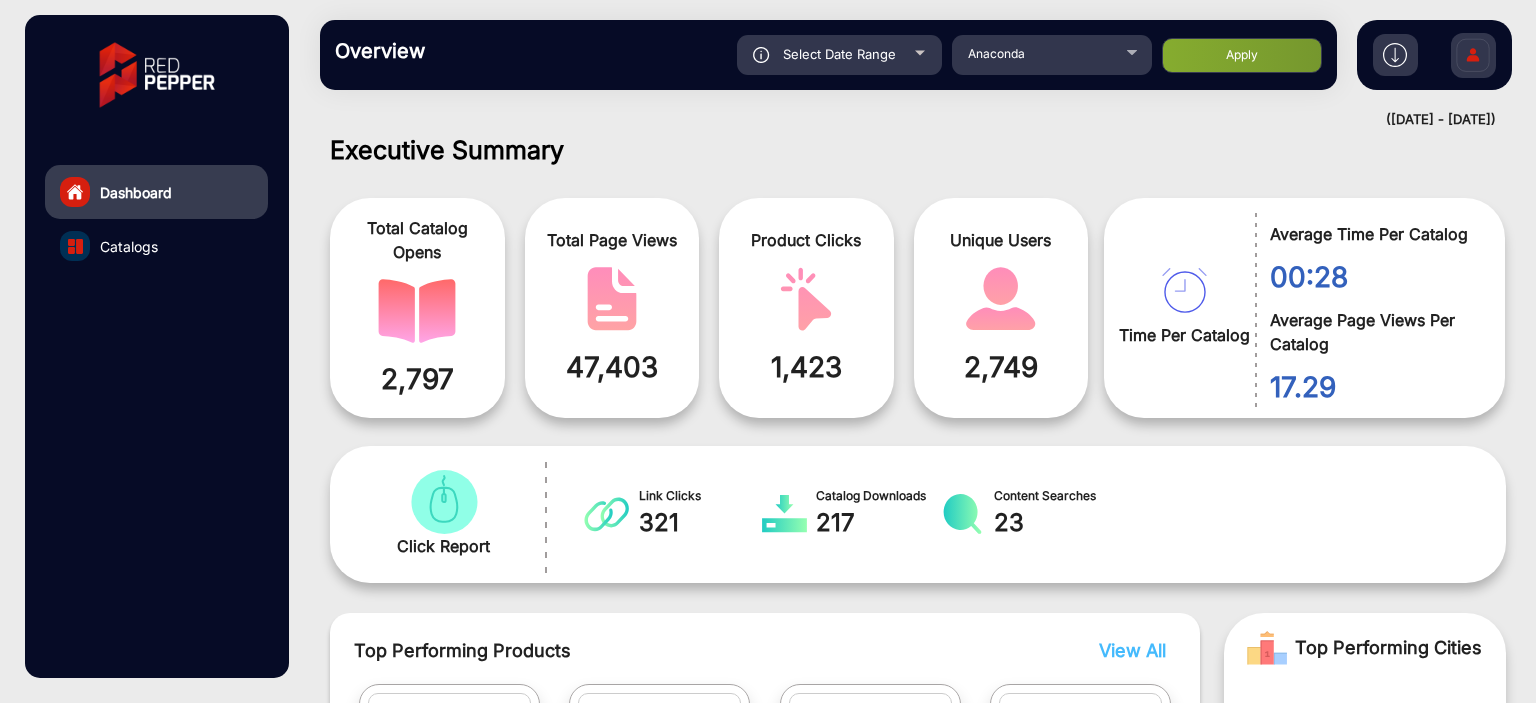 click on "Catalogs" 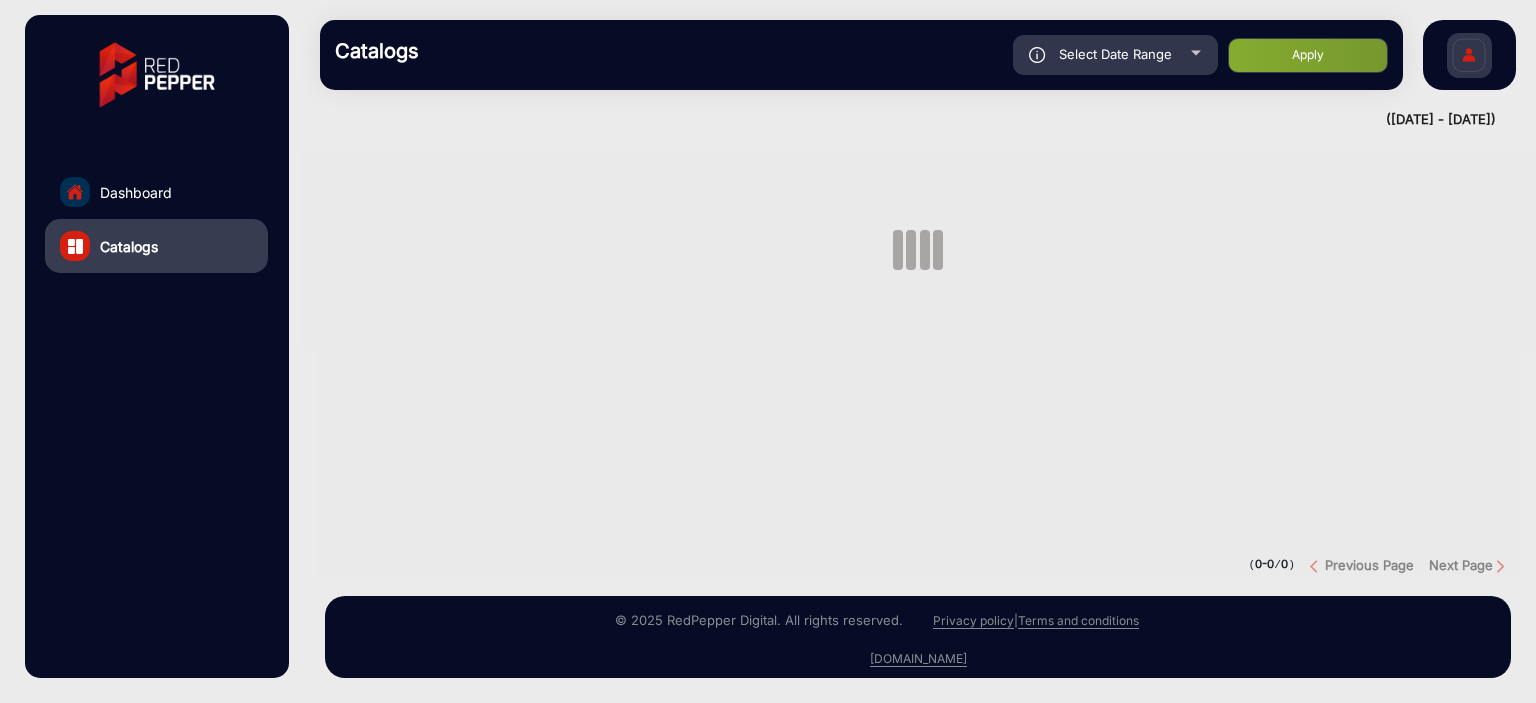 click on "Catalogs" 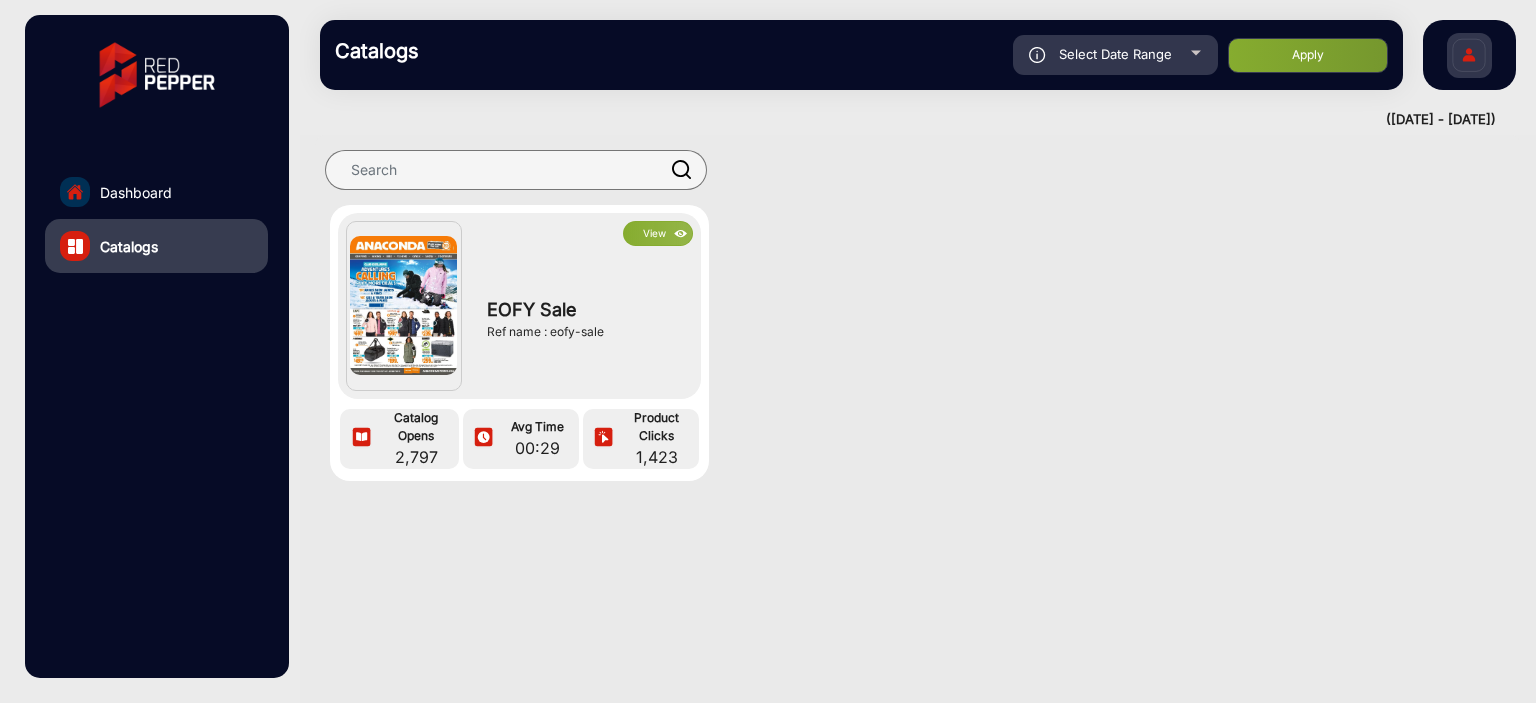 click on "View" 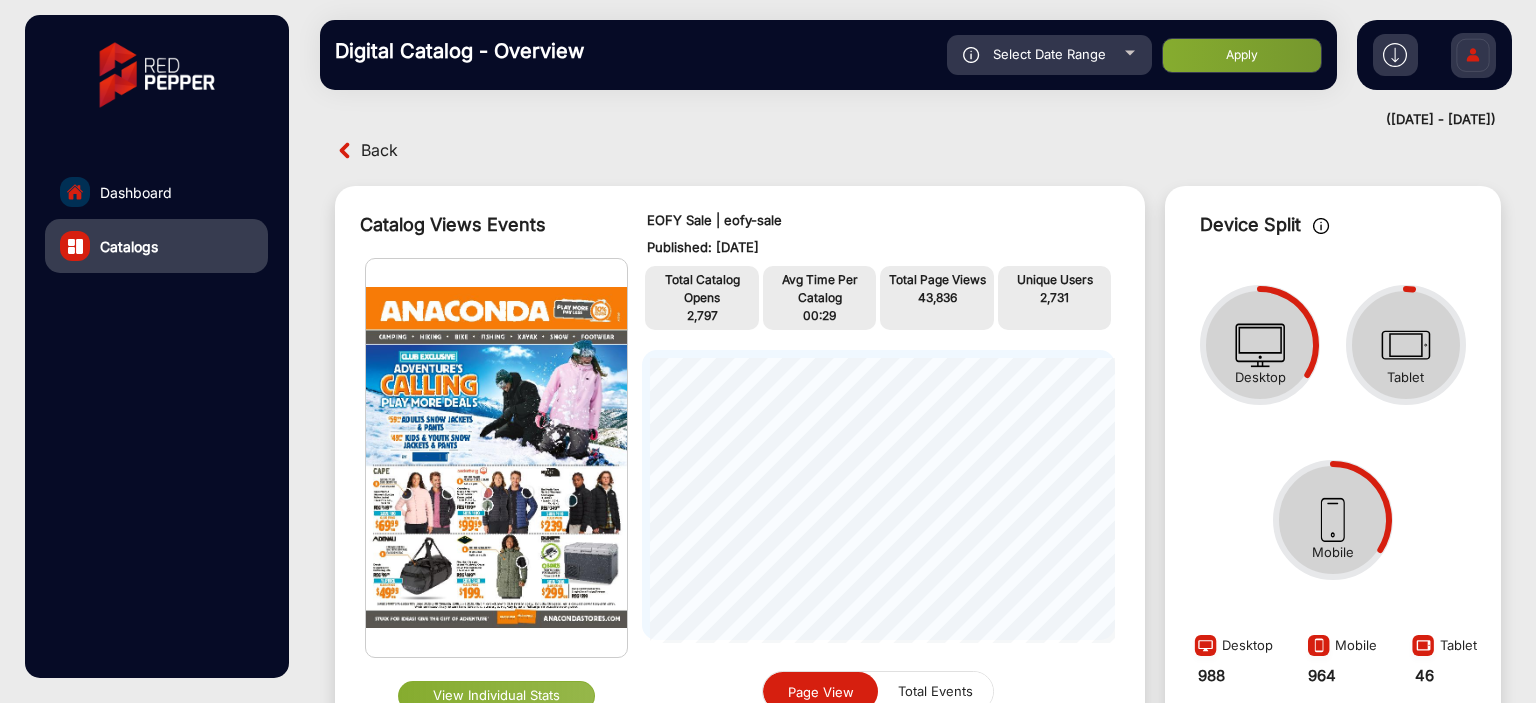 scroll, scrollTop: 999296, scrollLeft: 998764, axis: both 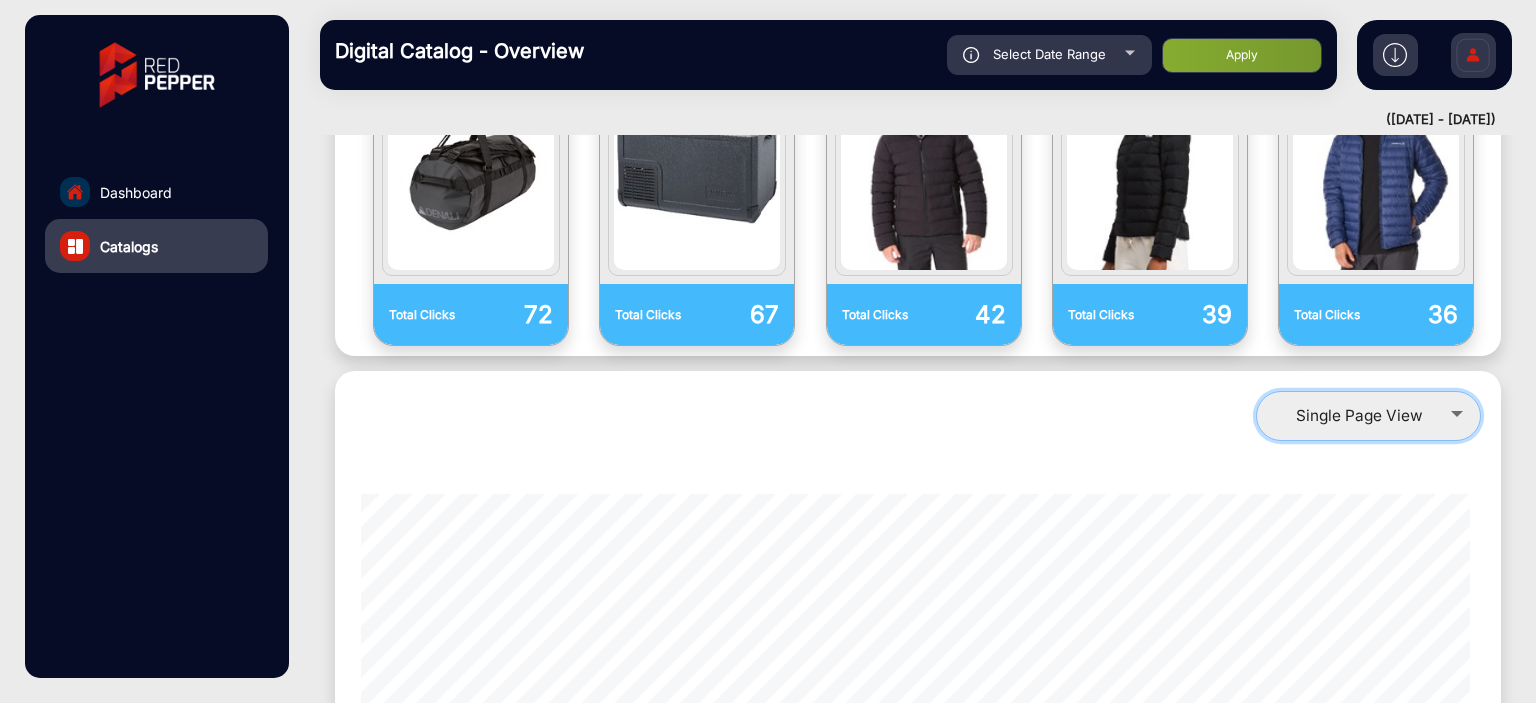 click on "Single Page View" at bounding box center [1368, 416] 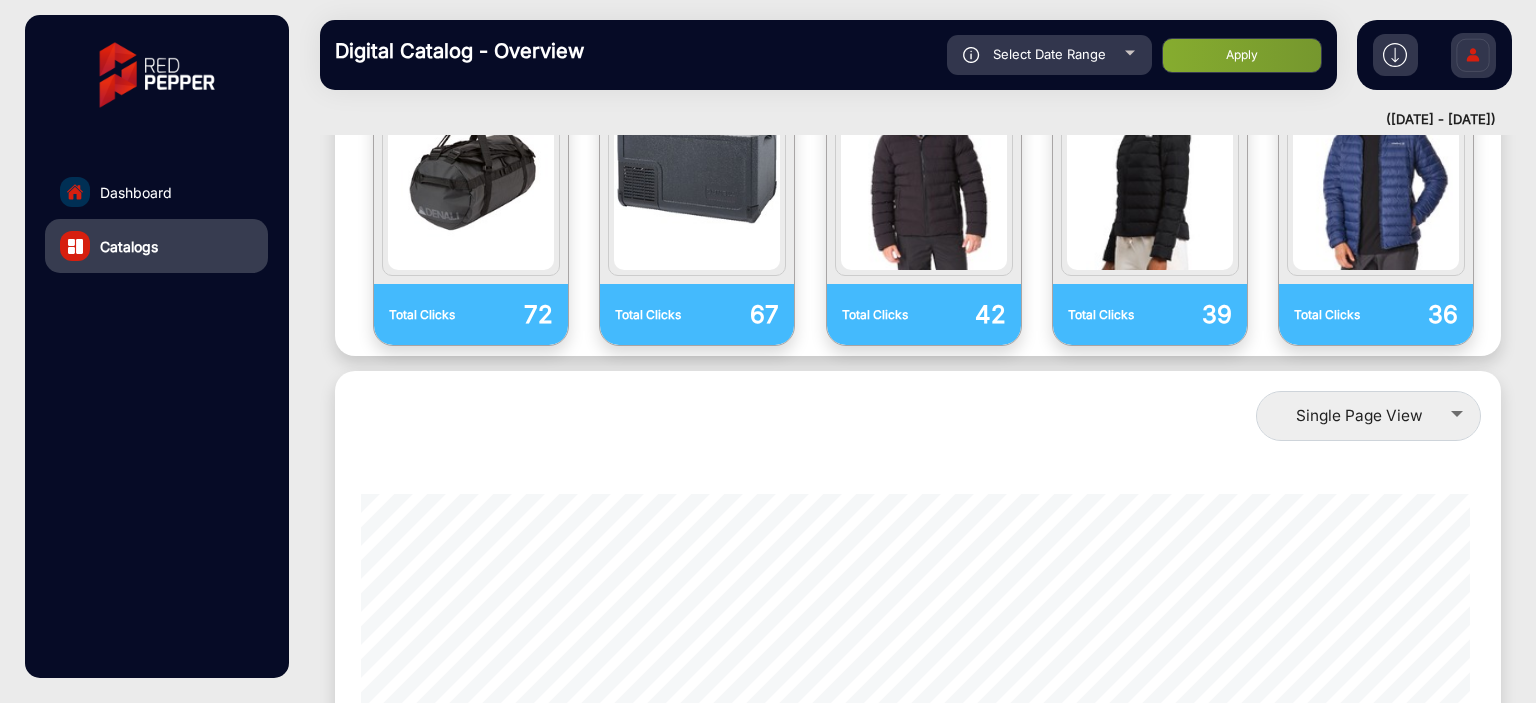 click at bounding box center [768, 351] 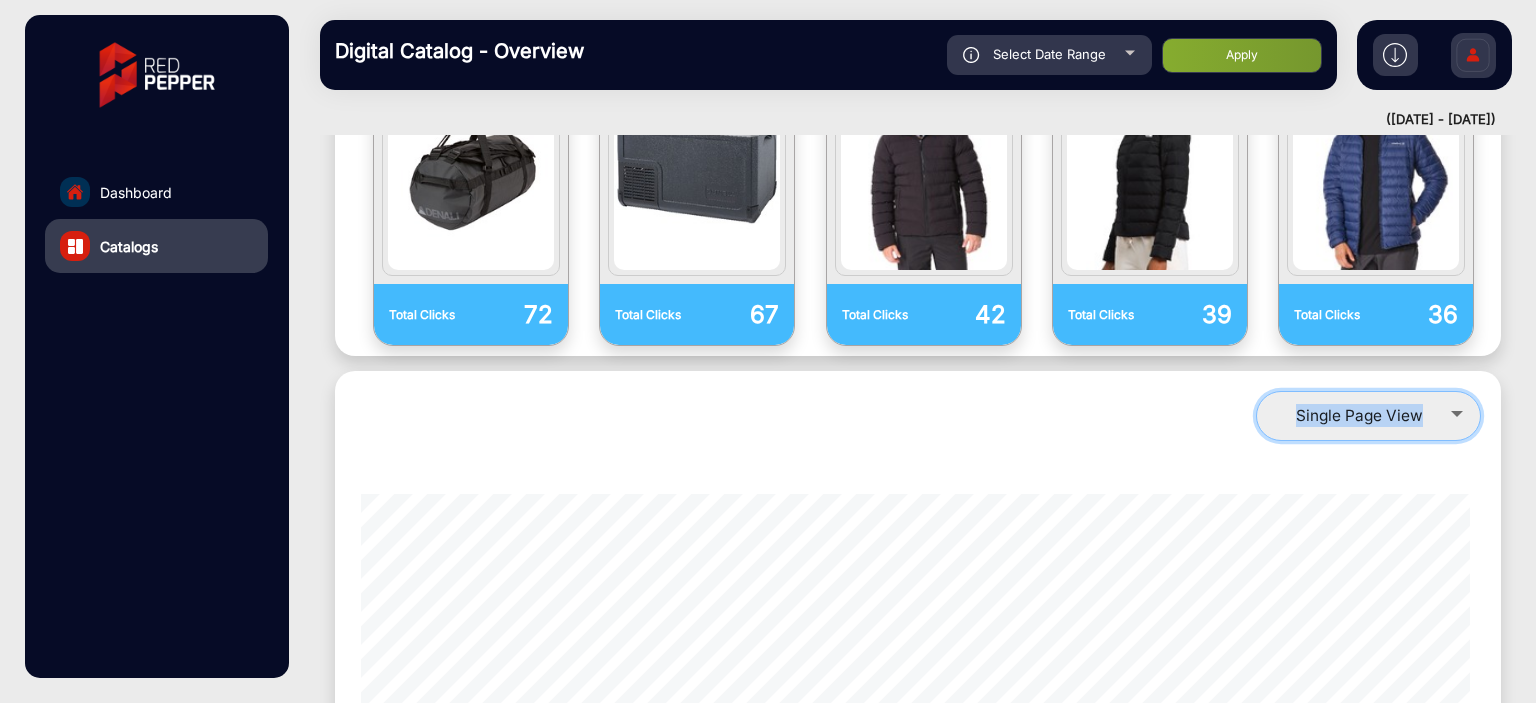 click on "Single Page View" at bounding box center [1359, 415] 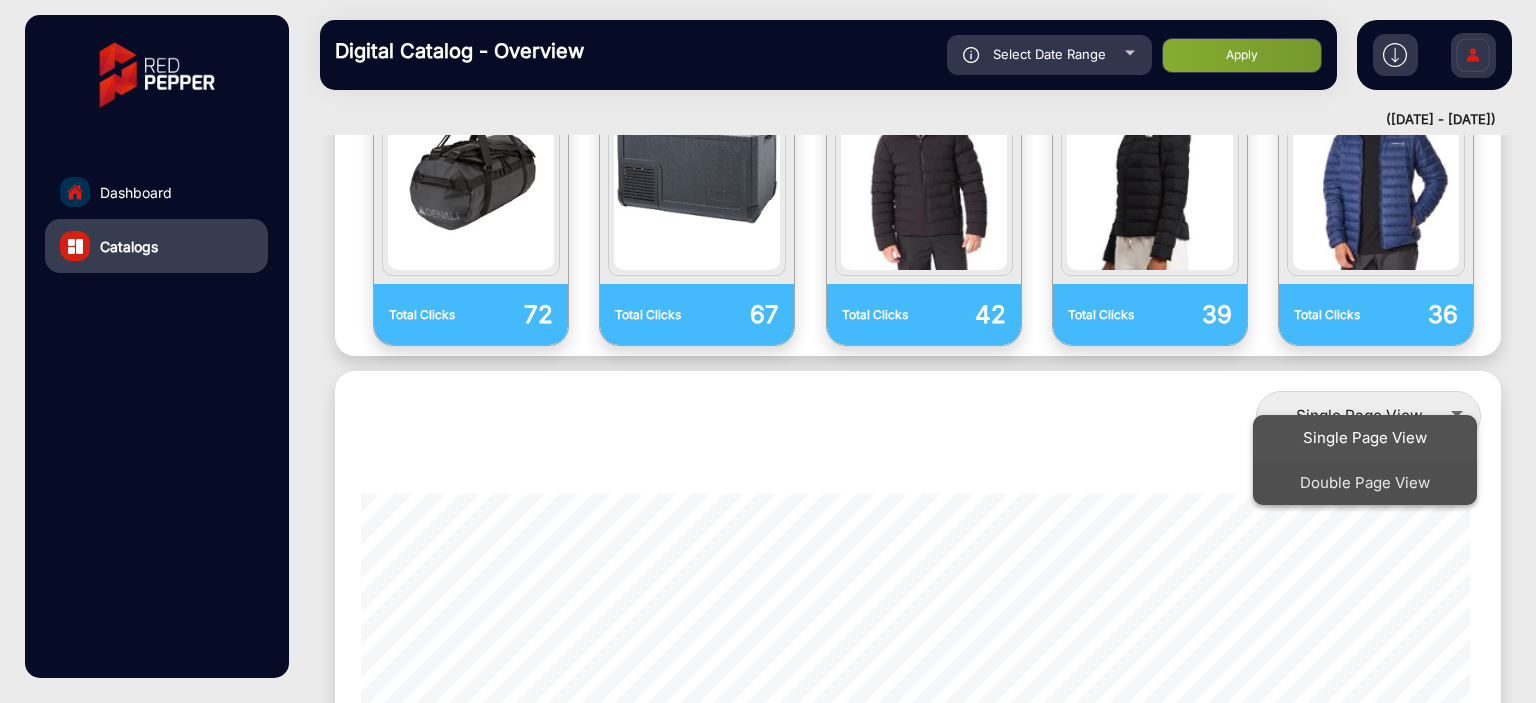 click on "Double Page View" at bounding box center [1365, 482] 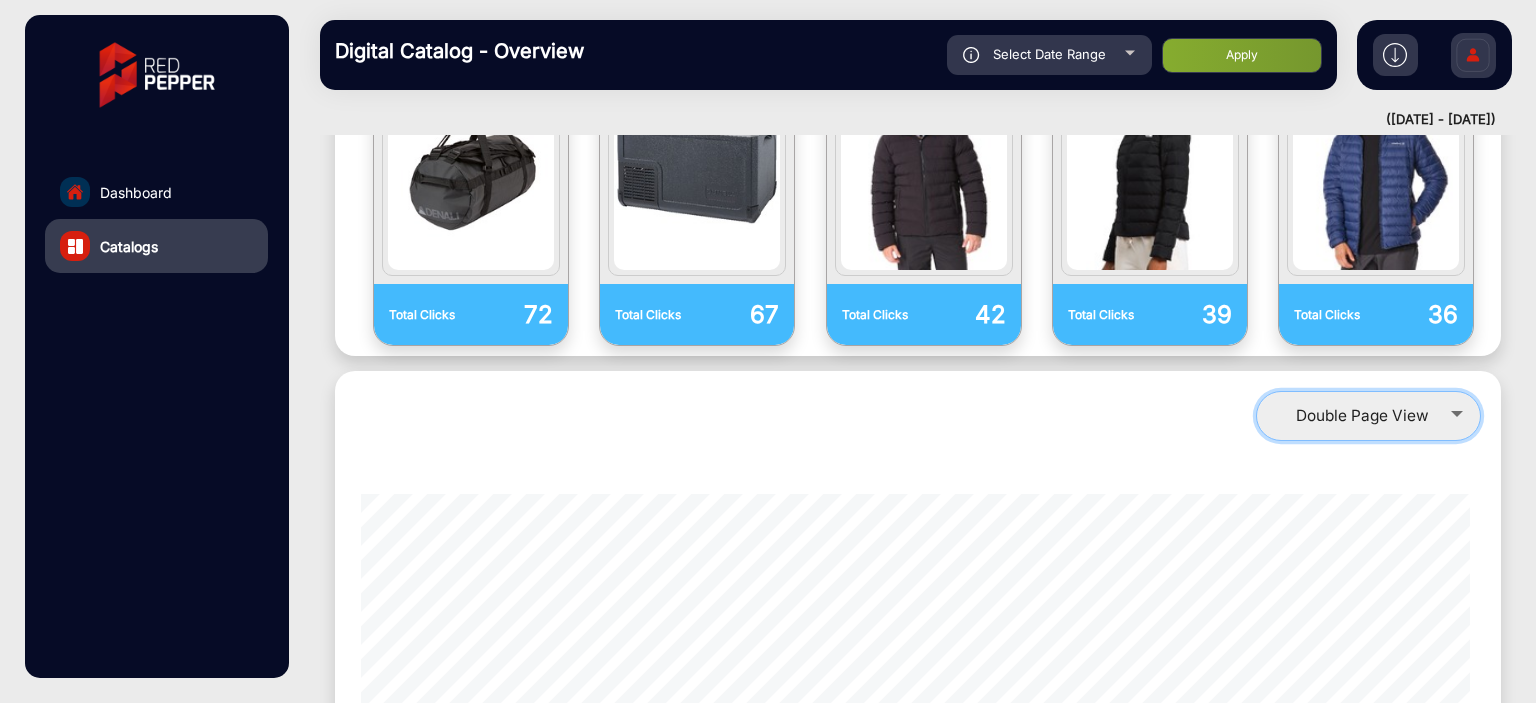 scroll, scrollTop: 999526, scrollLeft: 998798, axis: both 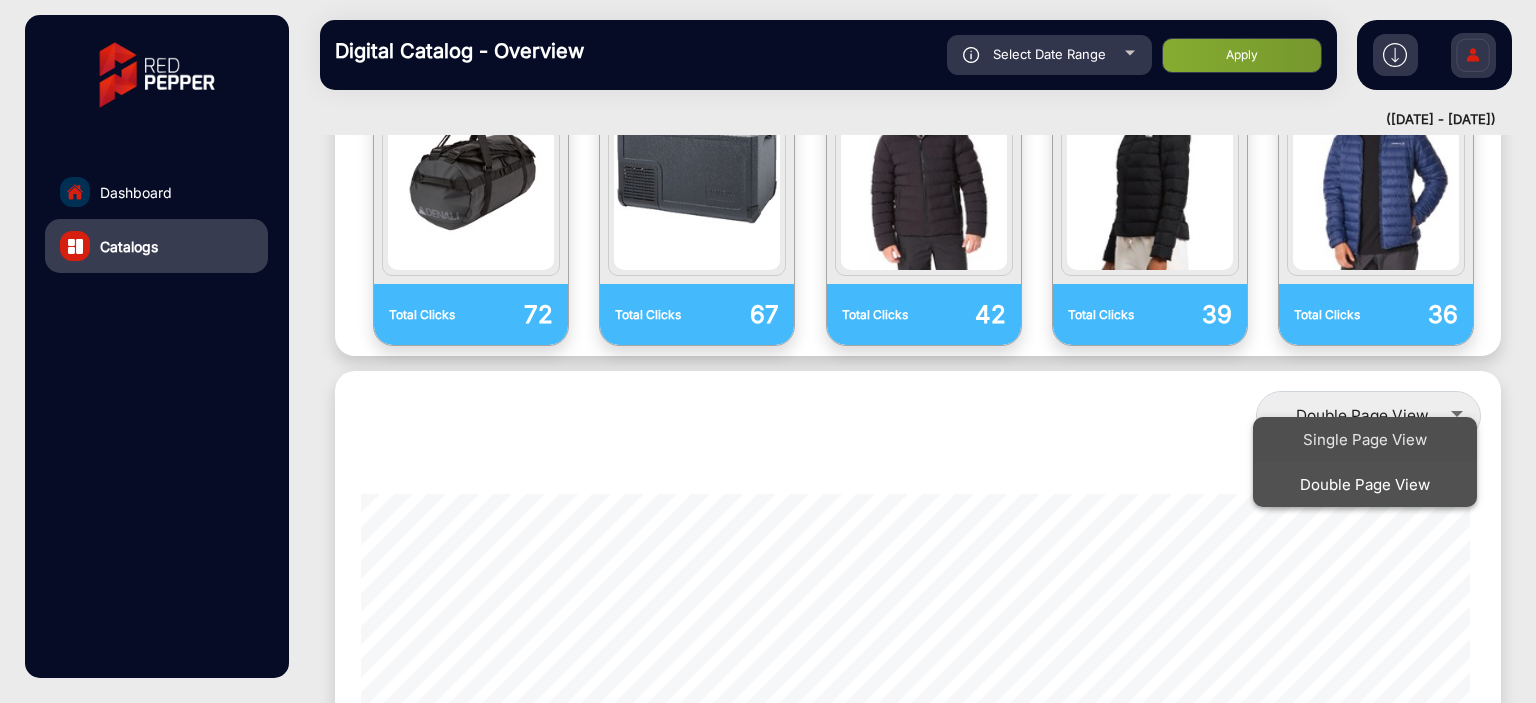 click on "Single Page View" at bounding box center (1365, 439) 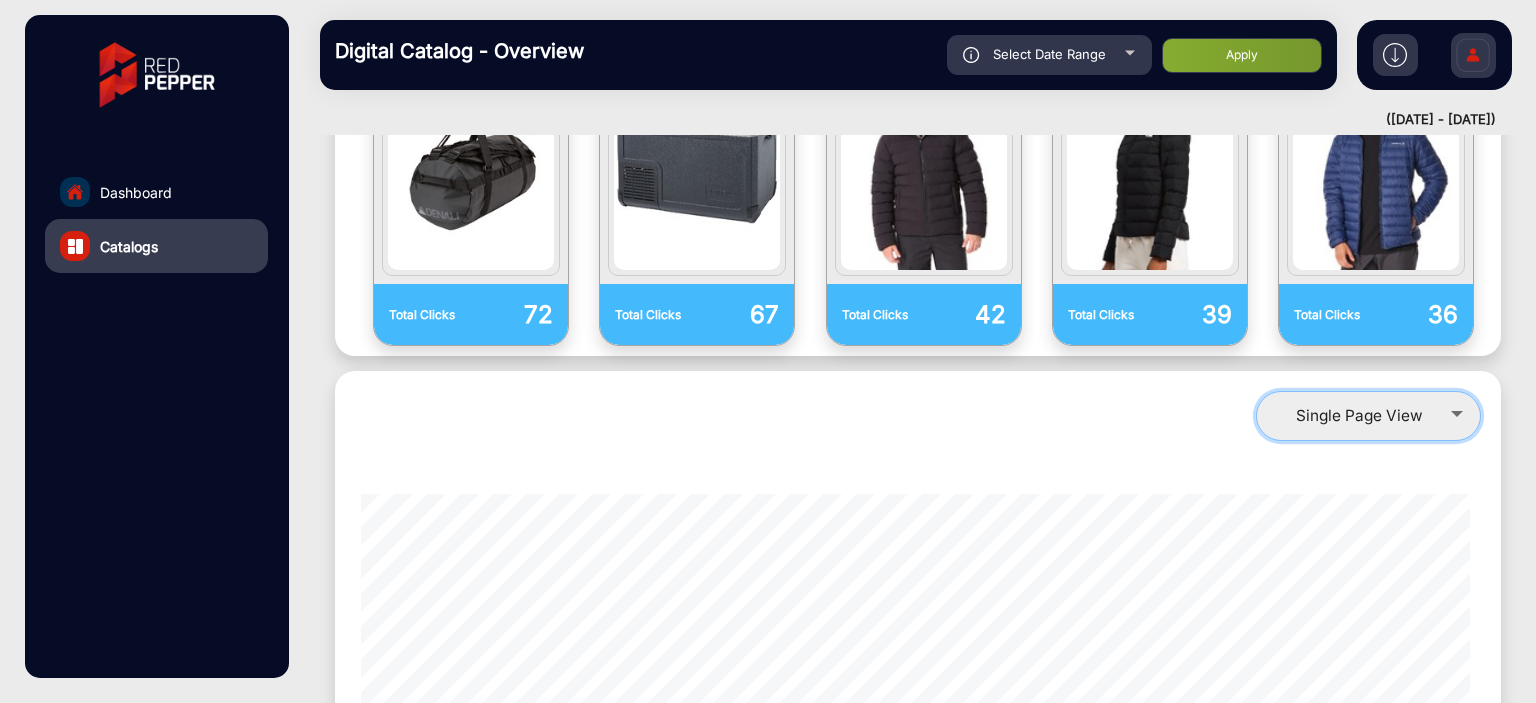 scroll, scrollTop: 999526, scrollLeft: 998798, axis: both 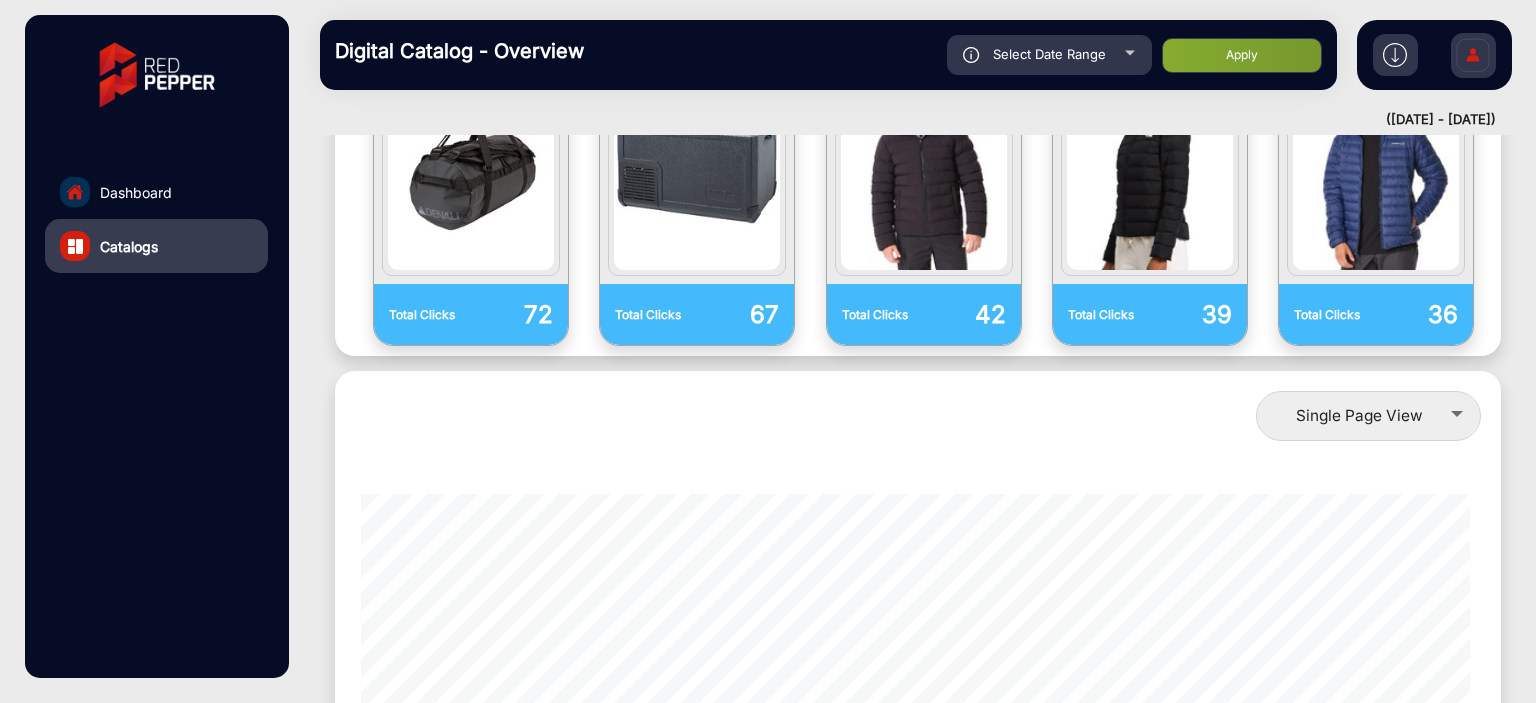 click on "Single Page View" 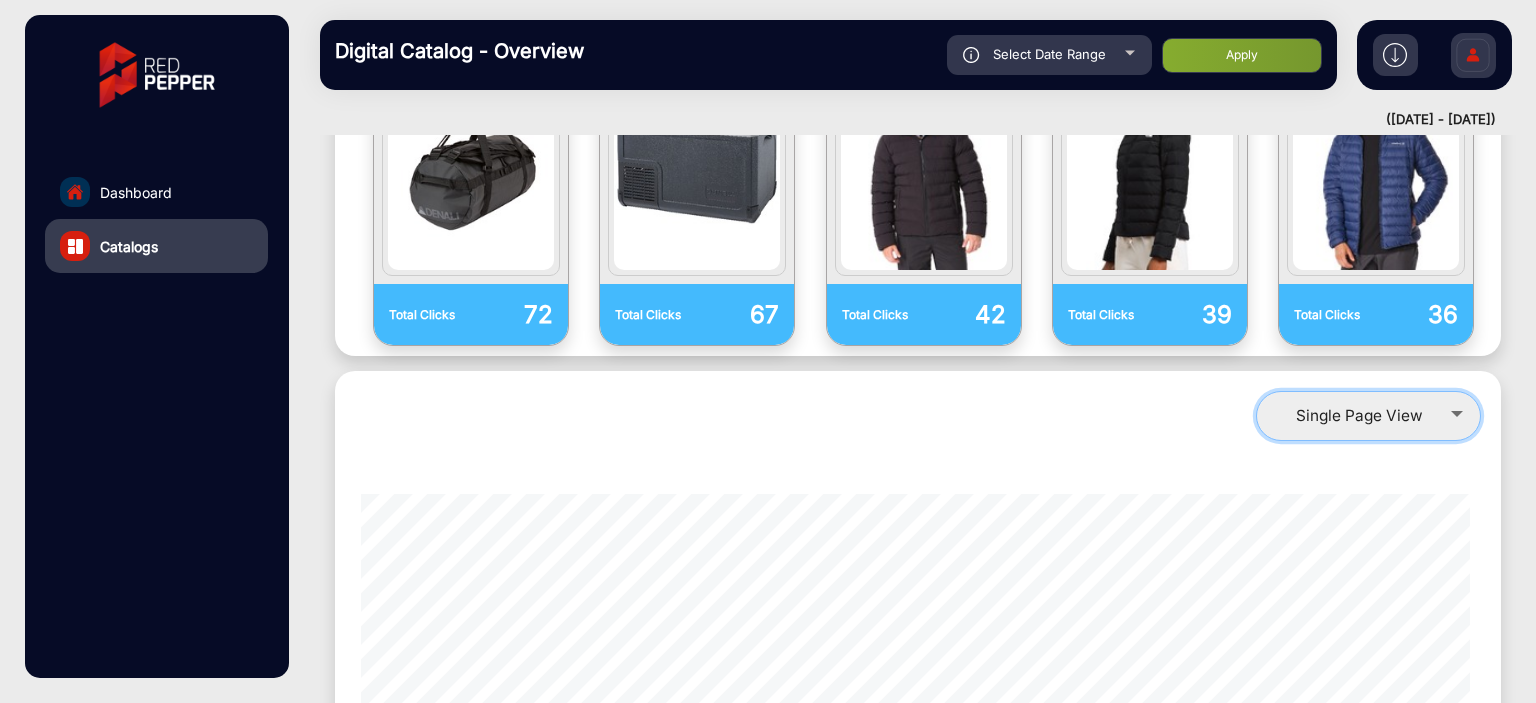 click on "Single Page View" at bounding box center [1368, 416] 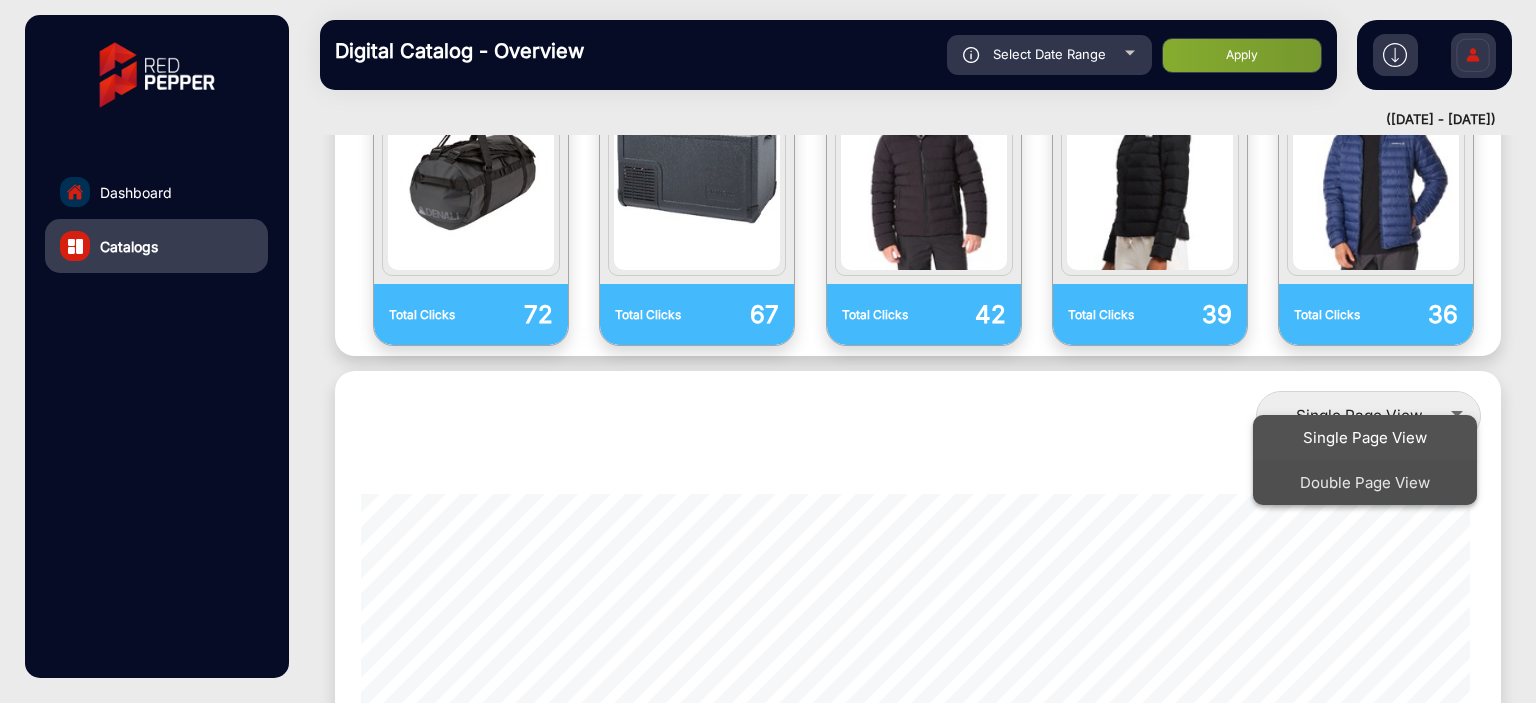 click on "Double Page View" at bounding box center [1365, 482] 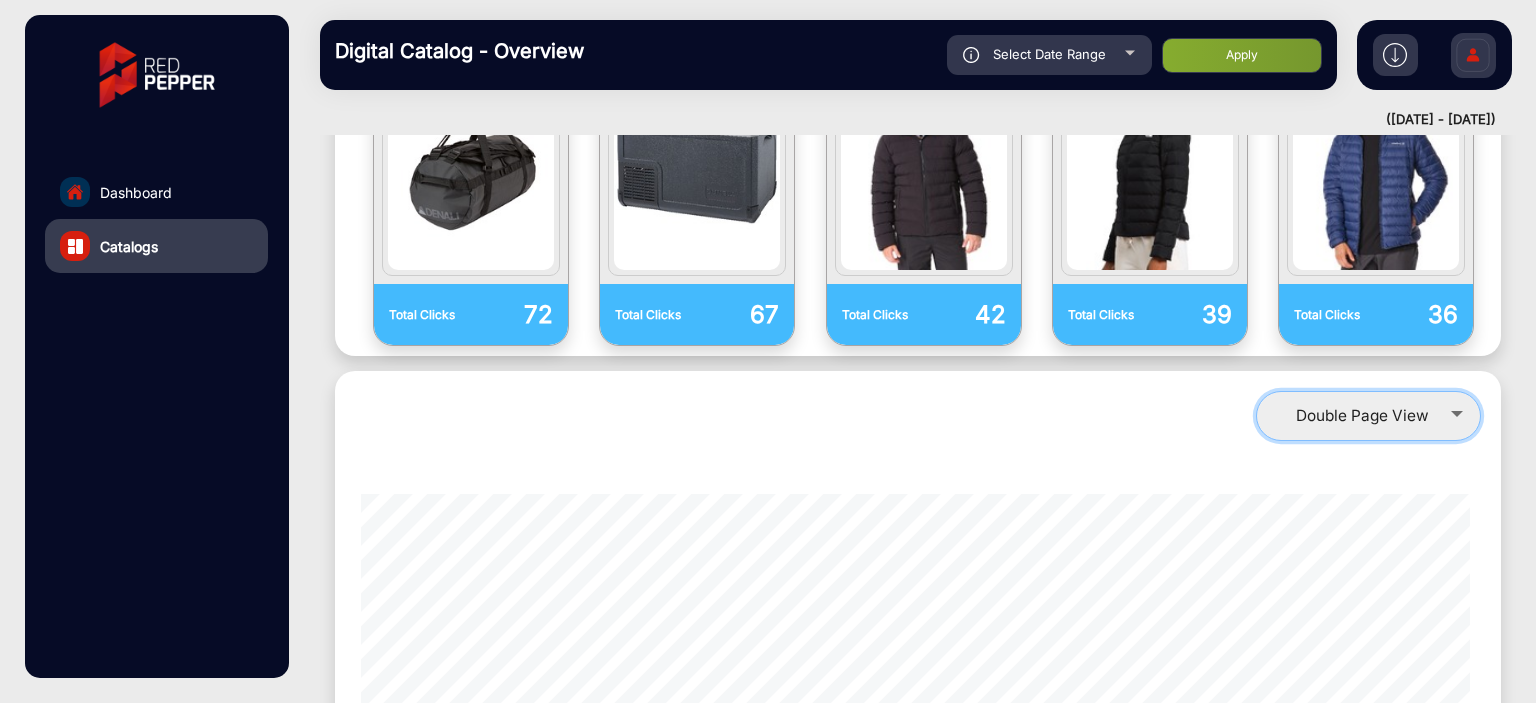 scroll, scrollTop: 999526, scrollLeft: 998798, axis: both 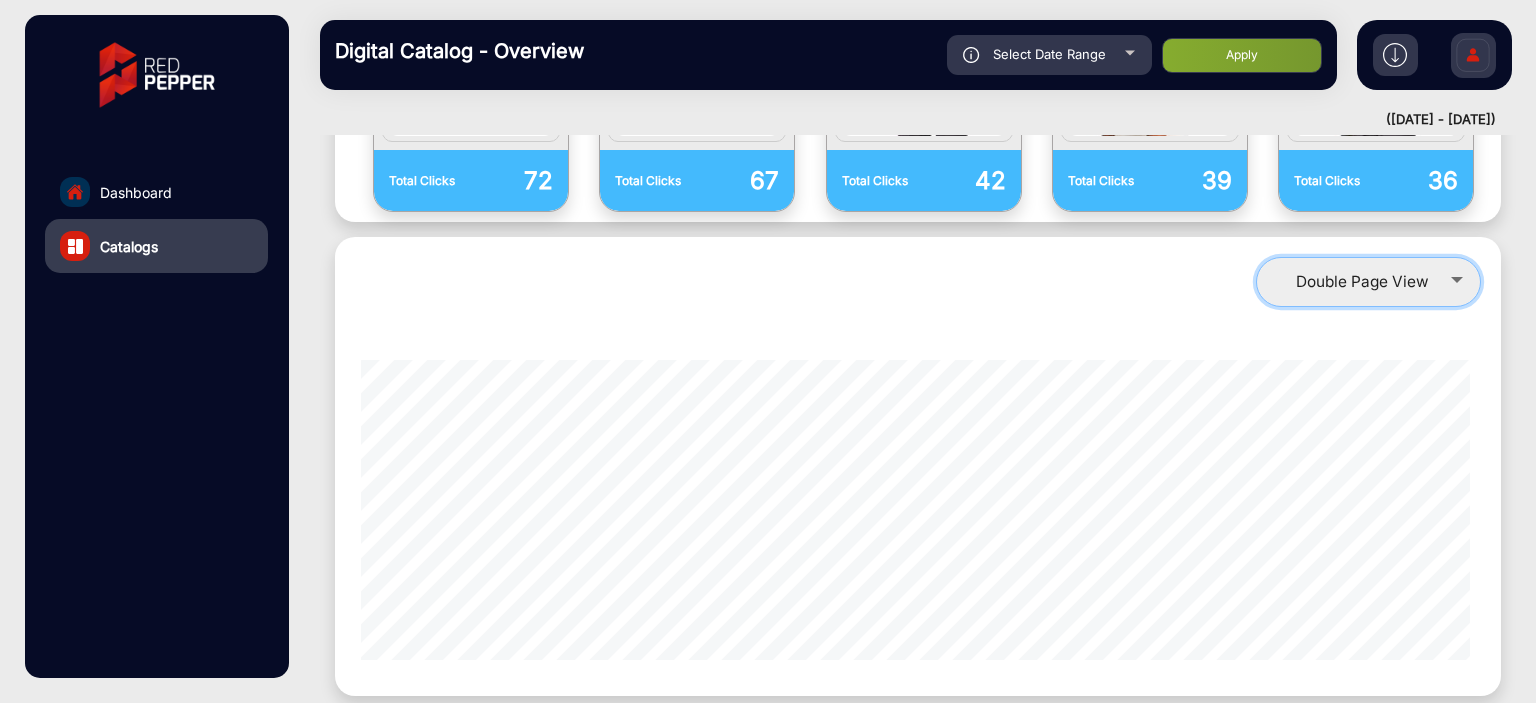 click on "Double Page View" at bounding box center [1368, 282] 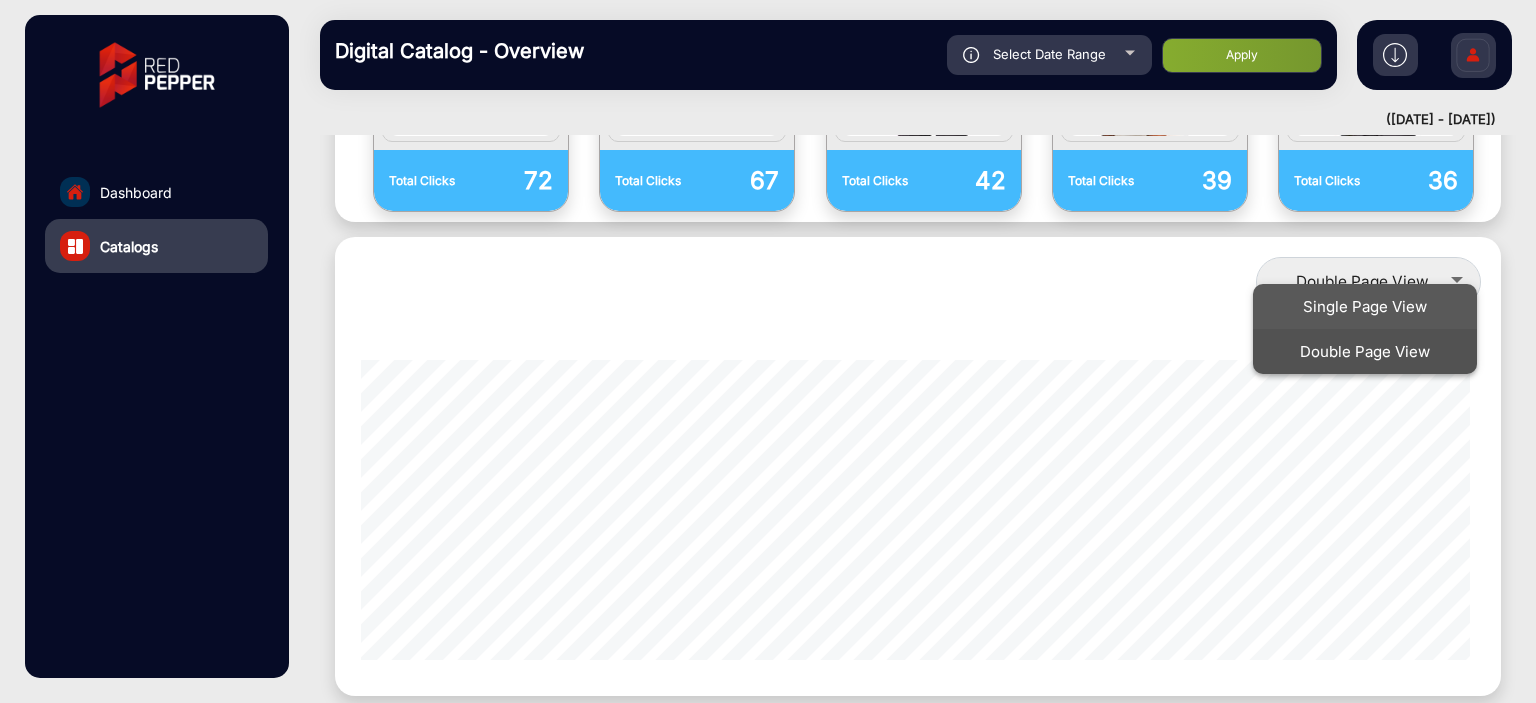 click on "Single Page View" at bounding box center [1365, 306] 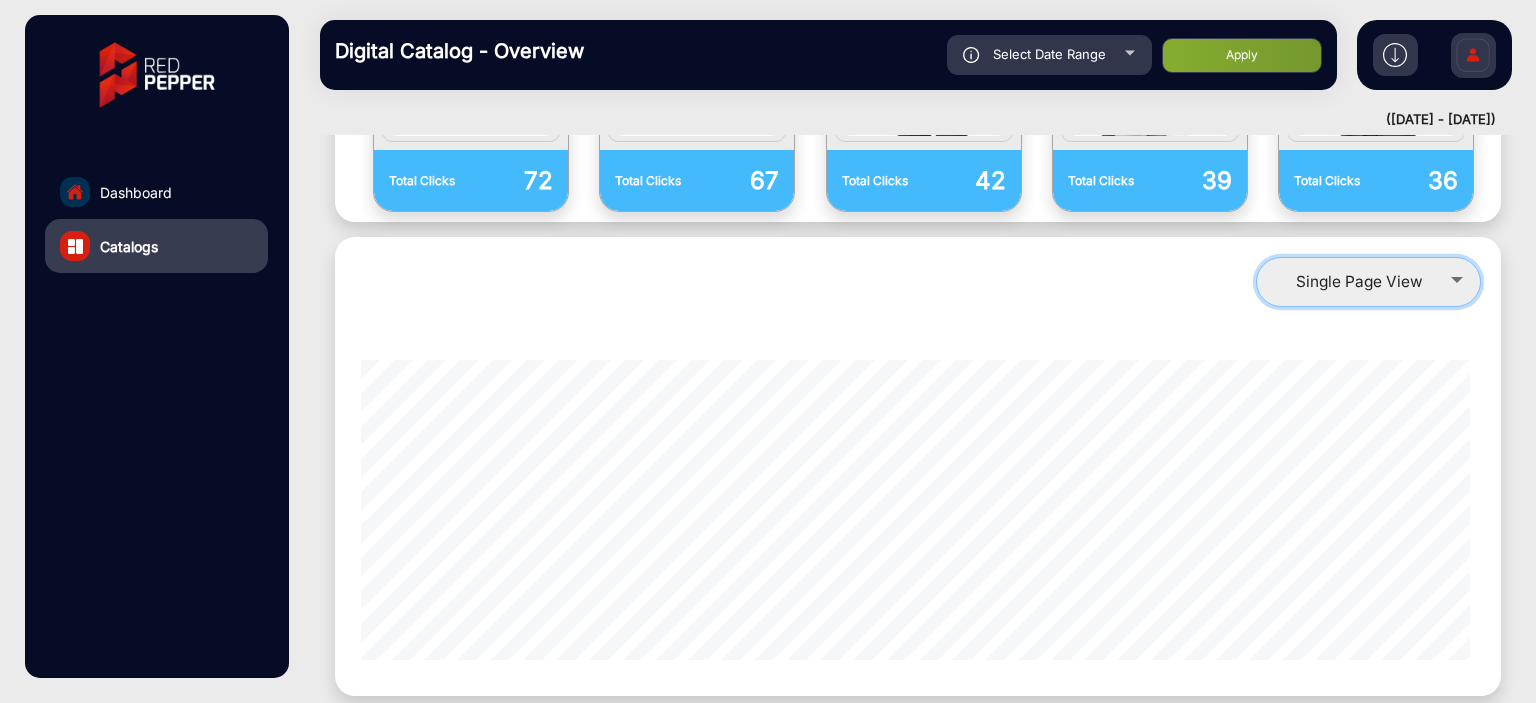 scroll, scrollTop: 999526, scrollLeft: 998798, axis: both 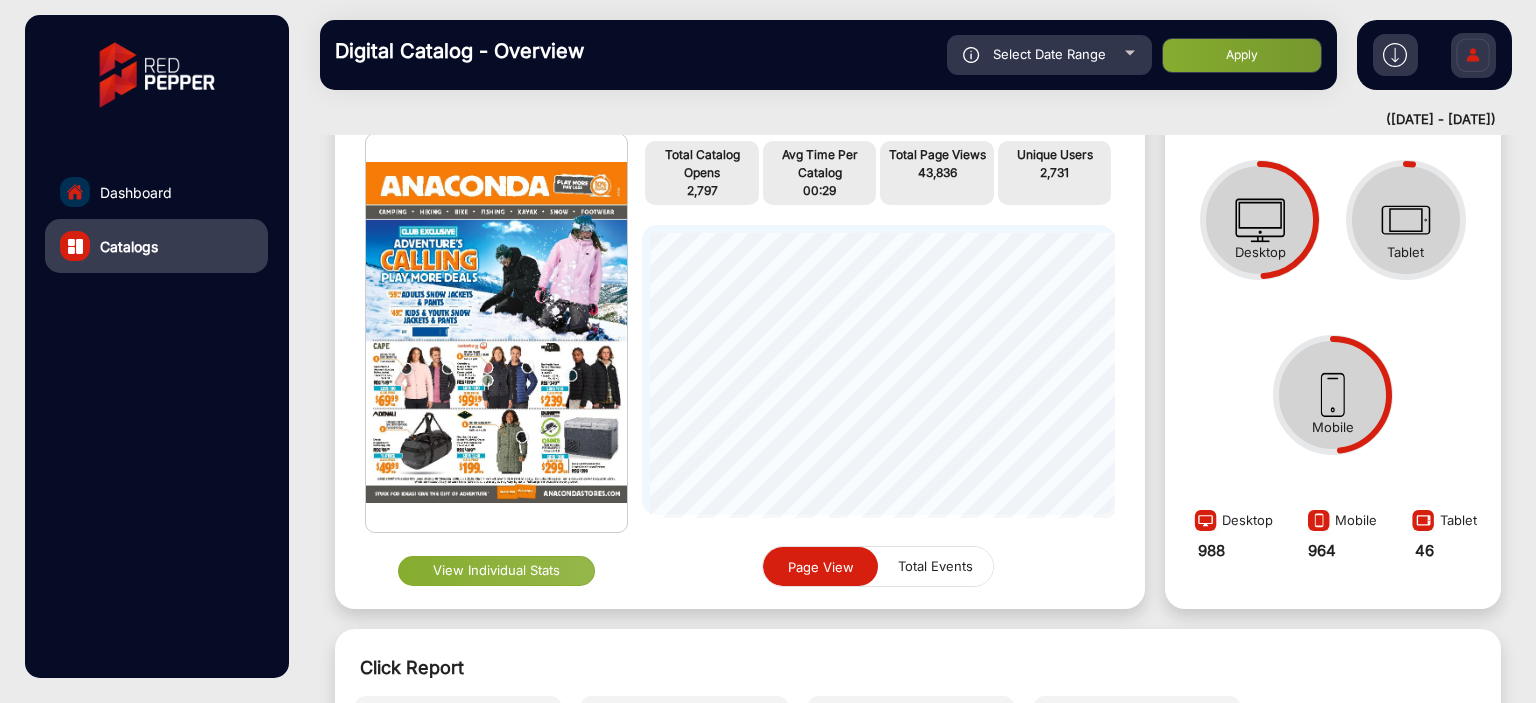 click on "View Individual Stats" 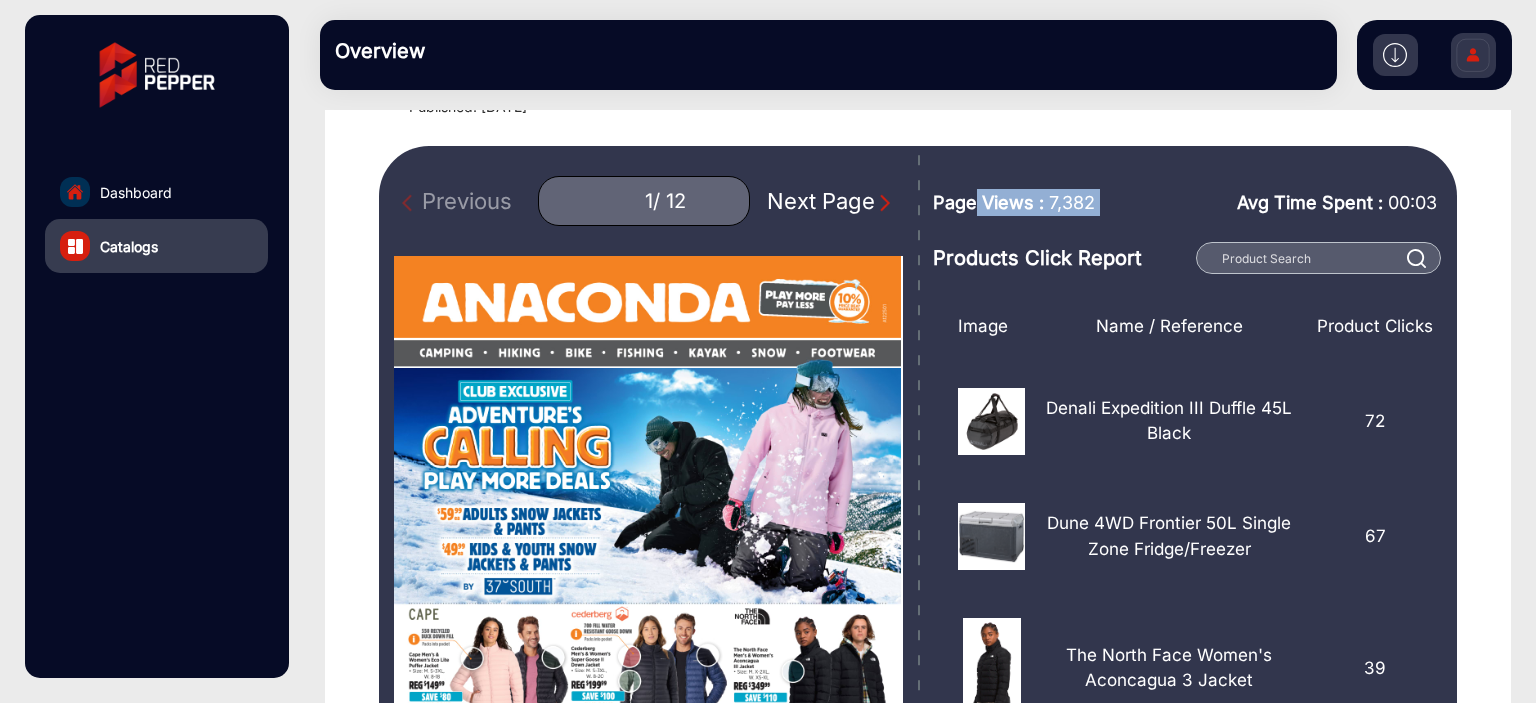 drag, startPoint x: 1146, startPoint y: 187, endPoint x: 972, endPoint y: 192, distance: 174.07182 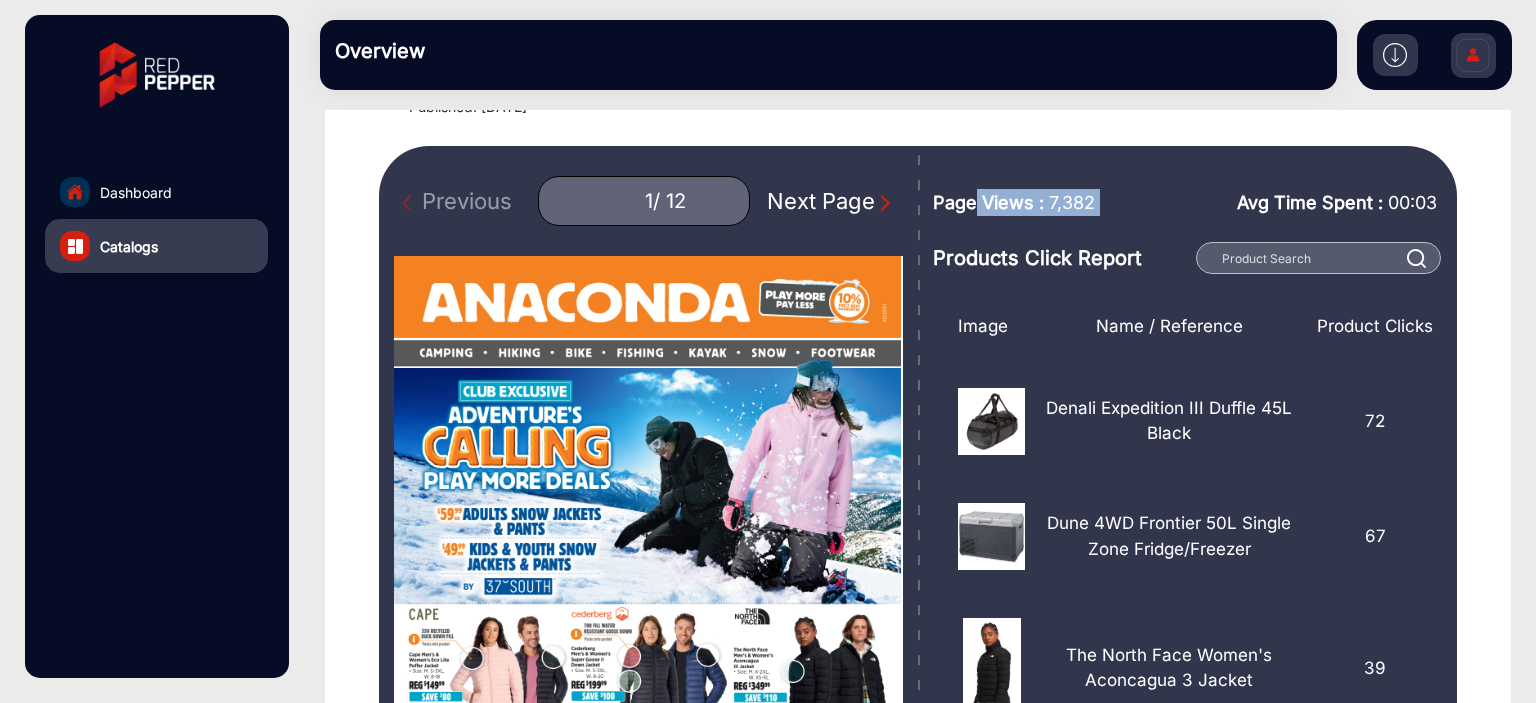 click on "Page Views :   7,382  Avg Time Spent :   00:03" at bounding box center (1190, 205) 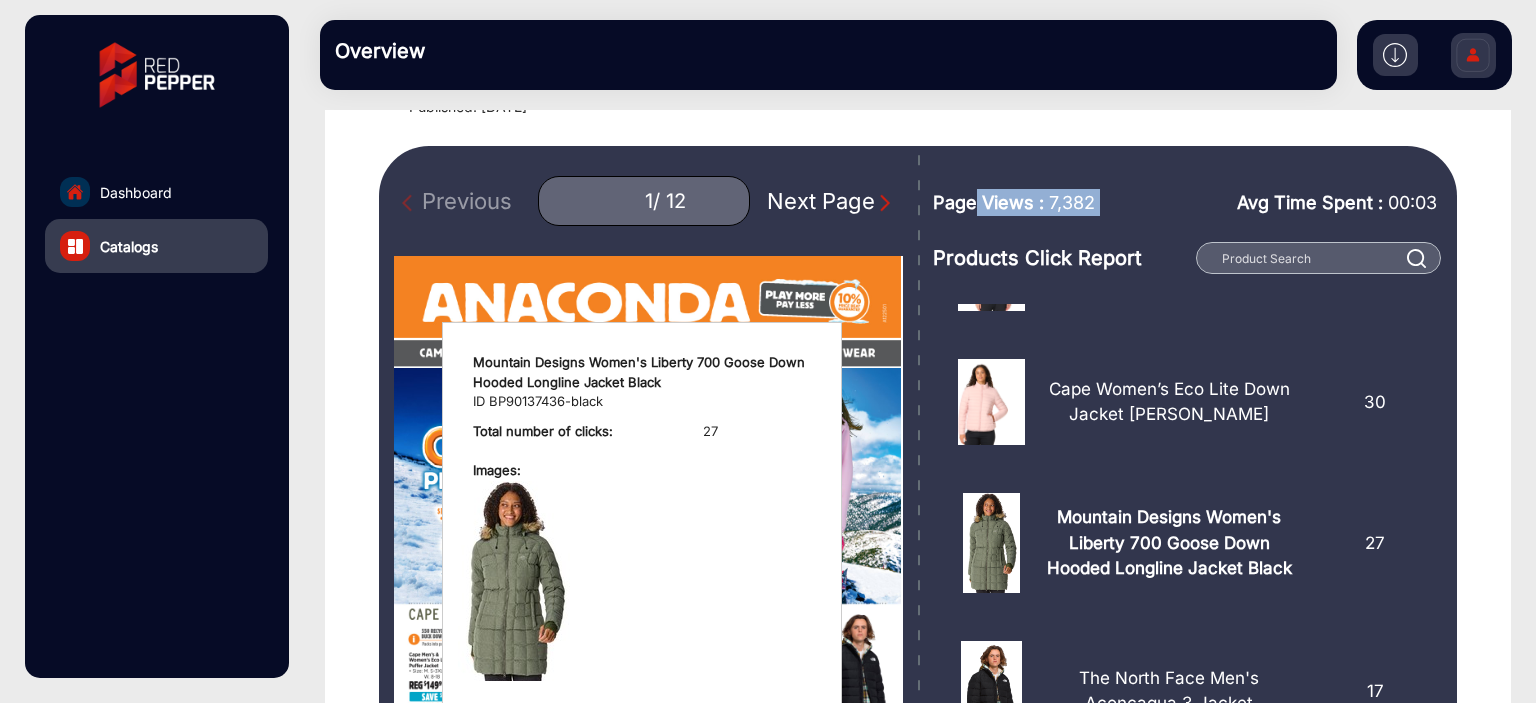 scroll, scrollTop: 684, scrollLeft: 0, axis: vertical 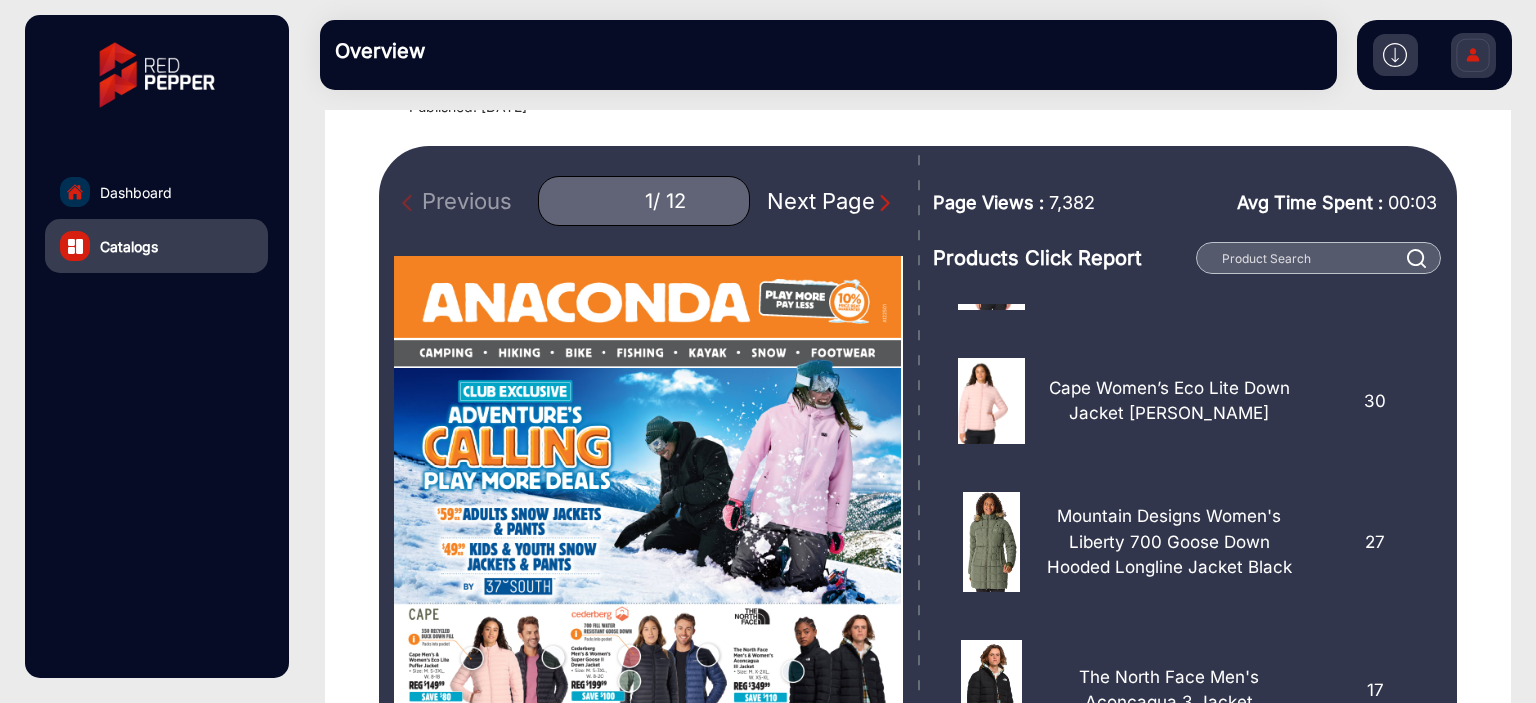click on "Next Page" at bounding box center [831, 201] 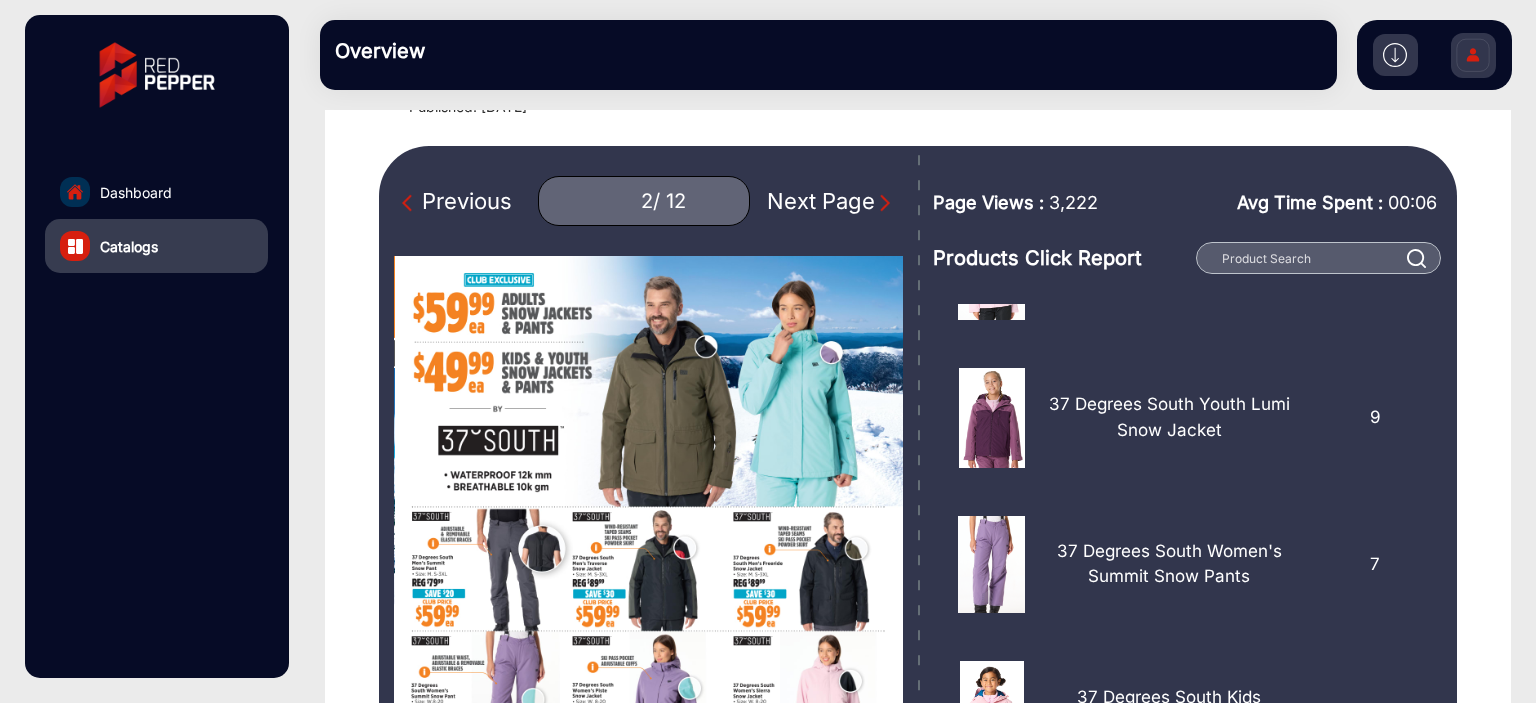 scroll, scrollTop: 684, scrollLeft: 0, axis: vertical 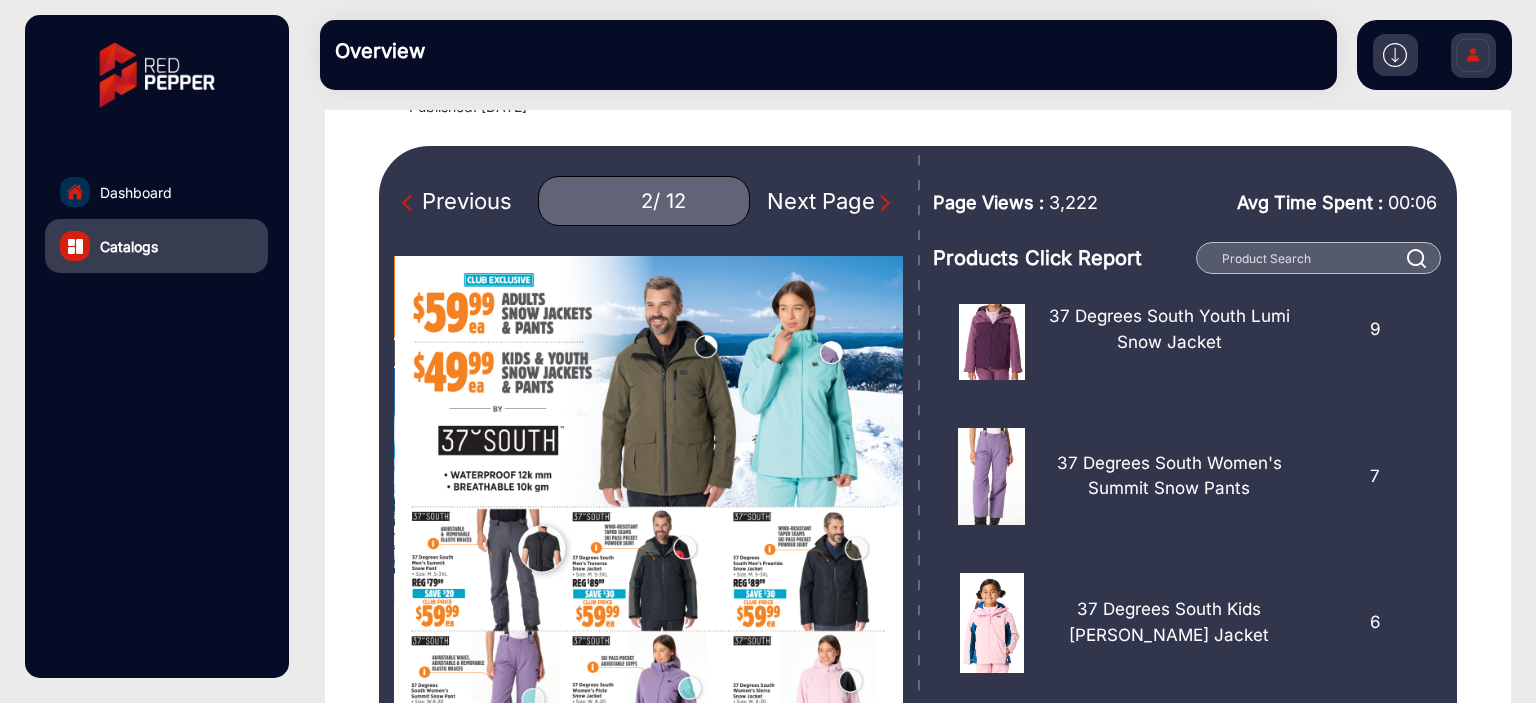 click on "Previous" at bounding box center [457, 201] 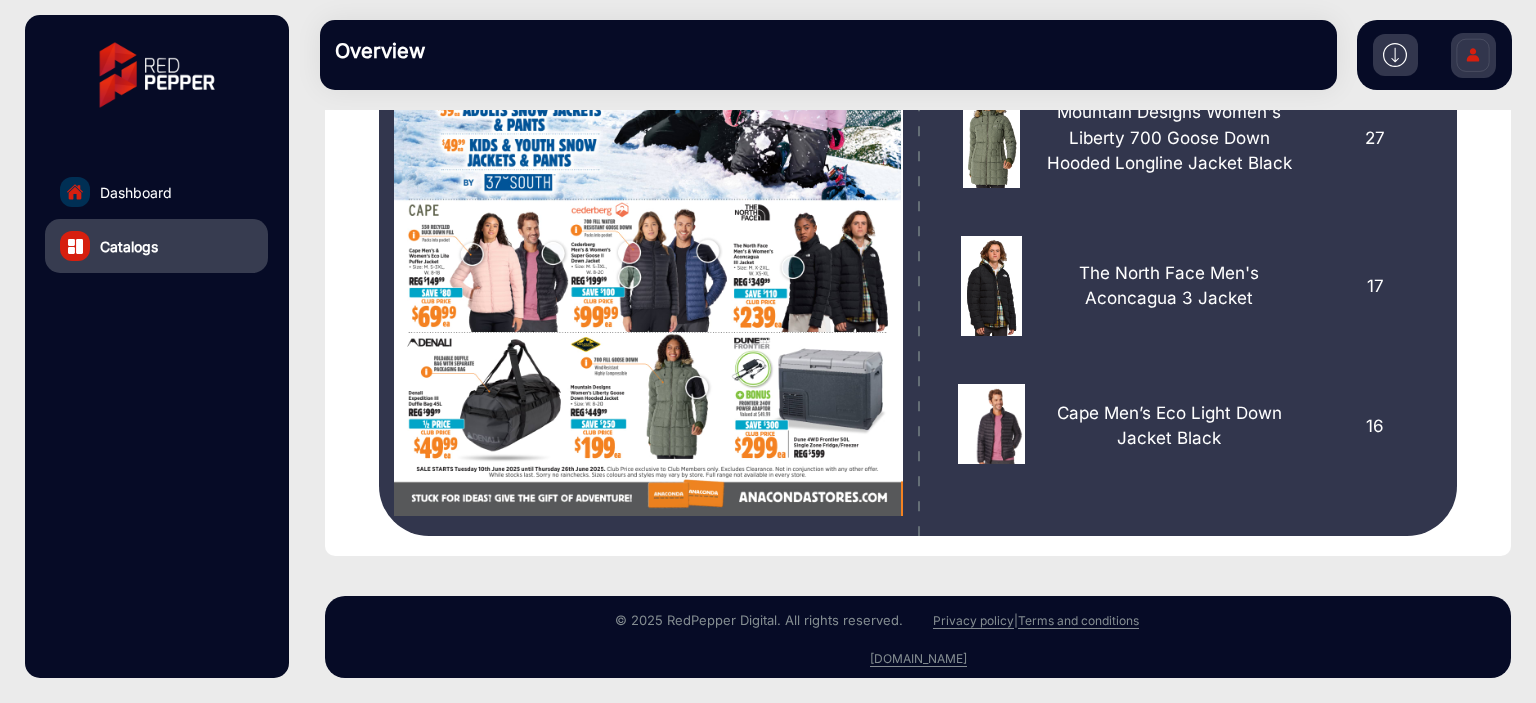 scroll 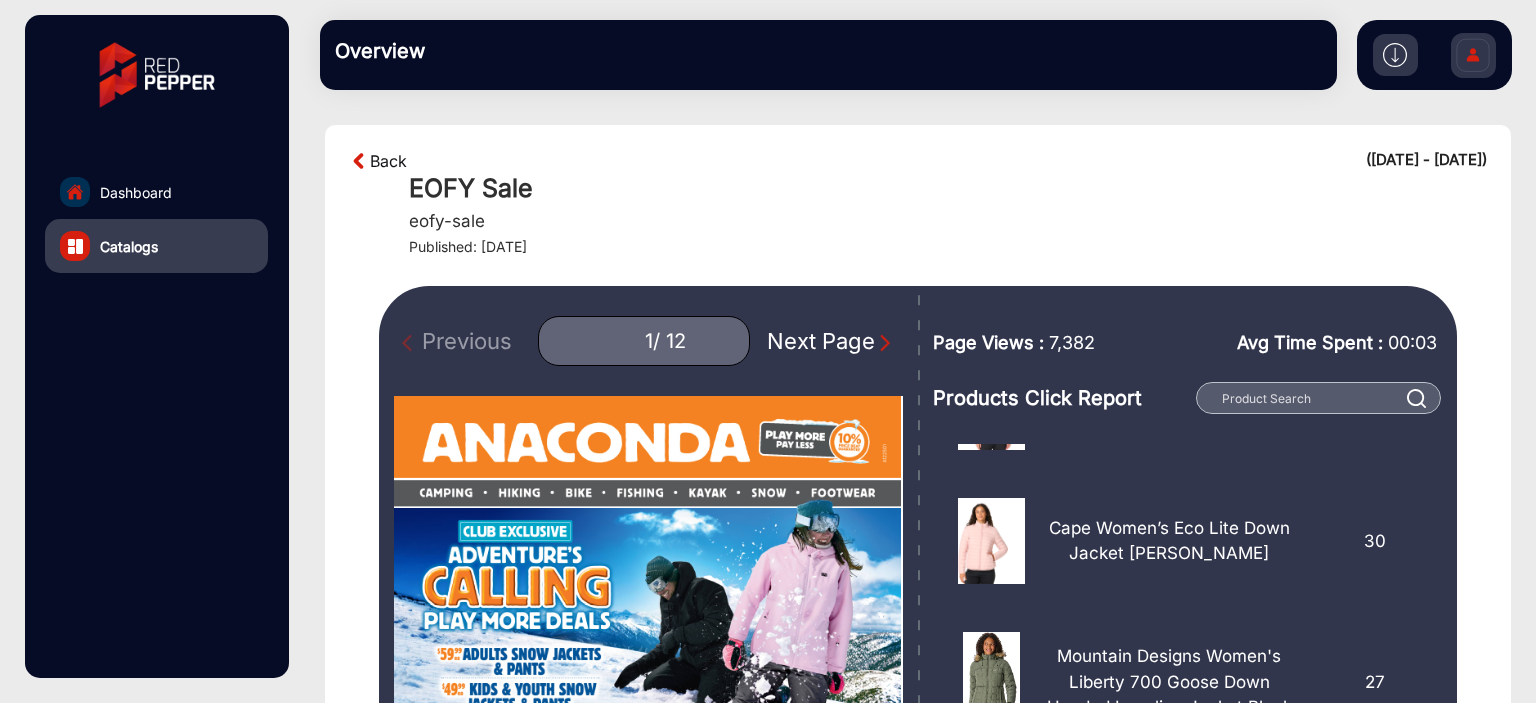 click on "Back" at bounding box center [388, 161] 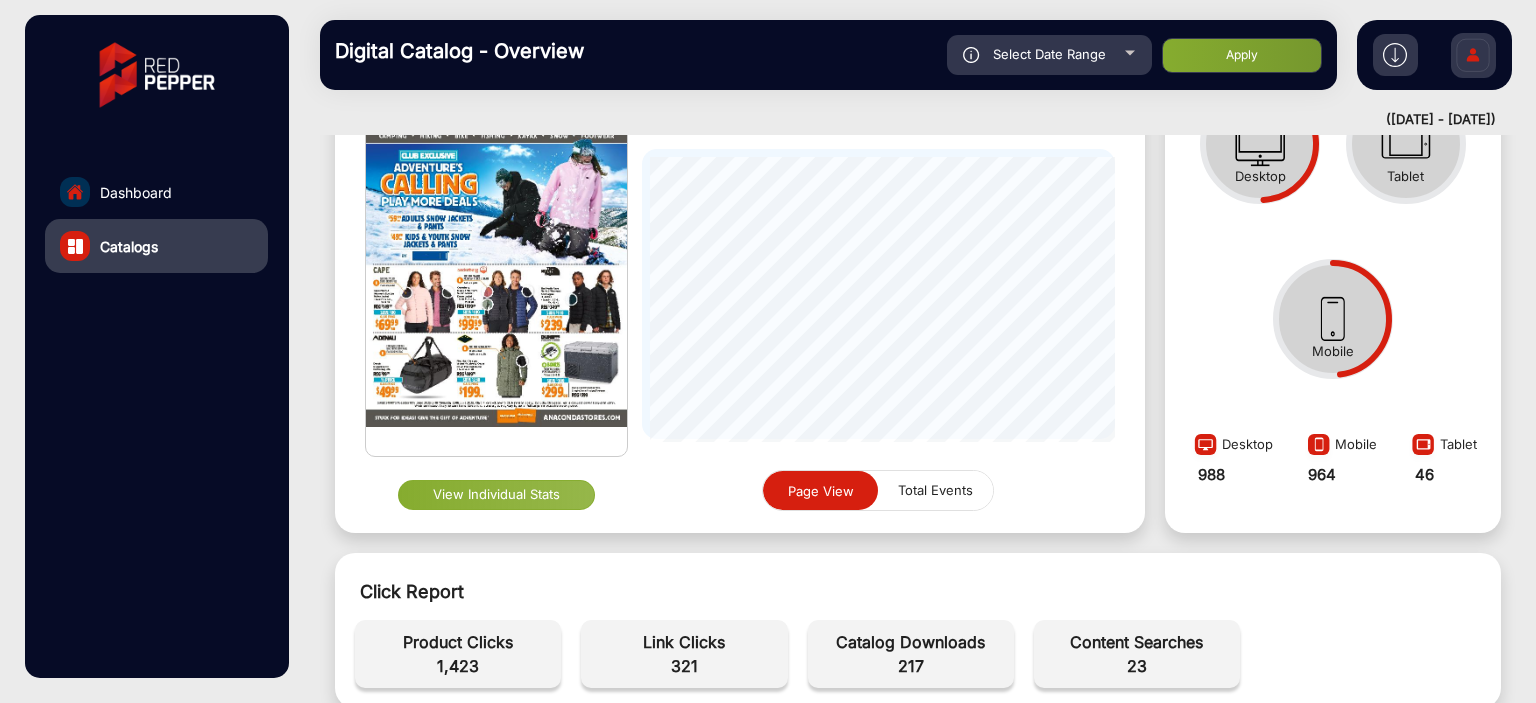 scroll, scrollTop: 148, scrollLeft: 0, axis: vertical 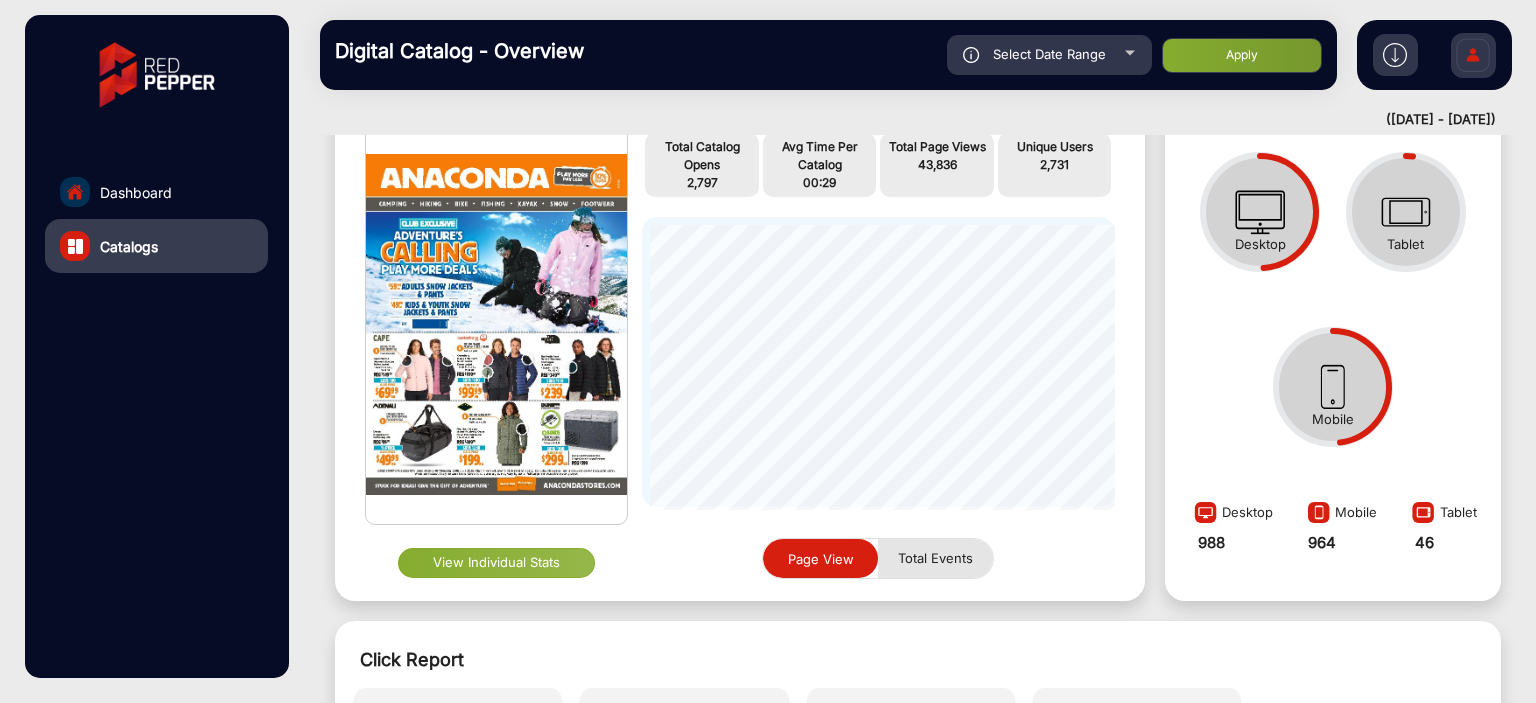 click on "Total Events" at bounding box center (935, 558) 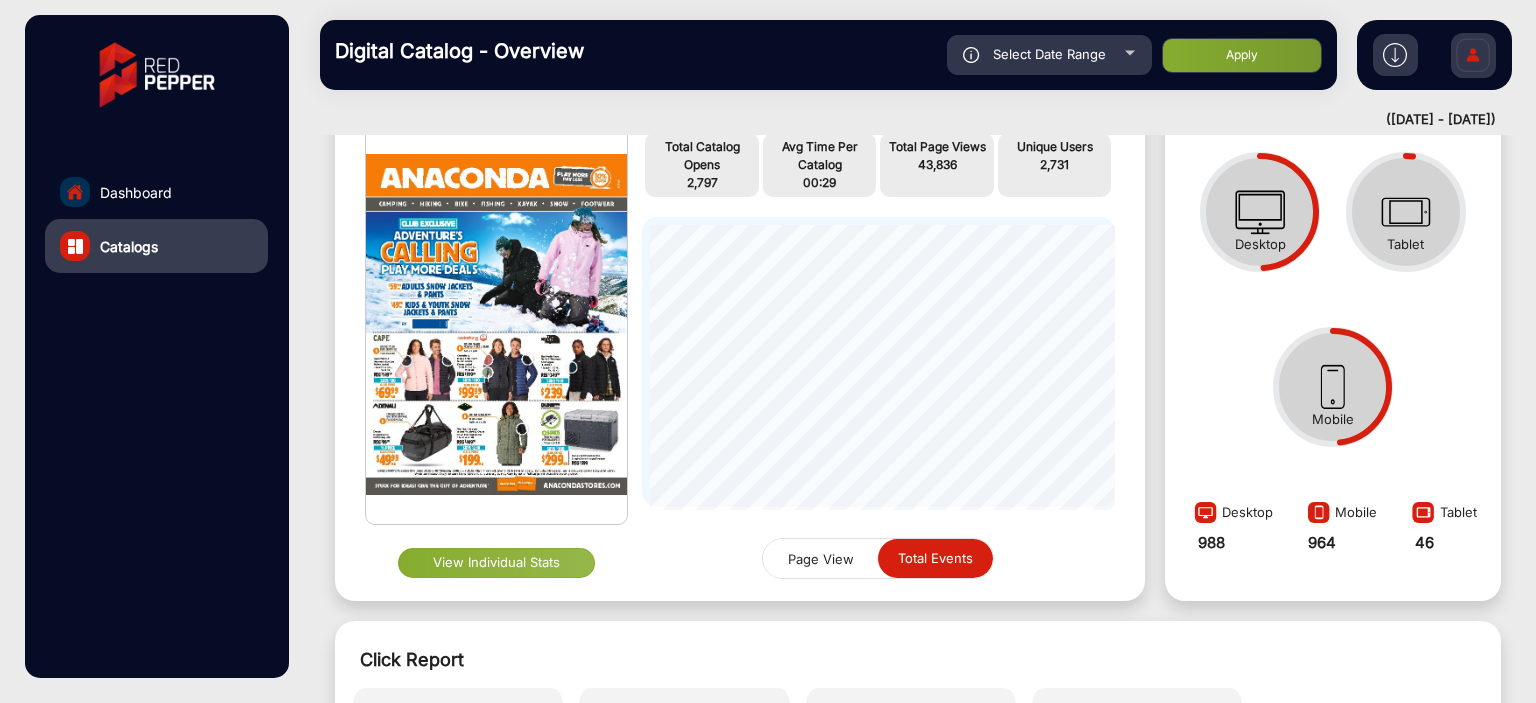 drag, startPoint x: 809, startPoint y: 583, endPoint x: 796, endPoint y: 594, distance: 17.029387 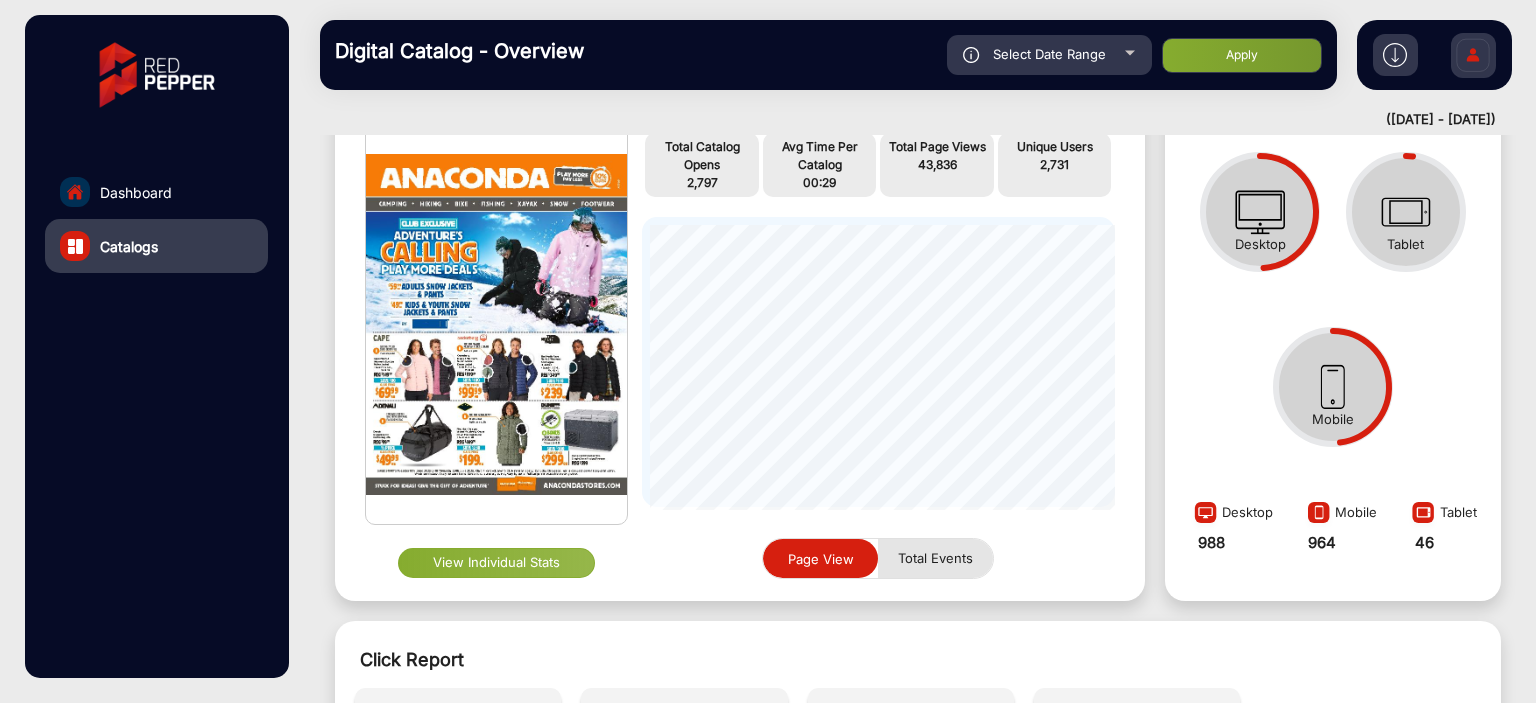 click on "Total Events" at bounding box center [935, 558] 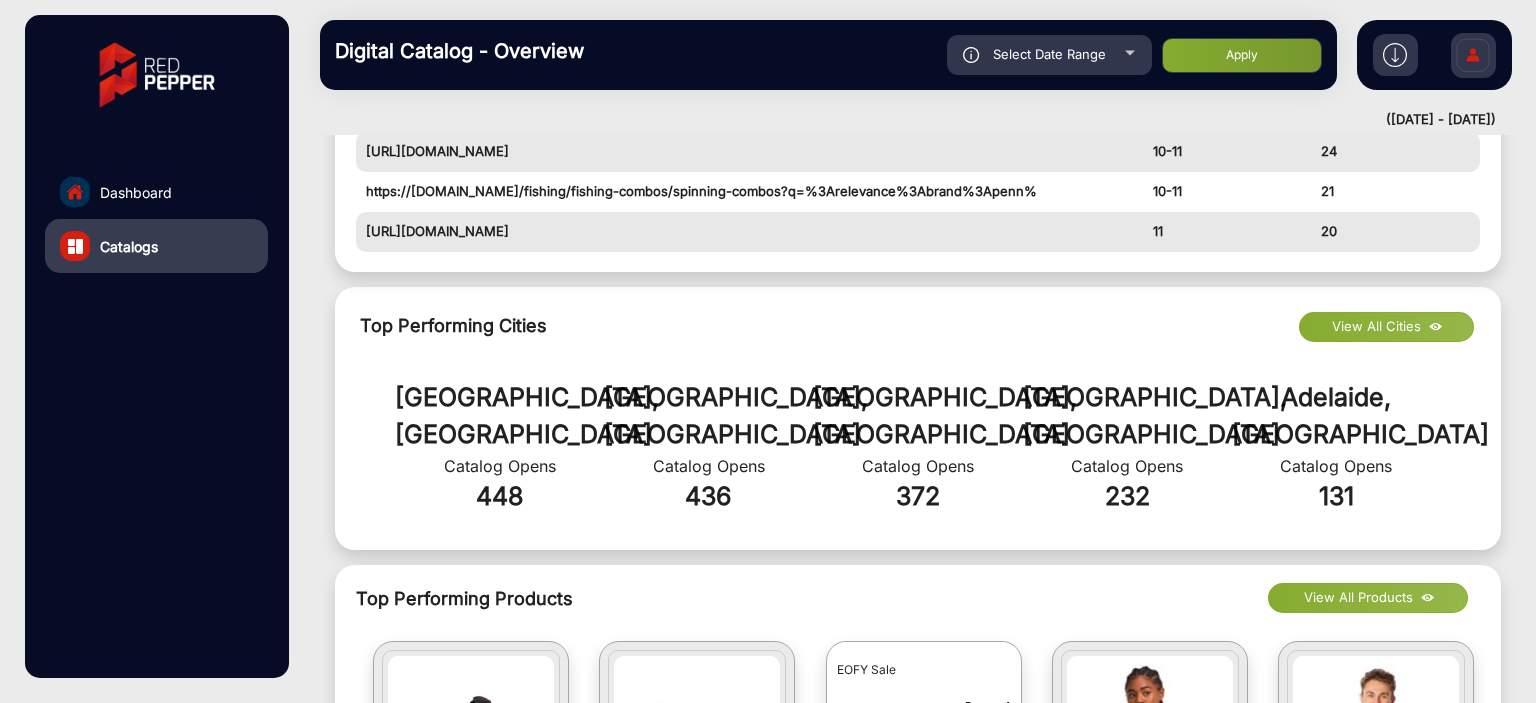 scroll, scrollTop: 948, scrollLeft: 0, axis: vertical 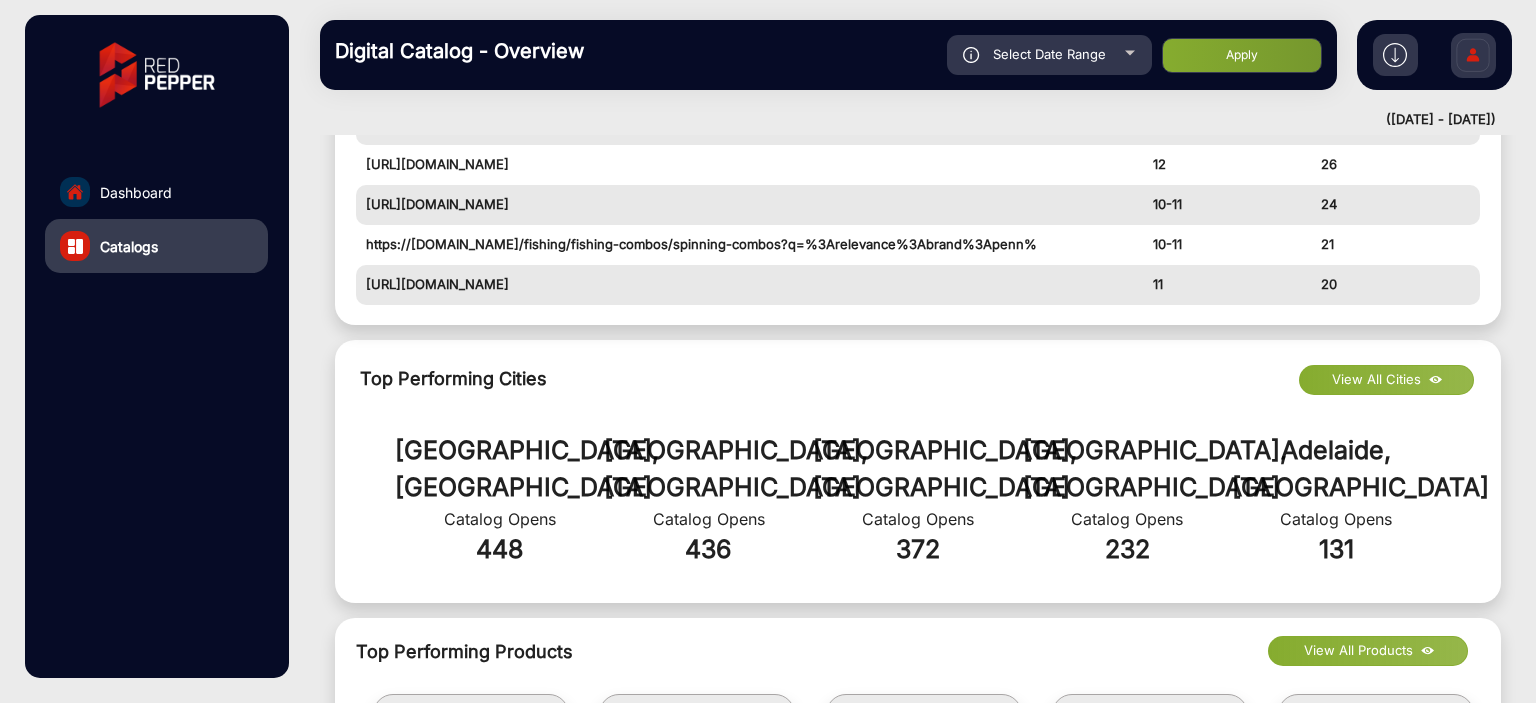 click on "View All Cities" 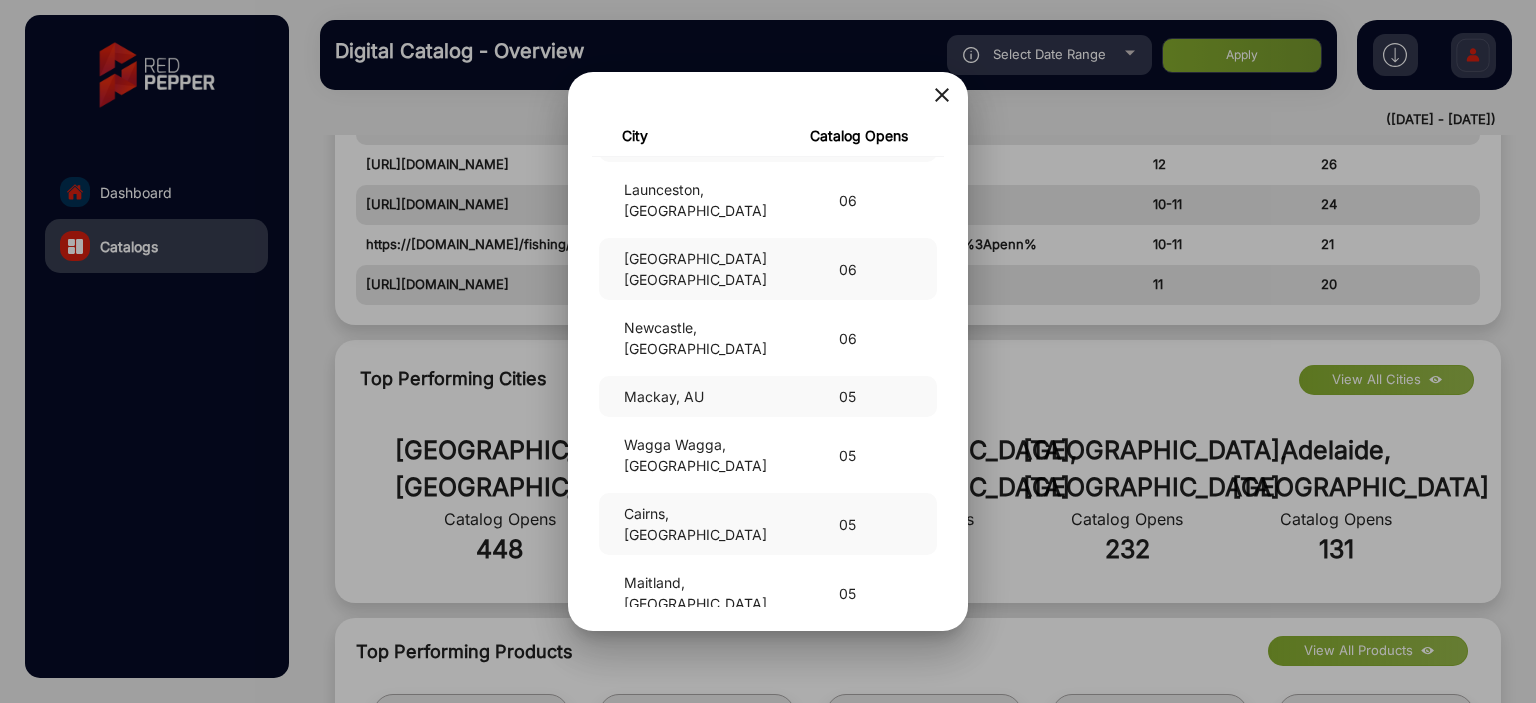 scroll, scrollTop: 1066, scrollLeft: 0, axis: vertical 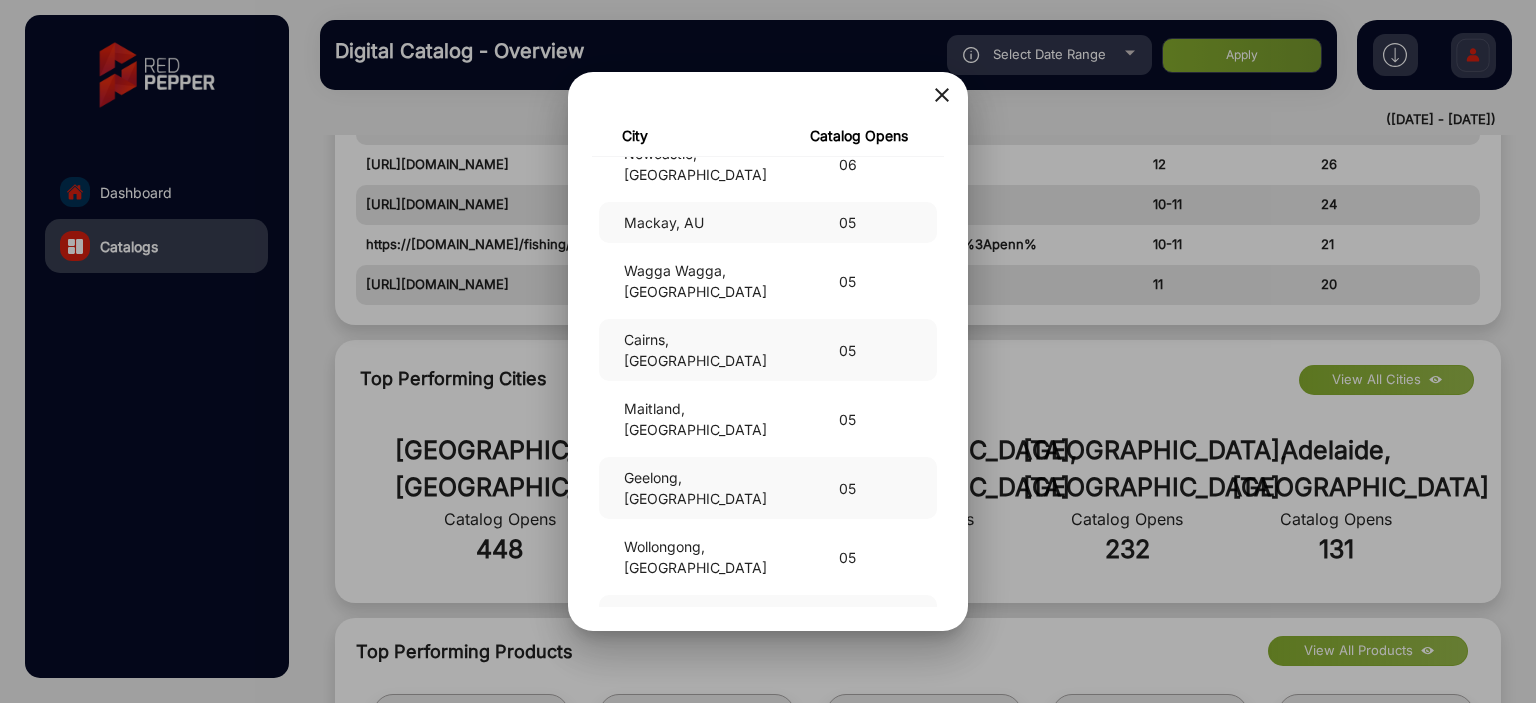 click at bounding box center [768, 351] 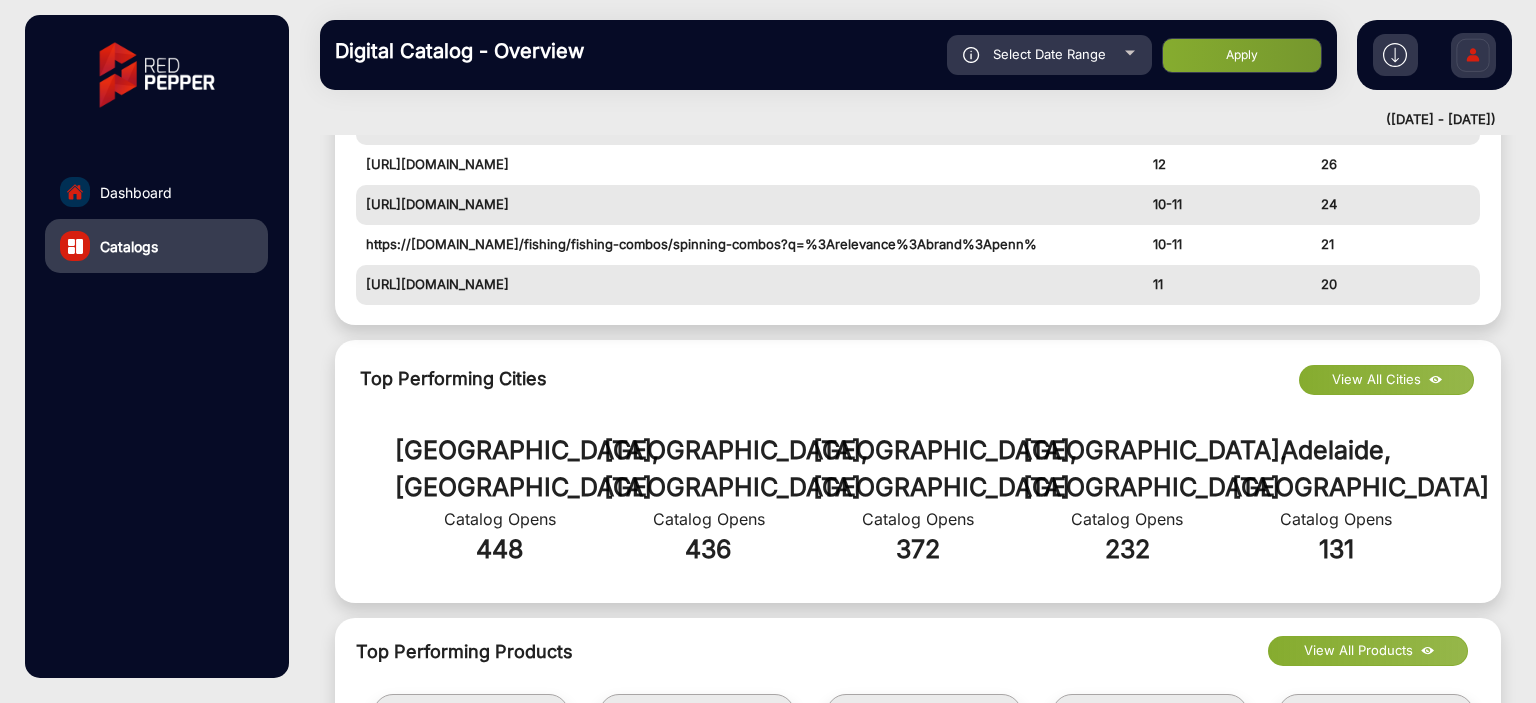 click on "View All Products" 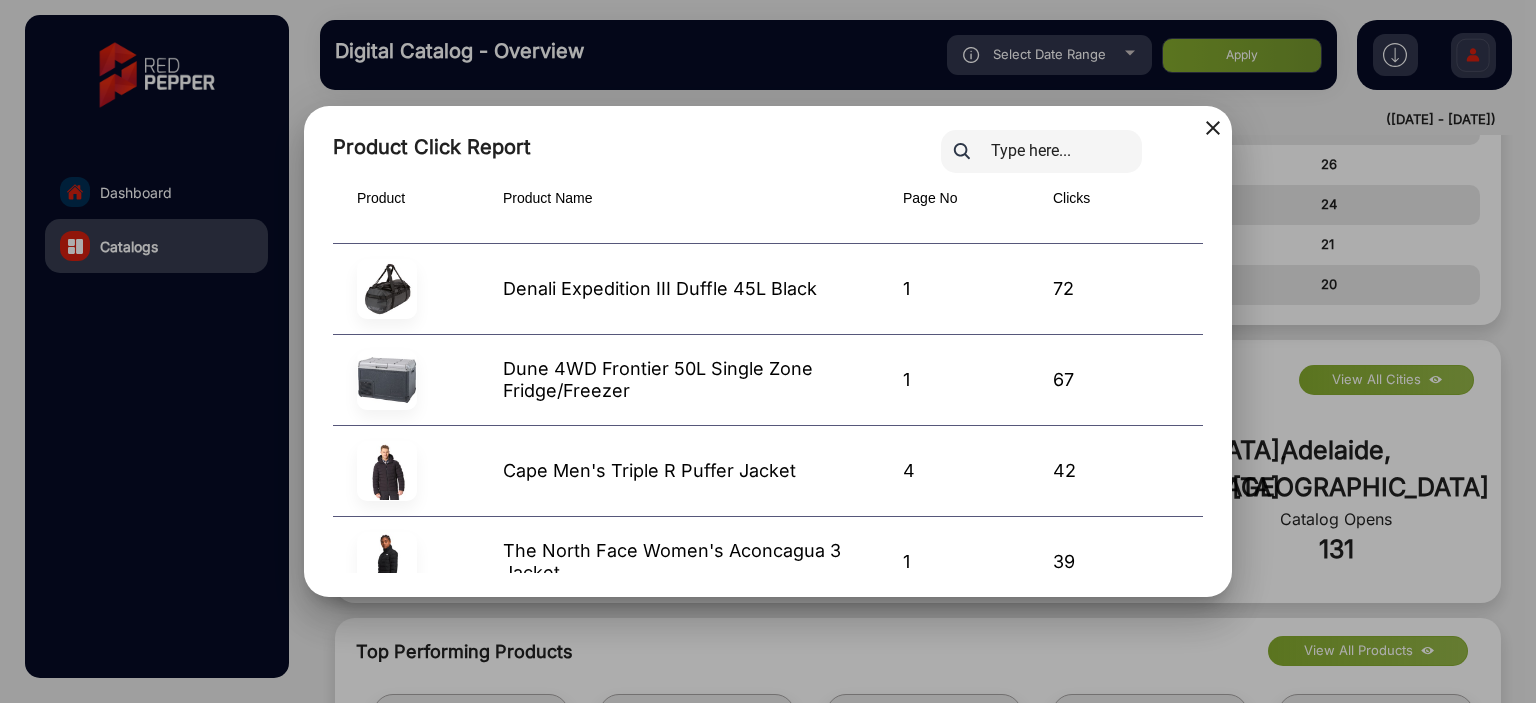 drag, startPoint x: 622, startPoint y: 391, endPoint x: 492, endPoint y: 367, distance: 132.19682 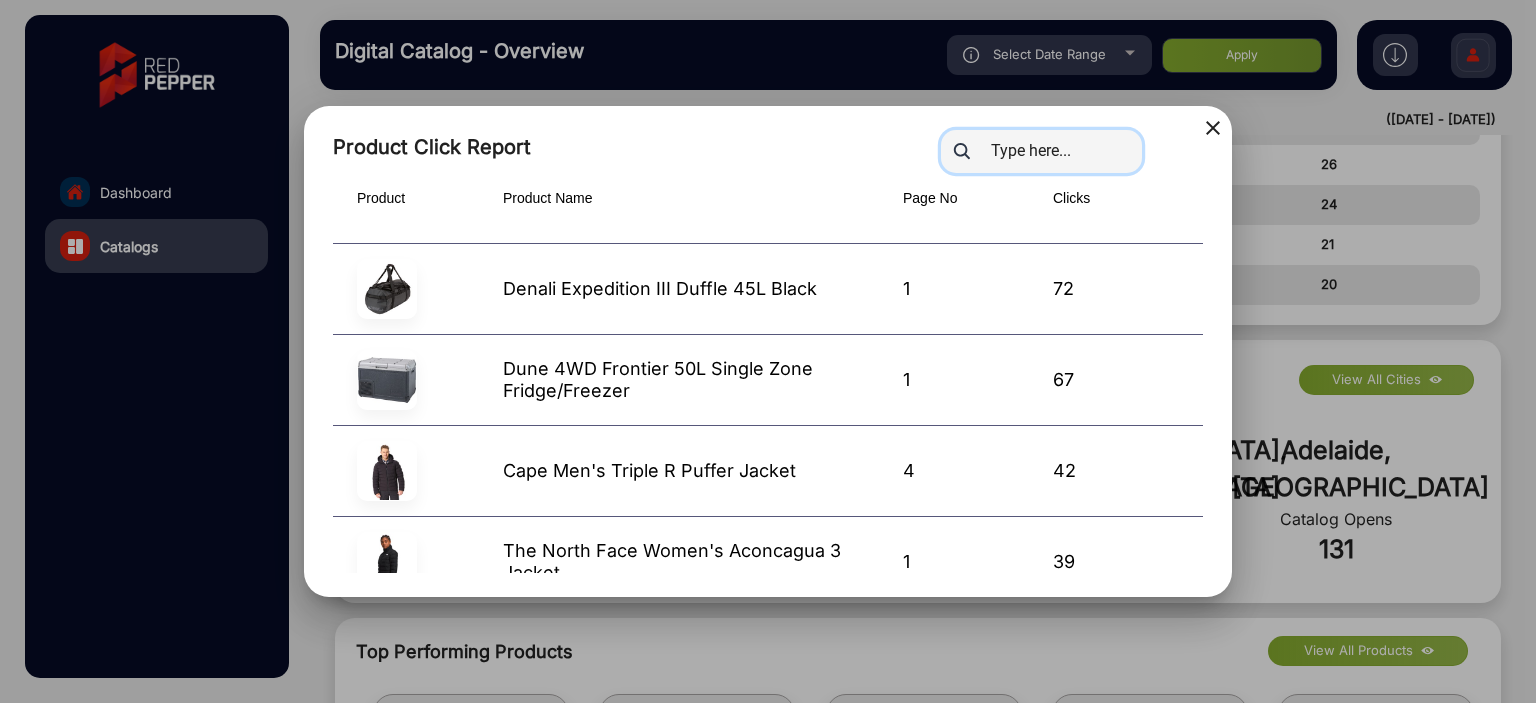 click at bounding box center (1041, 151) 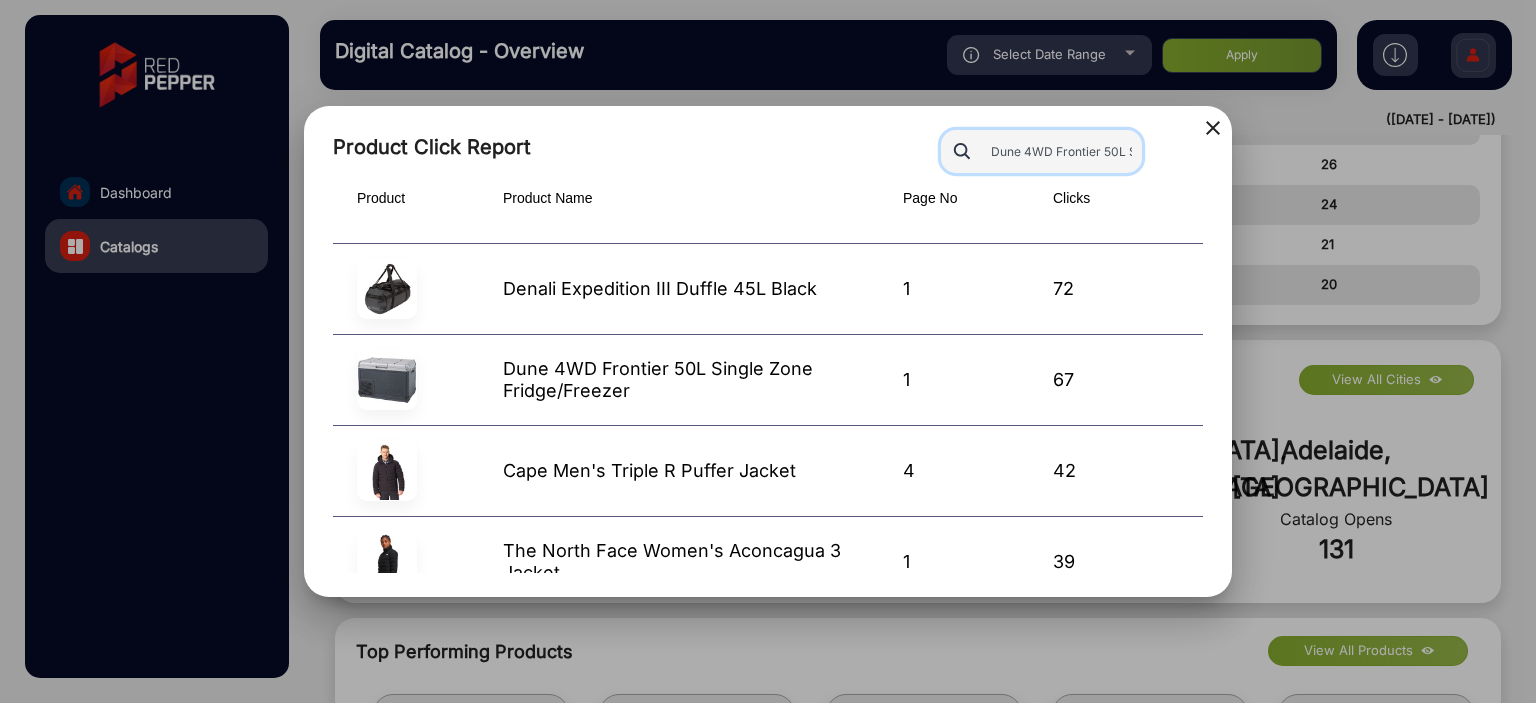 scroll, scrollTop: 0, scrollLeft: 176, axis: horizontal 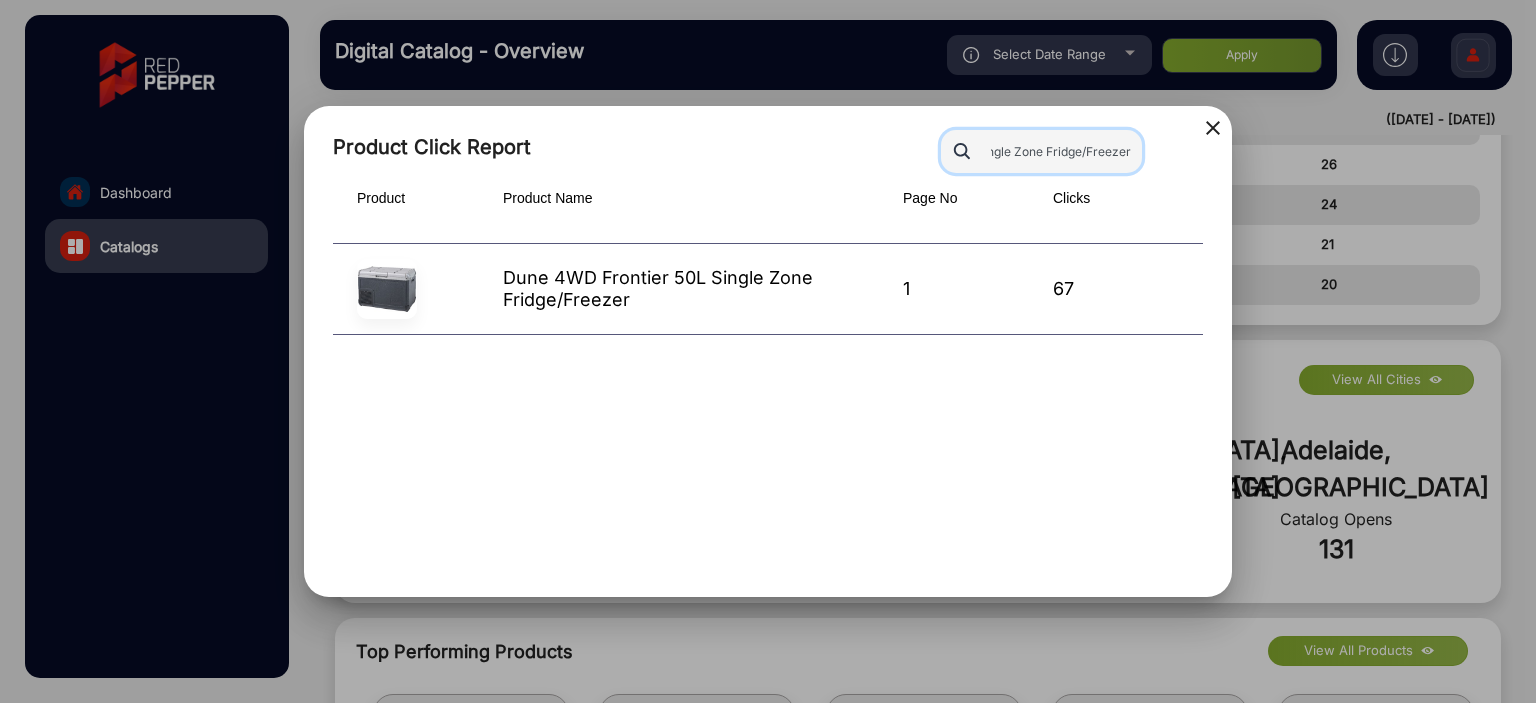 type on "Dune 4WD Frontier 50L Single Zone Fridge/Freezer" 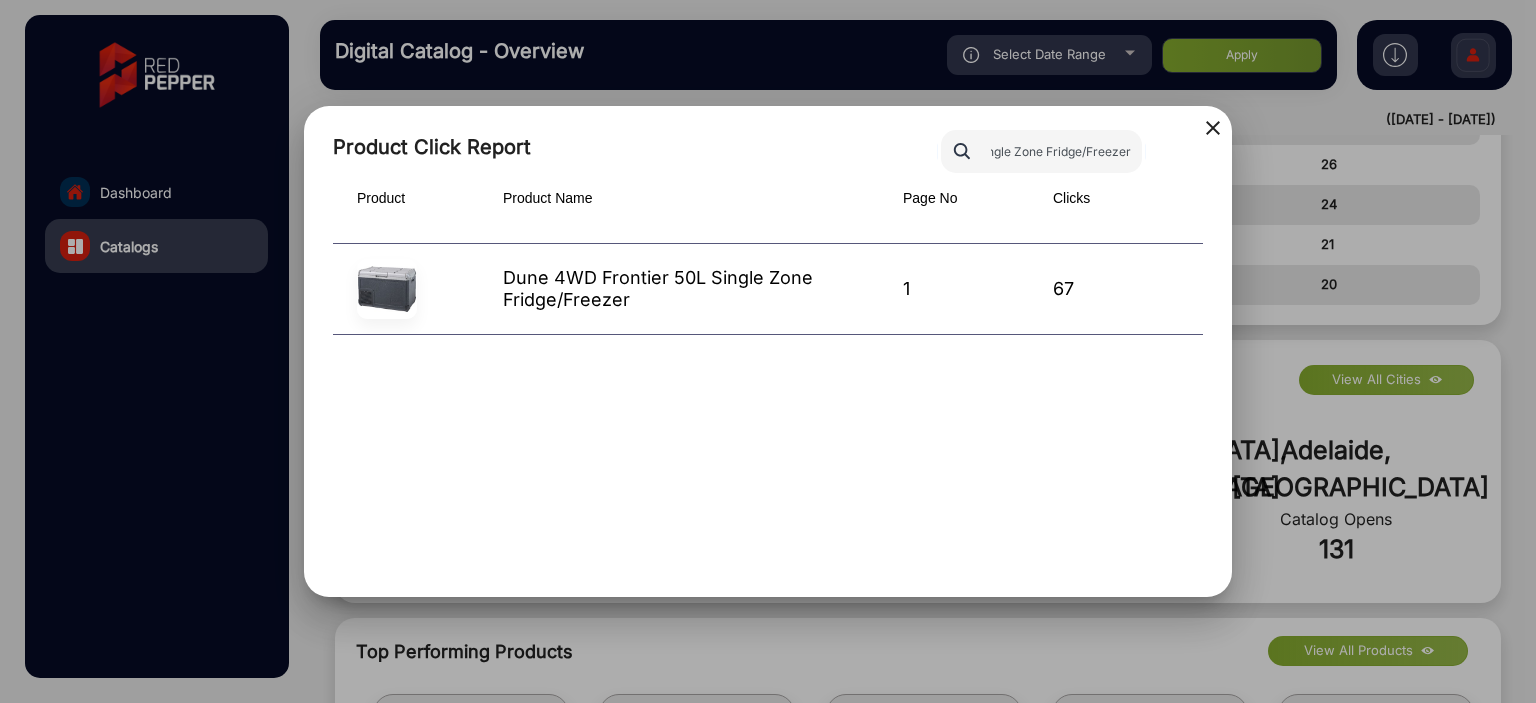 scroll, scrollTop: 0, scrollLeft: 0, axis: both 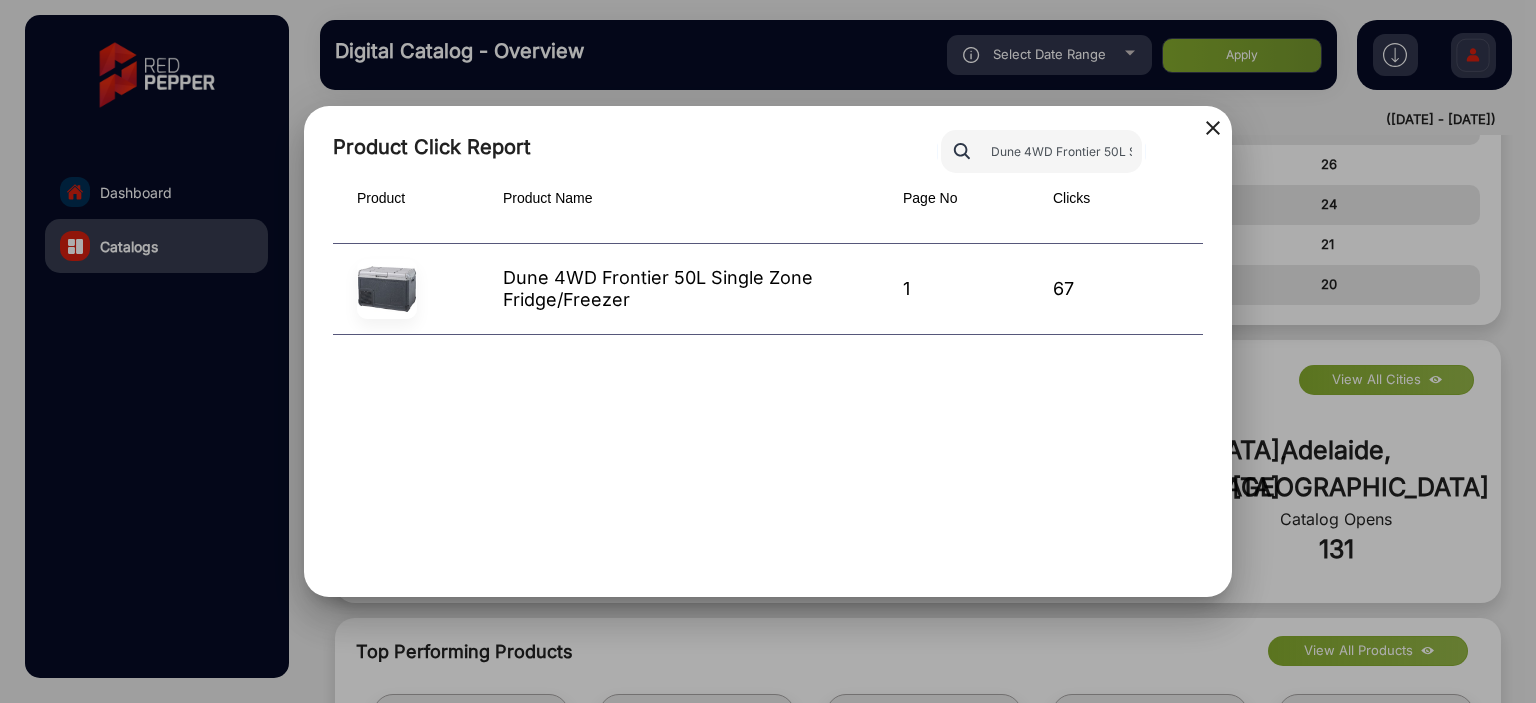 click on "close" at bounding box center [1213, 128] 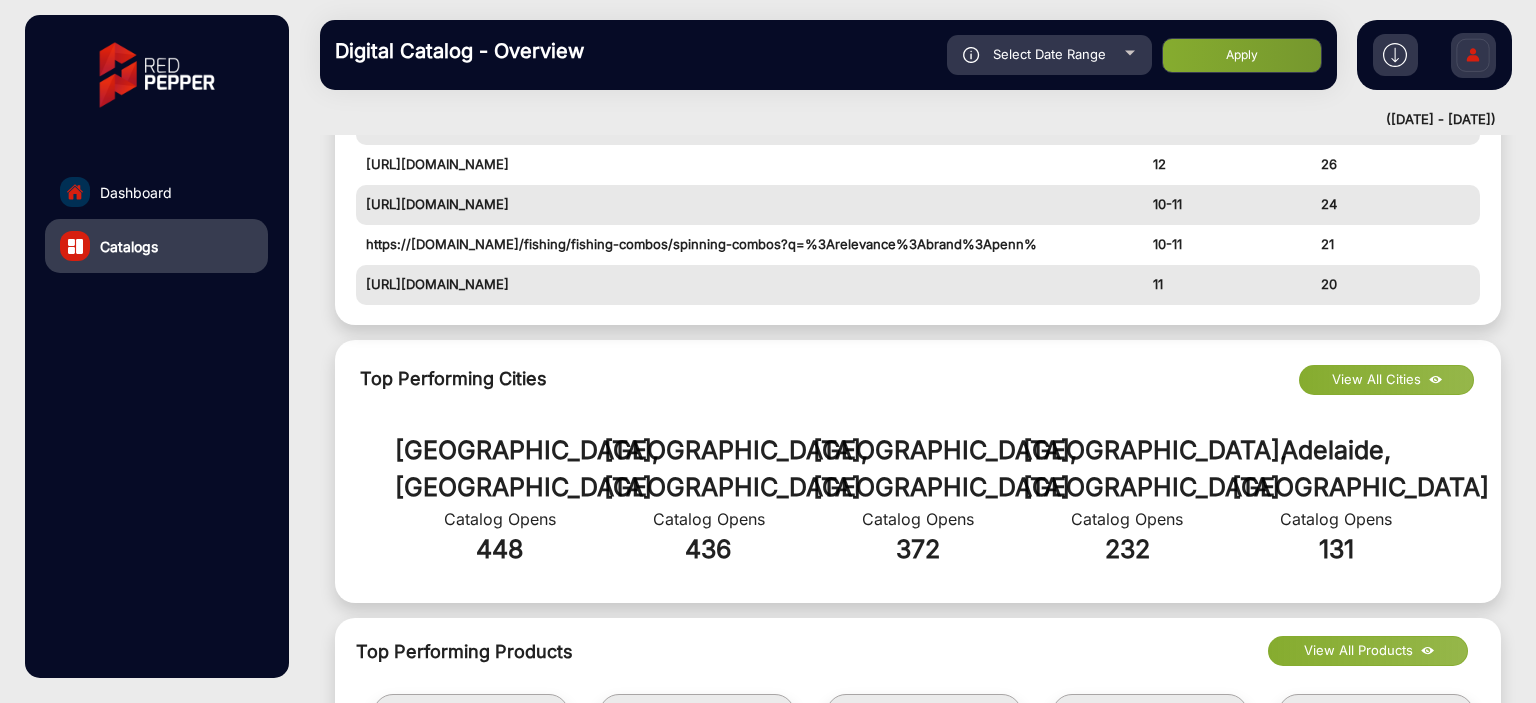 click on "View All Cities" 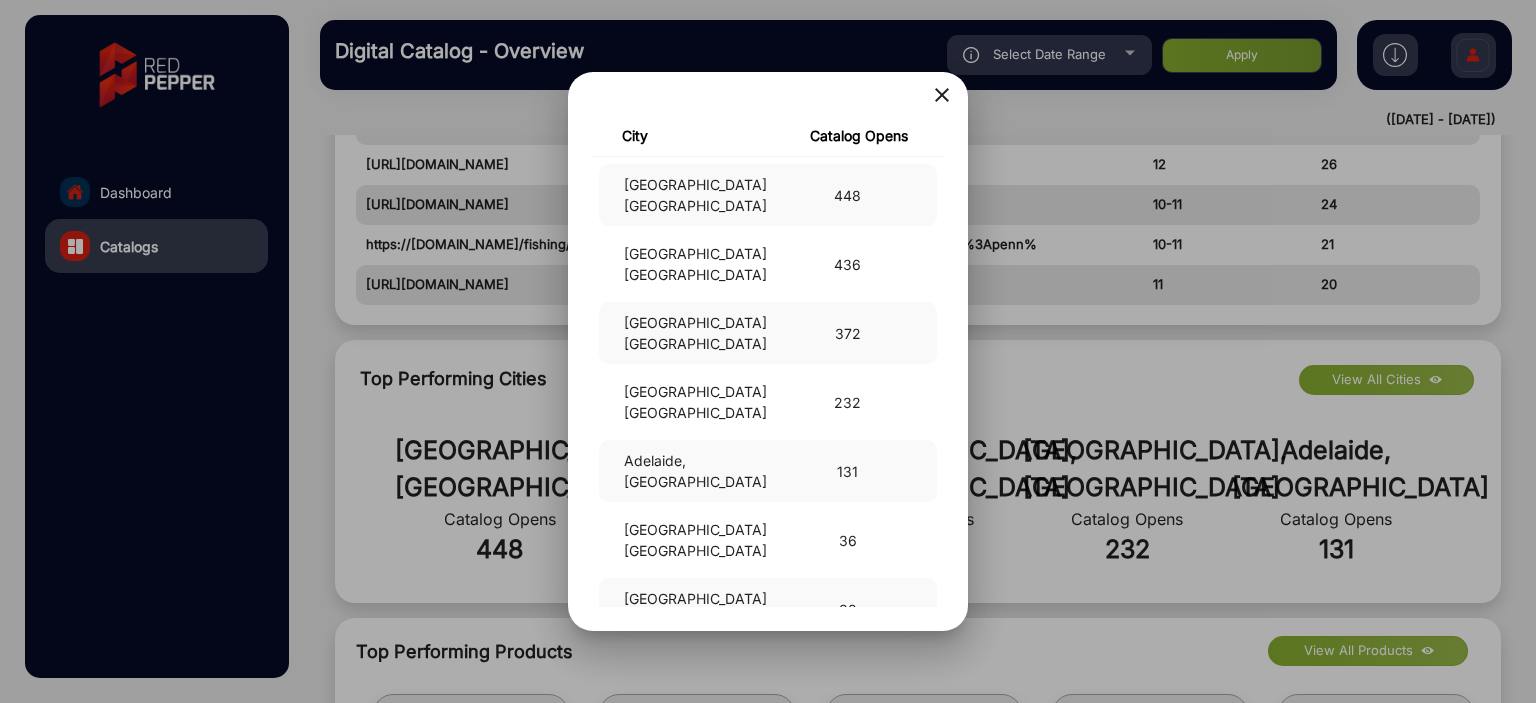 drag, startPoint x: 1088, startPoint y: 352, endPoint x: 1142, endPoint y: 375, distance: 58.694122 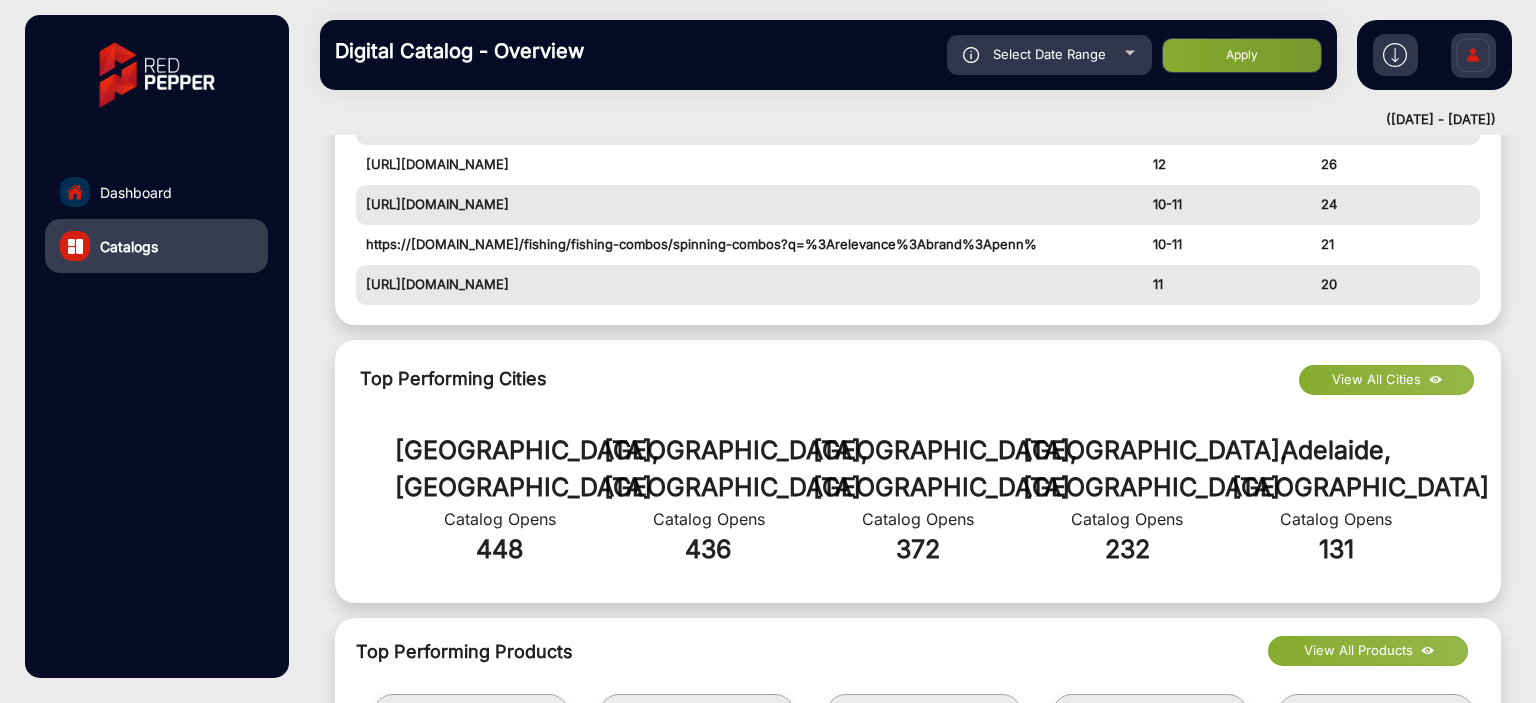 click on "View All Products" 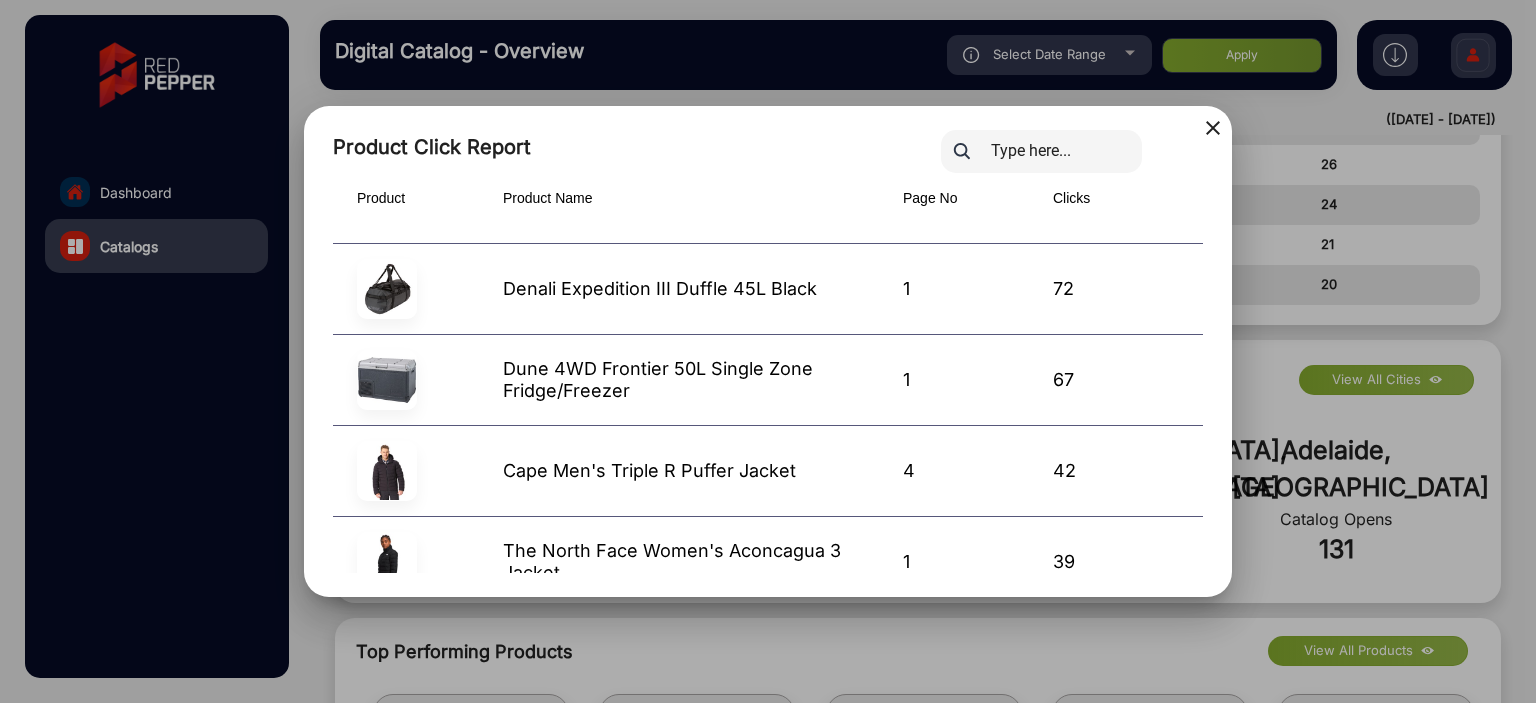 click on "67" at bounding box center [1128, 379] 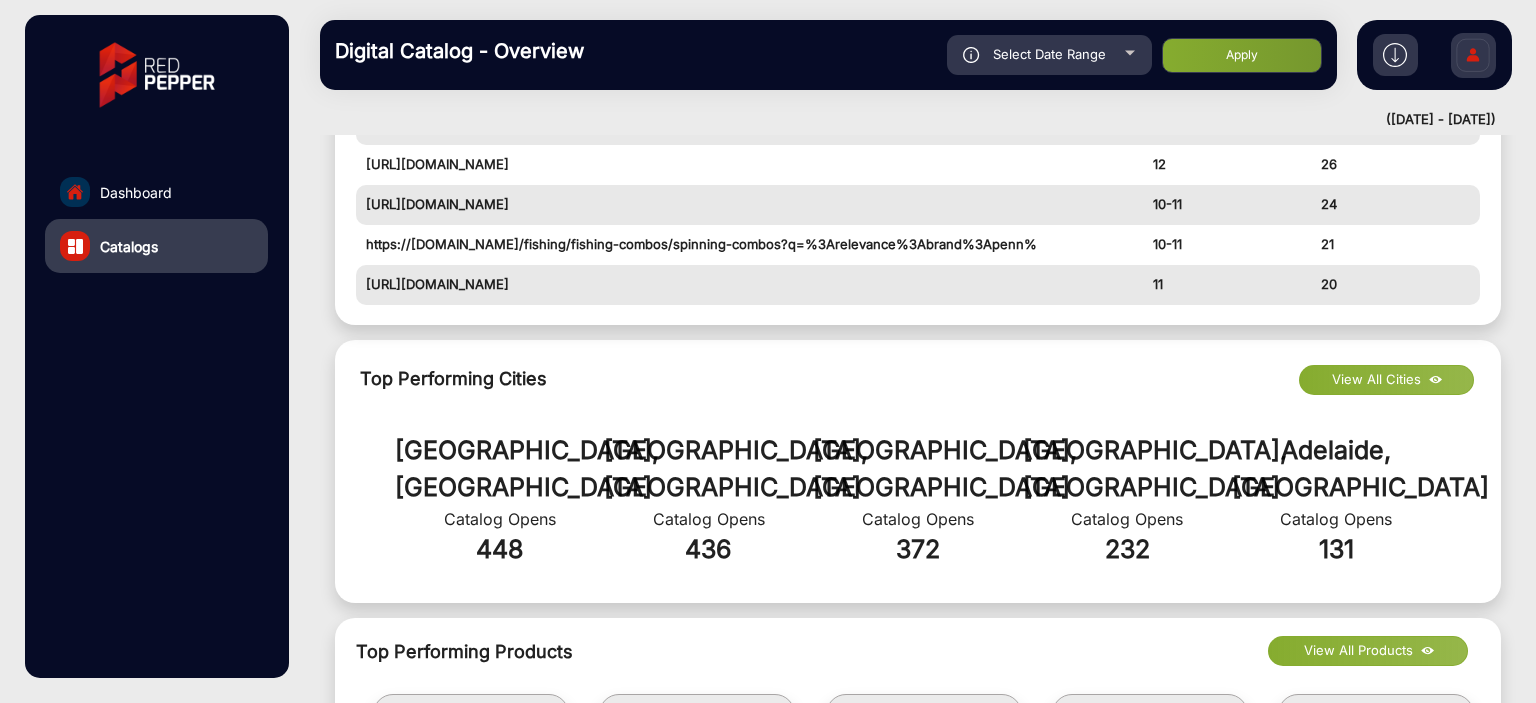 type 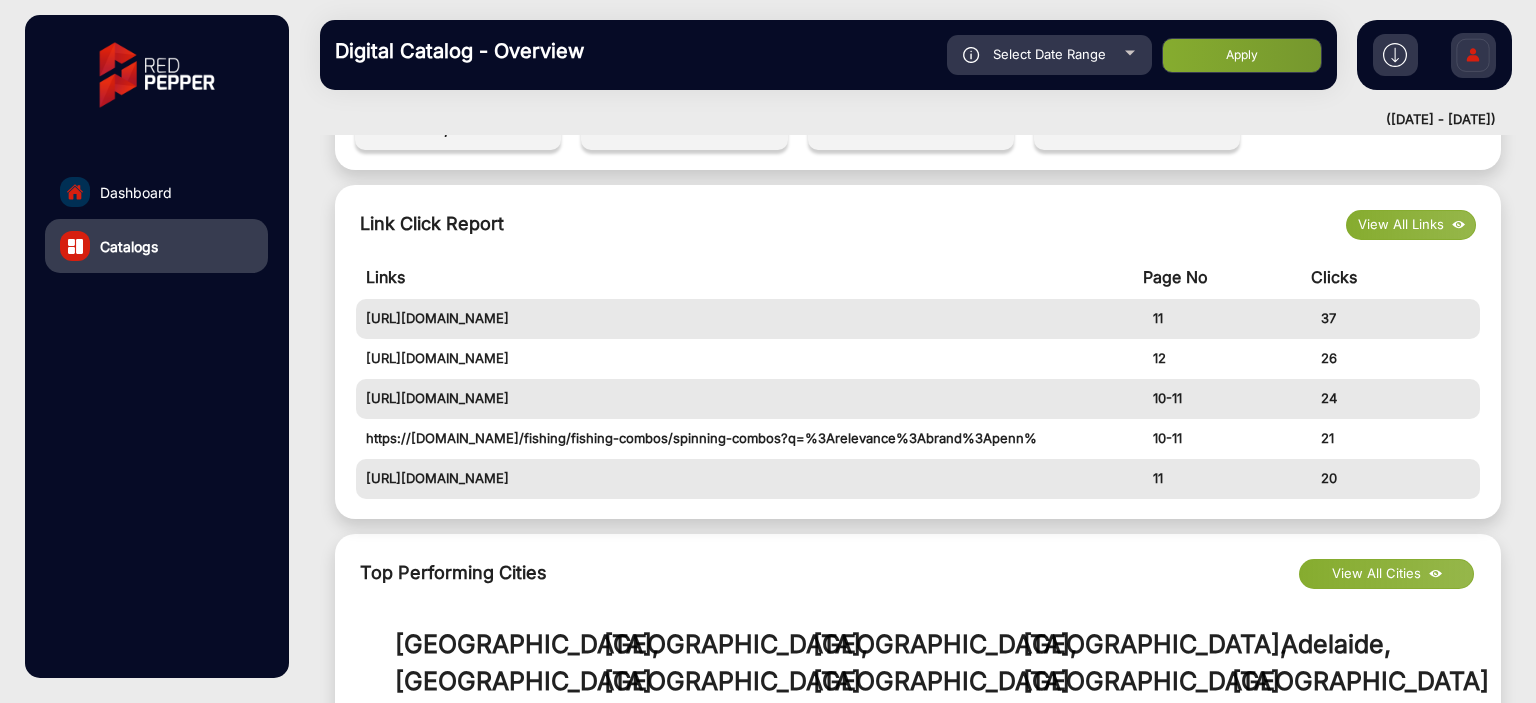 scroll, scrollTop: 540, scrollLeft: 0, axis: vertical 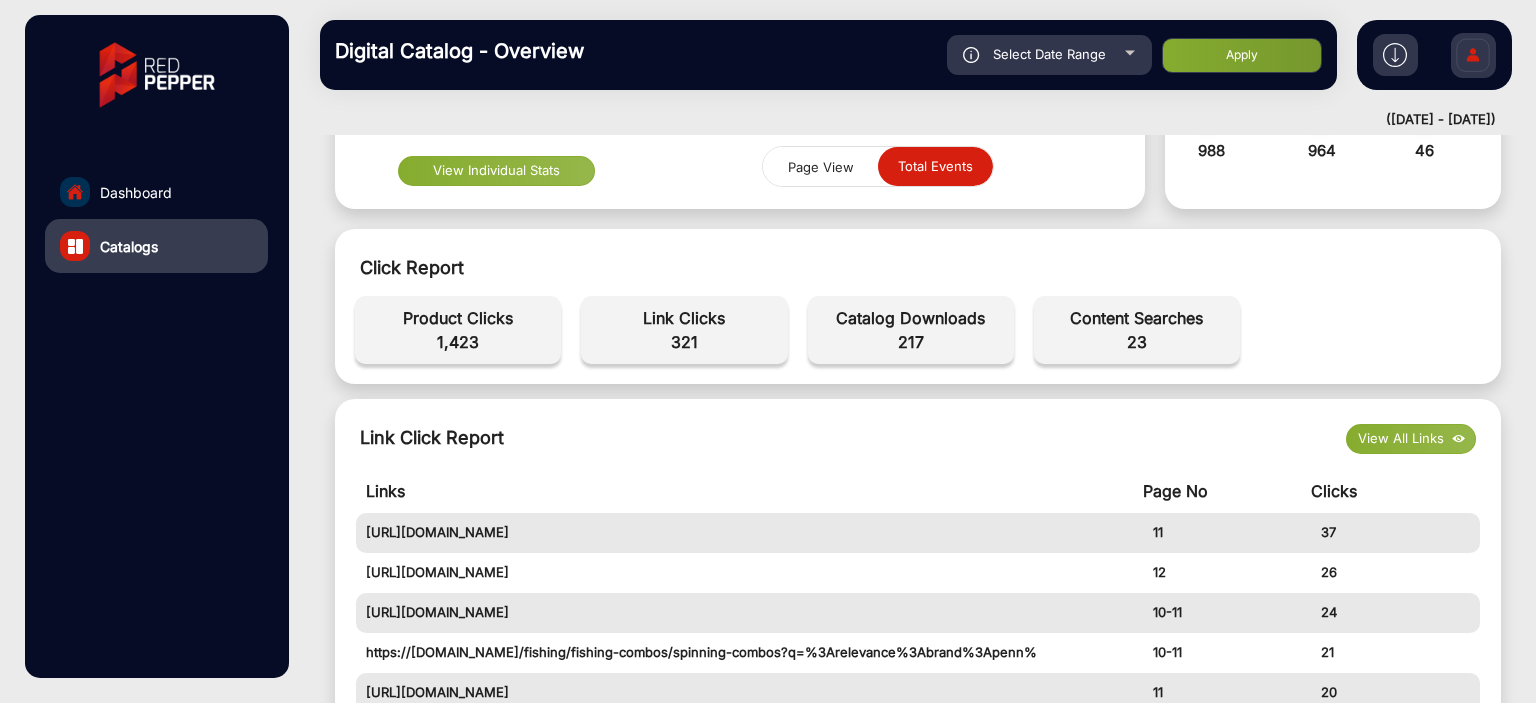 click on "Dashboard" 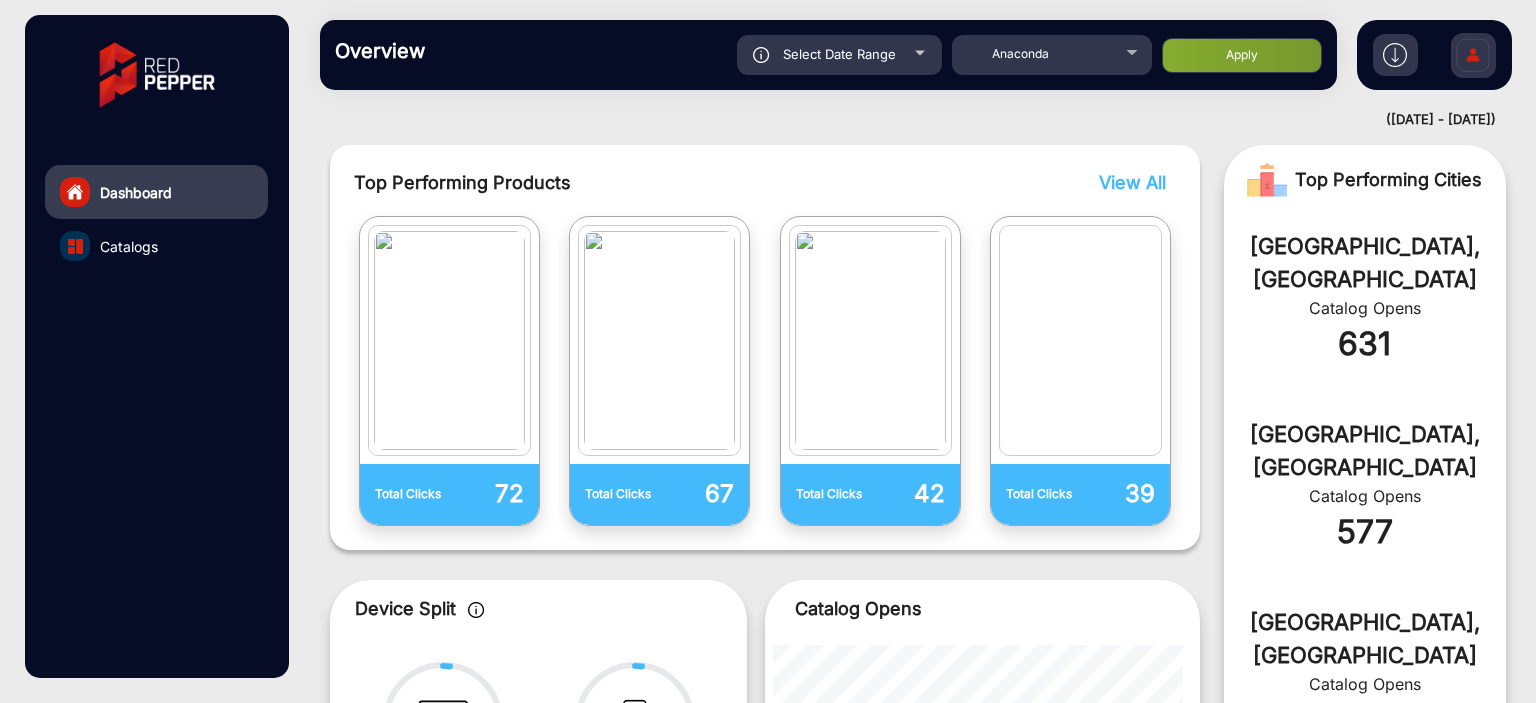 scroll, scrollTop: 15, scrollLeft: 0, axis: vertical 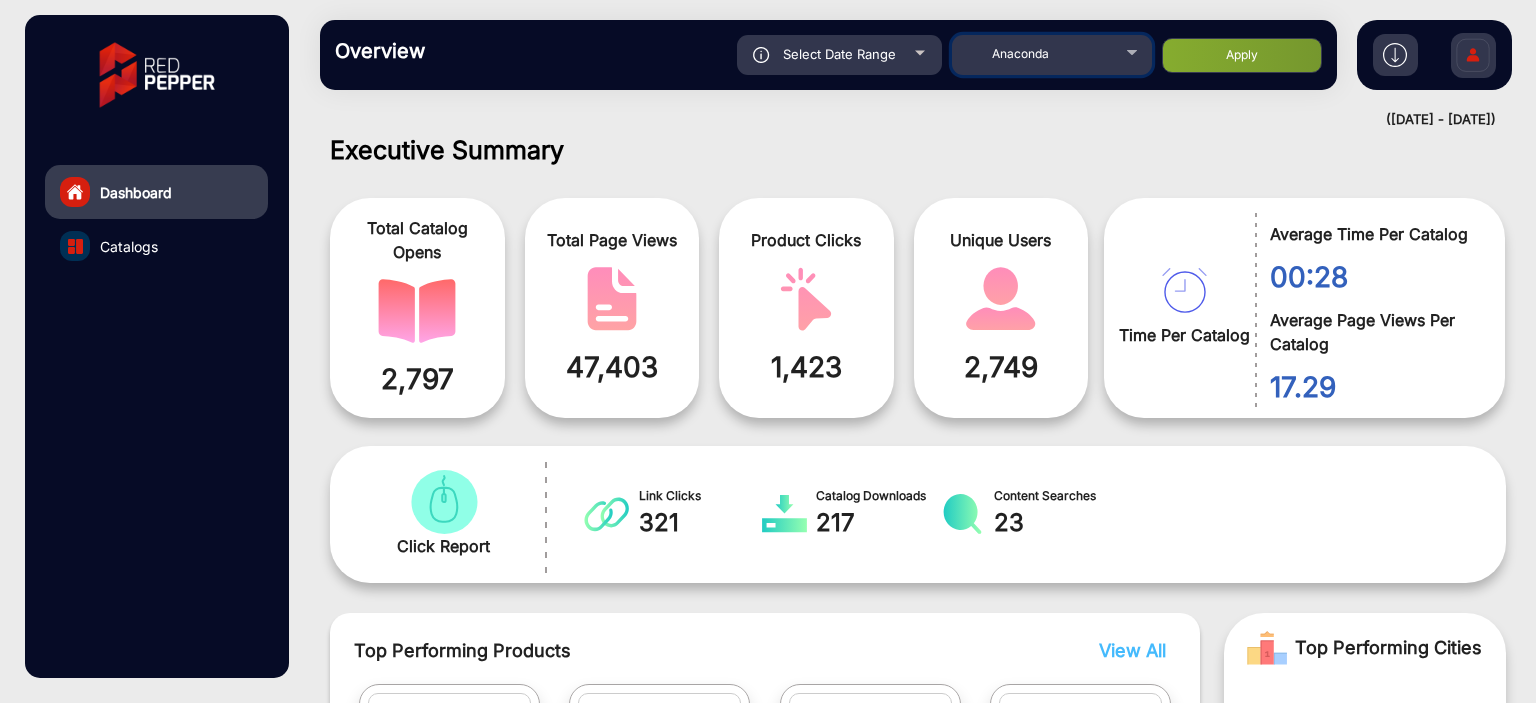 click on "Anaconda" at bounding box center [1020, 53] 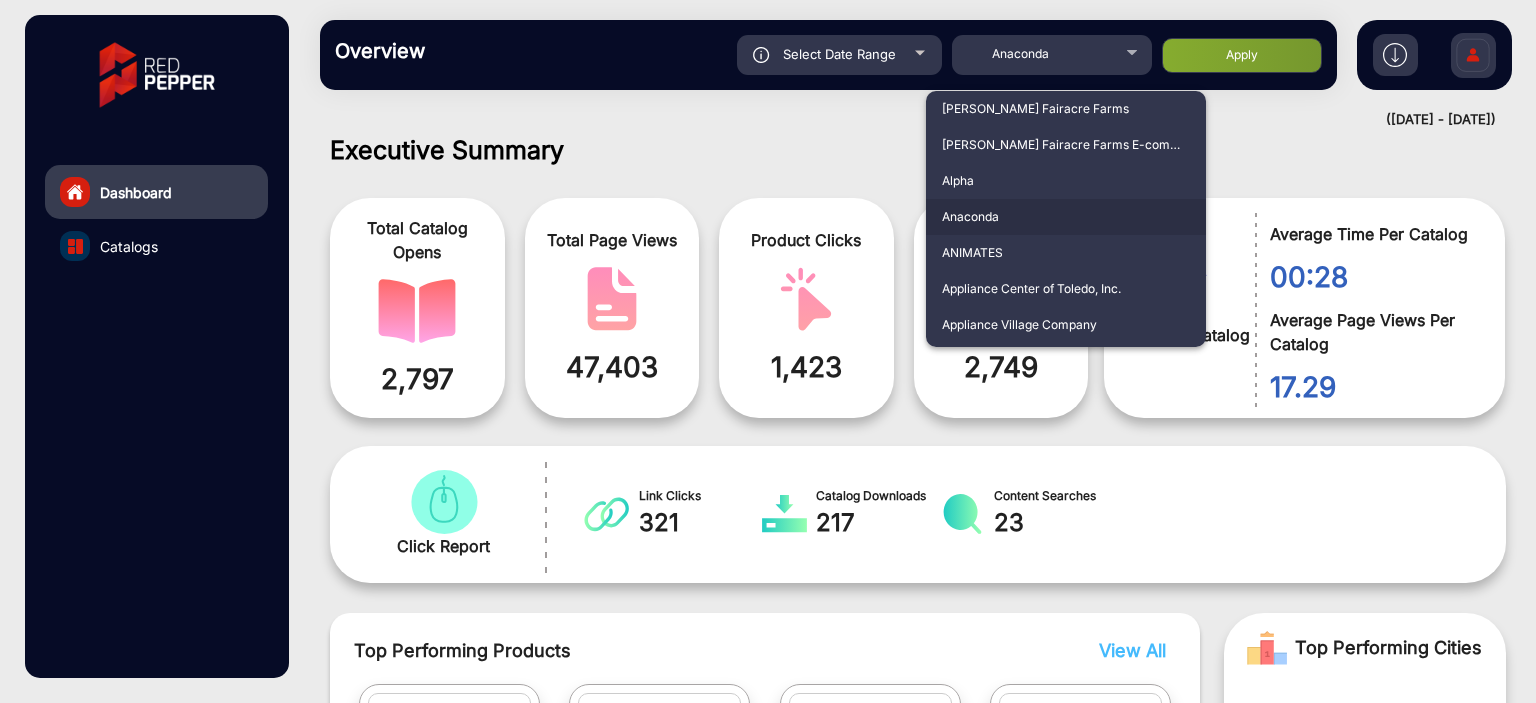 click at bounding box center (768, 351) 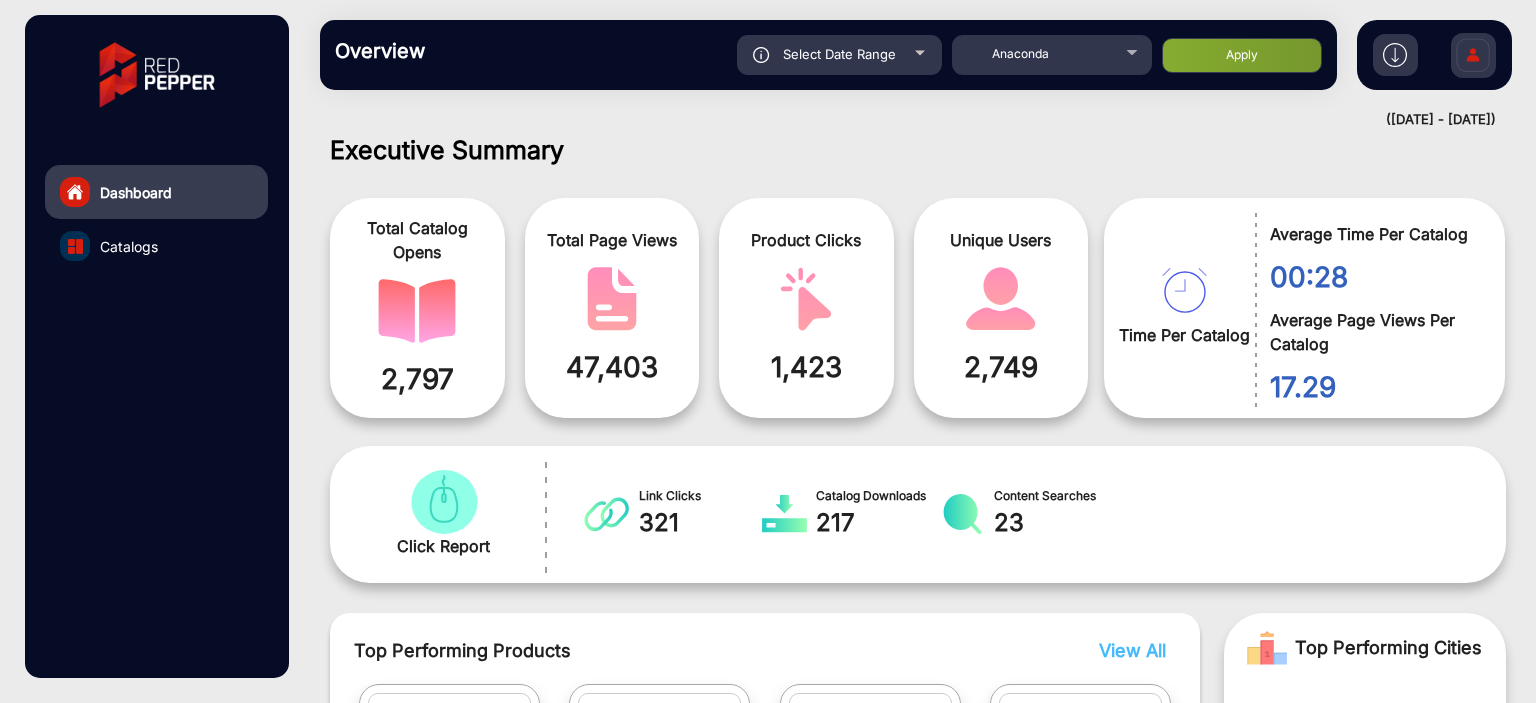click on "Select Date Range" 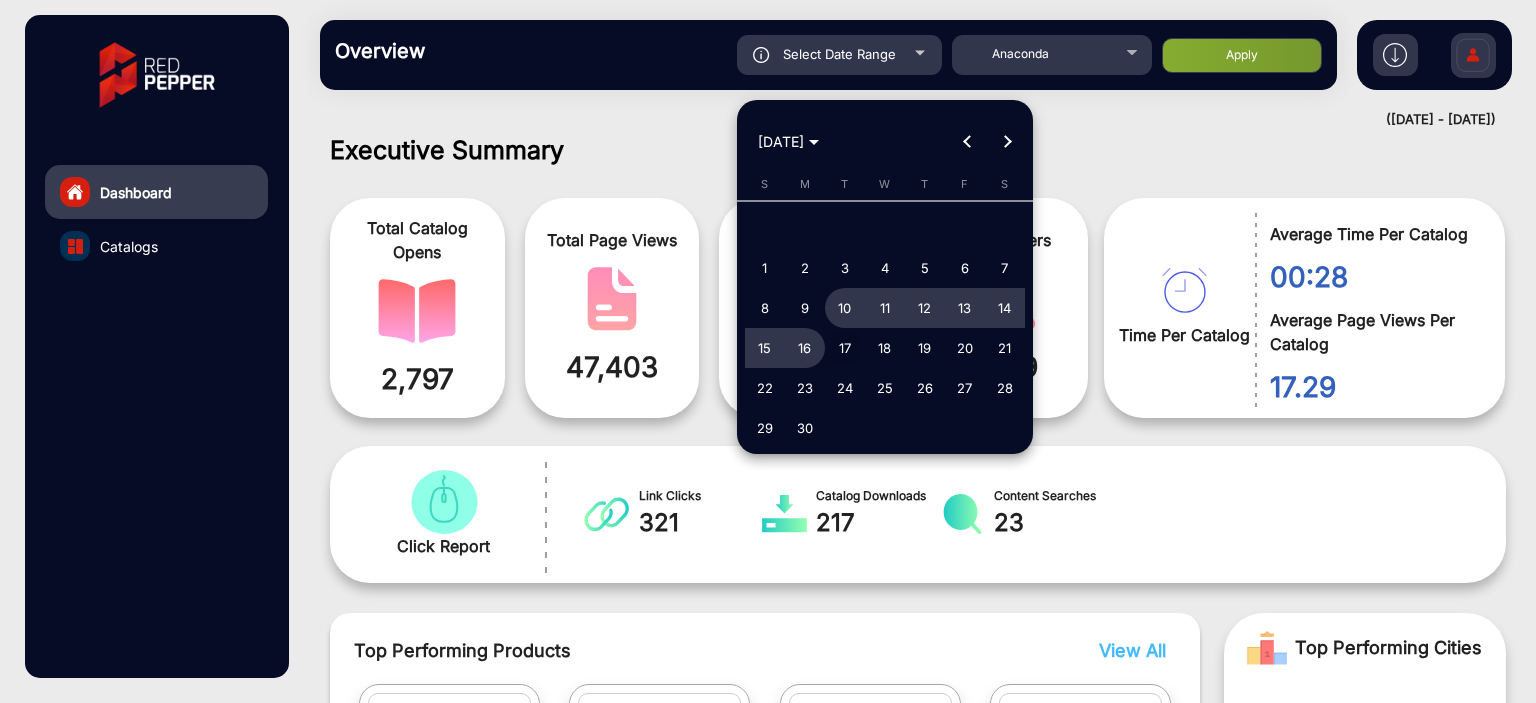 click on "17" at bounding box center [845, 348] 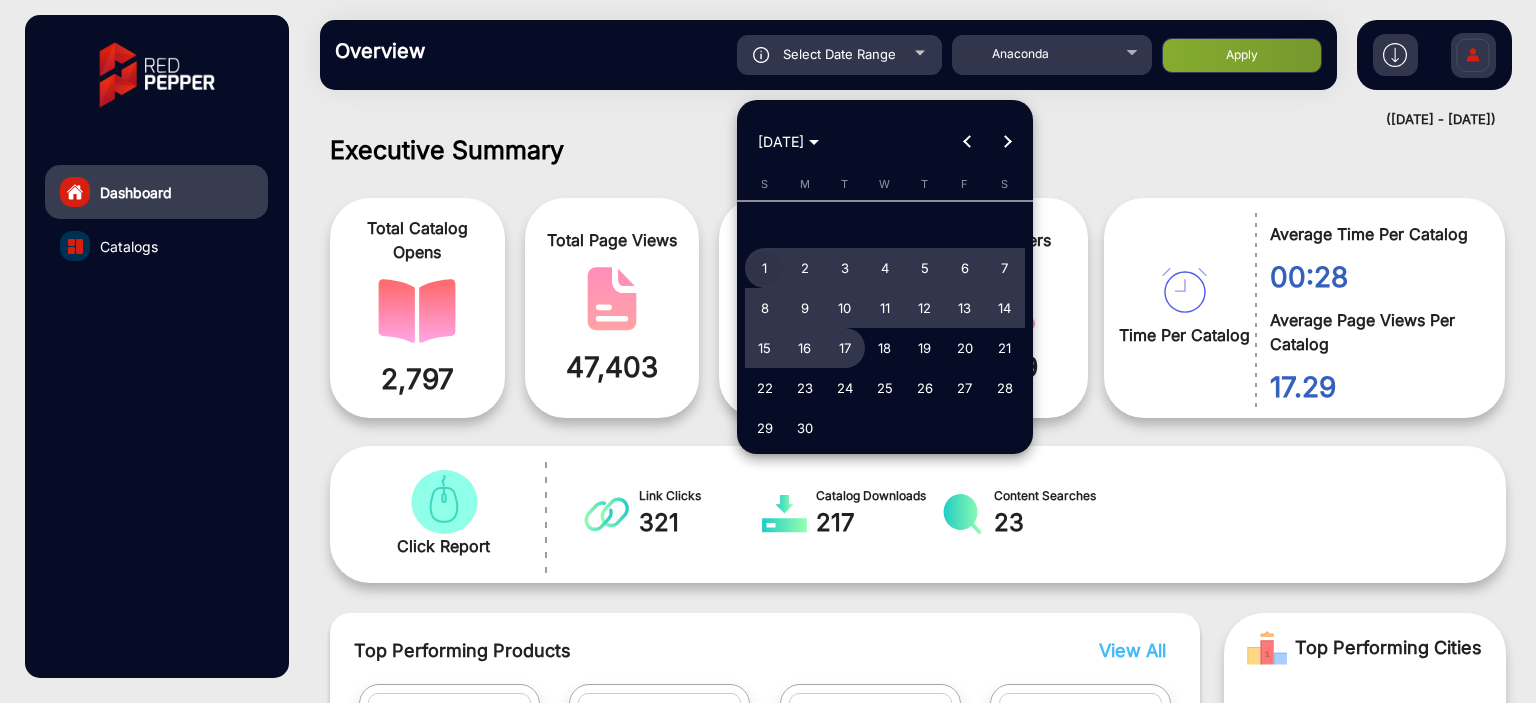 click on "1" at bounding box center (765, 268) 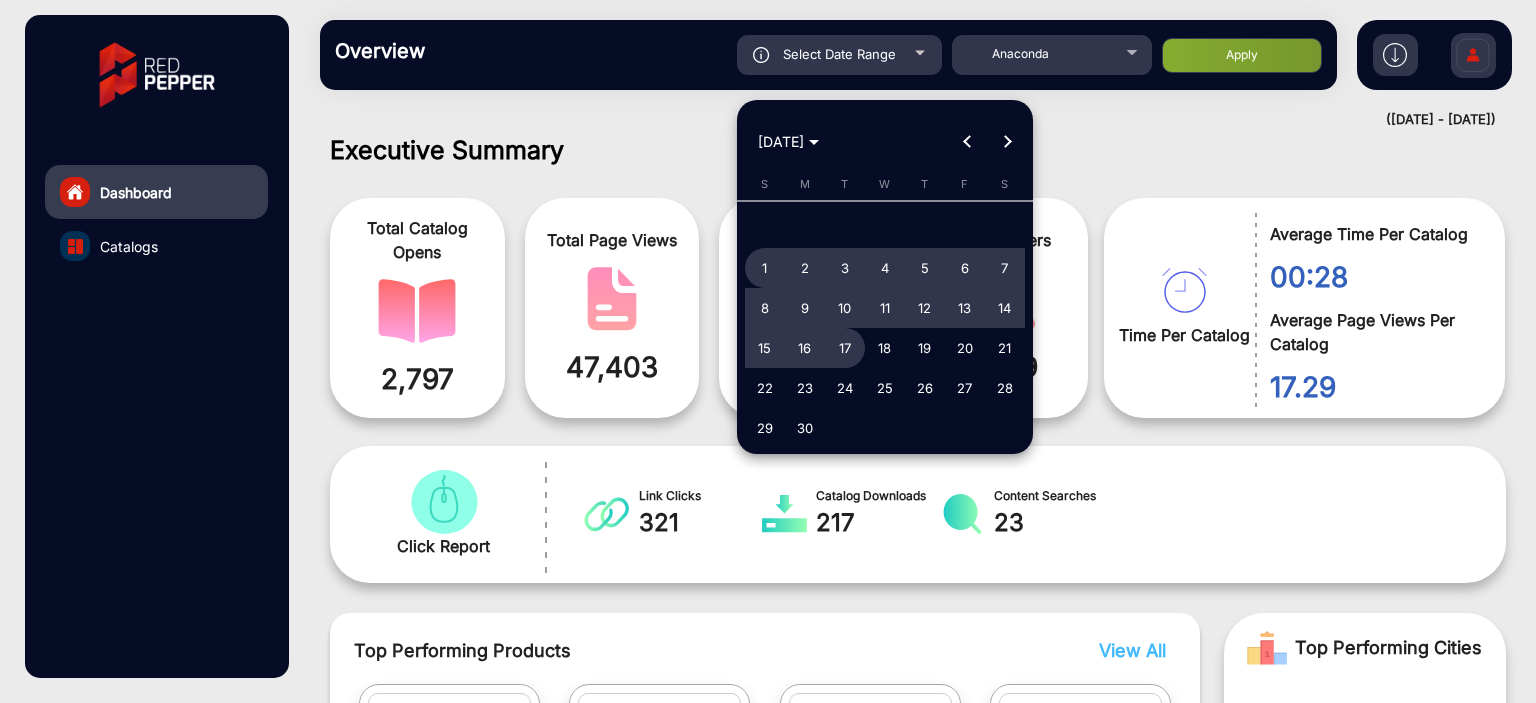 type on "[DATE] - [DATE]" 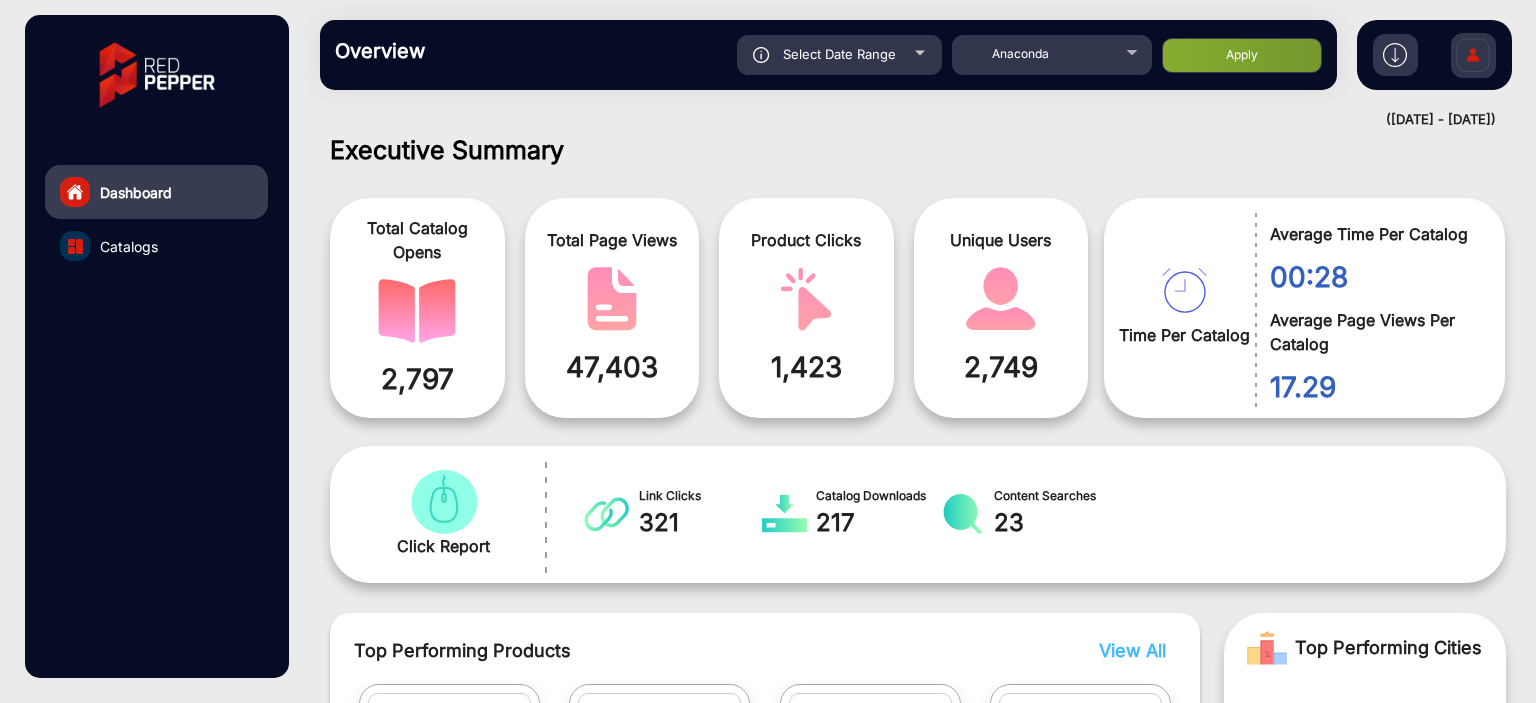 click on "Select Date Range" 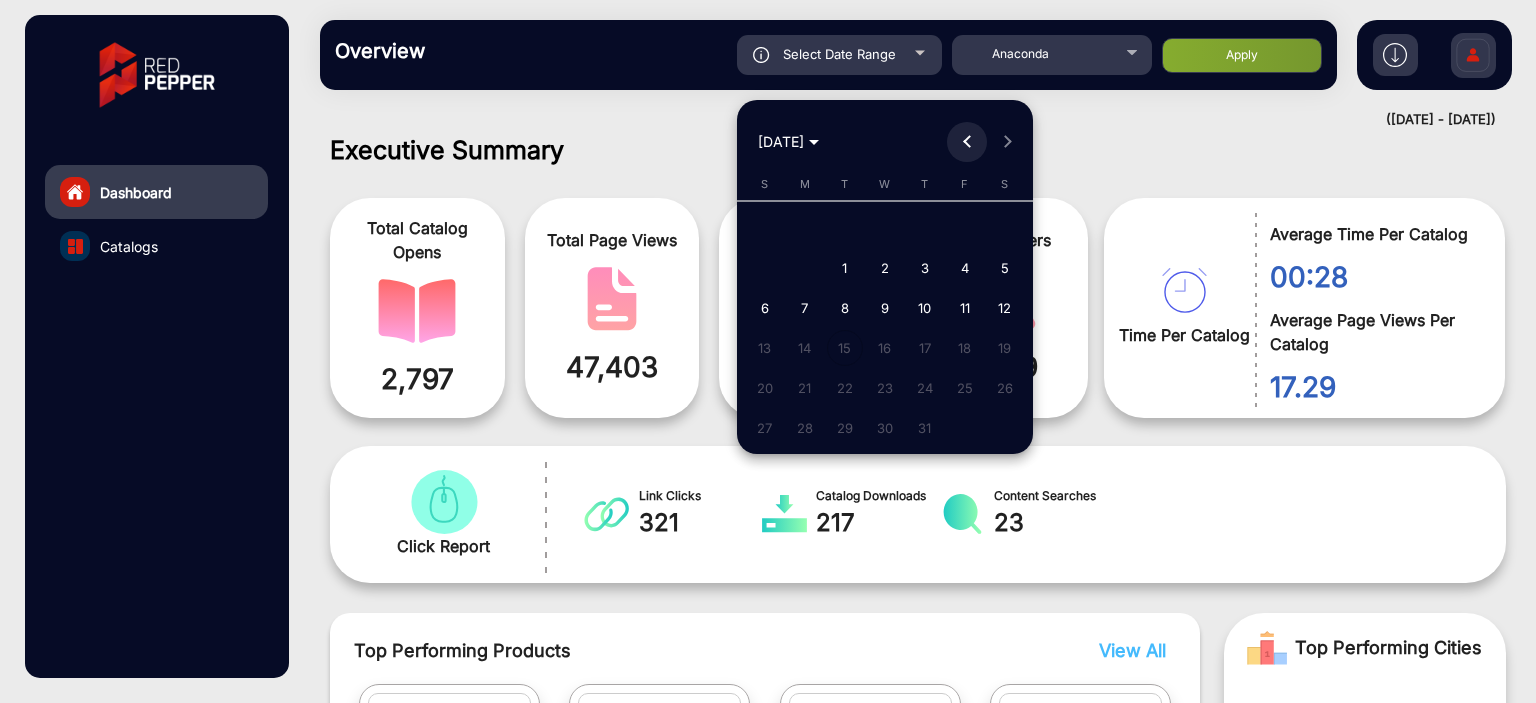 drag, startPoint x: 971, startPoint y: 126, endPoint x: 937, endPoint y: 168, distance: 54.037025 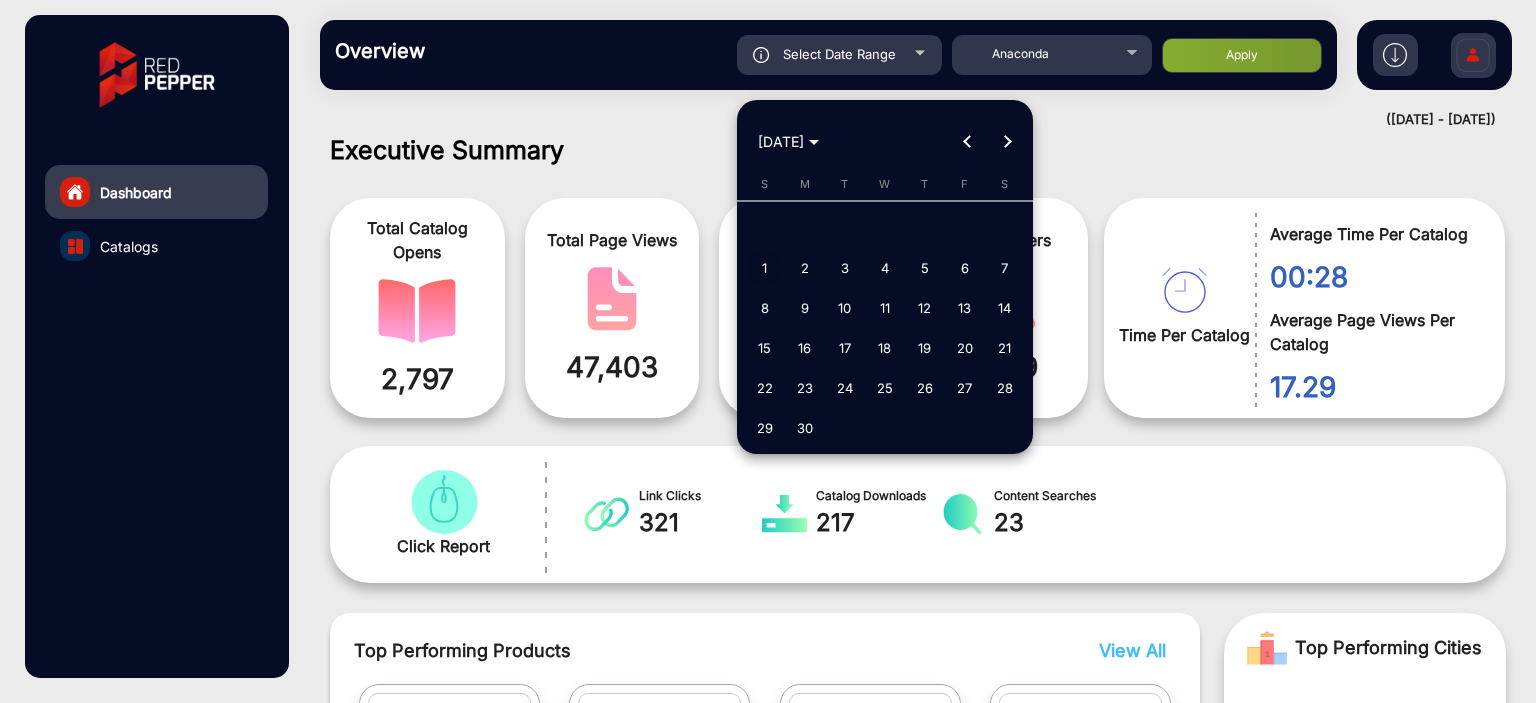 click on "1" at bounding box center (765, 268) 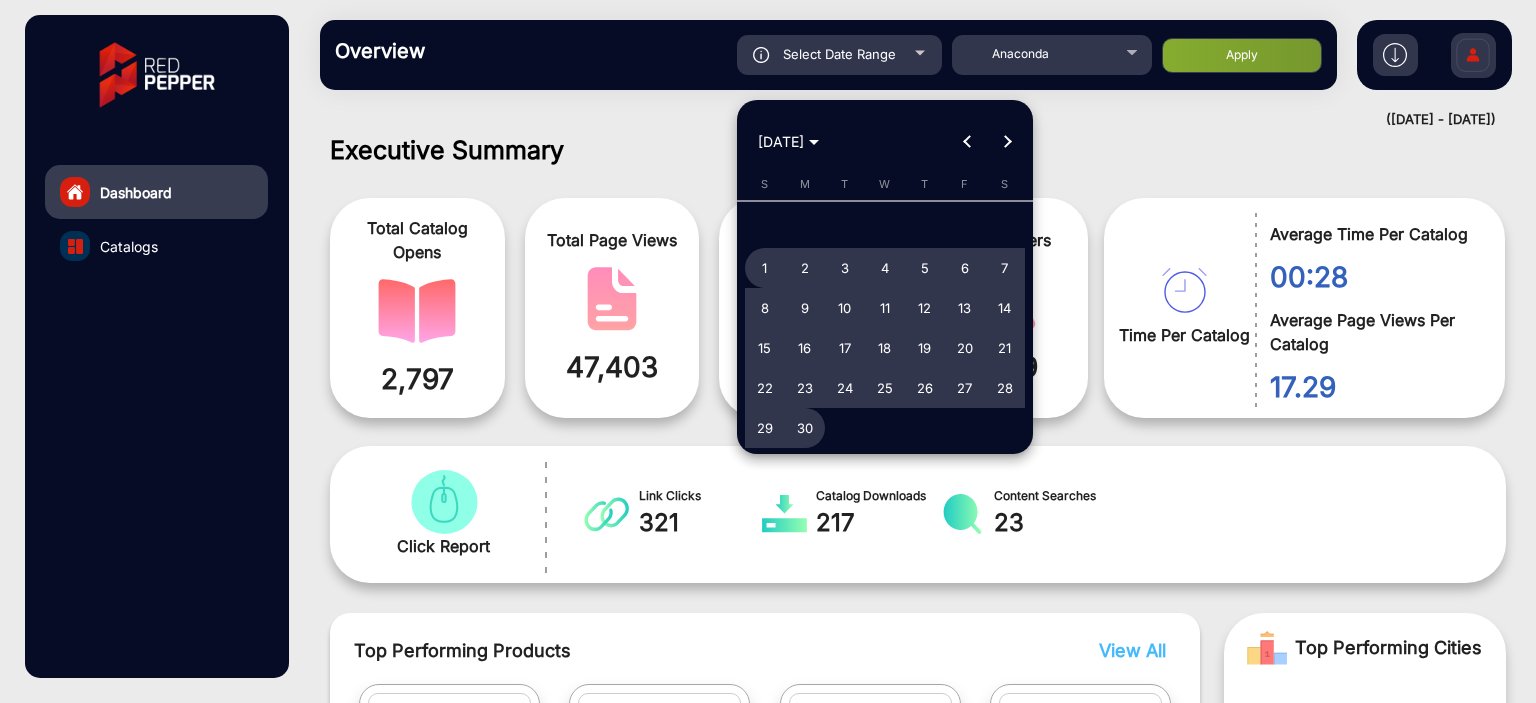 click on "30" at bounding box center (805, 428) 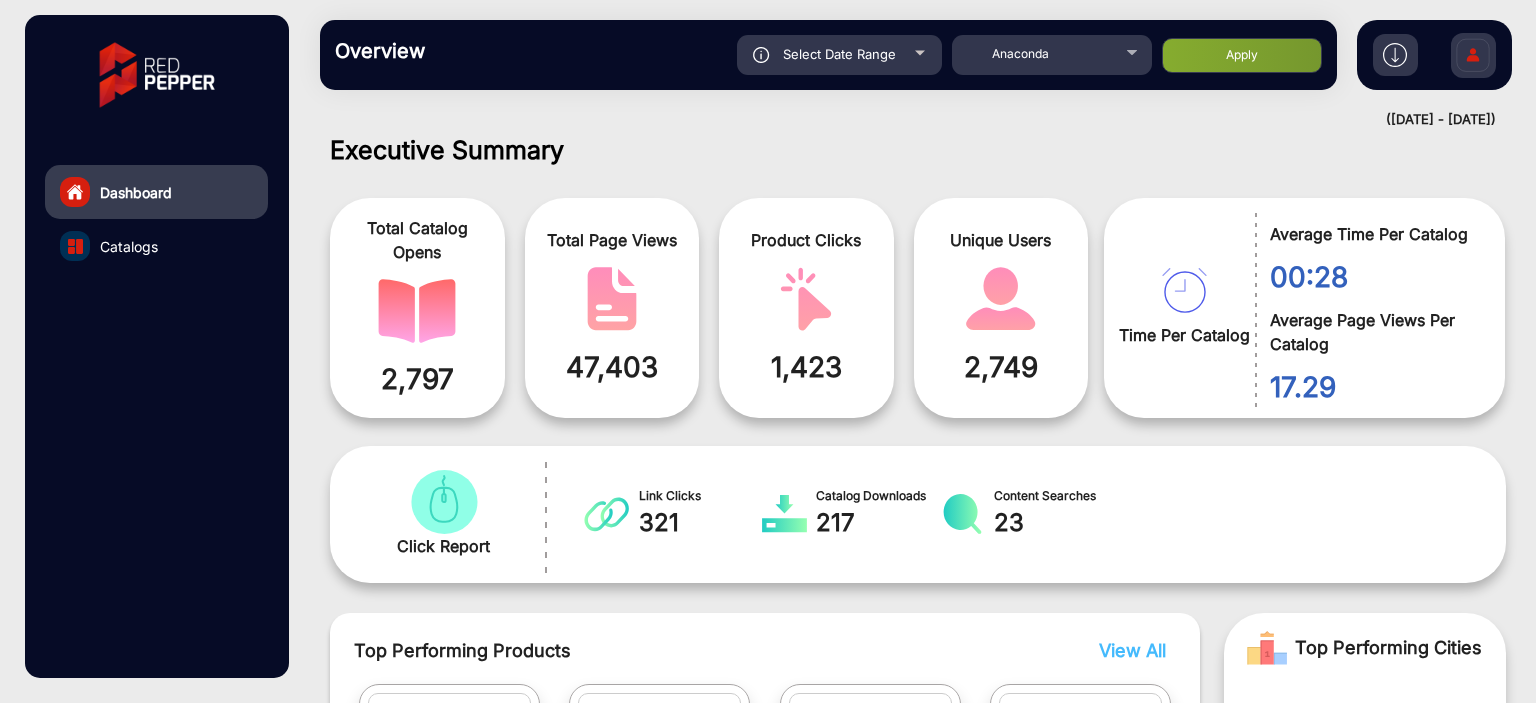 click on "Overview  Reports Understand what makes your customers tick and learn how they are consuming your content. Select Date Range [DATE] - [DATE] Choose date Anaconda Apply" 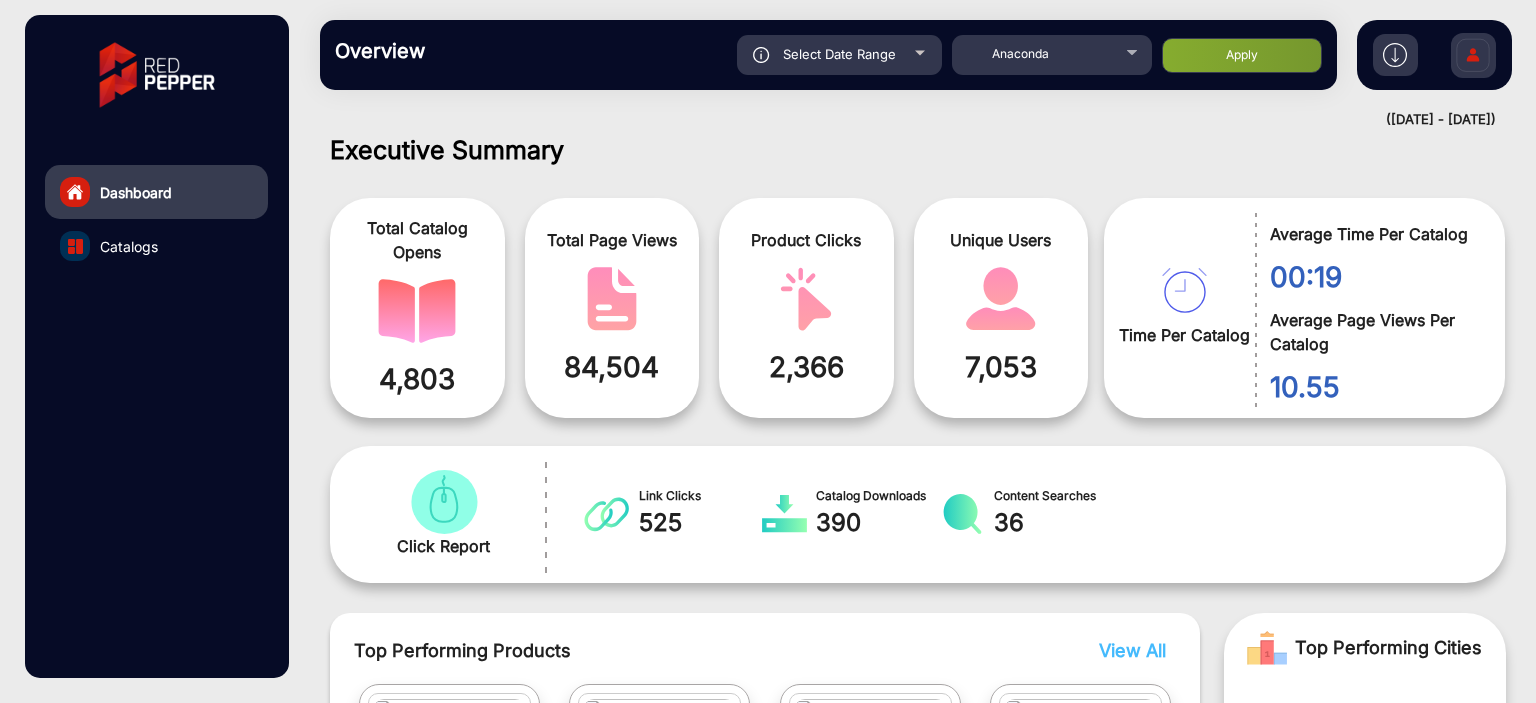 scroll, scrollTop: 999101, scrollLeft: 998828, axis: both 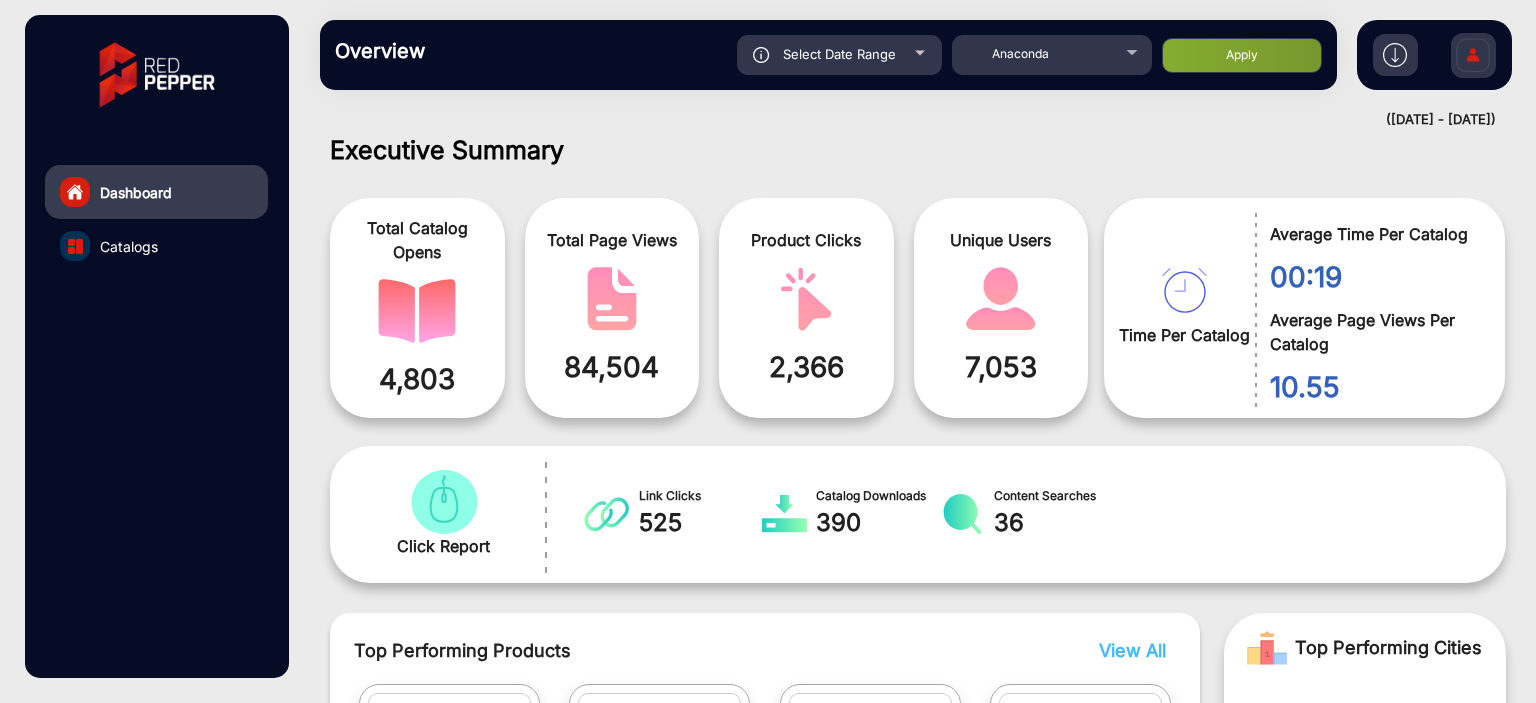 click on "Catalogs" 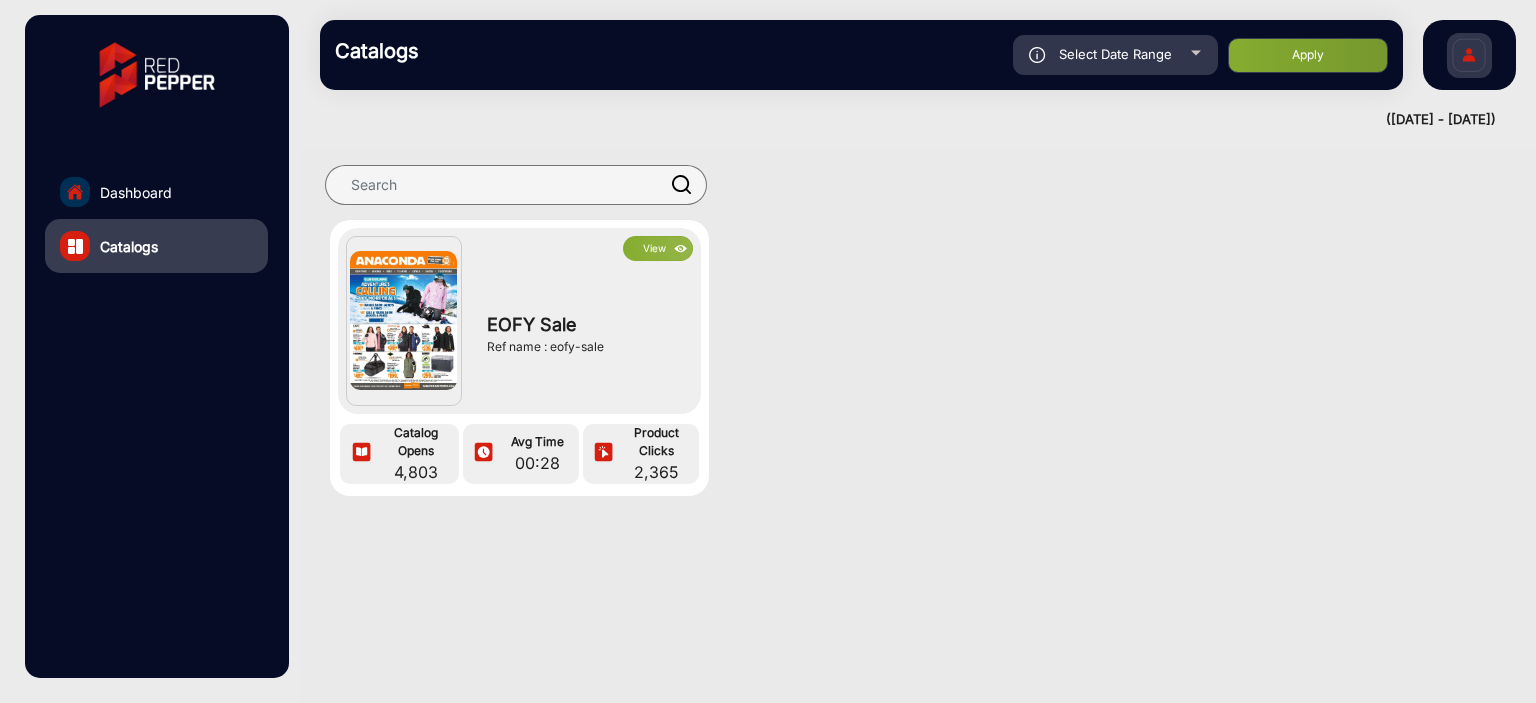 click on "View" 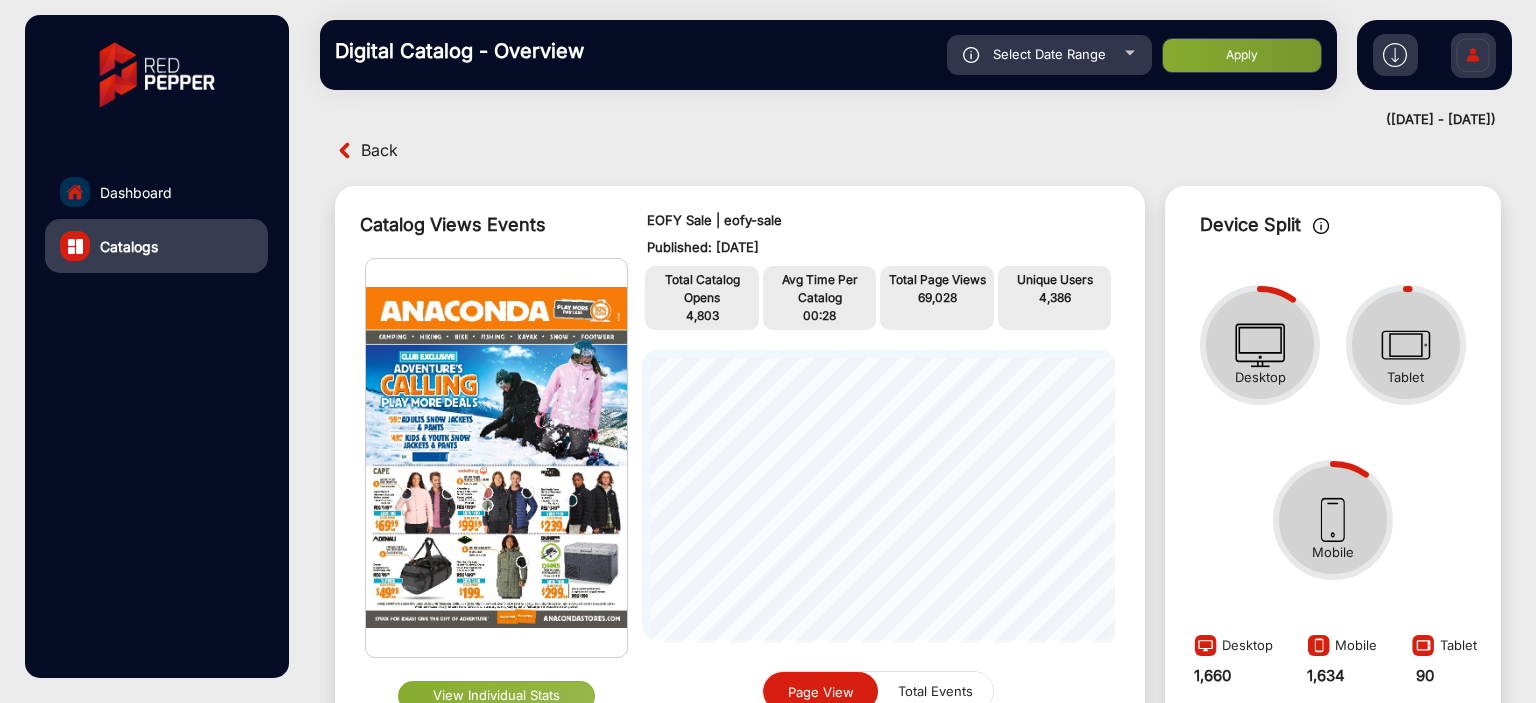 scroll, scrollTop: 999296, scrollLeft: 998764, axis: both 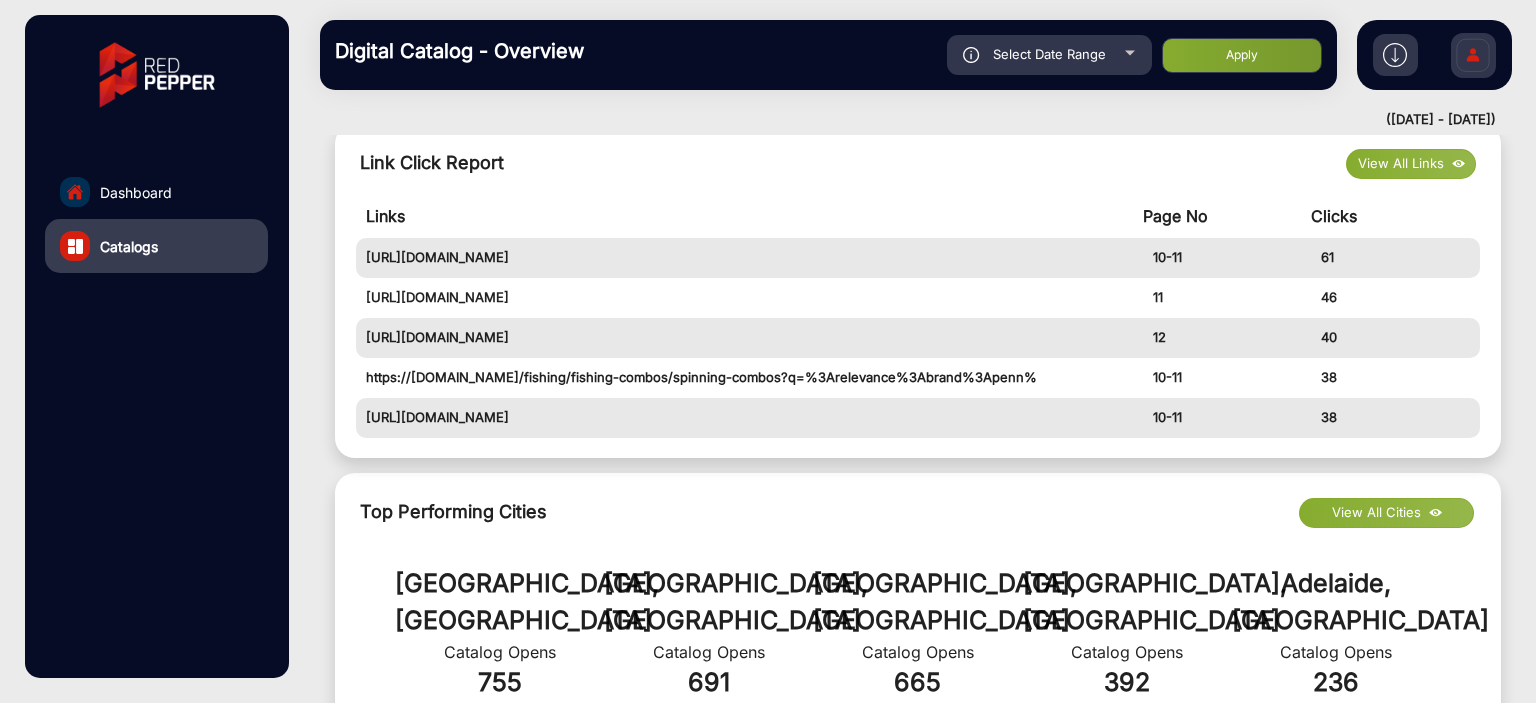 click on "Dashboard" 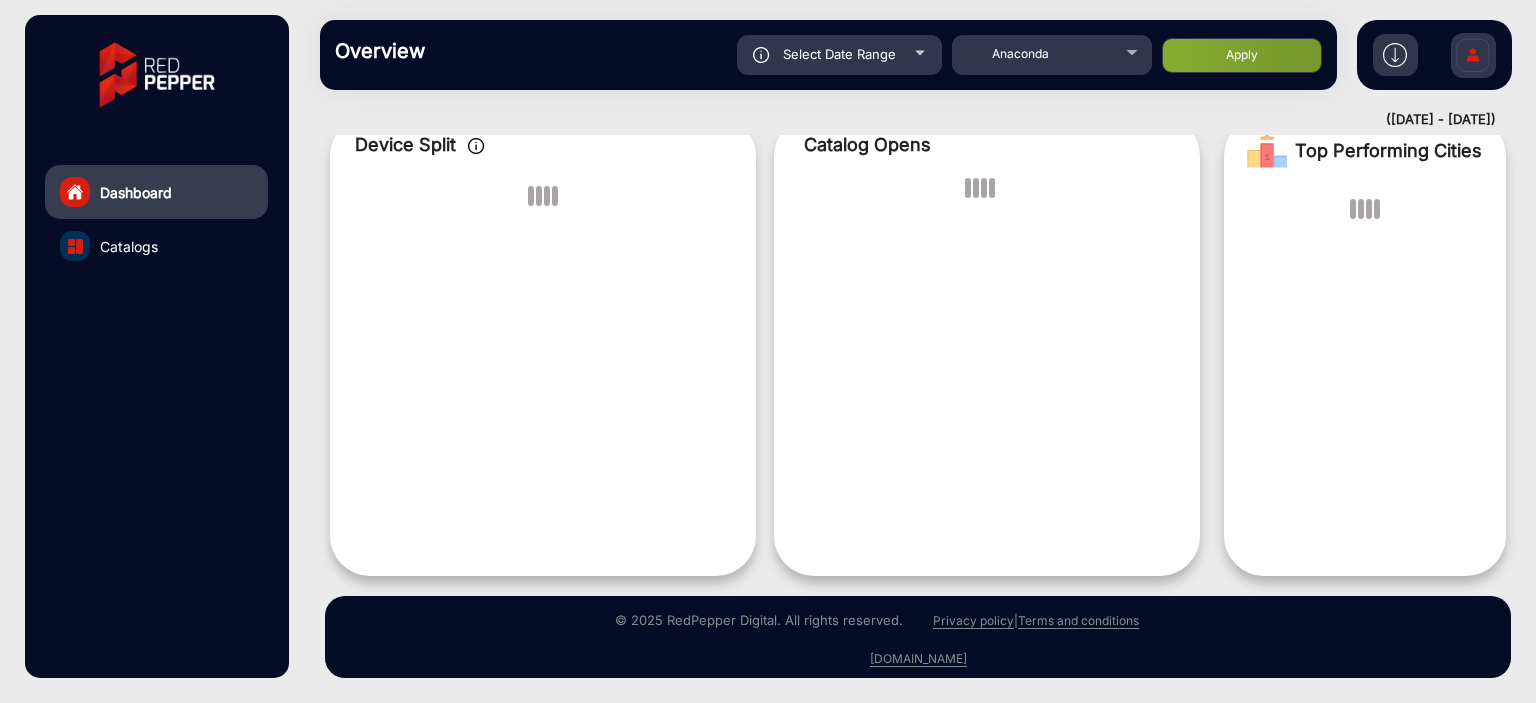 scroll, scrollTop: 15, scrollLeft: 0, axis: vertical 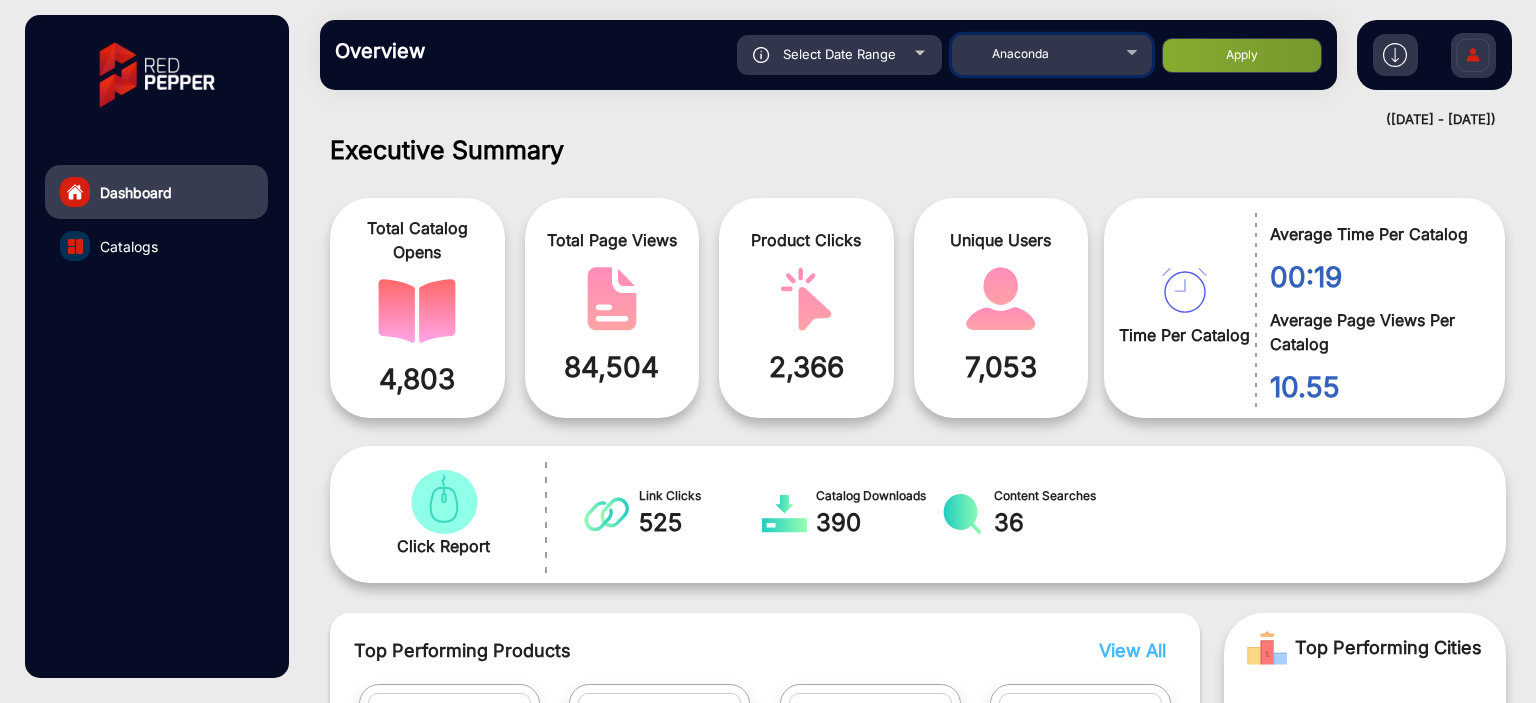 click on "Anaconda" at bounding box center [1052, 52] 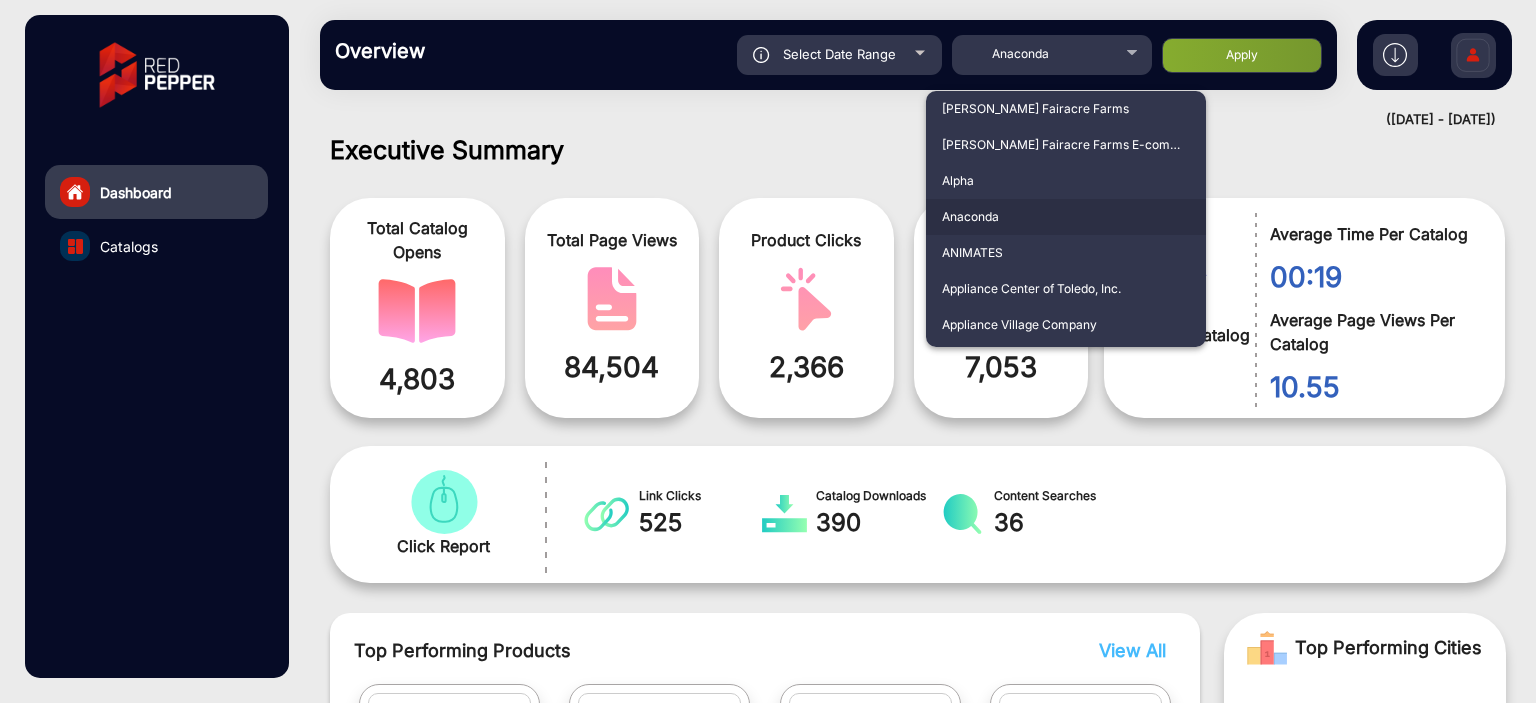 click at bounding box center (768, 351) 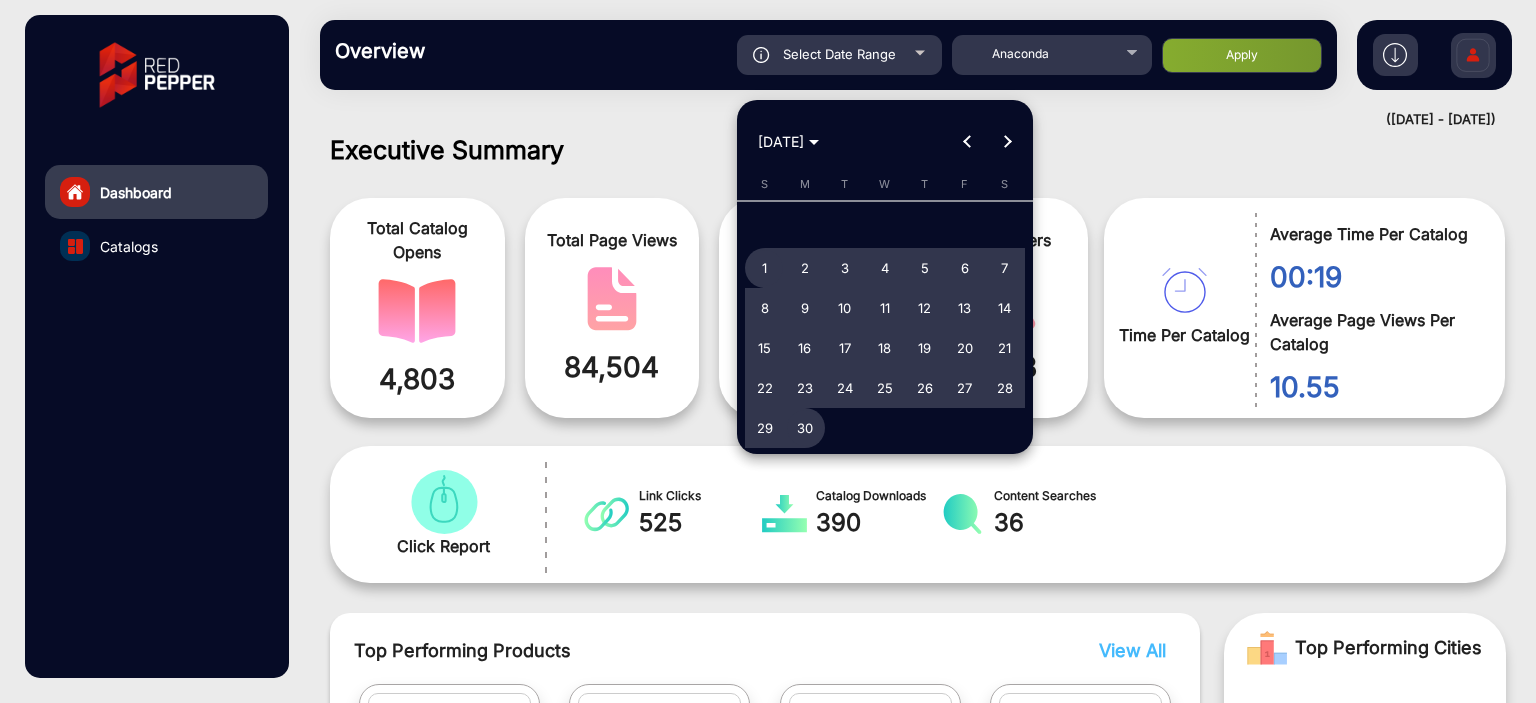 click at bounding box center (768, 351) 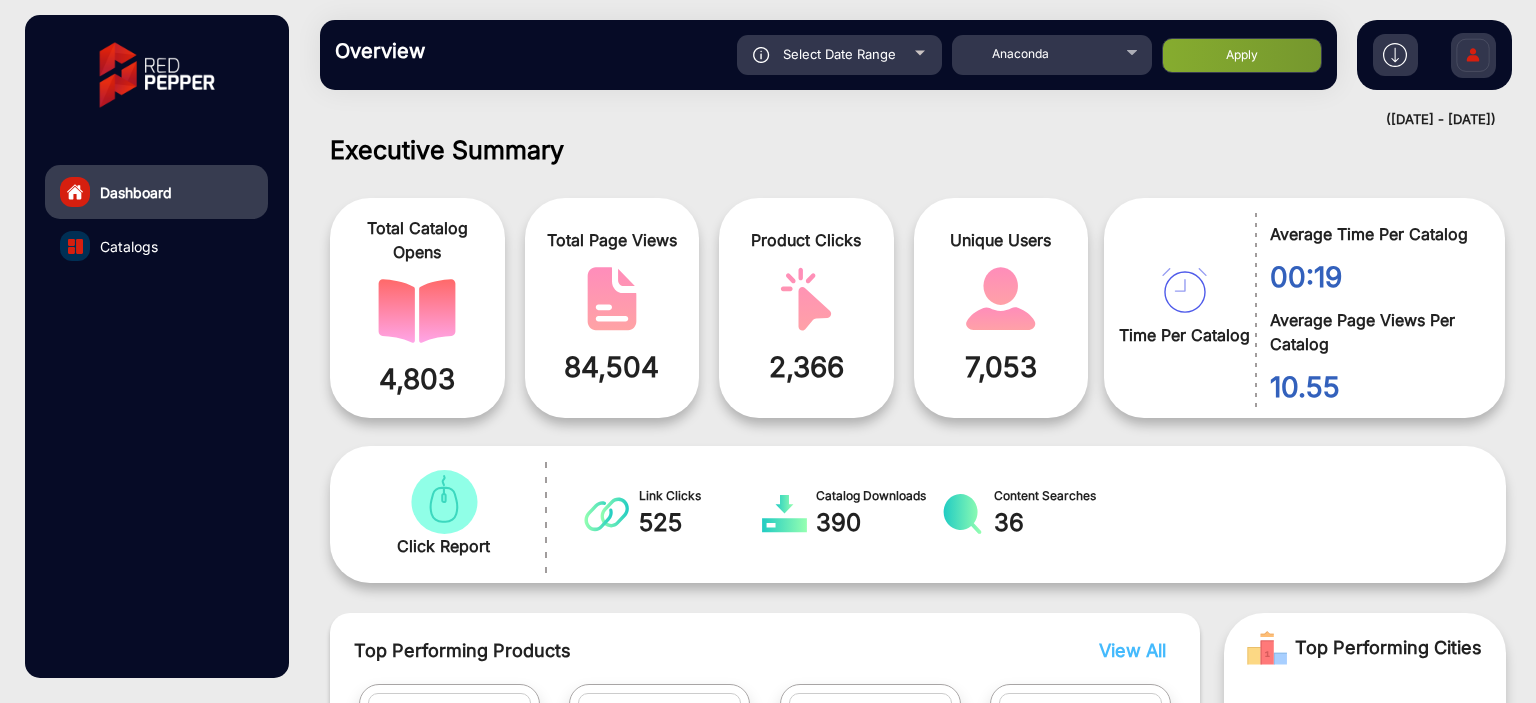 click on "Overview  Reports Understand what makes your customers tick and learn how they are consuming your content. Select Date Range [DATE] - [DATE] Choose date Anaconda Apply" 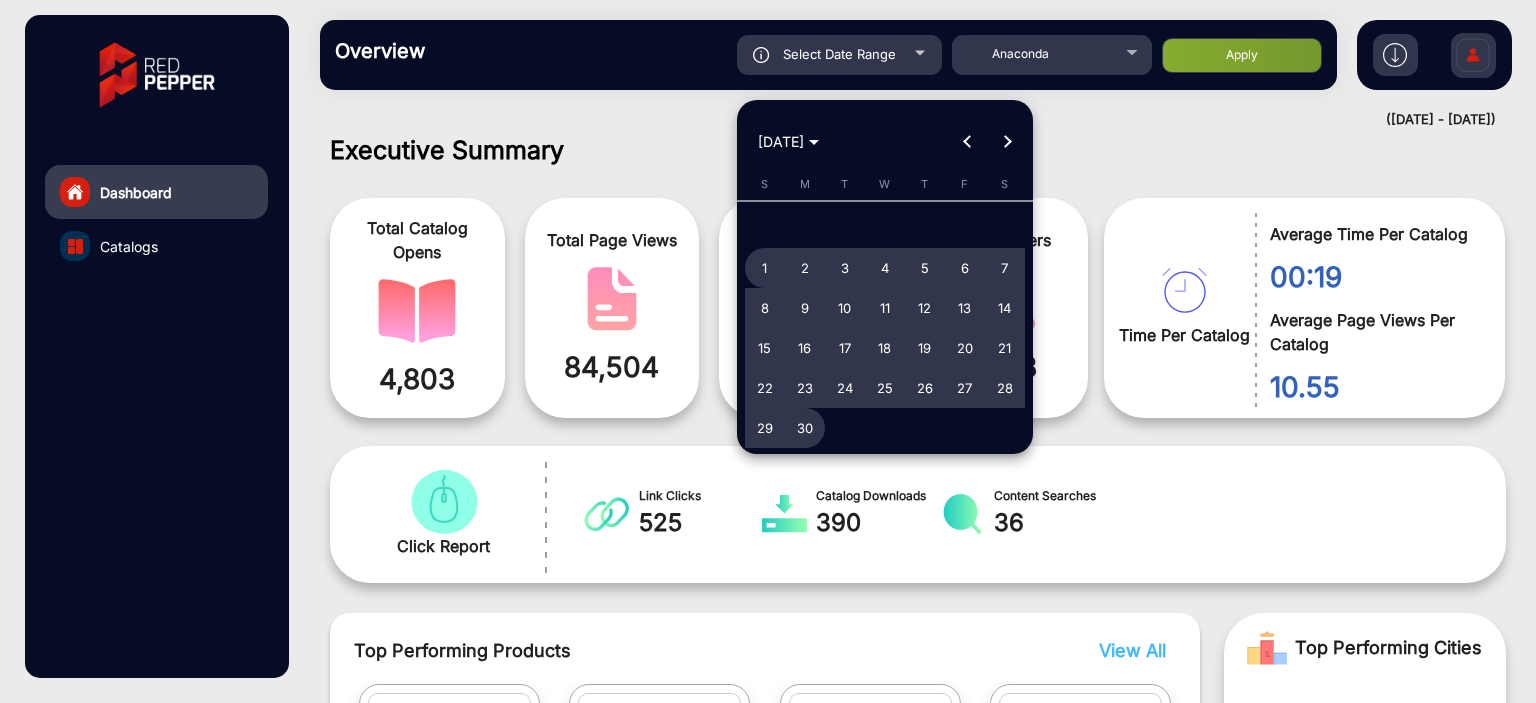 click on "1" at bounding box center [765, 268] 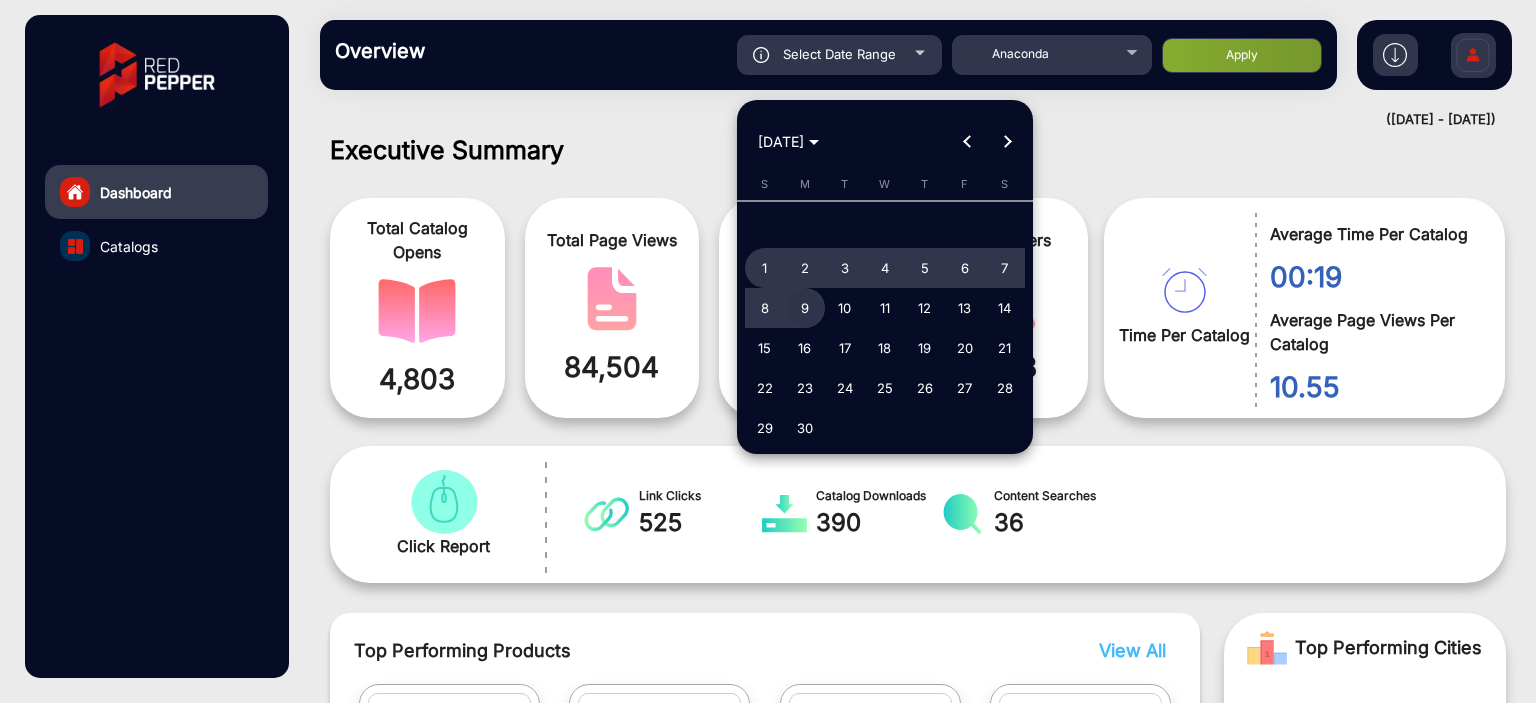 click on "9" at bounding box center (805, 308) 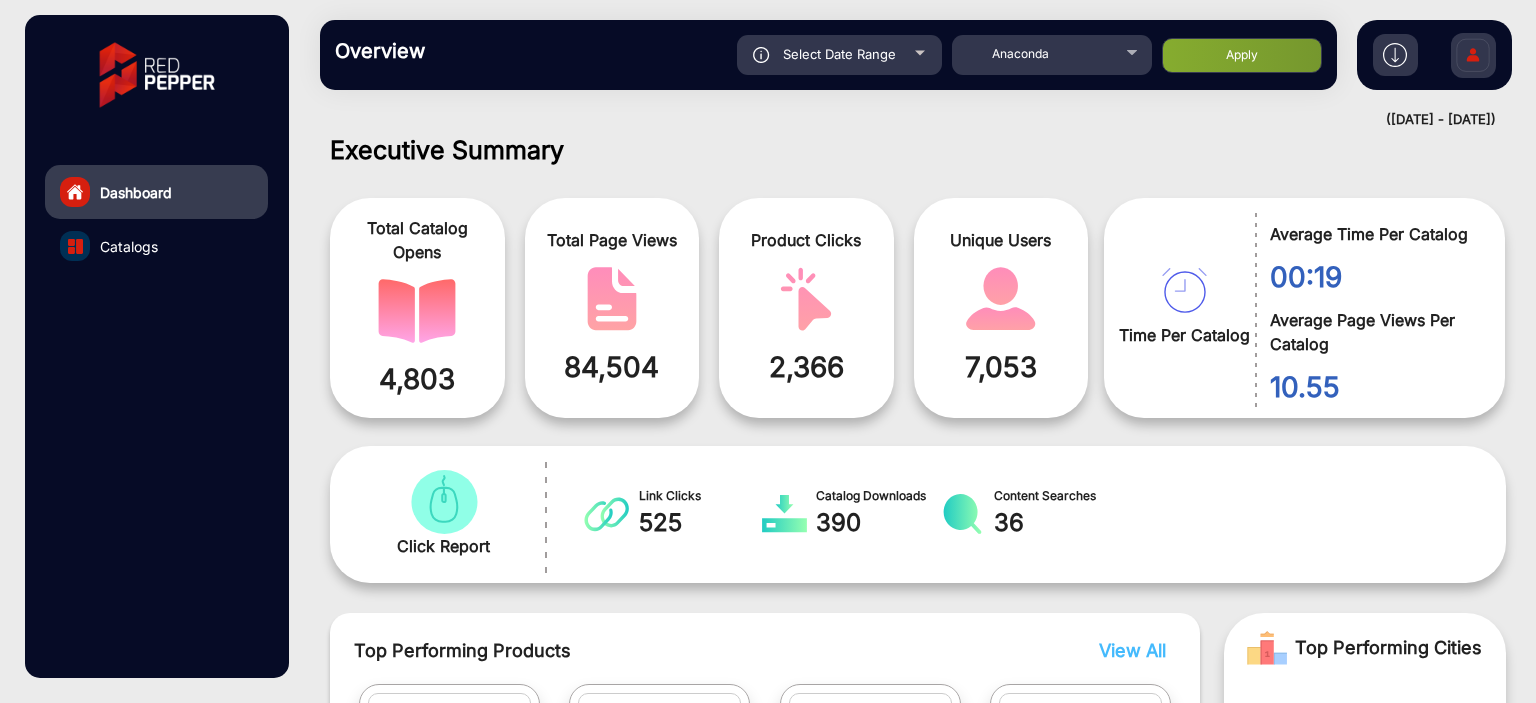 click on "Apply" 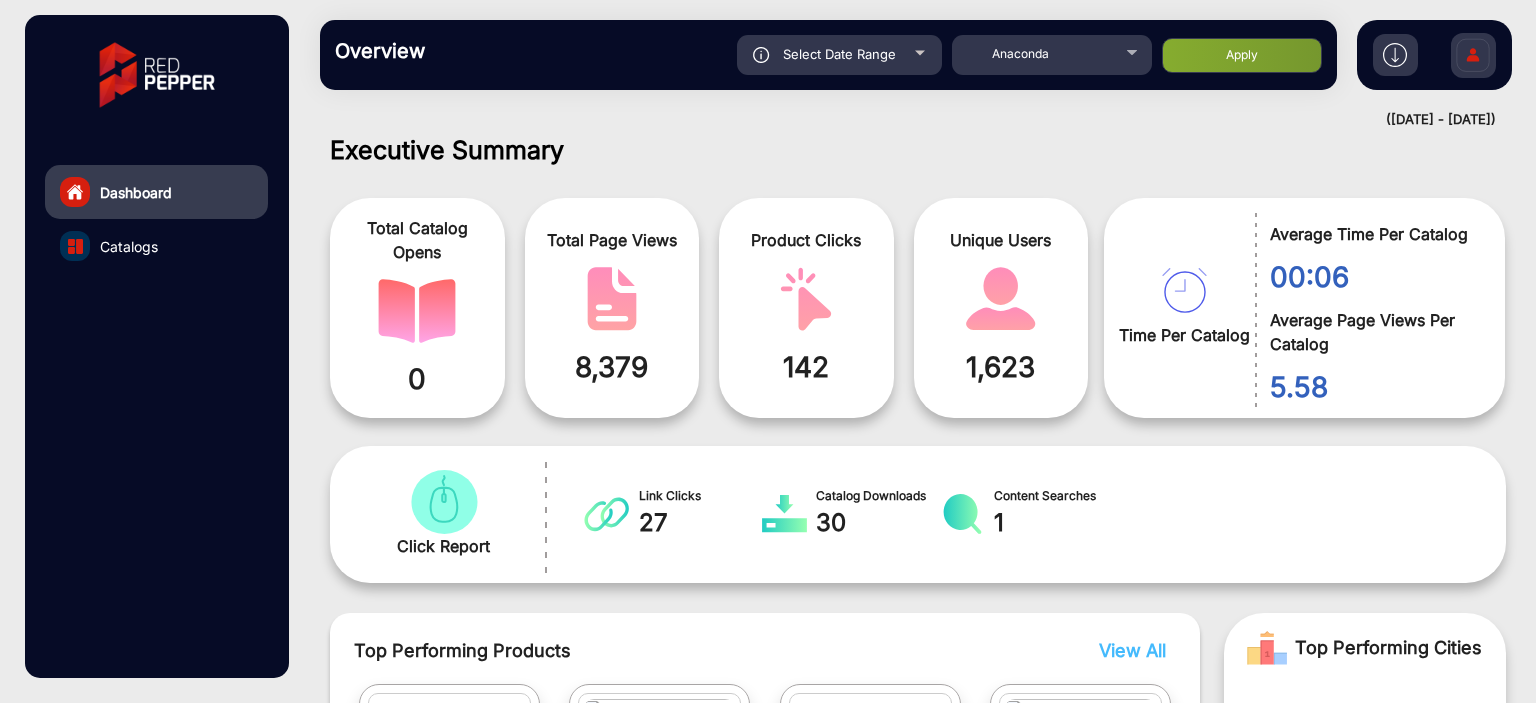 scroll, scrollTop: 999101, scrollLeft: 998828, axis: both 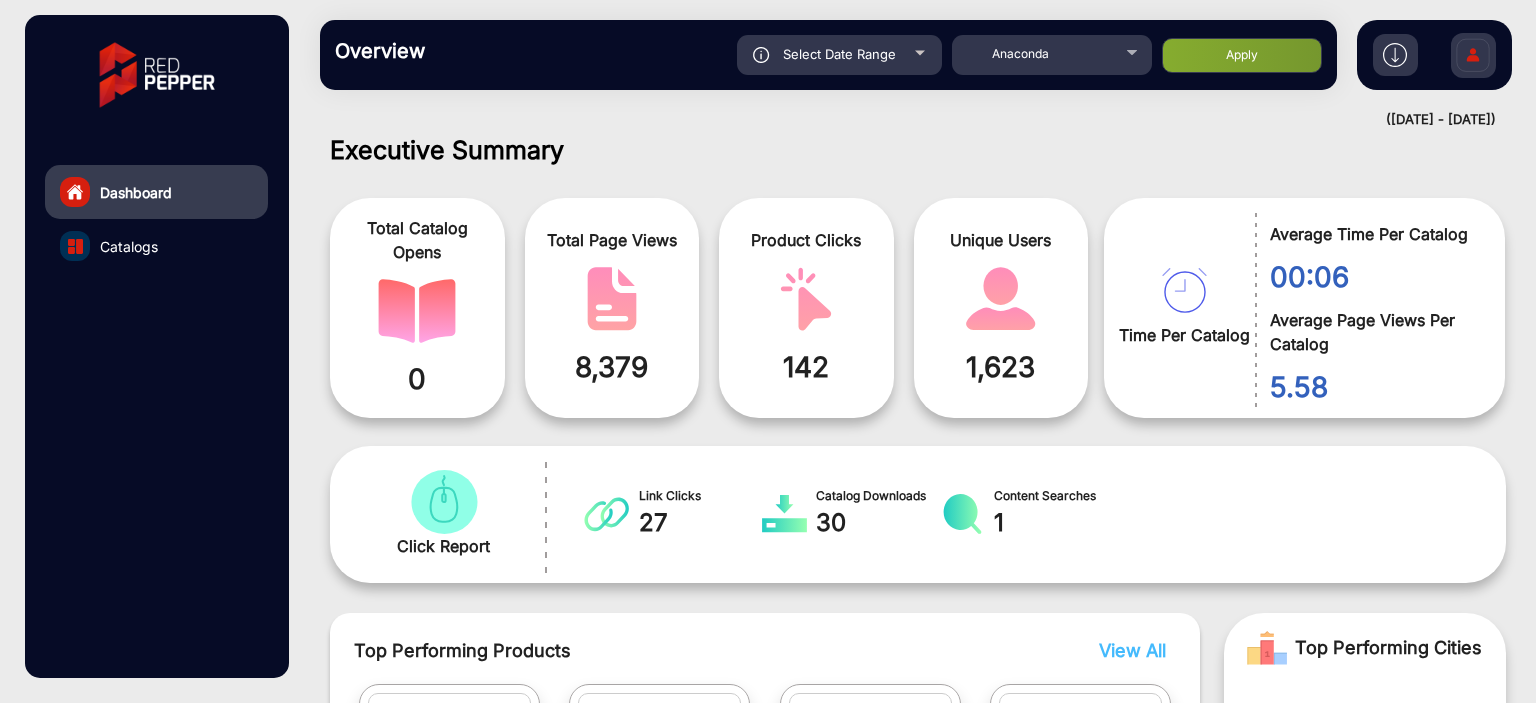 click on "Catalogs" 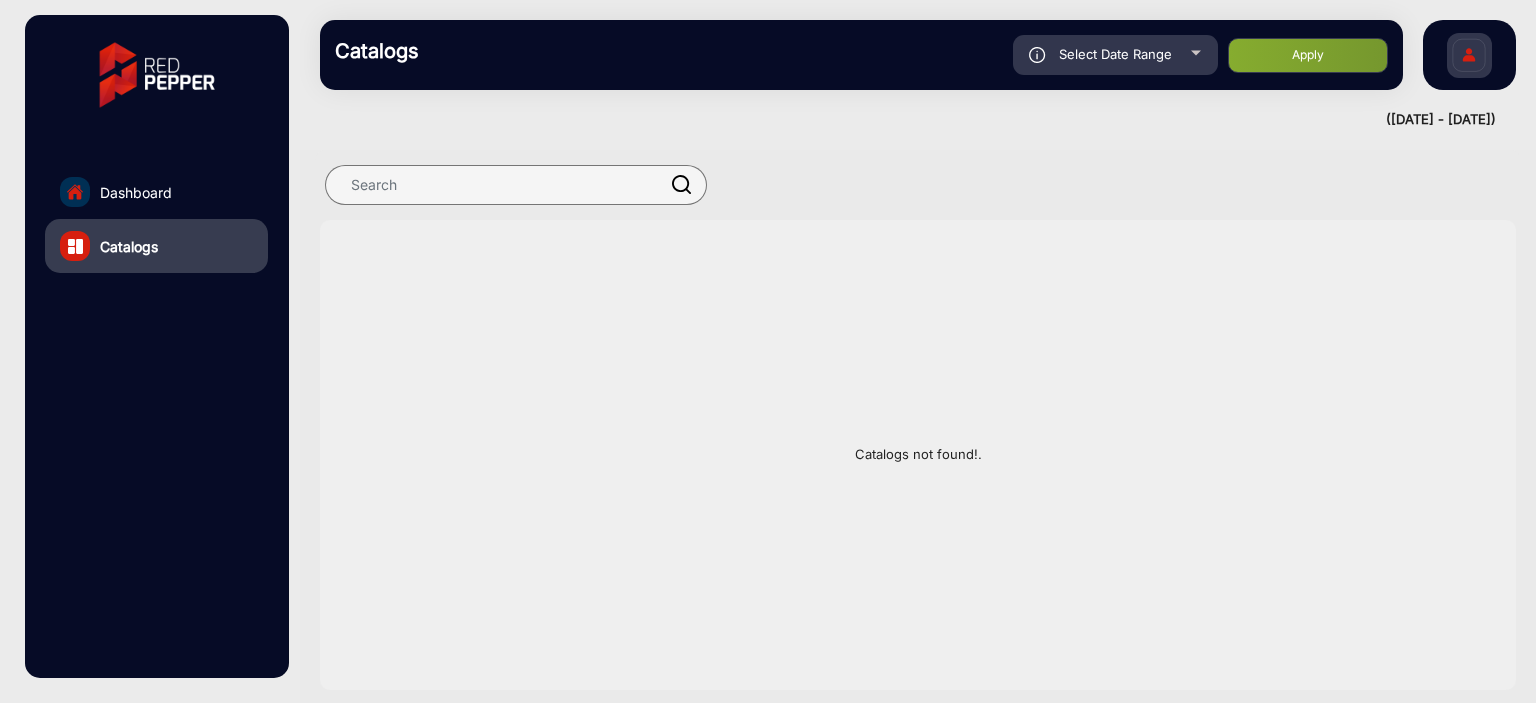 click on "Dashboard" 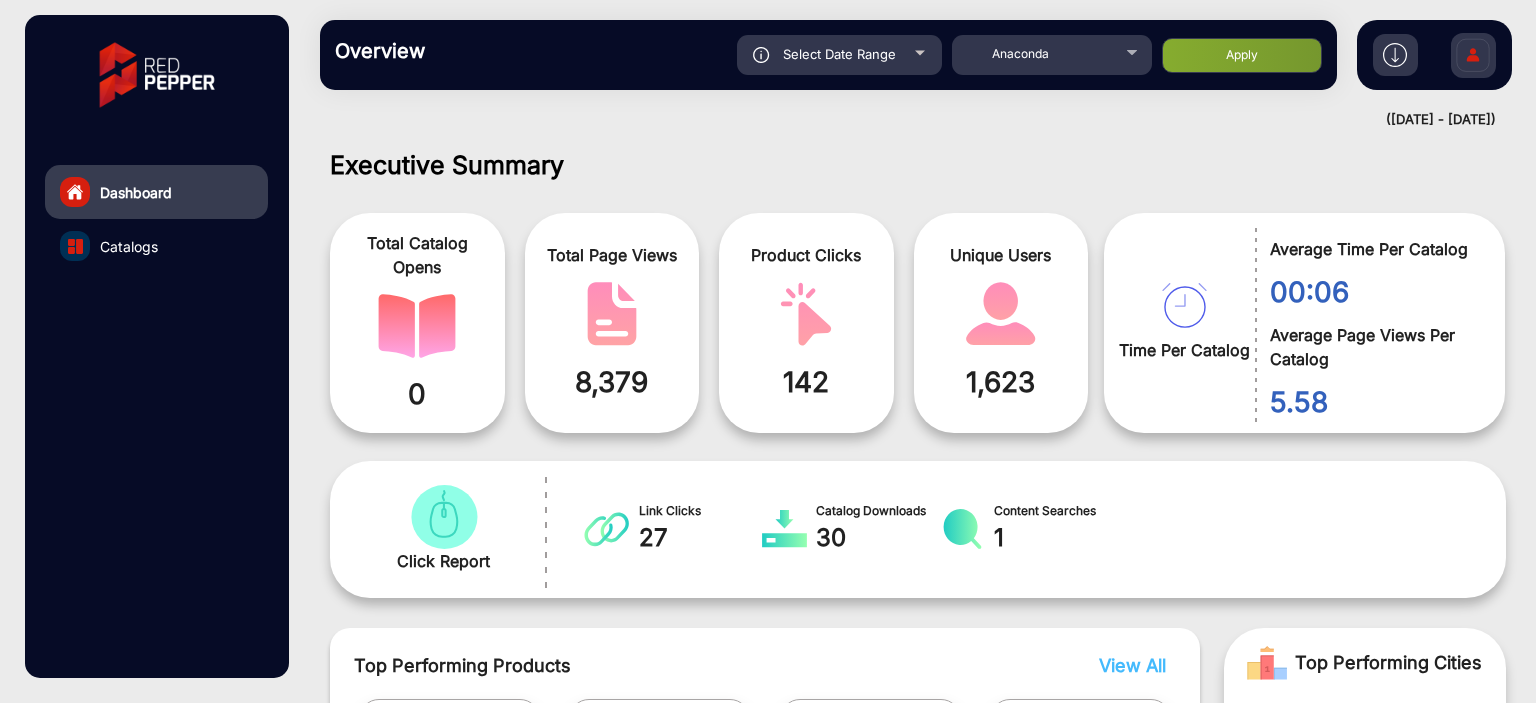 scroll, scrollTop: 15, scrollLeft: 0, axis: vertical 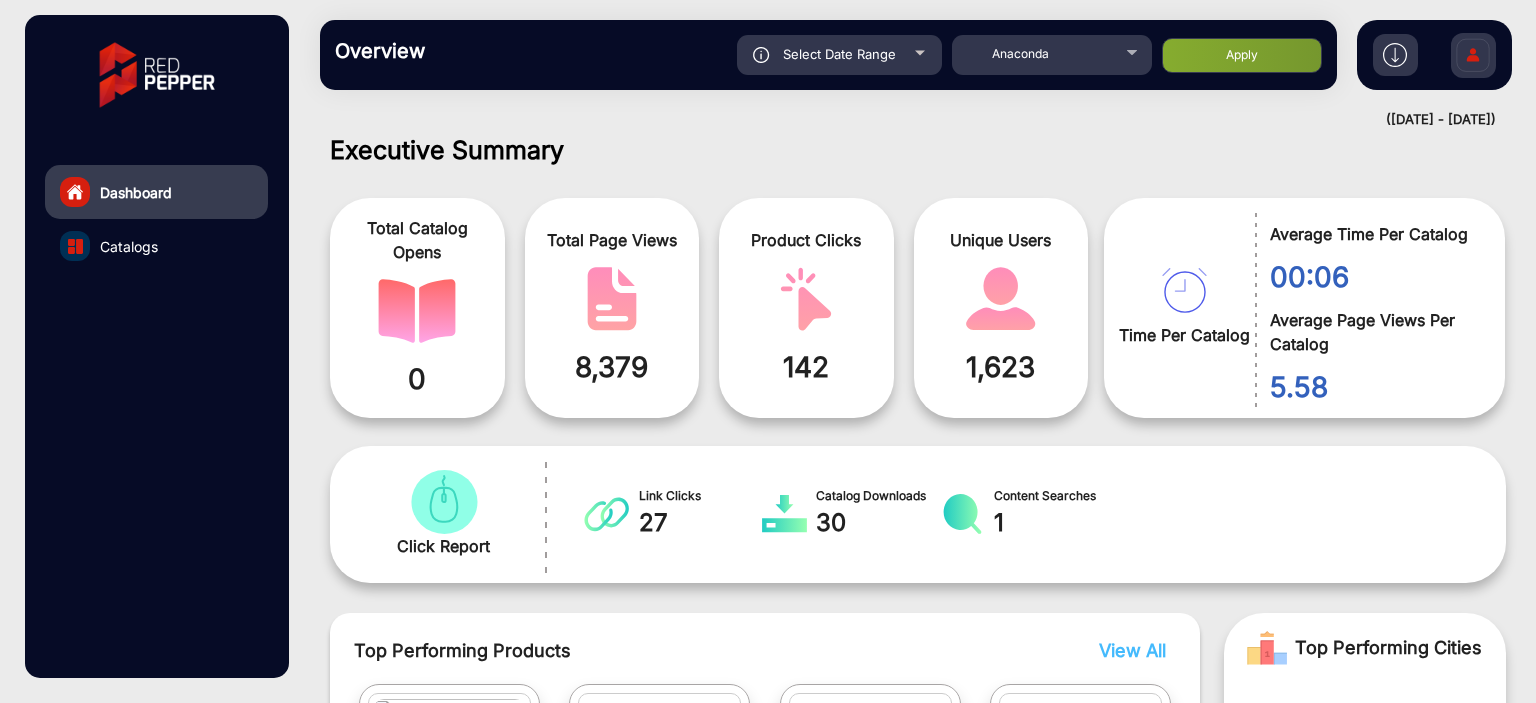 click on "Select Date Range" 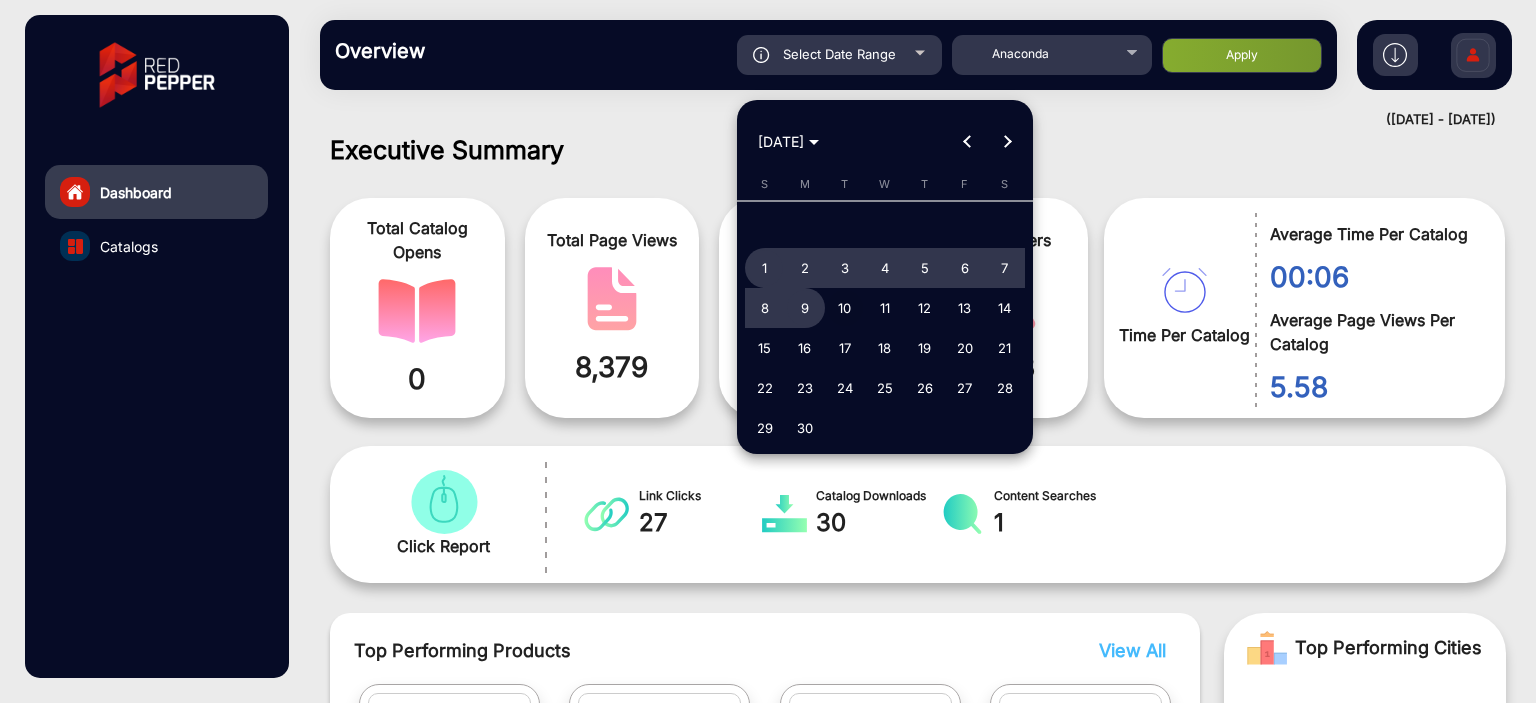 click on "10" at bounding box center (845, 308) 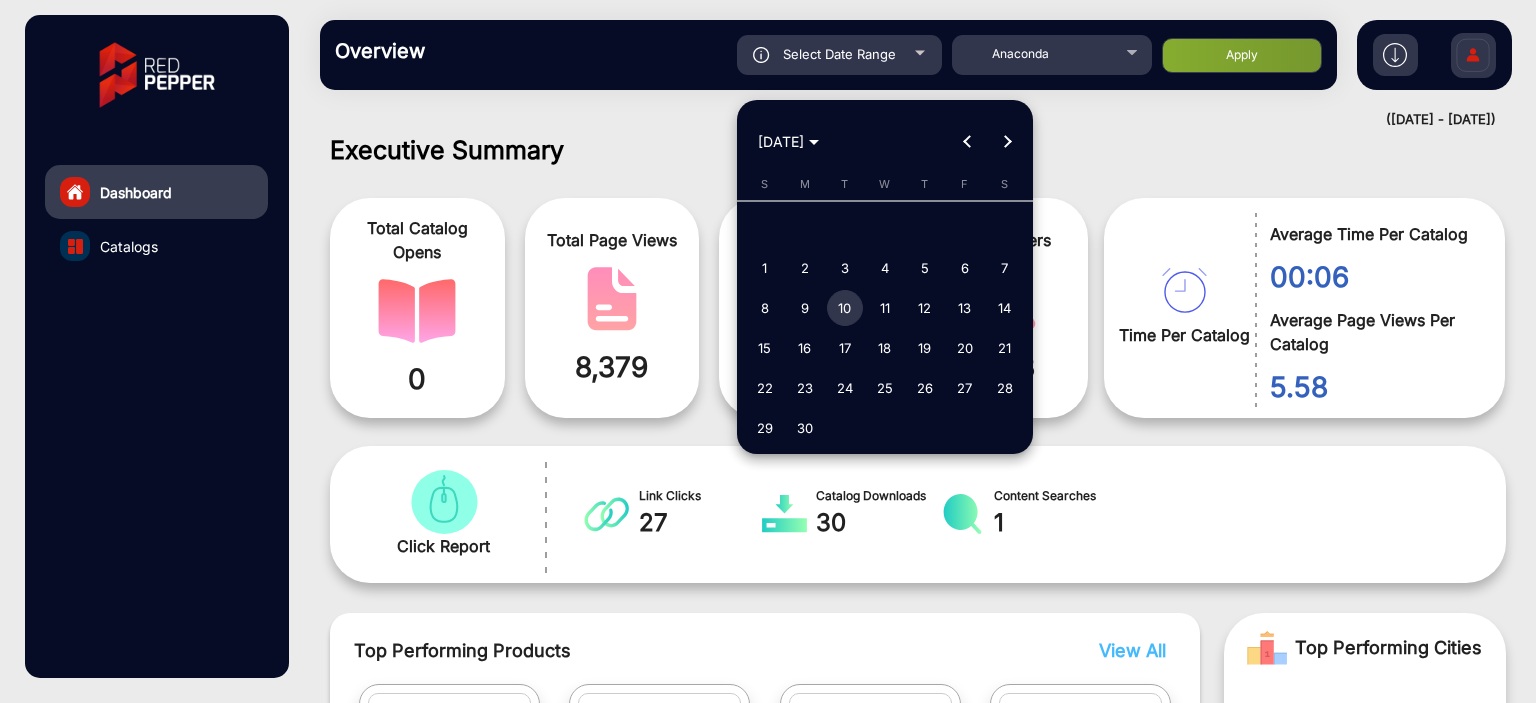 click on "10" at bounding box center [845, 308] 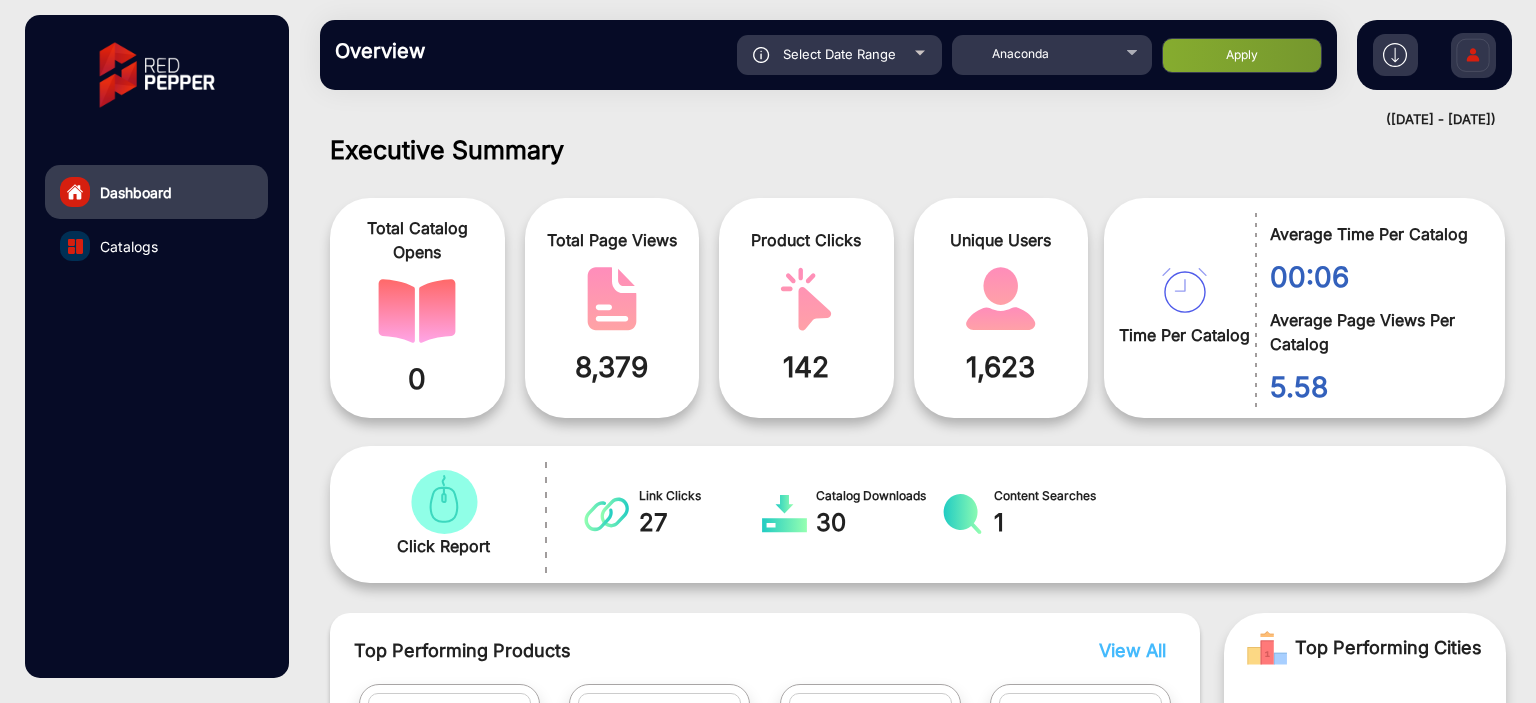 click on "Apply" 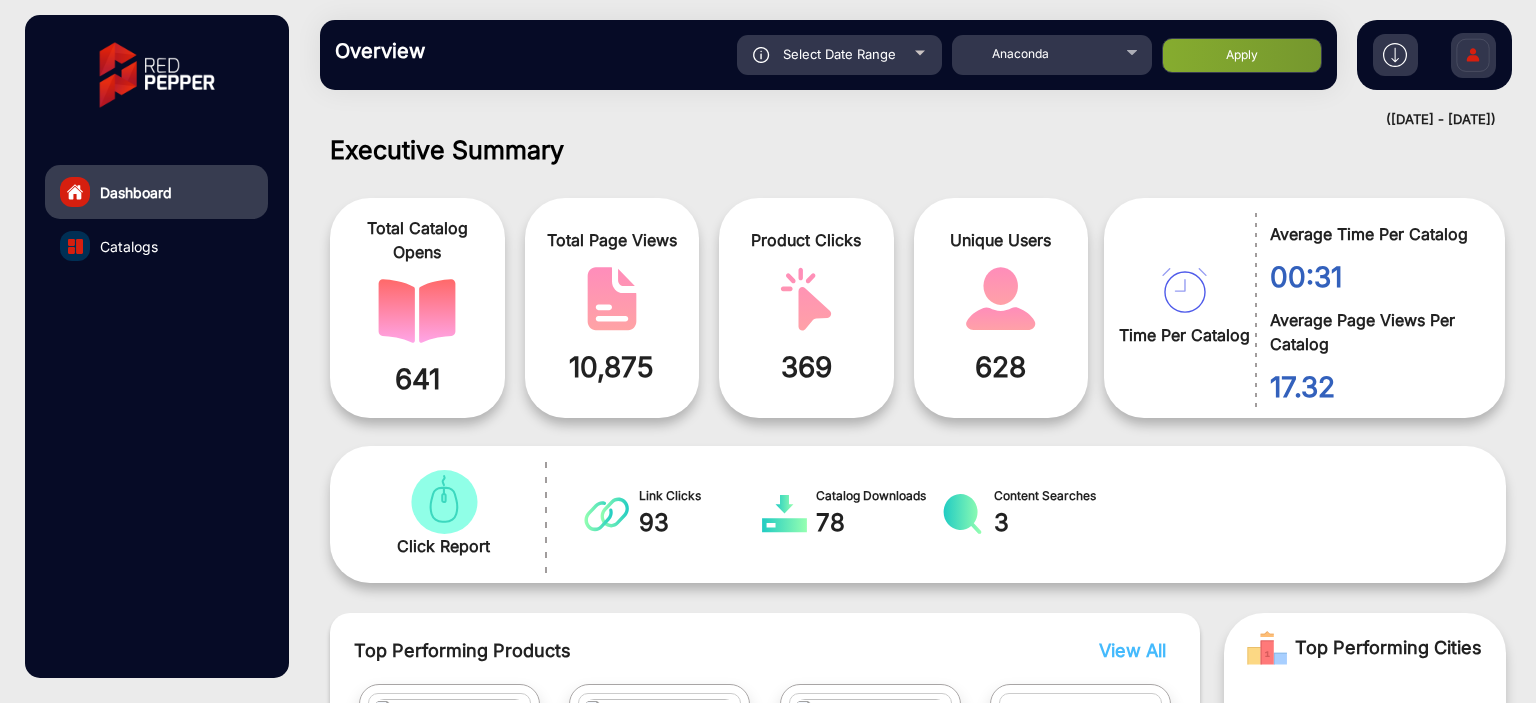 scroll, scrollTop: 999101, scrollLeft: 998828, axis: both 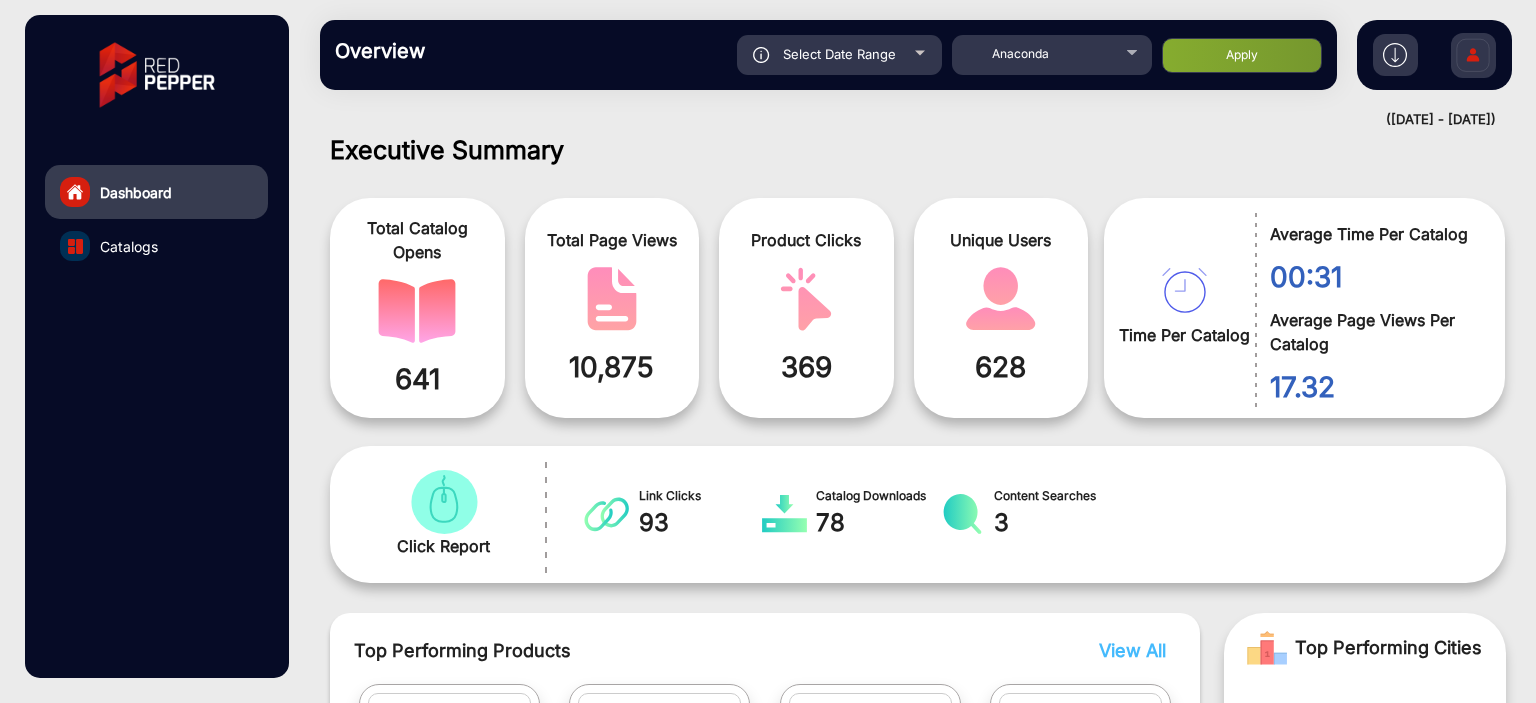 click on "Catalogs" 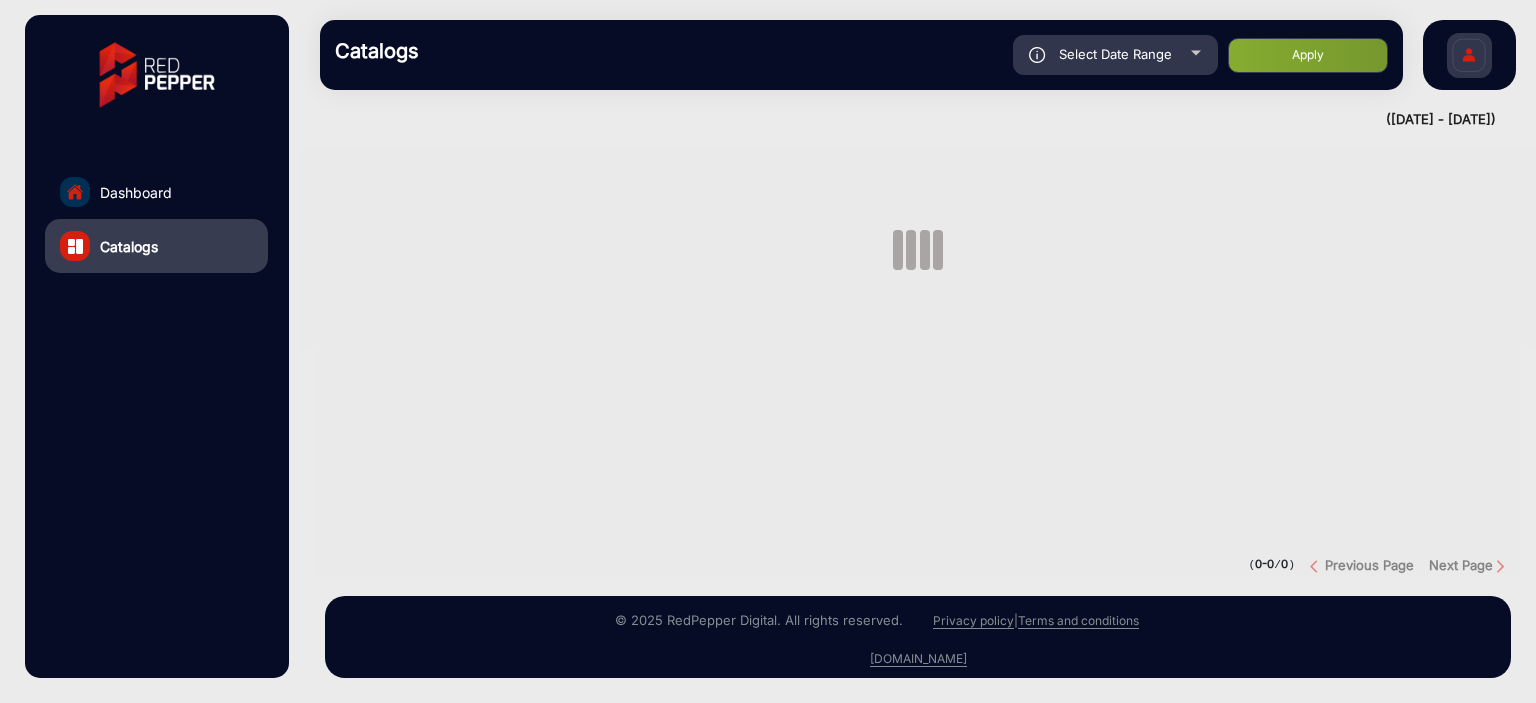 scroll, scrollTop: 0, scrollLeft: 0, axis: both 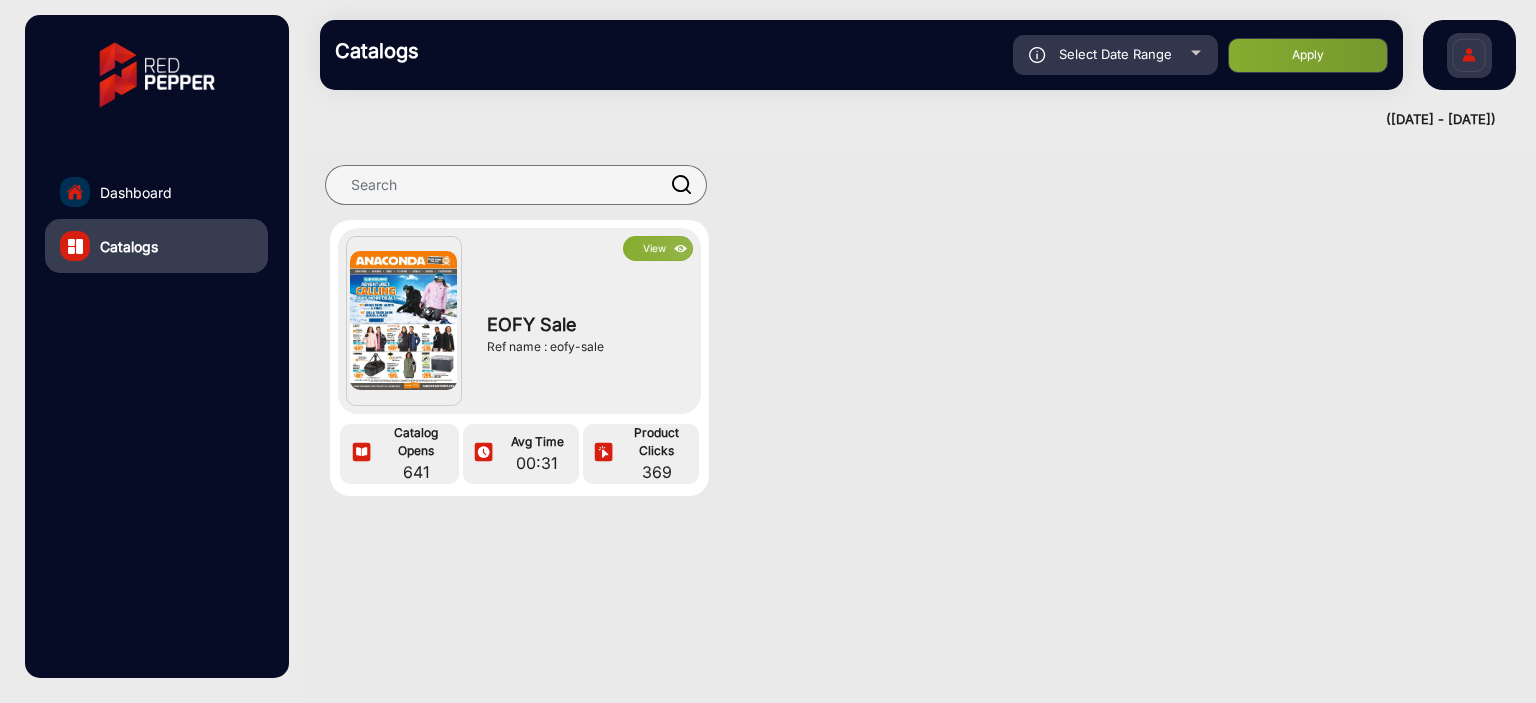 click on "View" 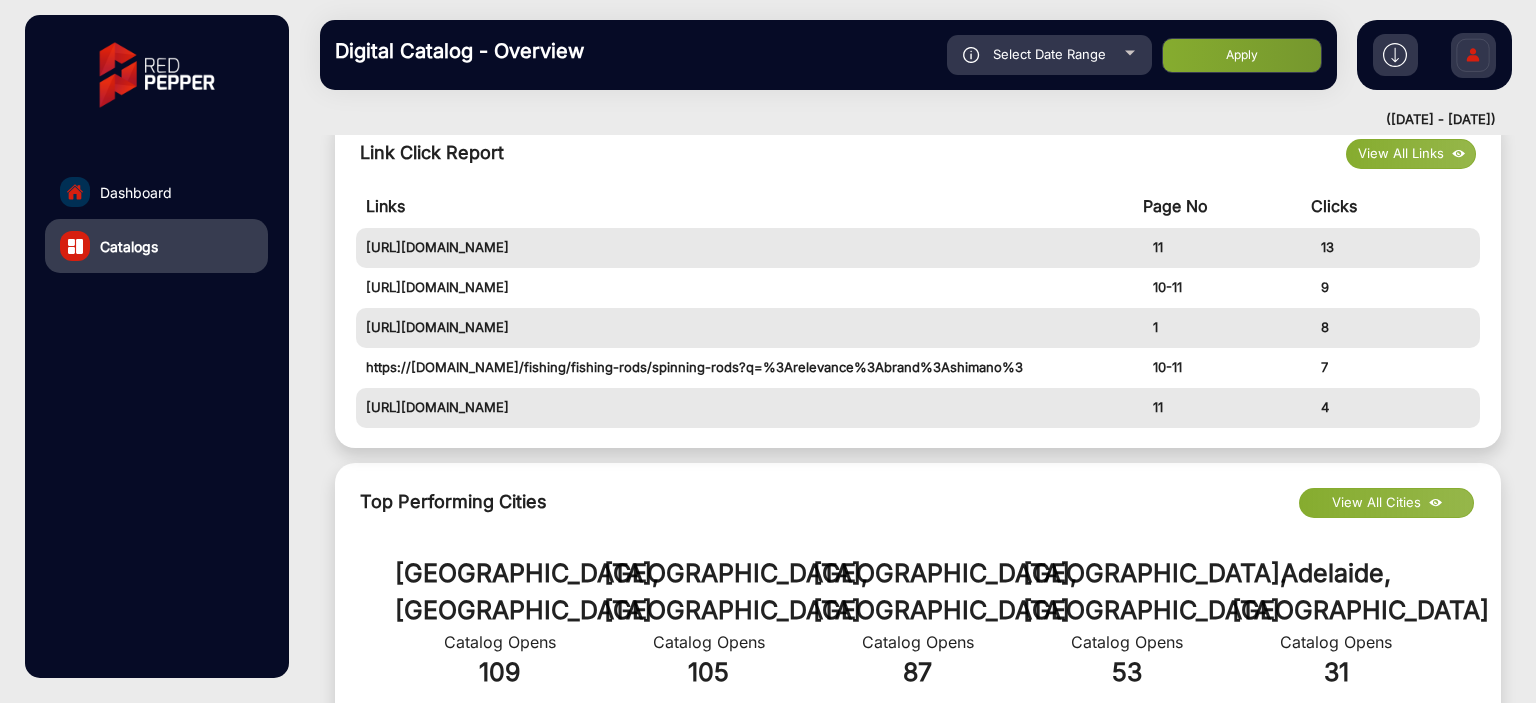 click on "Select Date Range" 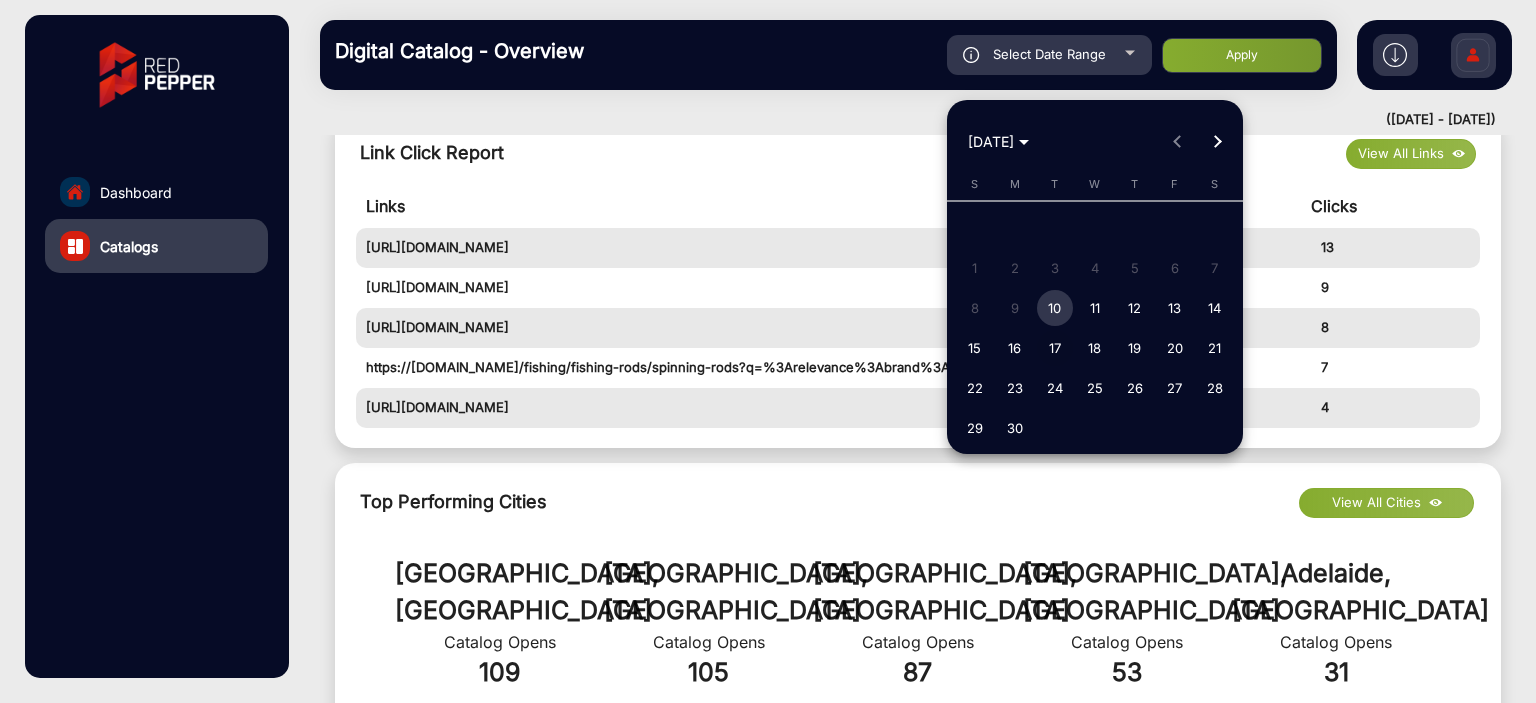 click on "17" at bounding box center [1055, 348] 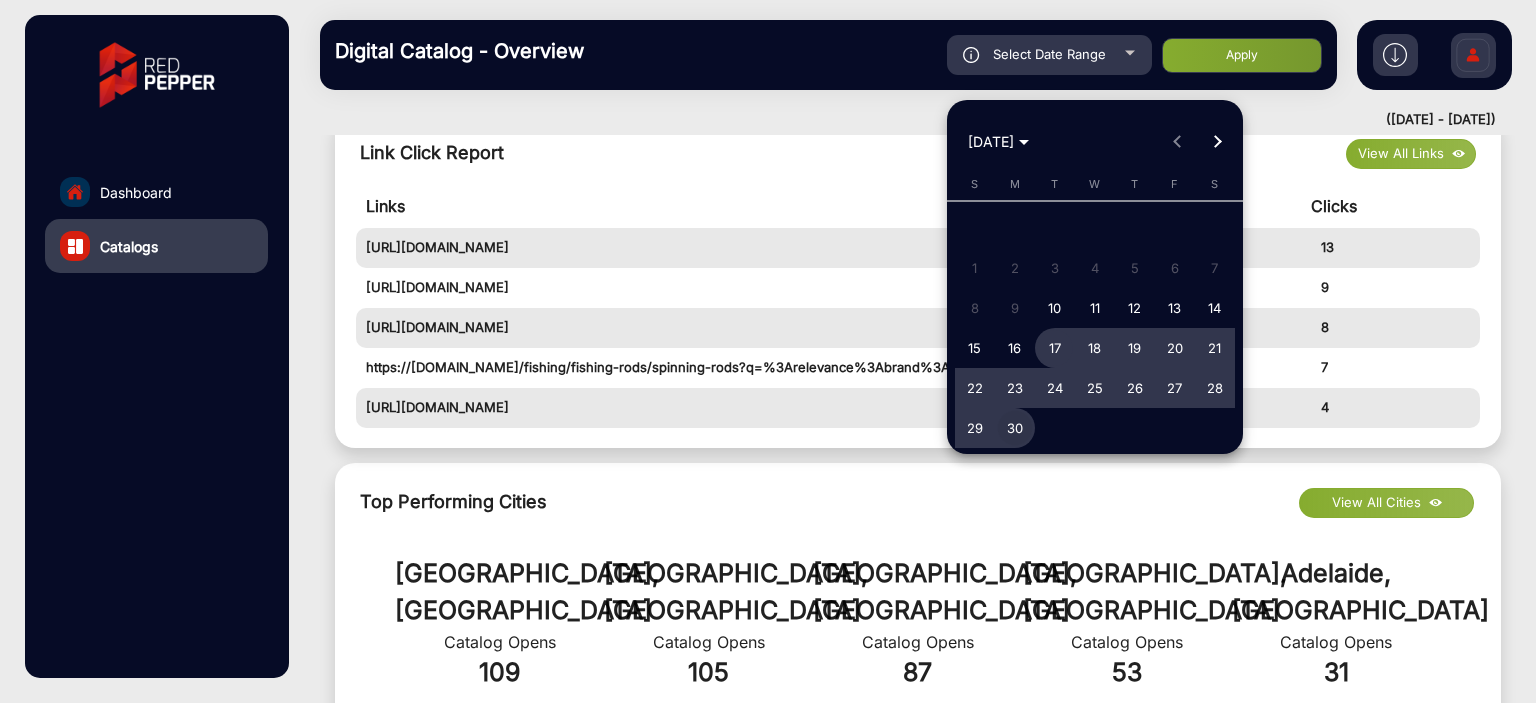 click on "S M T W T F S  [DATE]   2   3   4   5   6   7   8   9   10   11   12   13   14   15   16   17   18   19   20   21   22   23   24   25   26   27   28   29   30" at bounding box center [1095, 316] 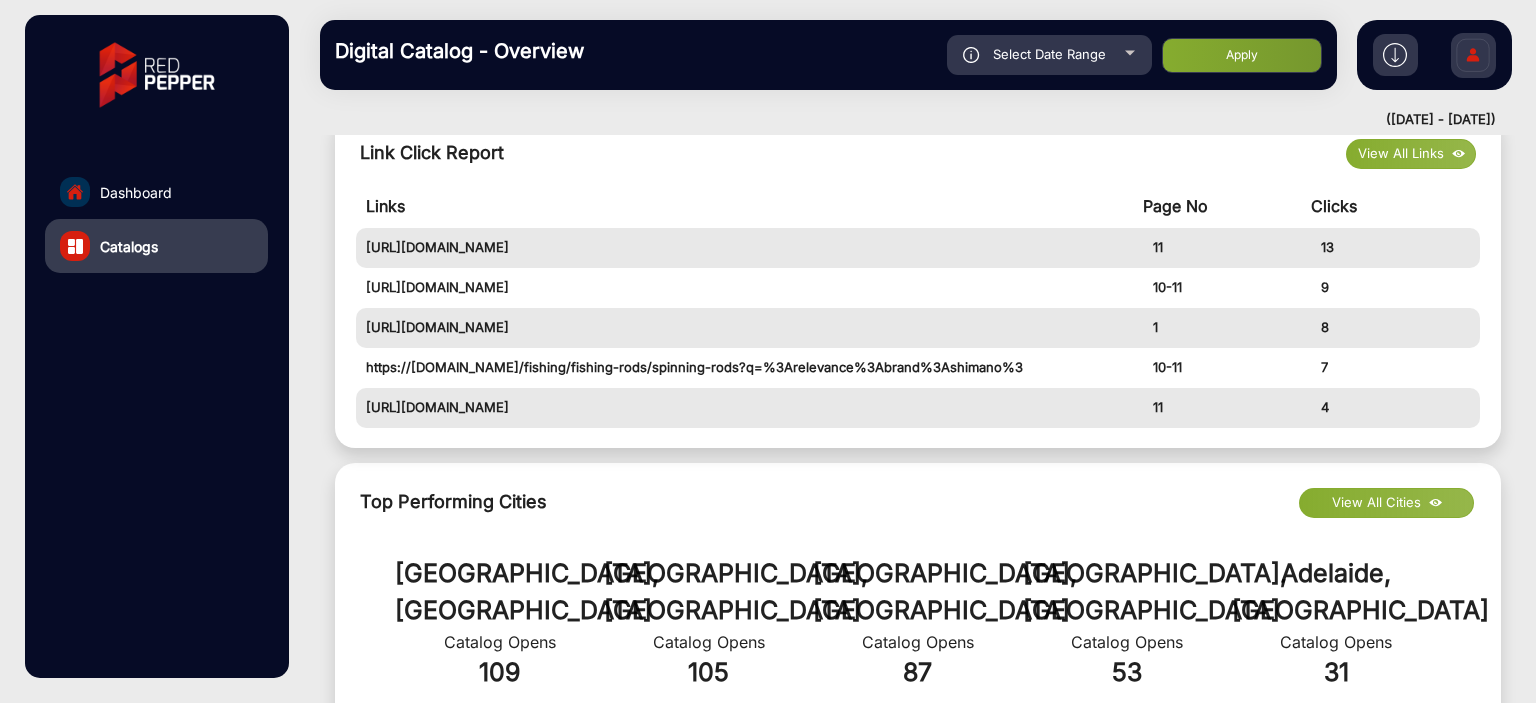 click on "Apply" 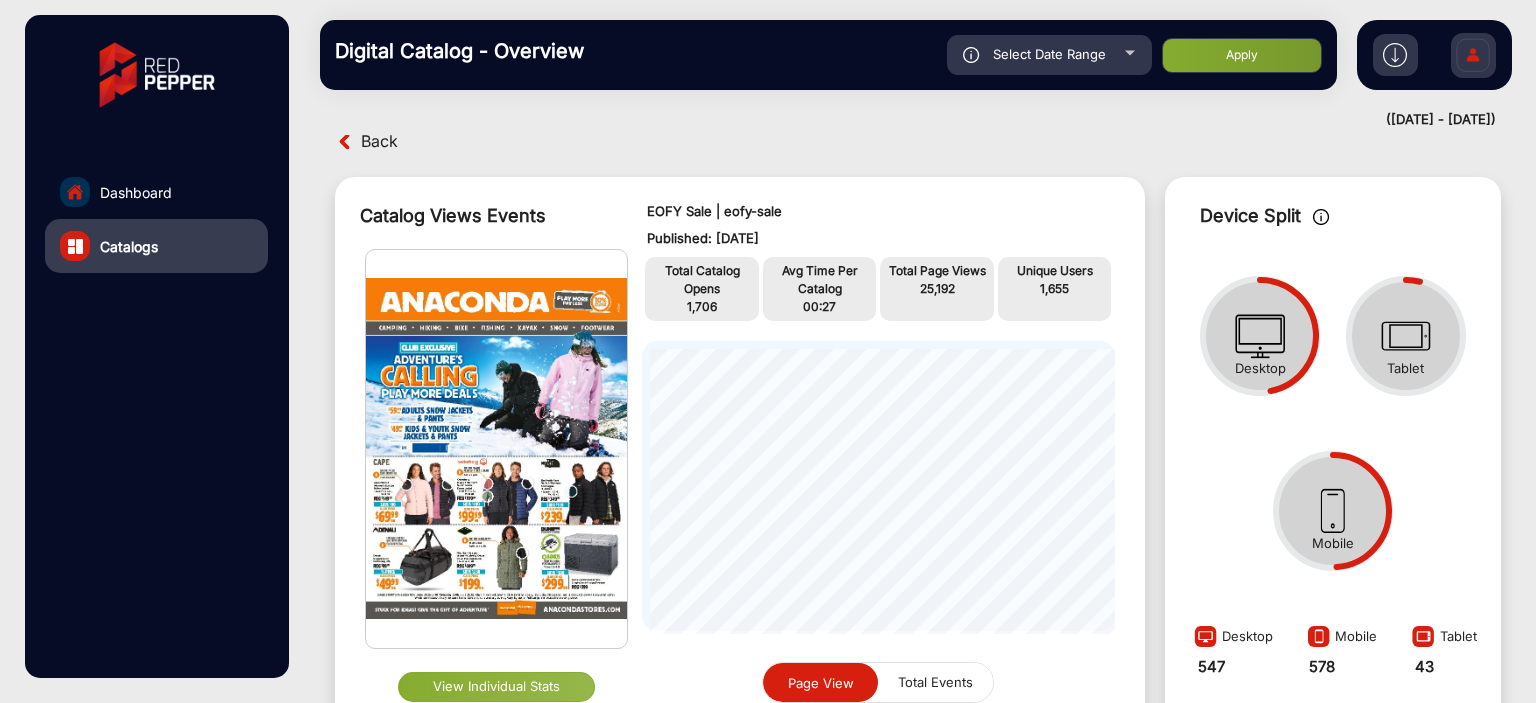 click on "Select Date Range" 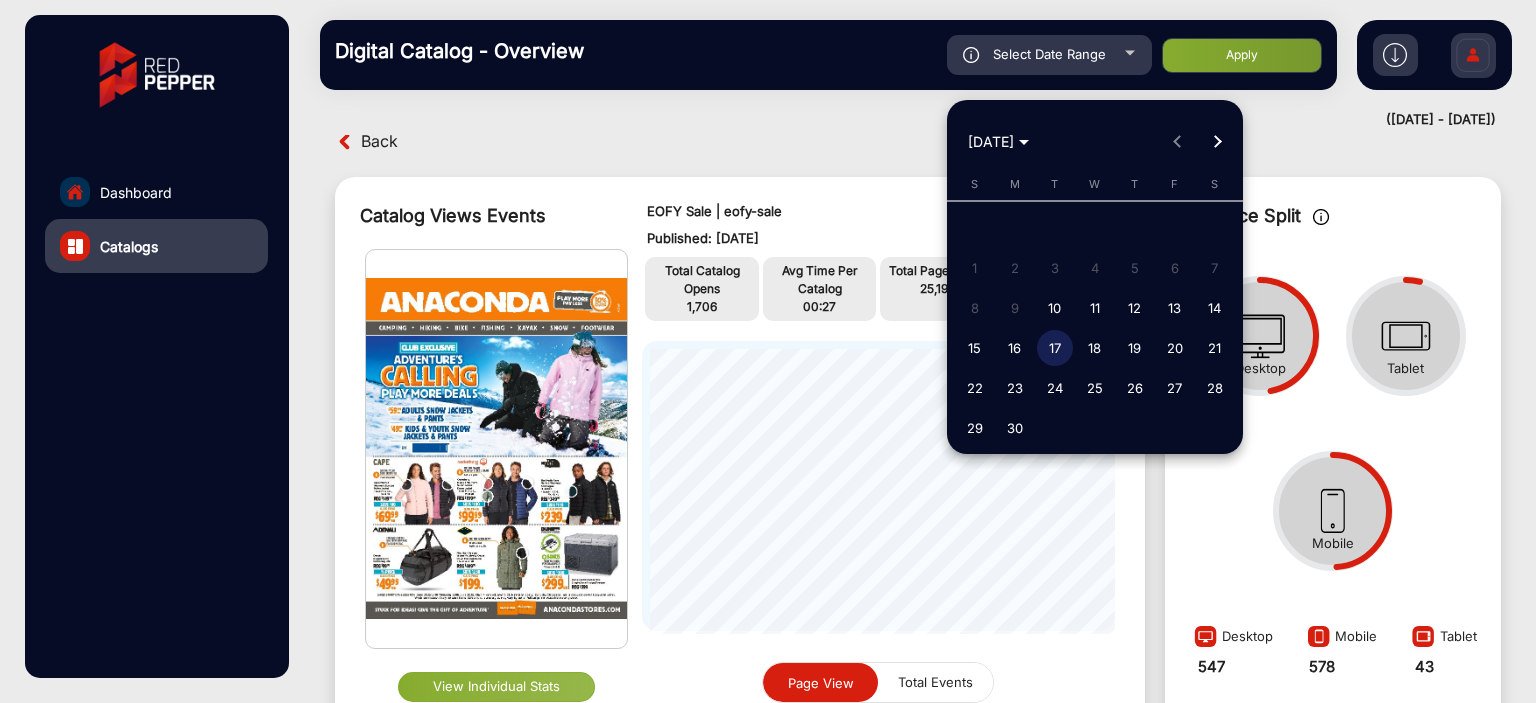 click at bounding box center [1217, 142] 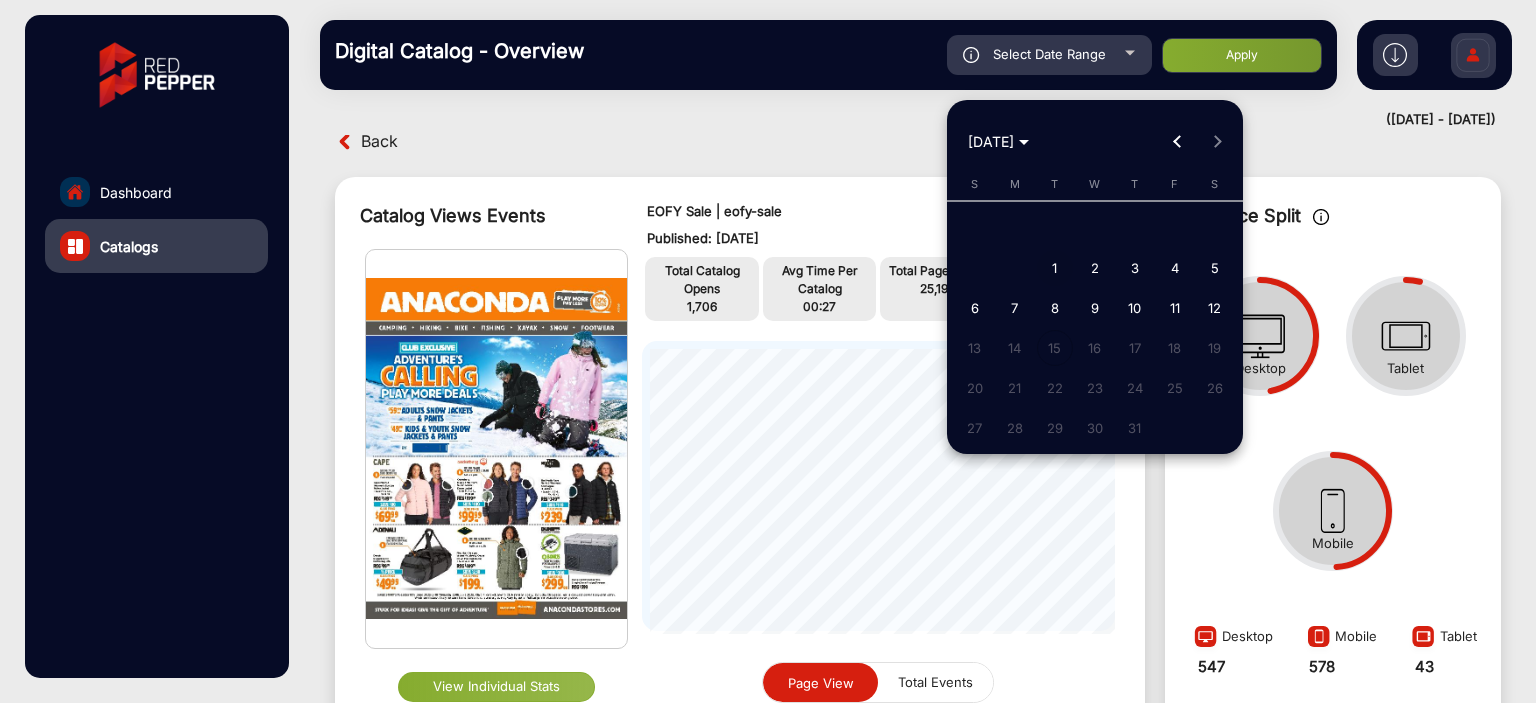 click on "1" at bounding box center (1055, 268) 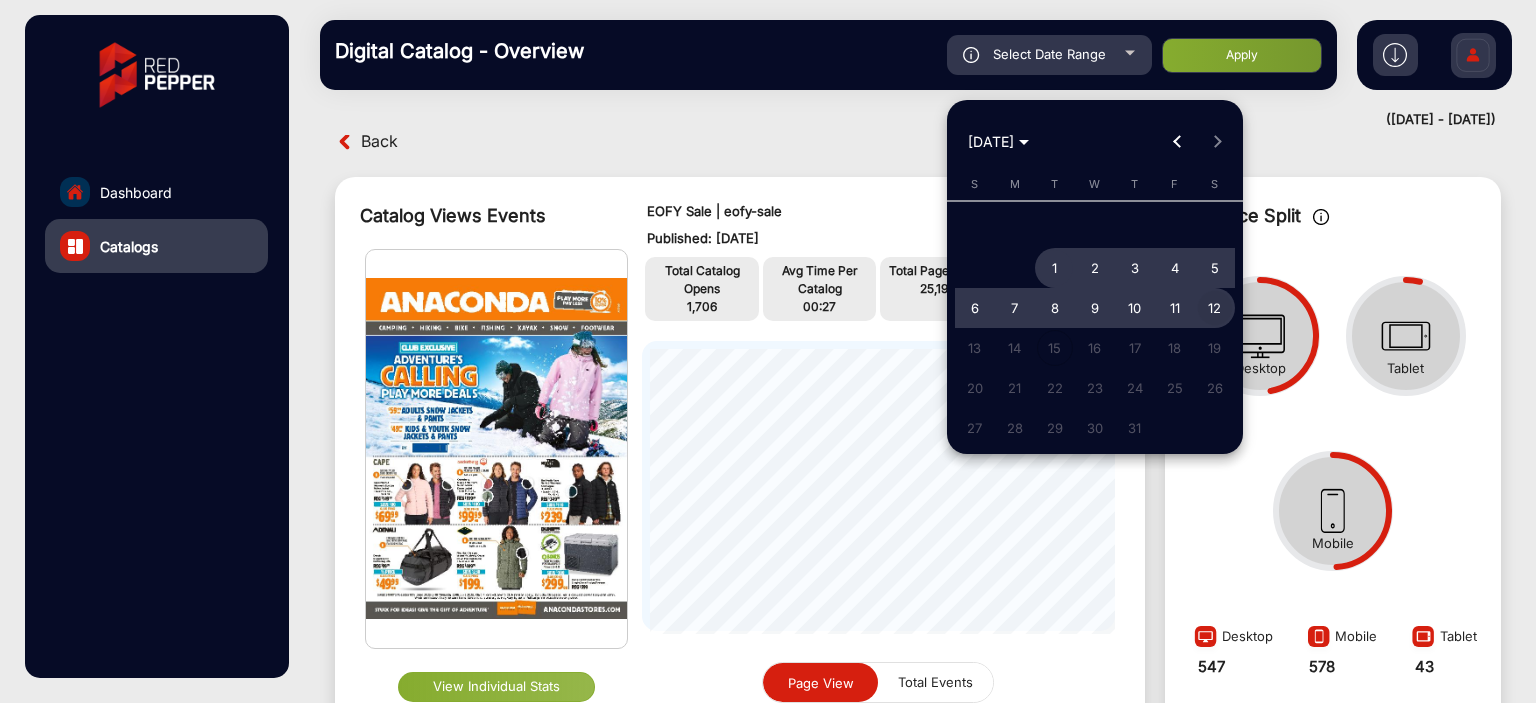 drag, startPoint x: 1191, startPoint y: 300, endPoint x: 1213, endPoint y: 303, distance: 22.203604 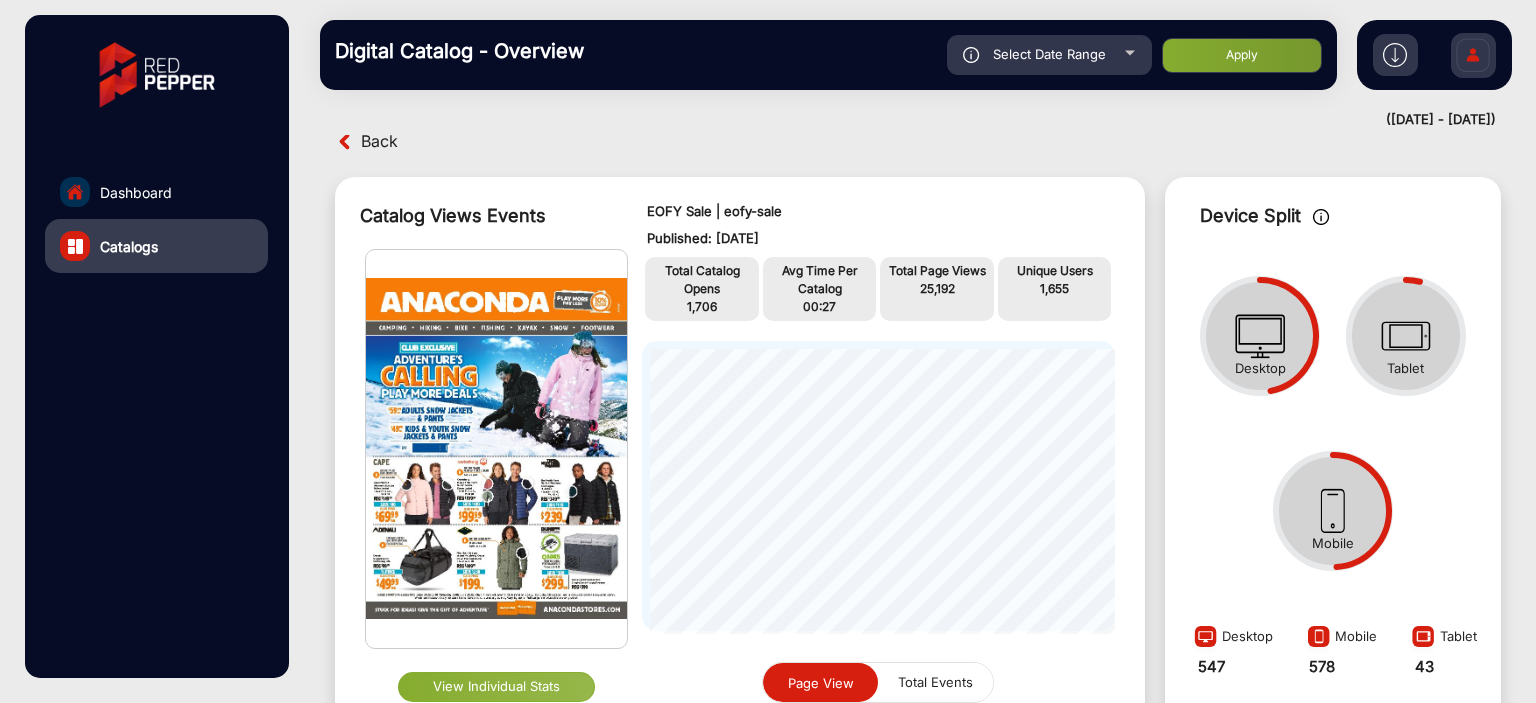 click on "Digital Catalog - Overview  Select Date Range [DATE] - [DATE] Choose date Anaconda Apply" 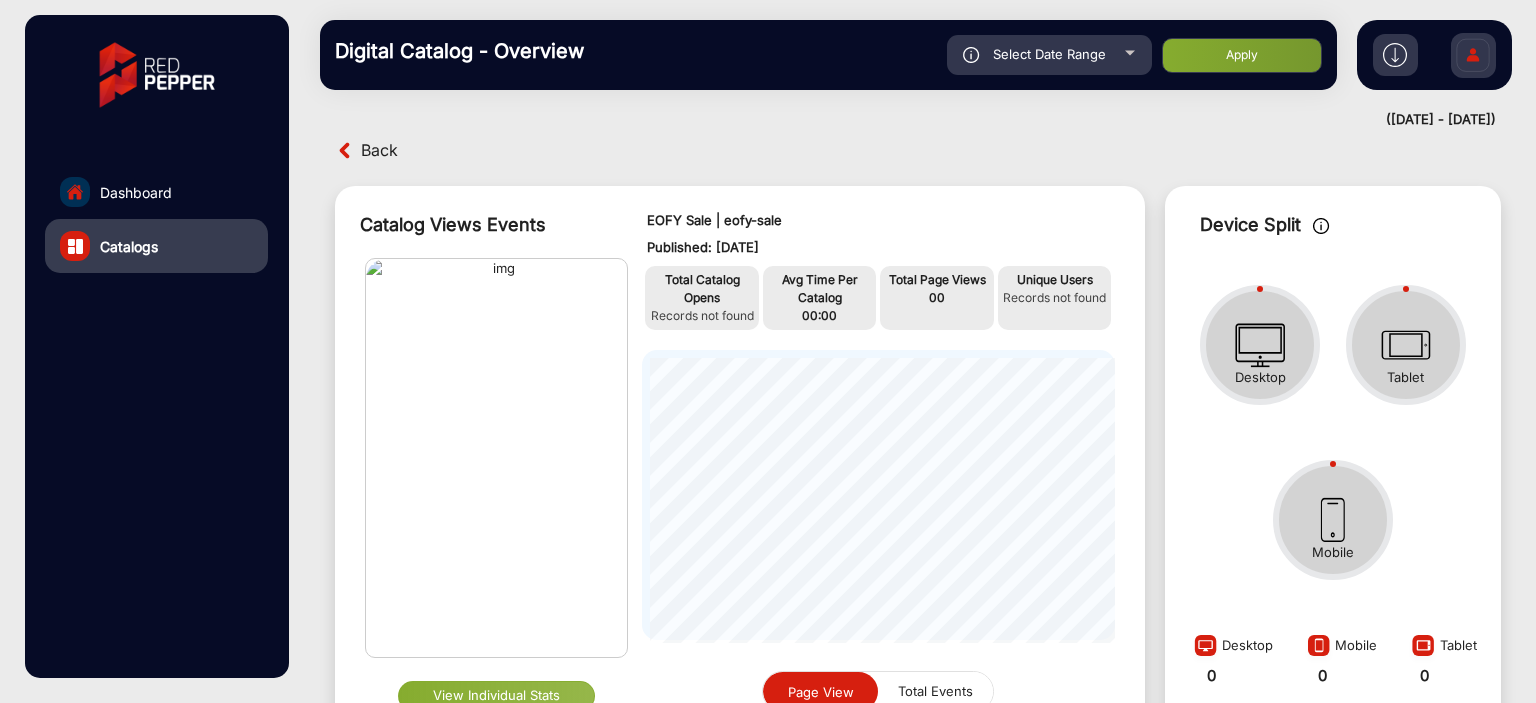 click on "Dashboard" 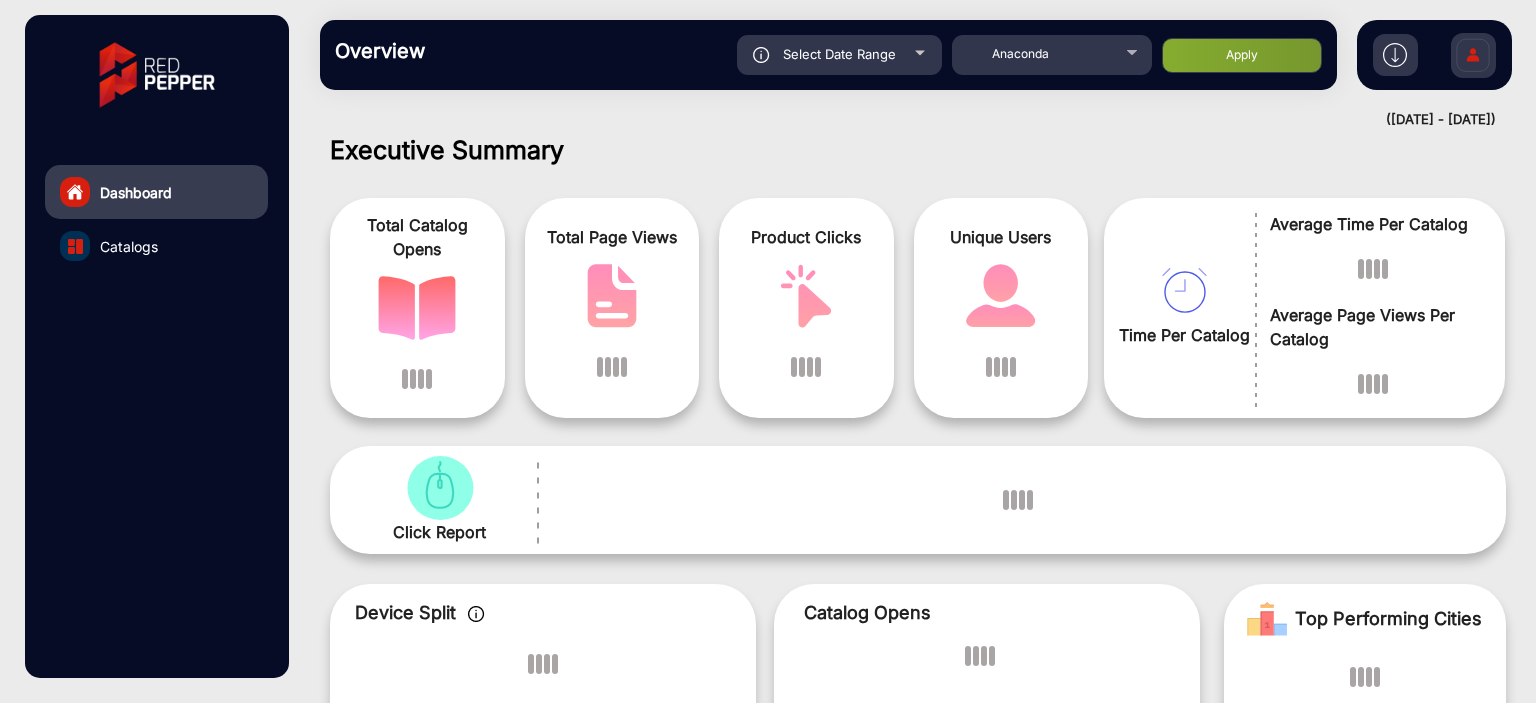 click on "Dashboard" 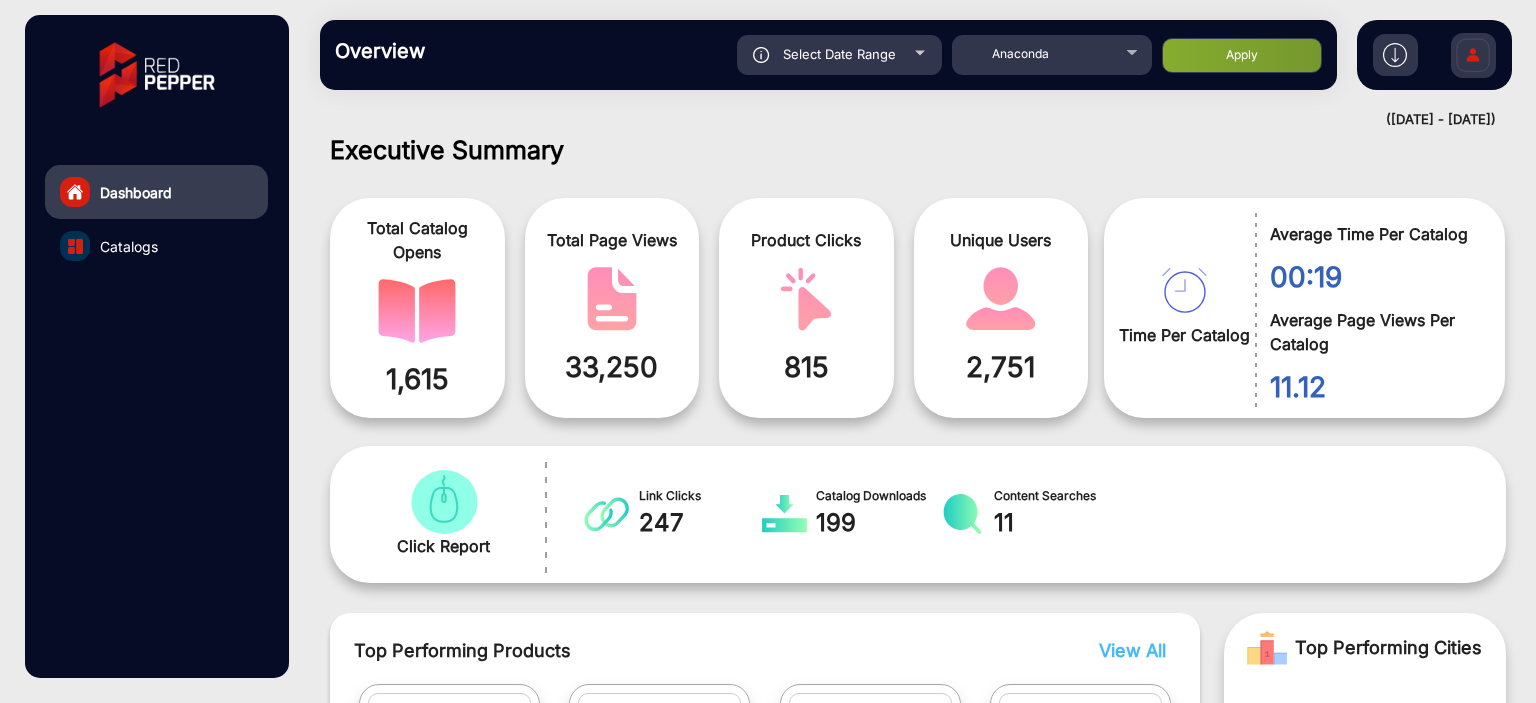 click on "Catalogs" 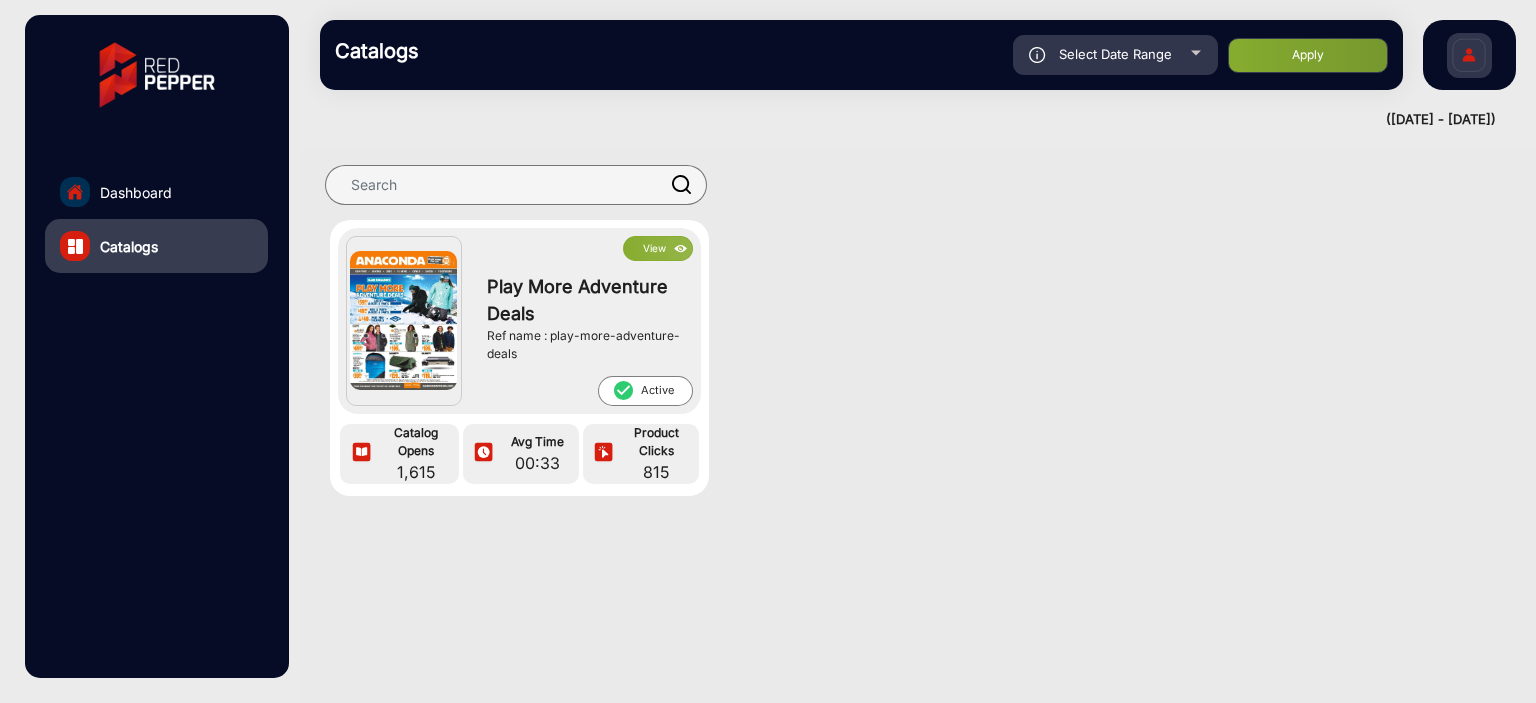 click 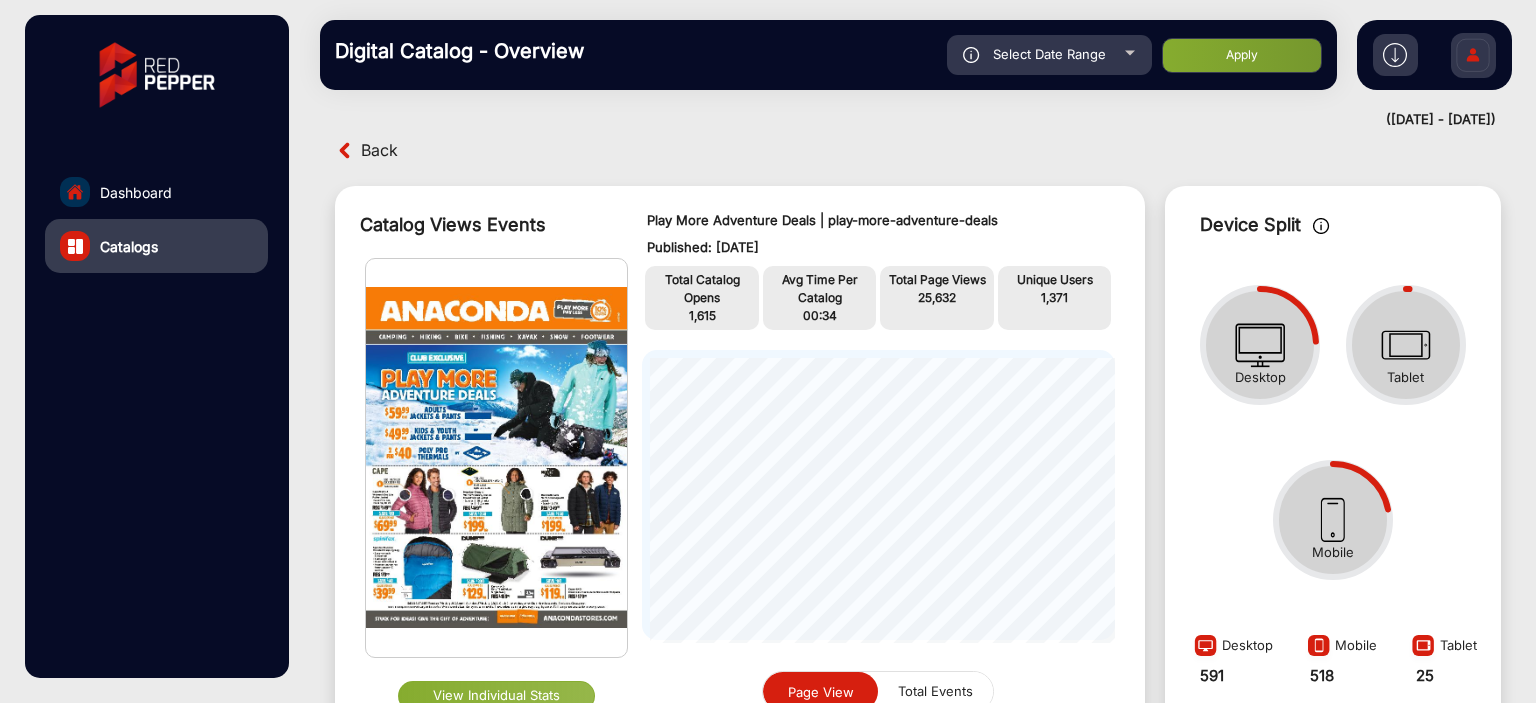 scroll, scrollTop: 999296, scrollLeft: 998764, axis: both 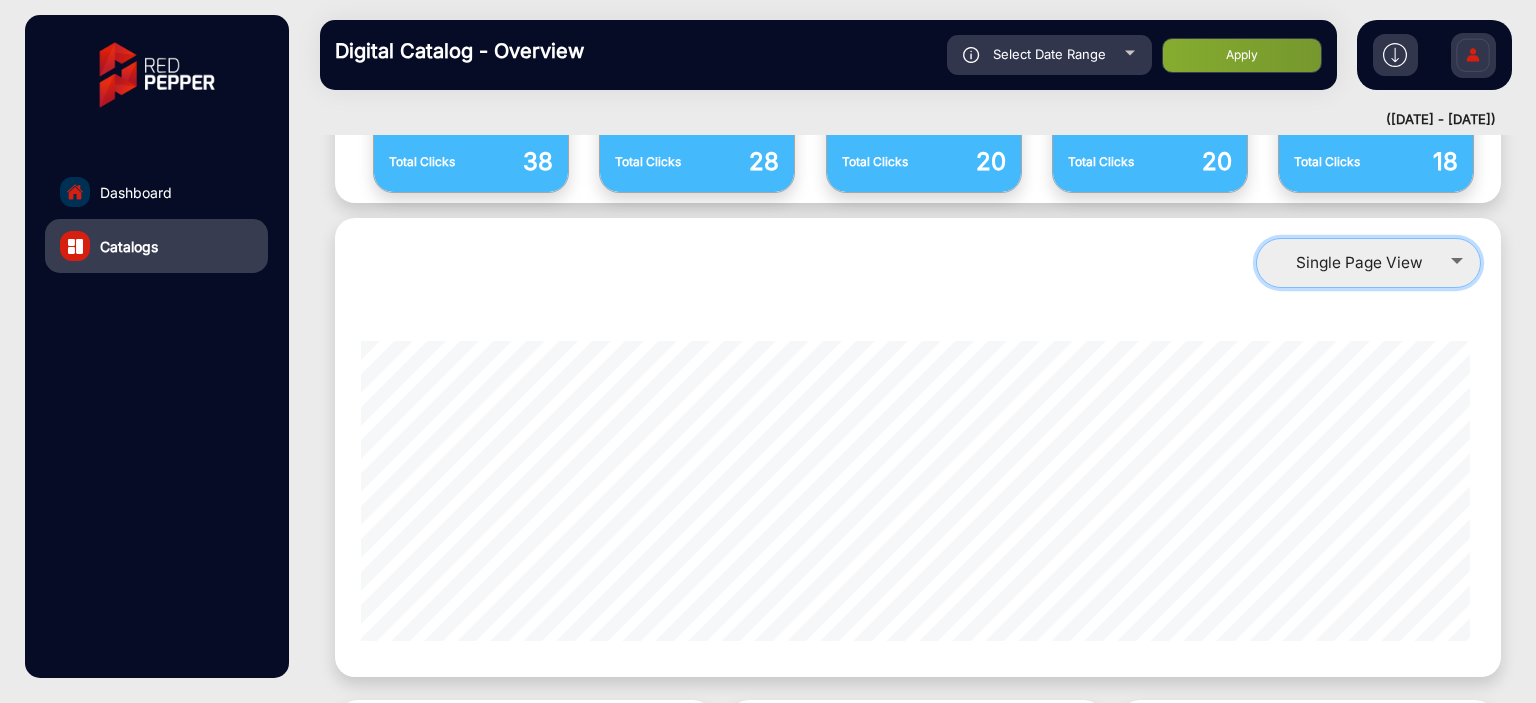 click on "Single Page View" at bounding box center [1368, 263] 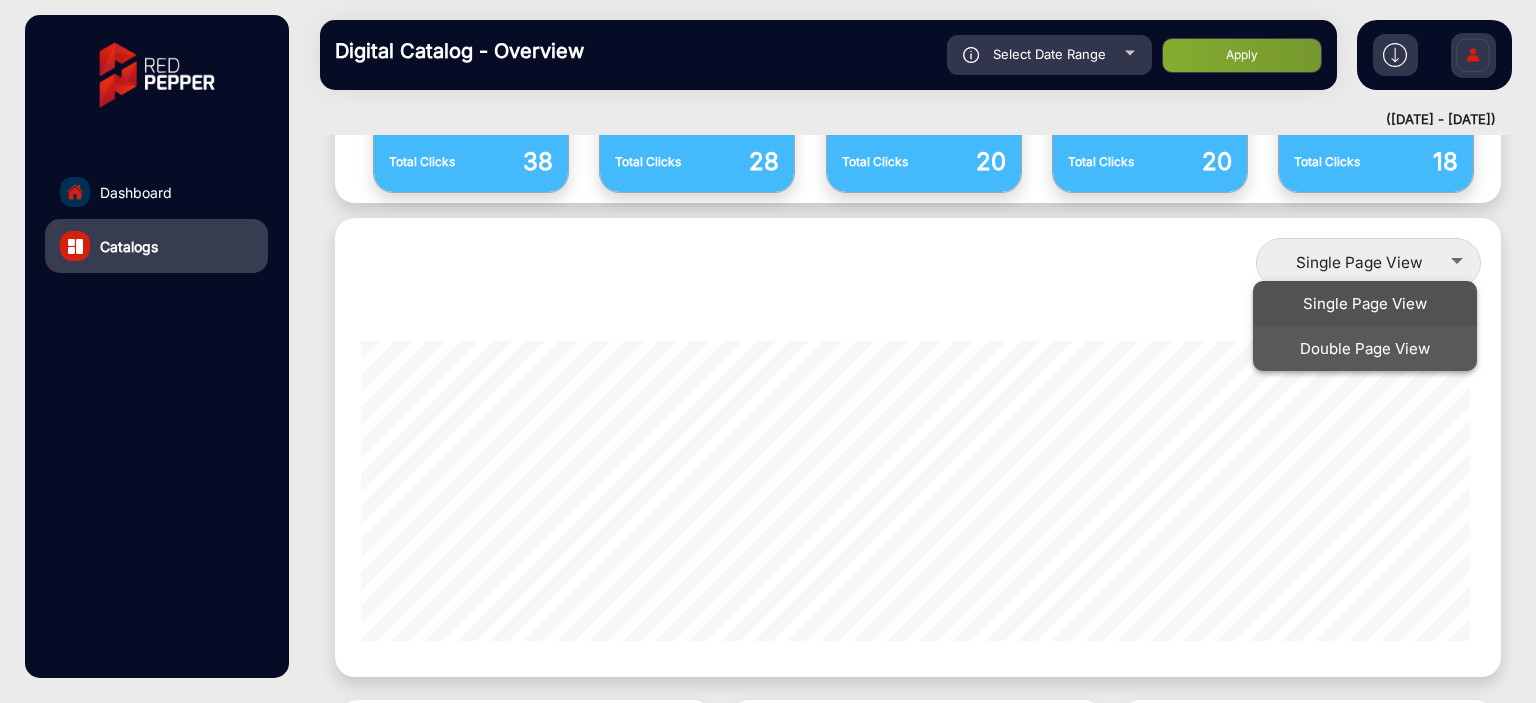 click on "Double Page View" at bounding box center [1365, 348] 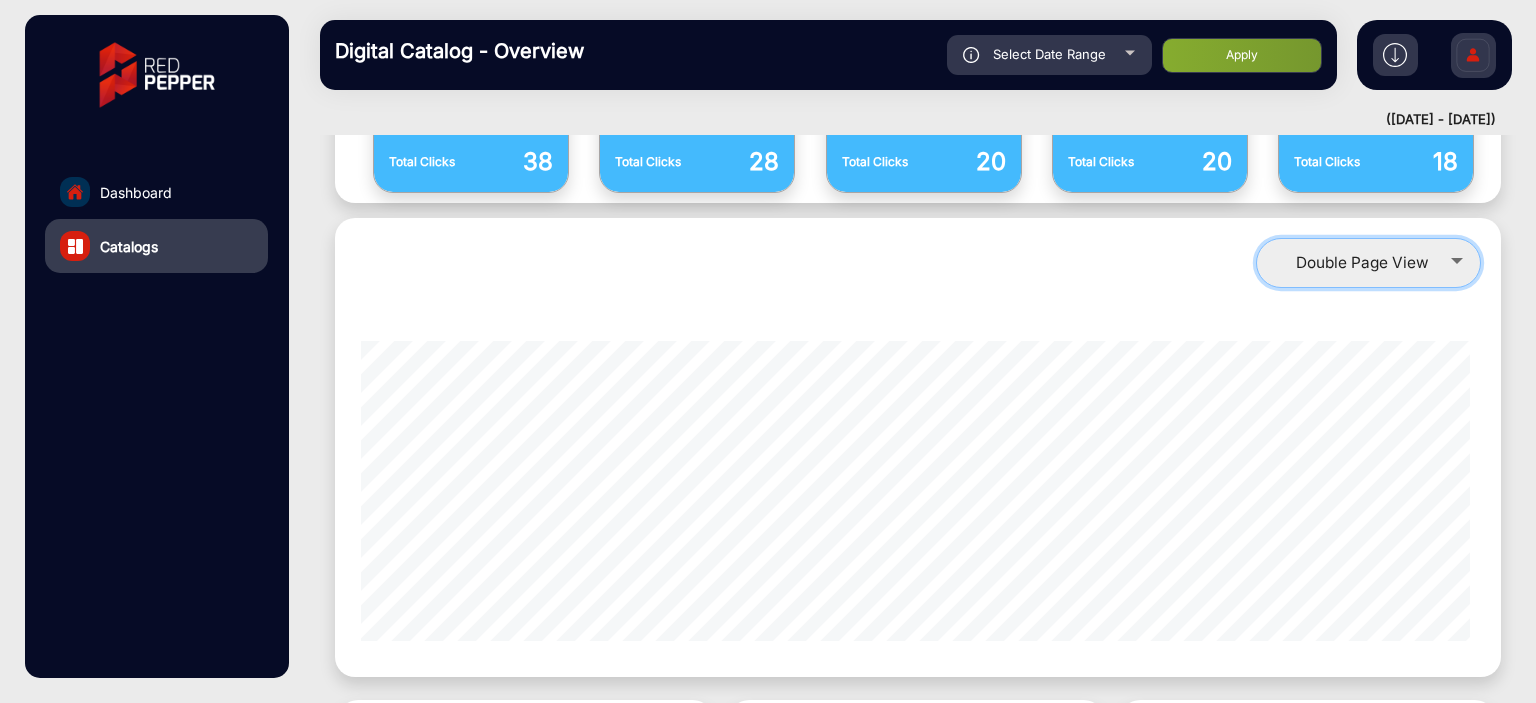 scroll, scrollTop: 999526, scrollLeft: 998798, axis: both 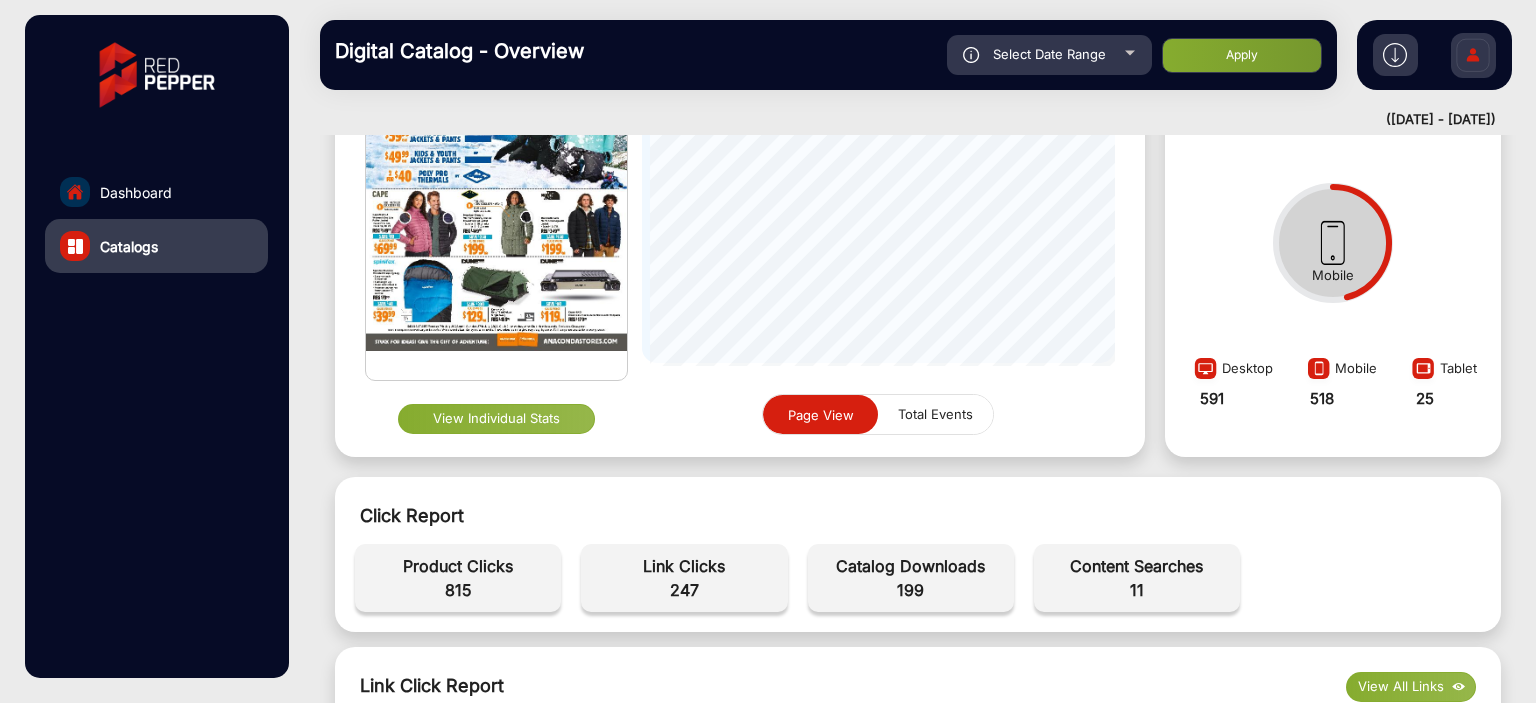 click on "Total Events" at bounding box center (935, 414) 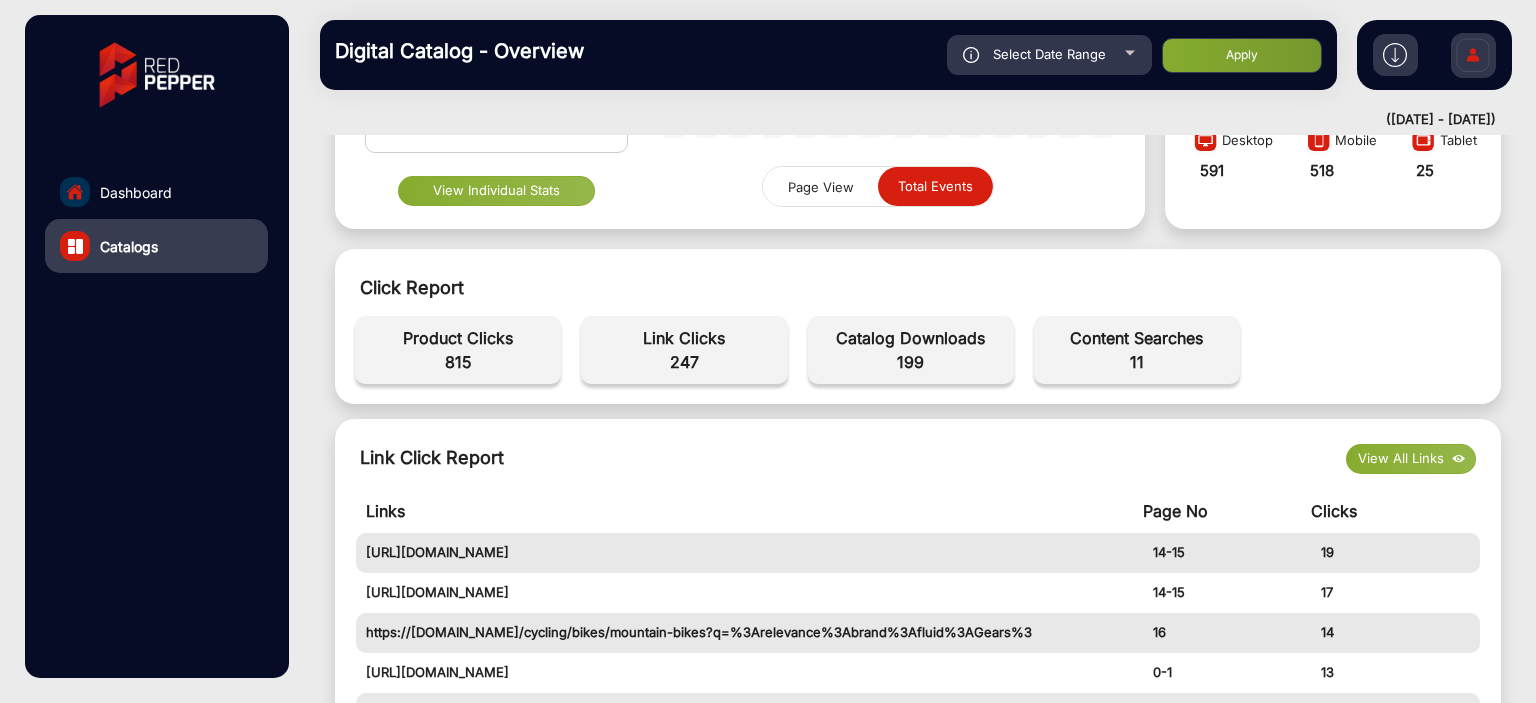 scroll, scrollTop: 559, scrollLeft: 0, axis: vertical 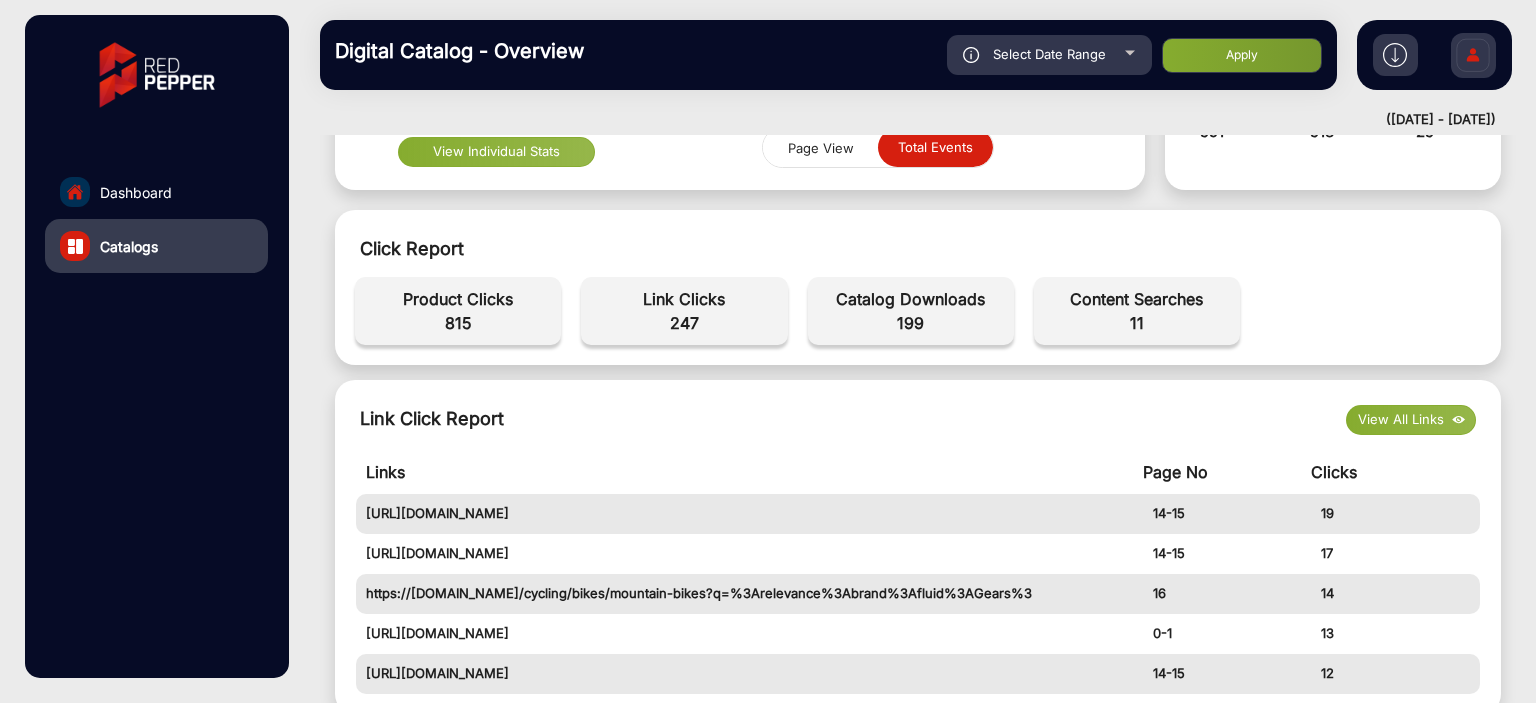 click on "View All Links" 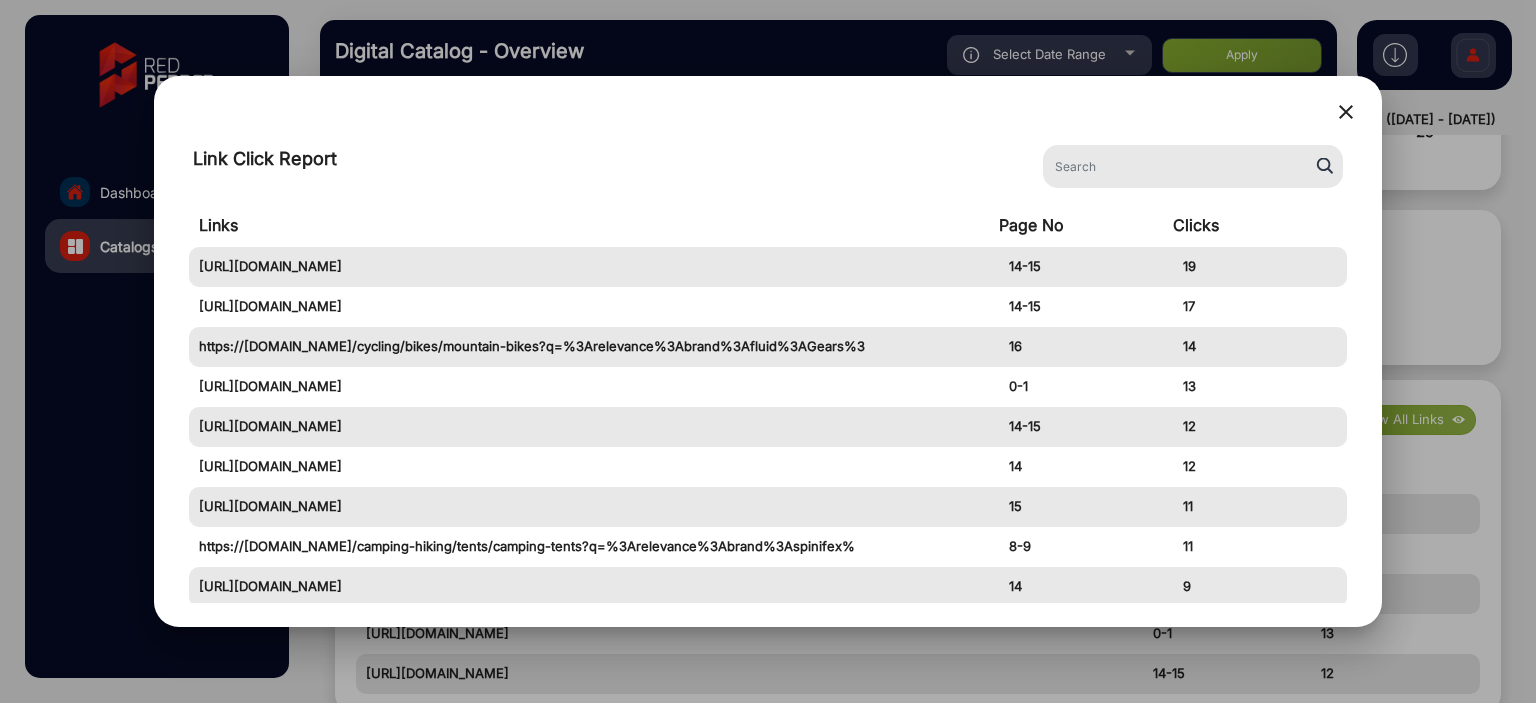 click on "close" at bounding box center [1346, 112] 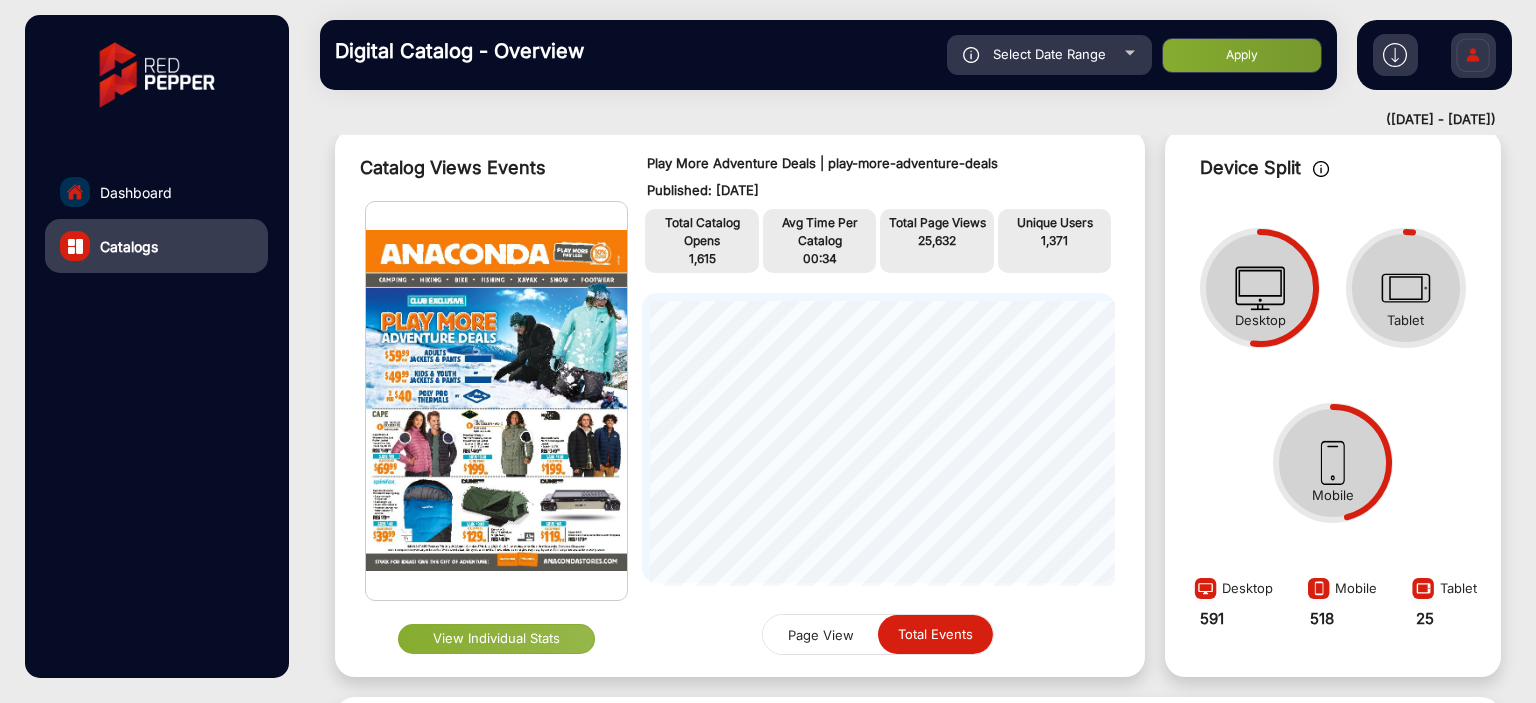 scroll, scrollTop: 0, scrollLeft: 0, axis: both 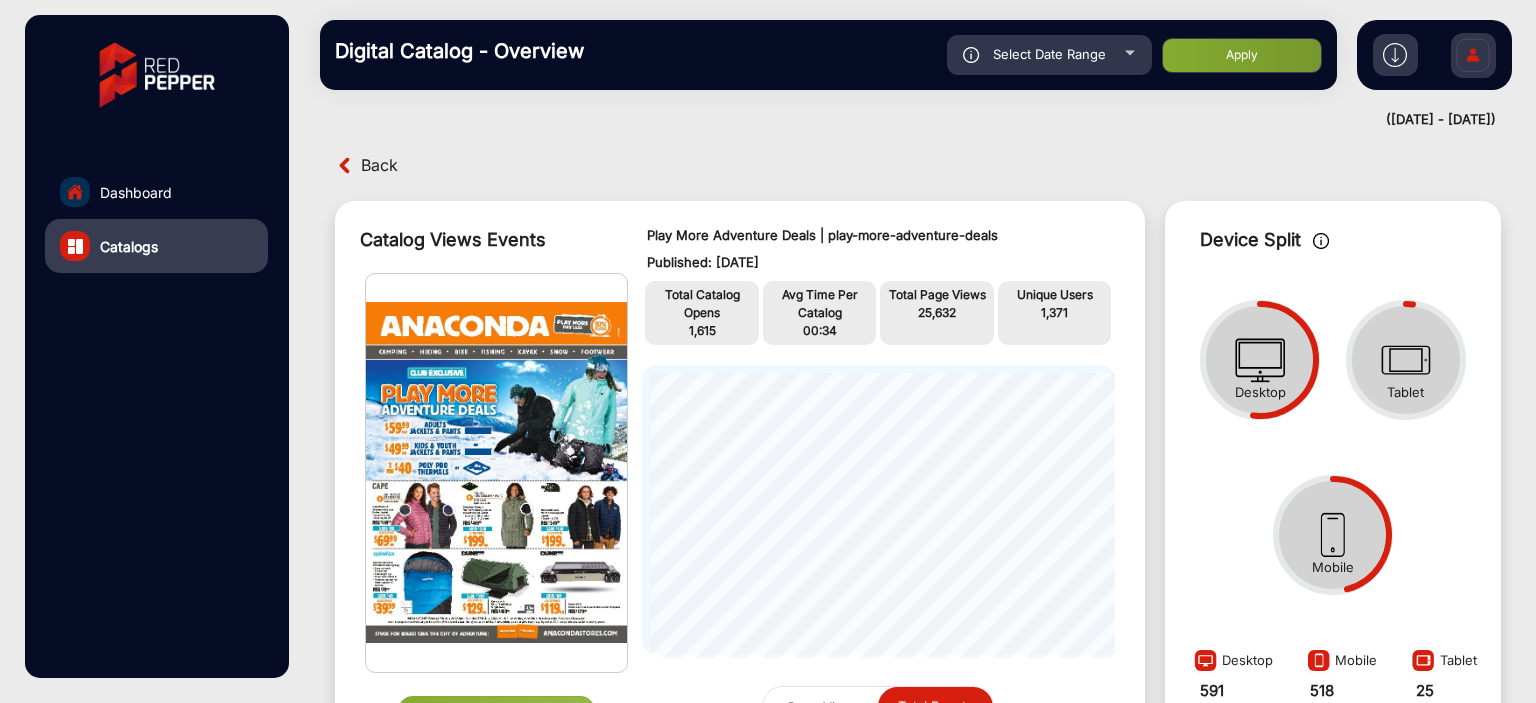 click on "Dashboard" 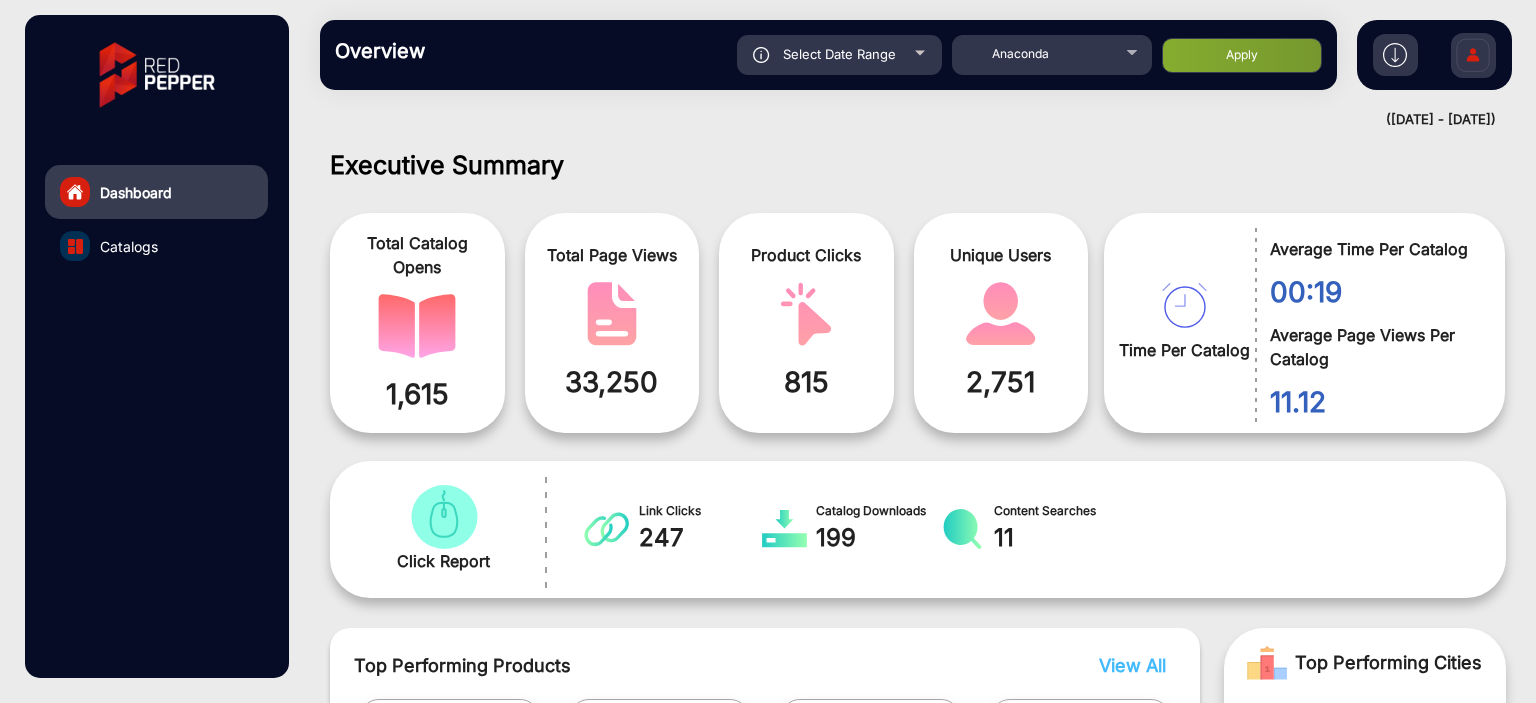 scroll, scrollTop: 15, scrollLeft: 0, axis: vertical 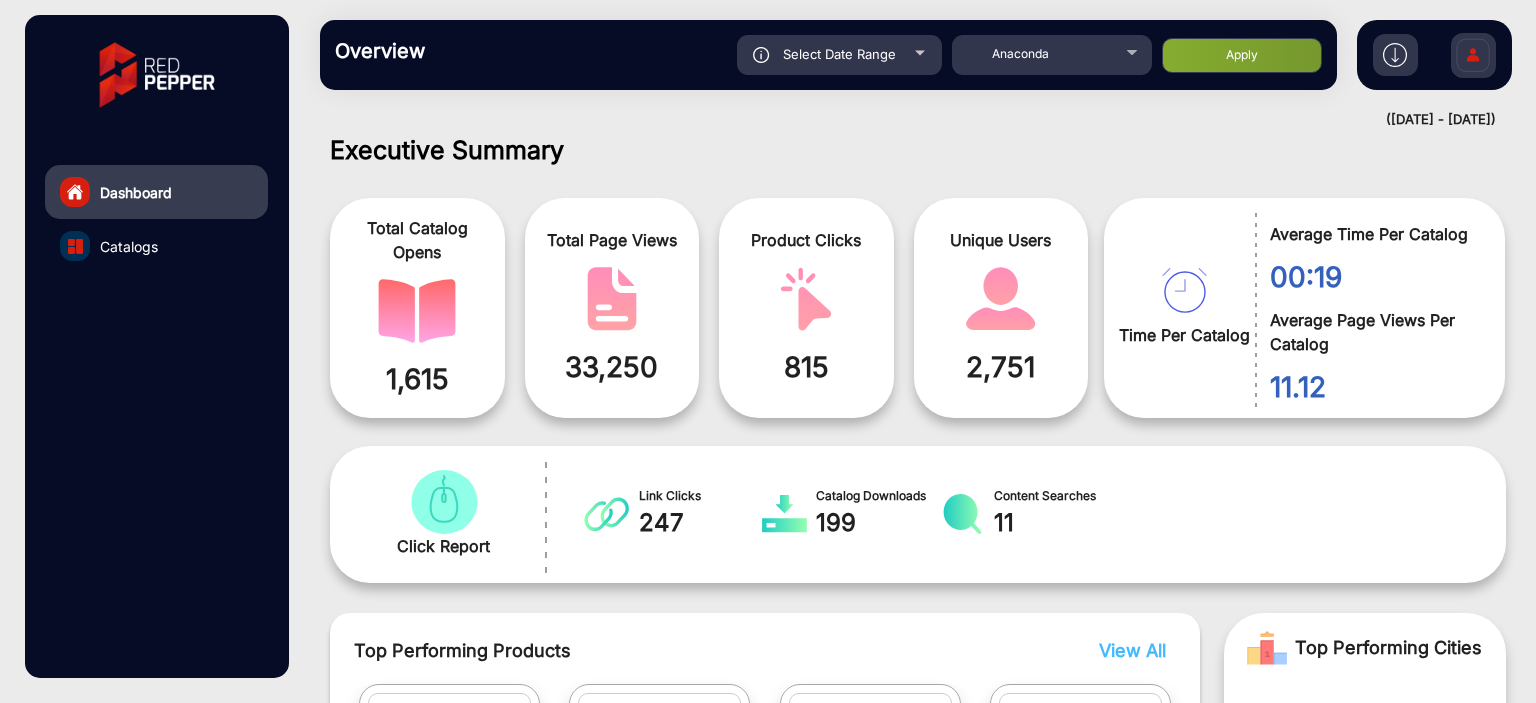 click on "Select Date Range" 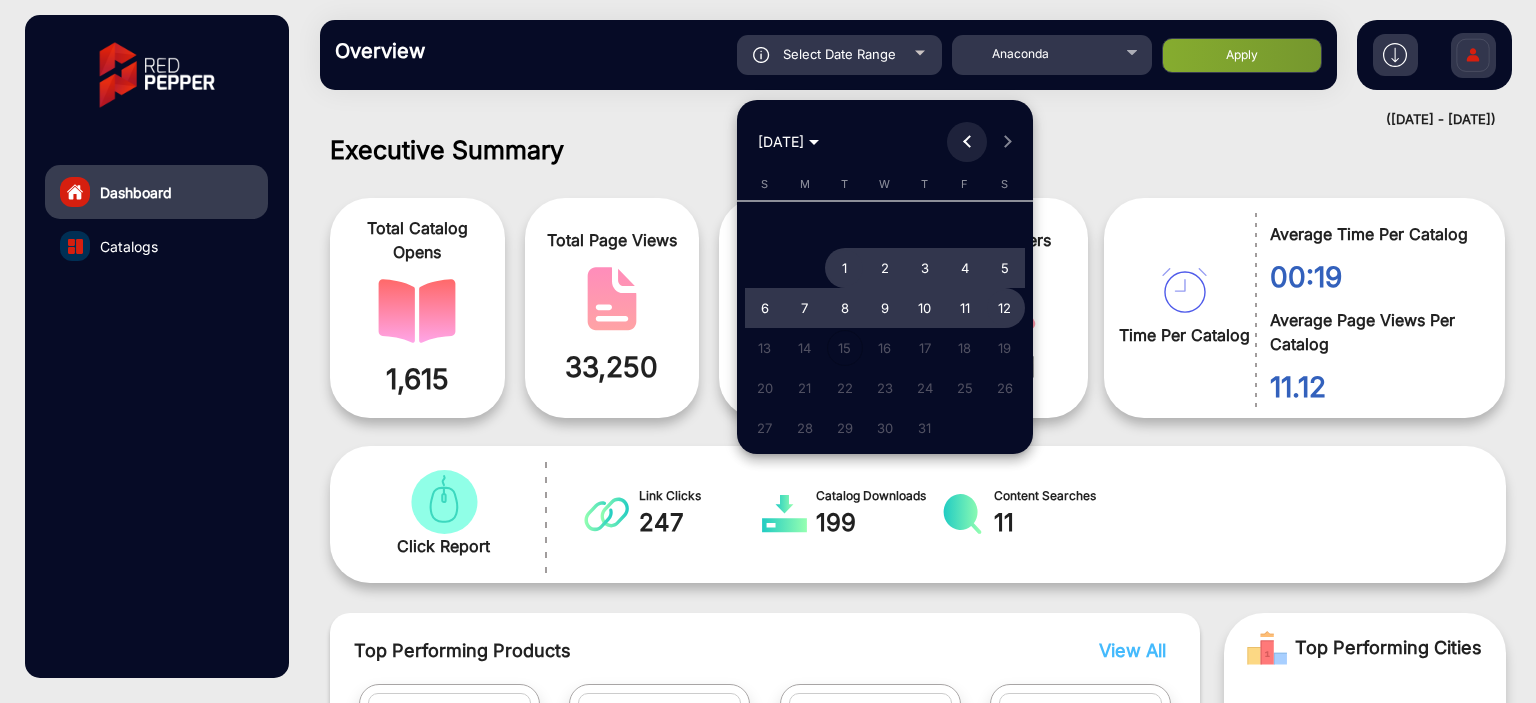 click at bounding box center (967, 142) 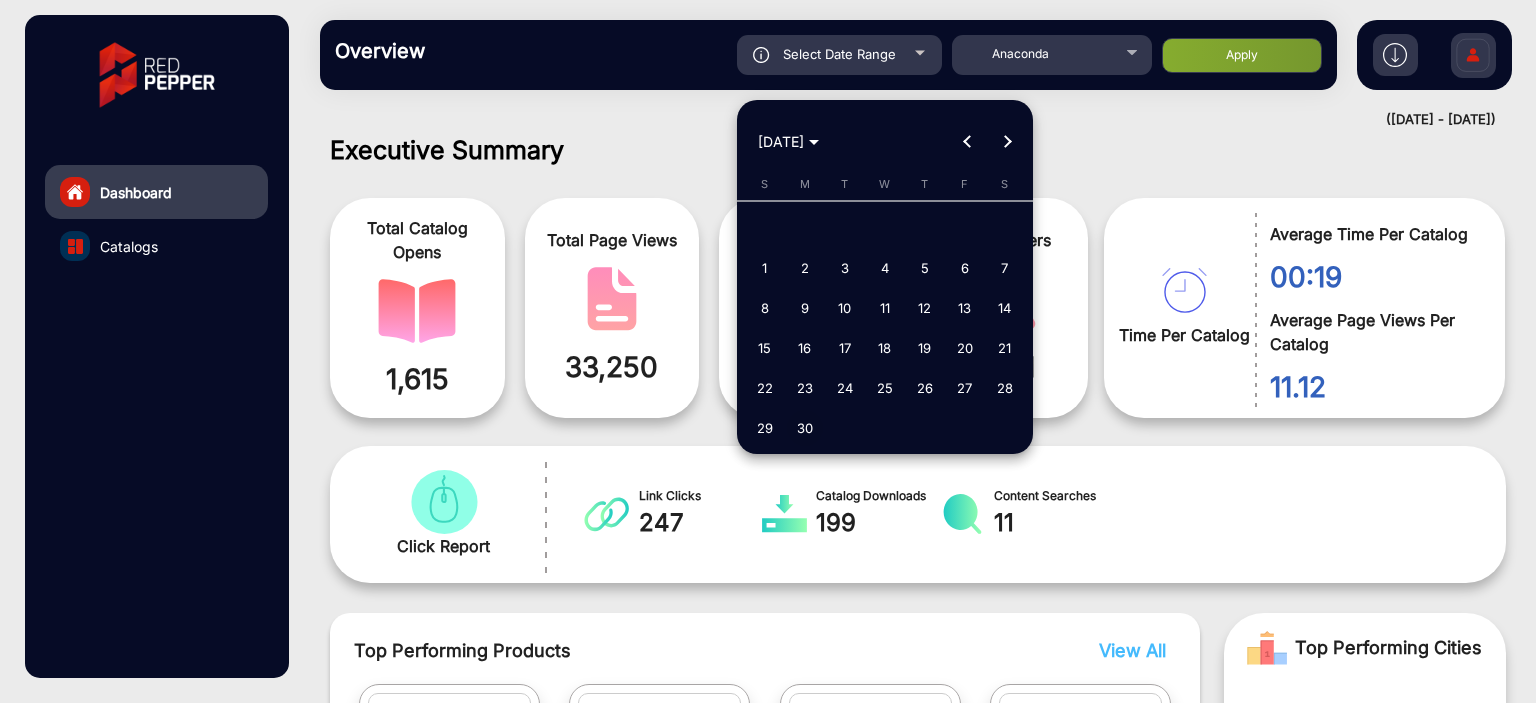 click on "30" at bounding box center (805, 428) 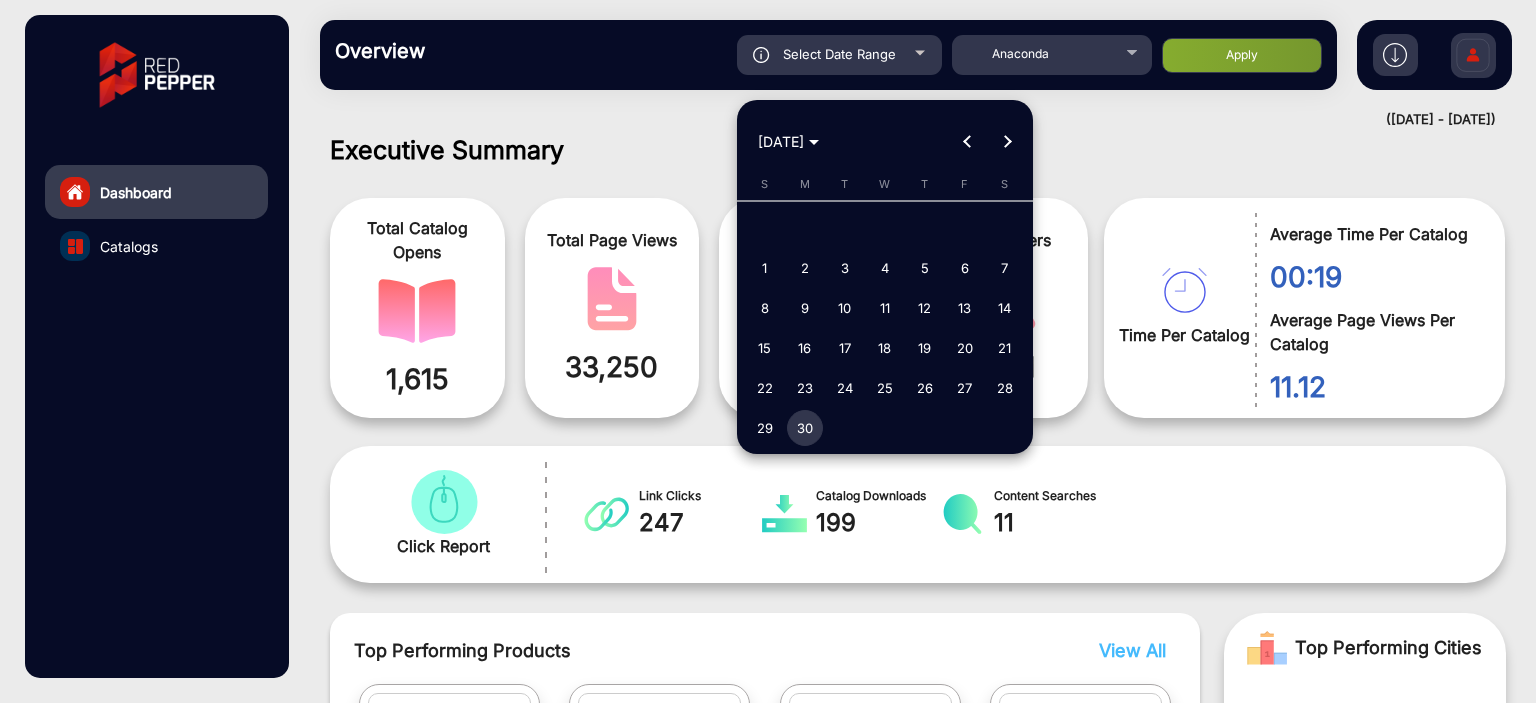click on "30" at bounding box center [805, 428] 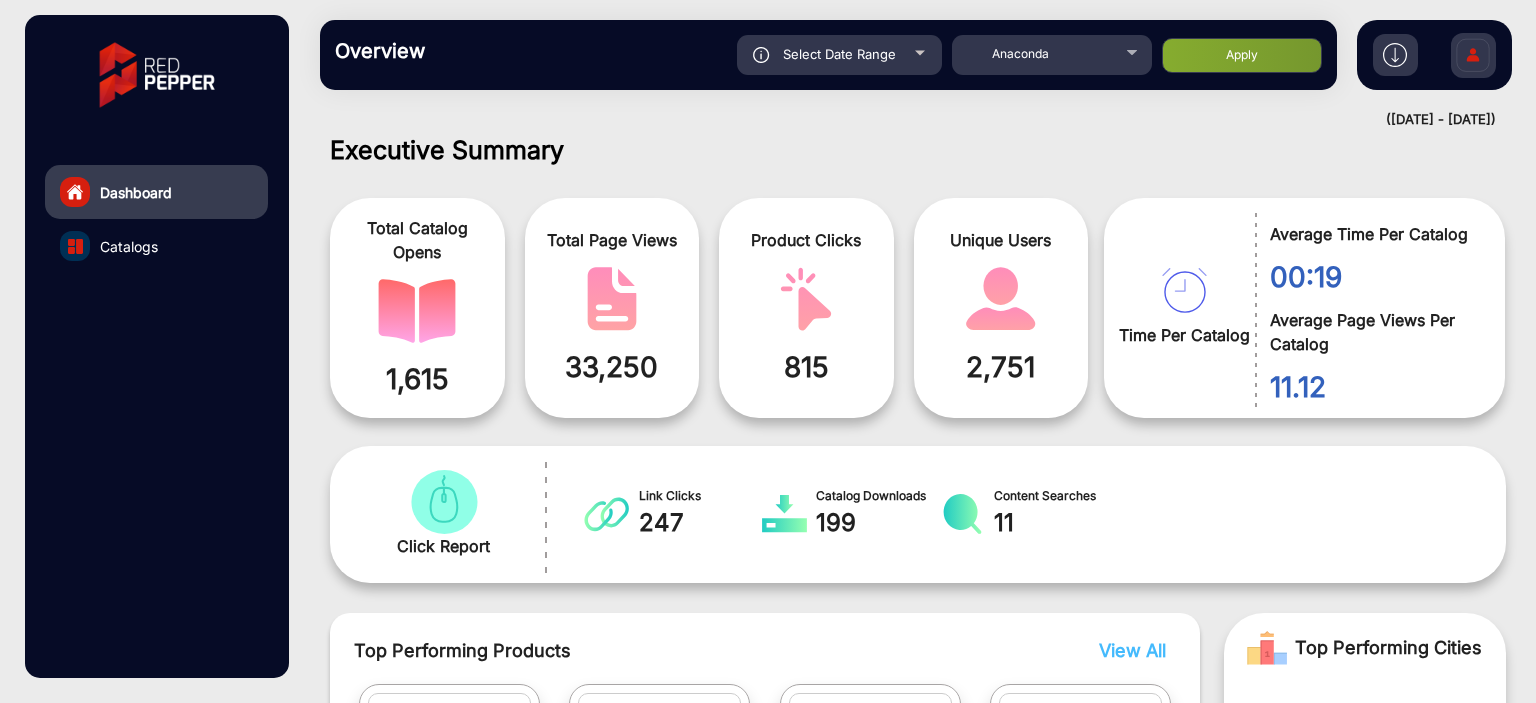 click on "Apply" 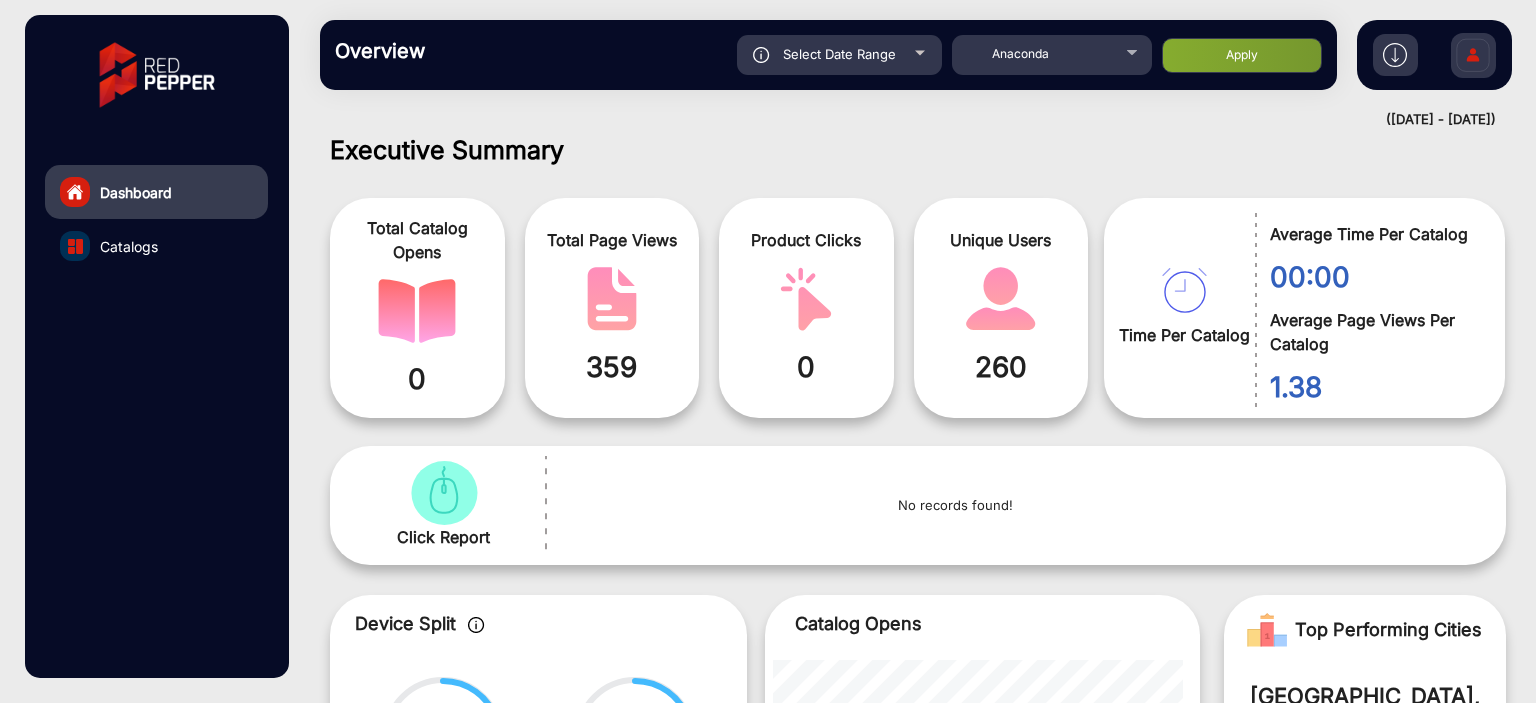 scroll, scrollTop: 999536, scrollLeft: 998828, axis: both 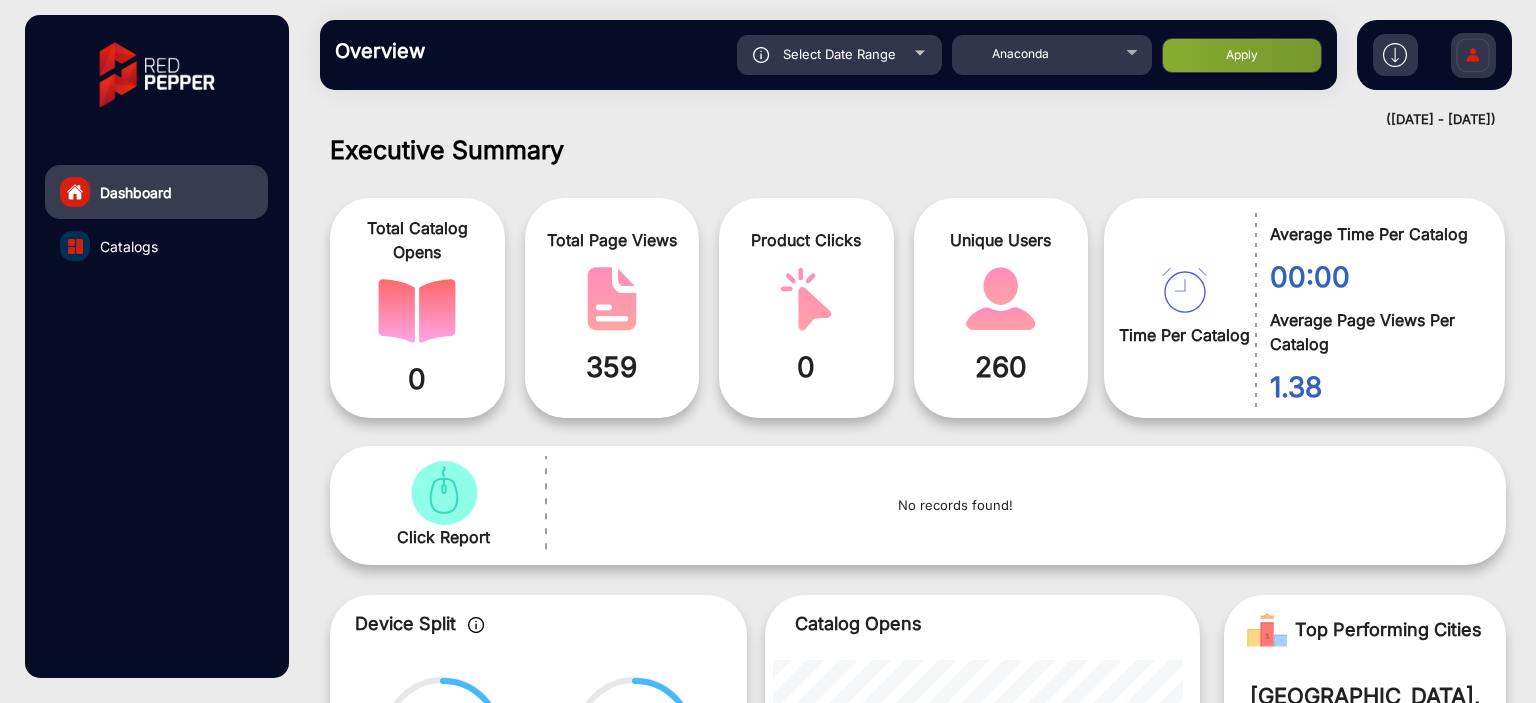 click on "Catalogs" 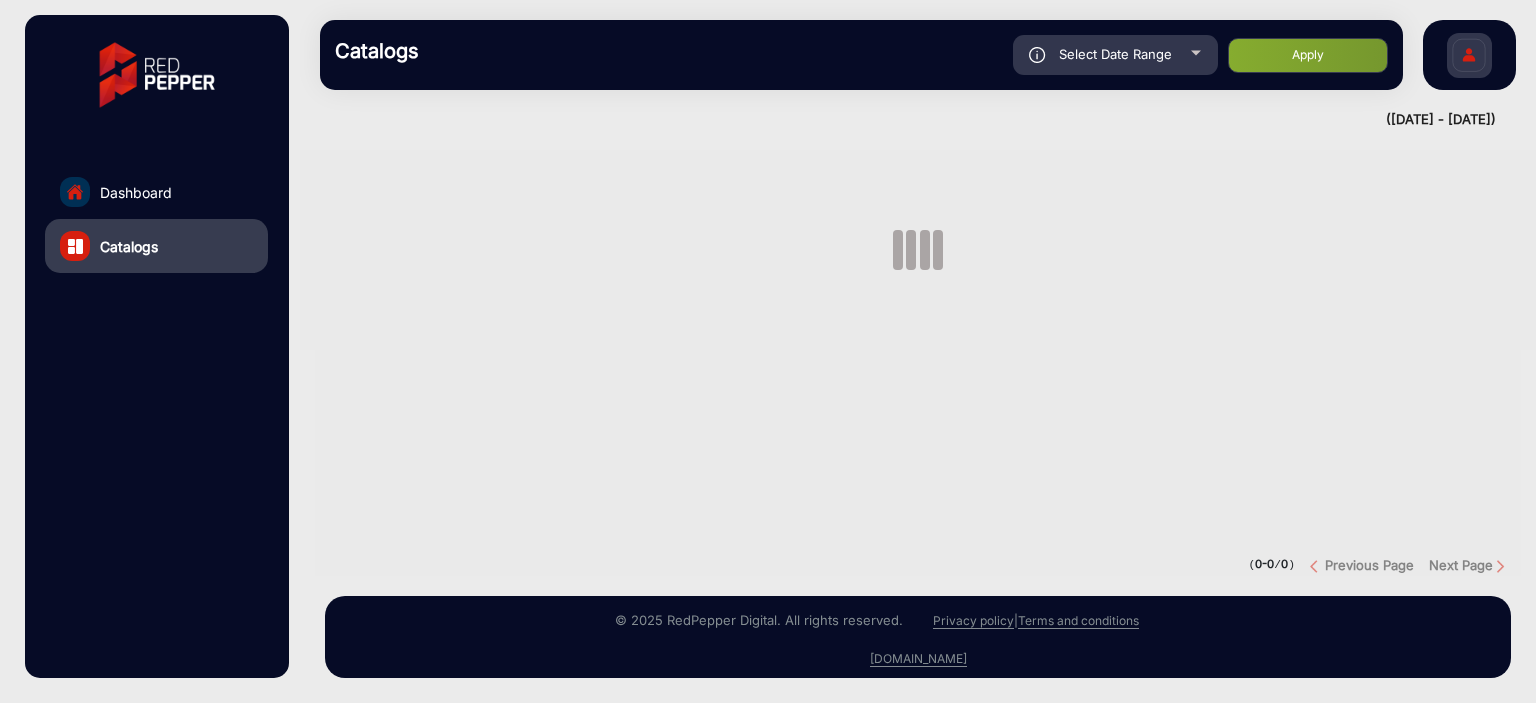 scroll, scrollTop: 0, scrollLeft: 0, axis: both 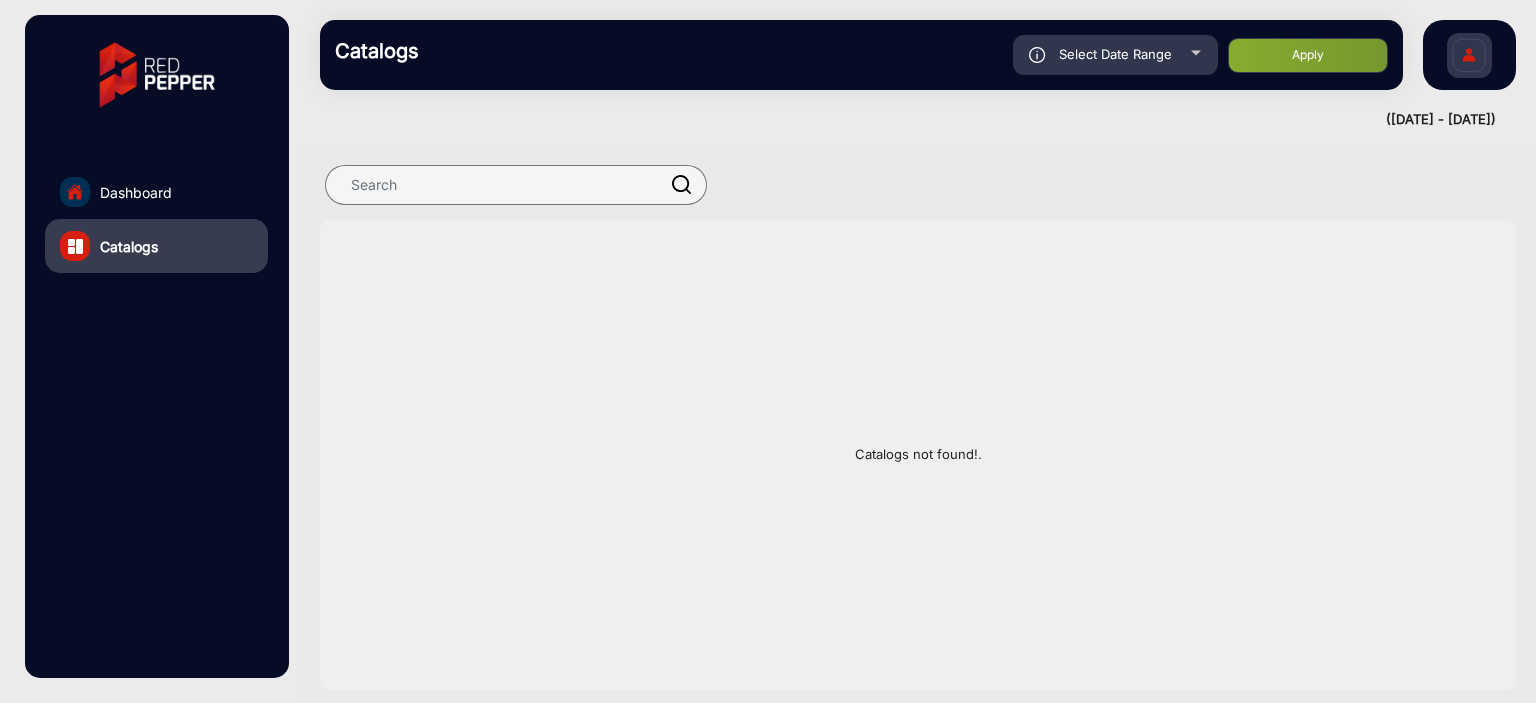 click on "Dashboard" 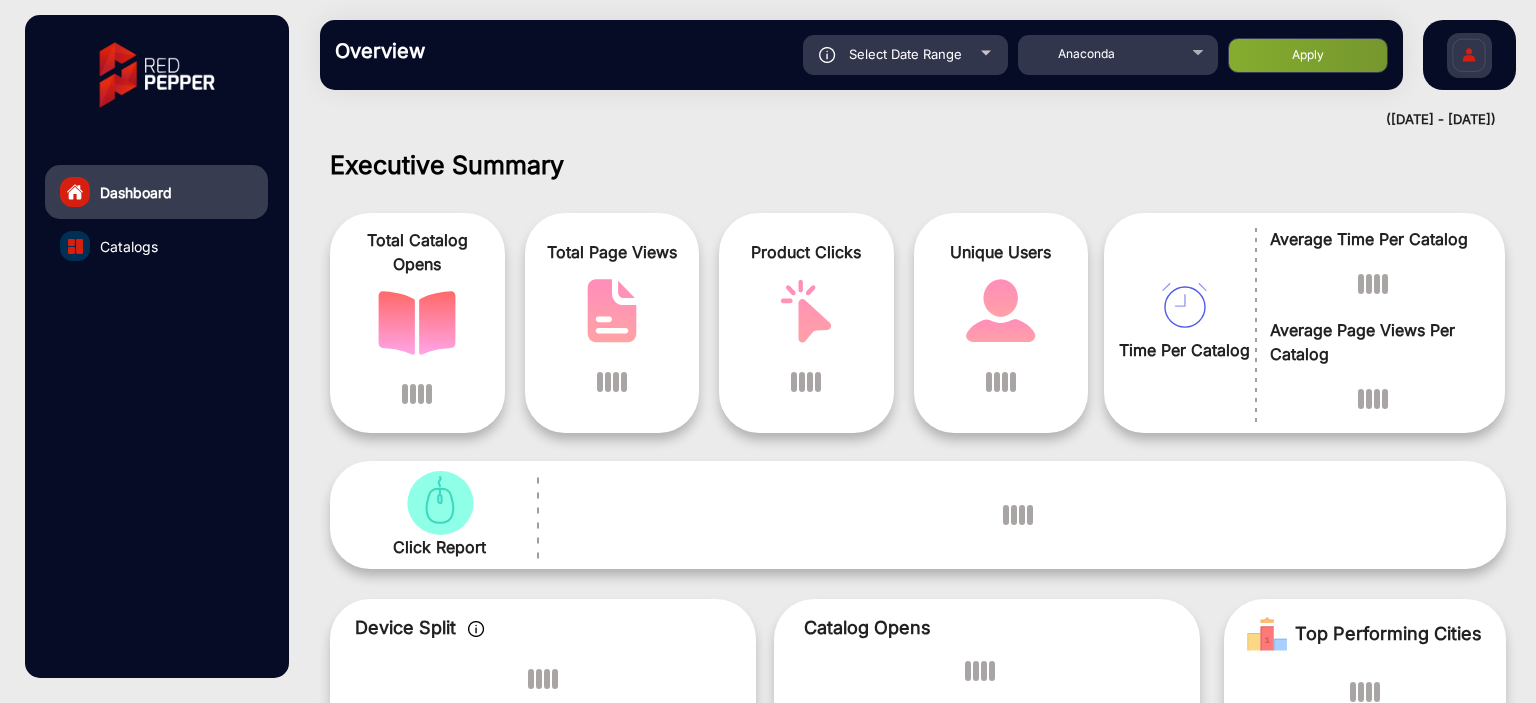 scroll, scrollTop: 15, scrollLeft: 0, axis: vertical 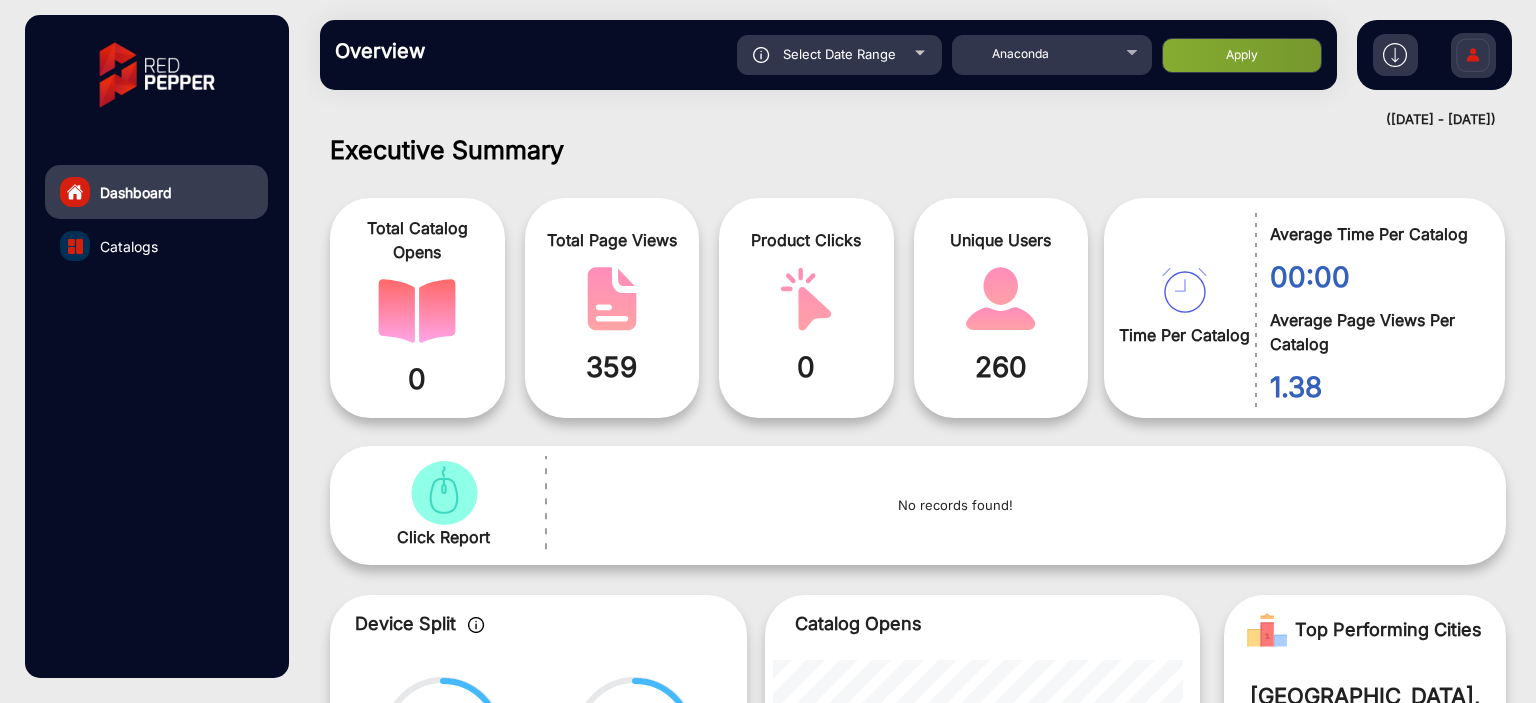 click on "Select Date Range" 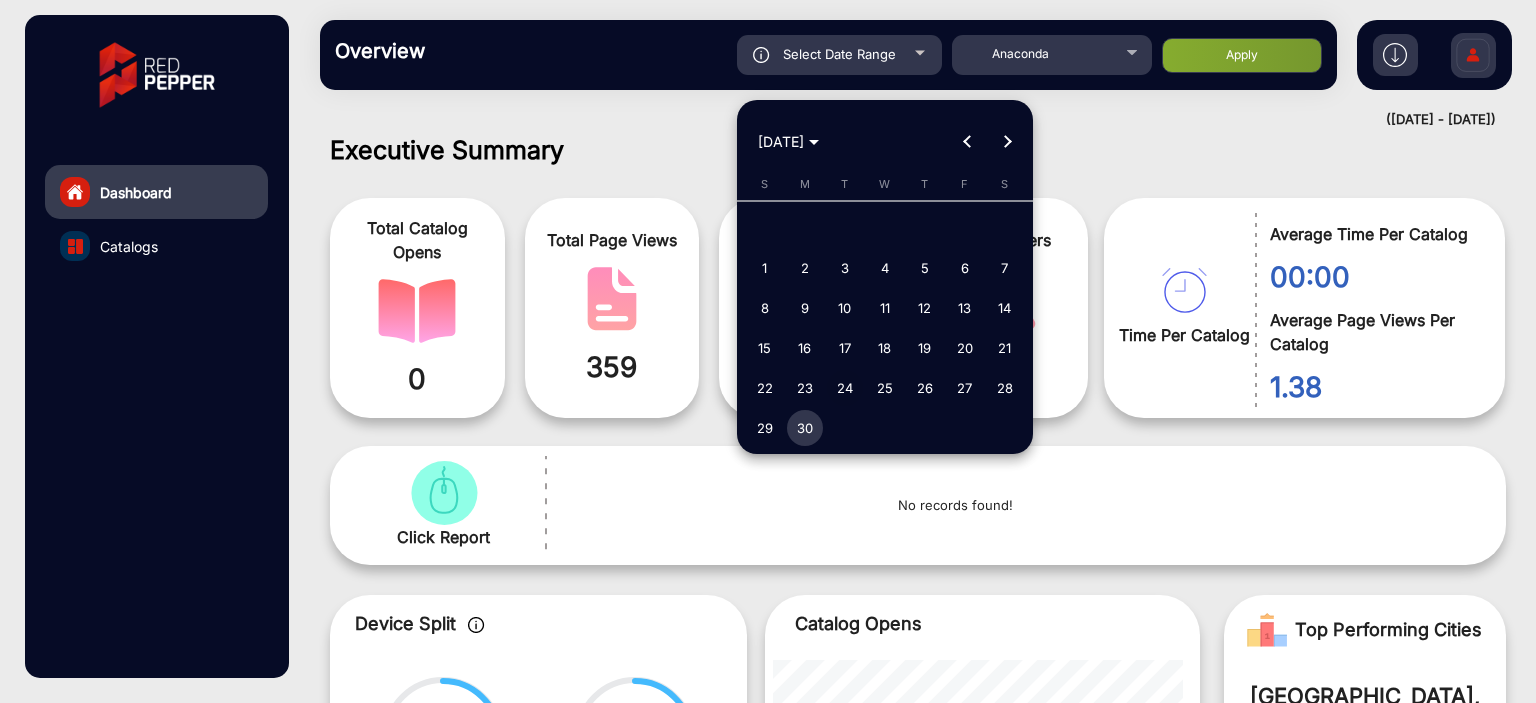 click on "24" at bounding box center [845, 388] 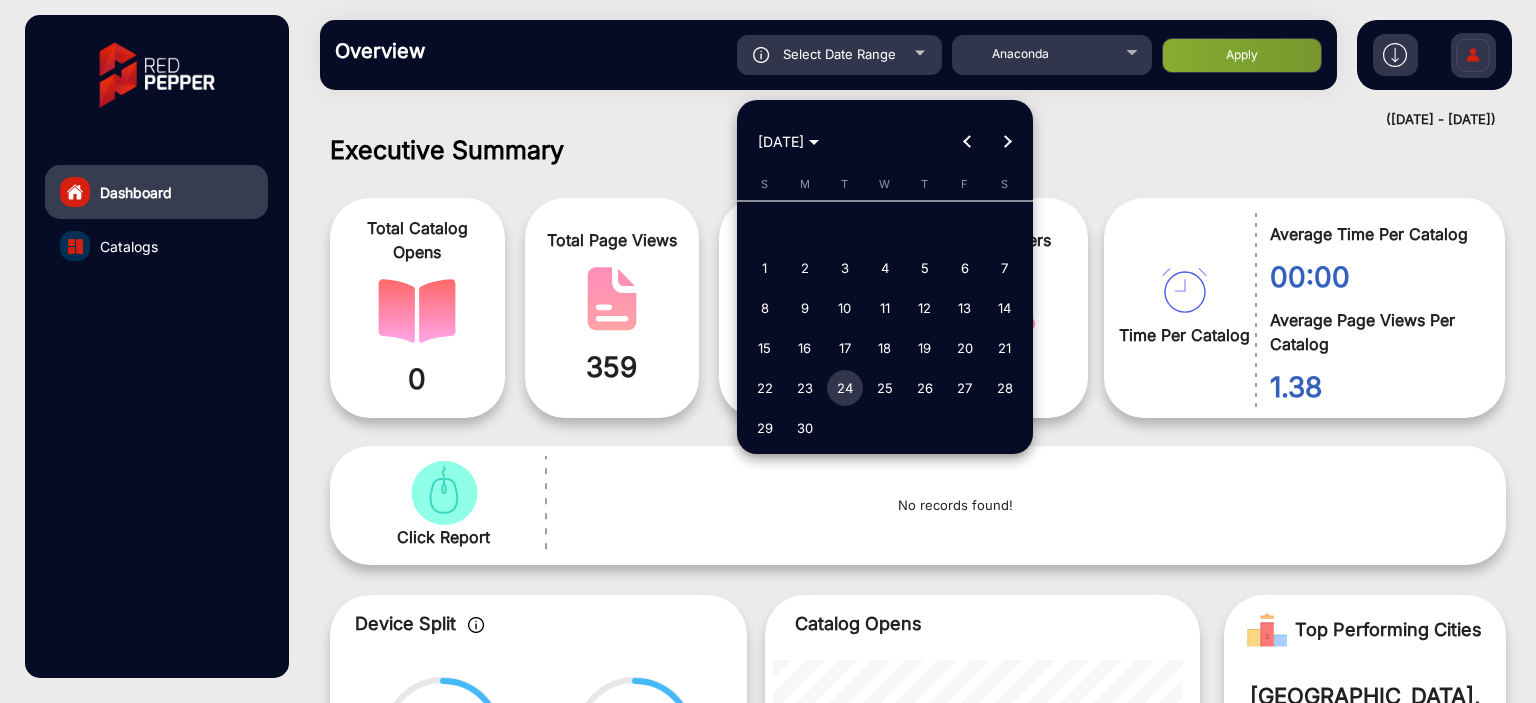 click on "24" at bounding box center [845, 388] 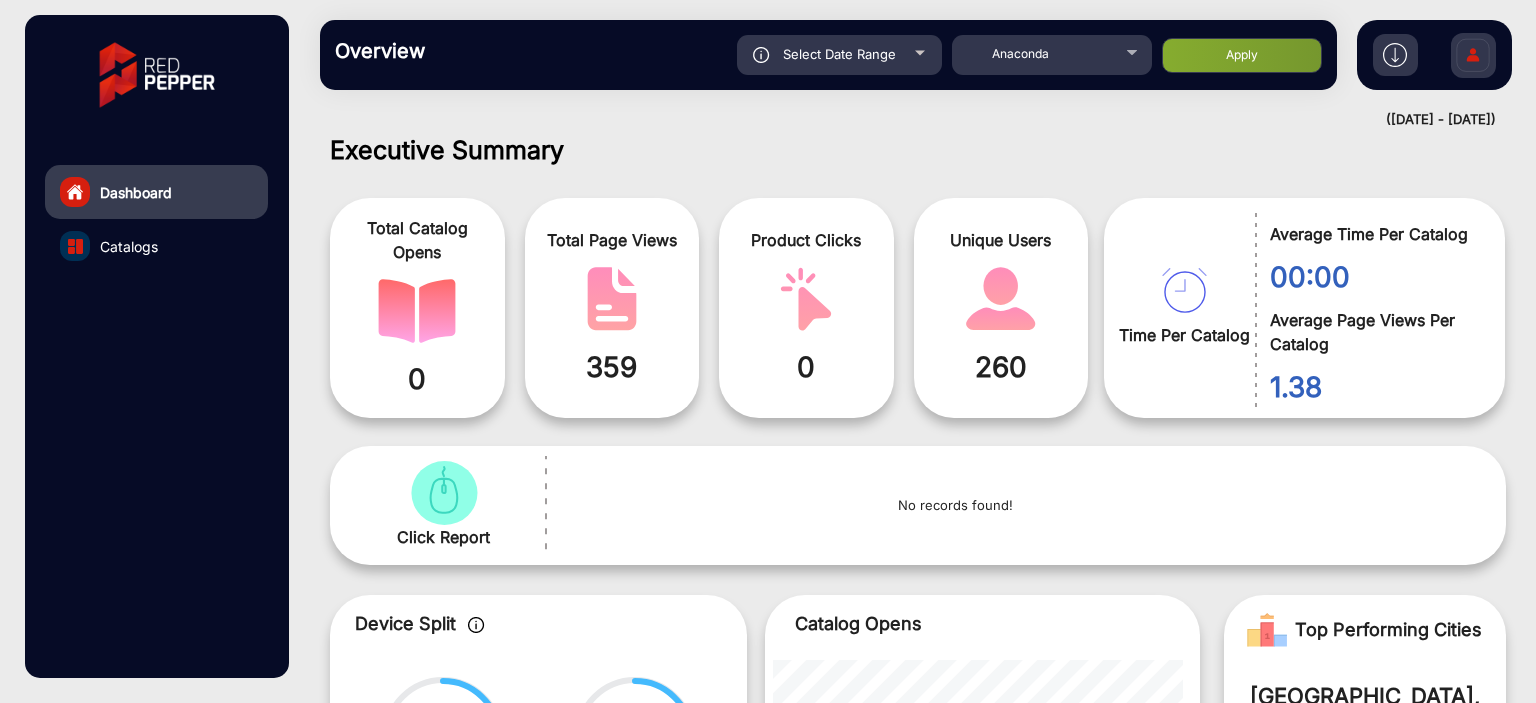click on "Apply" 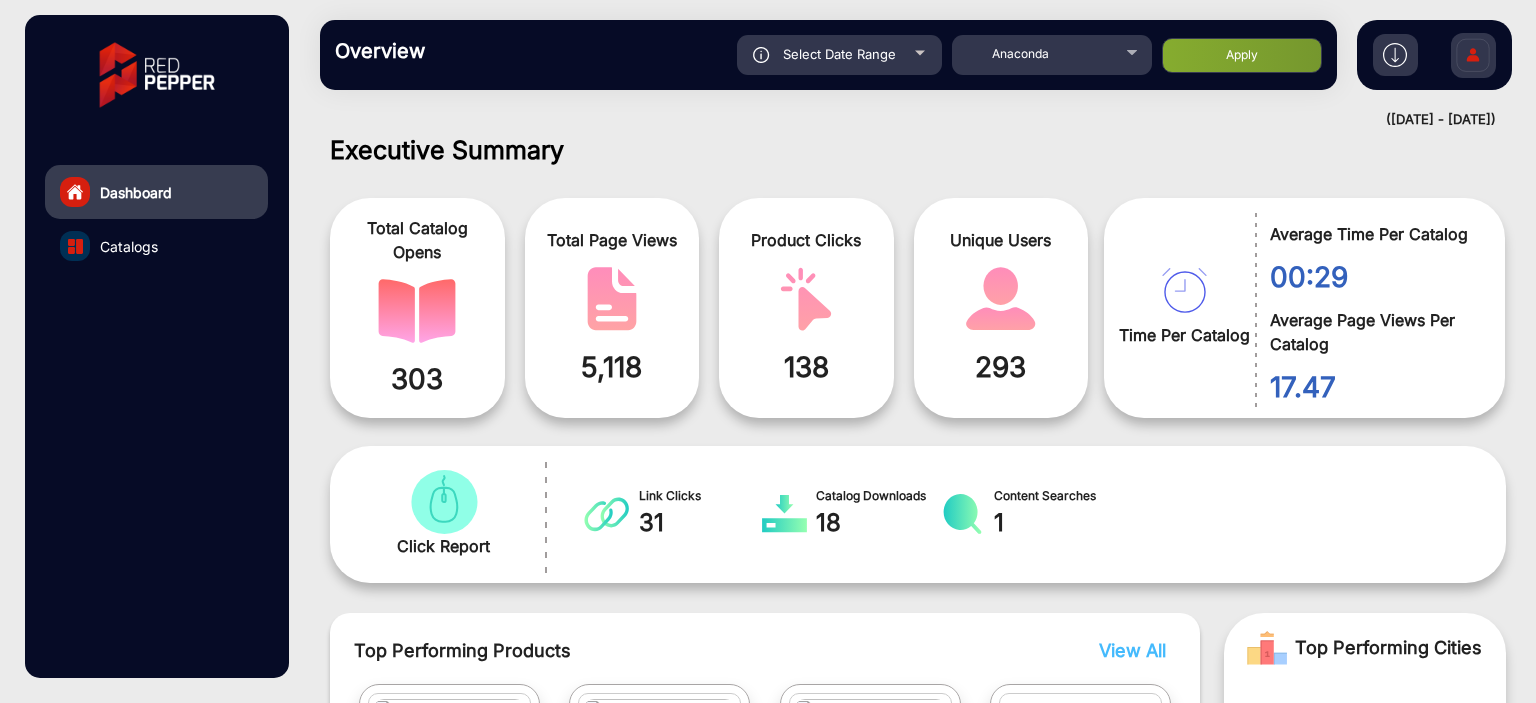 scroll, scrollTop: 999101, scrollLeft: 998828, axis: both 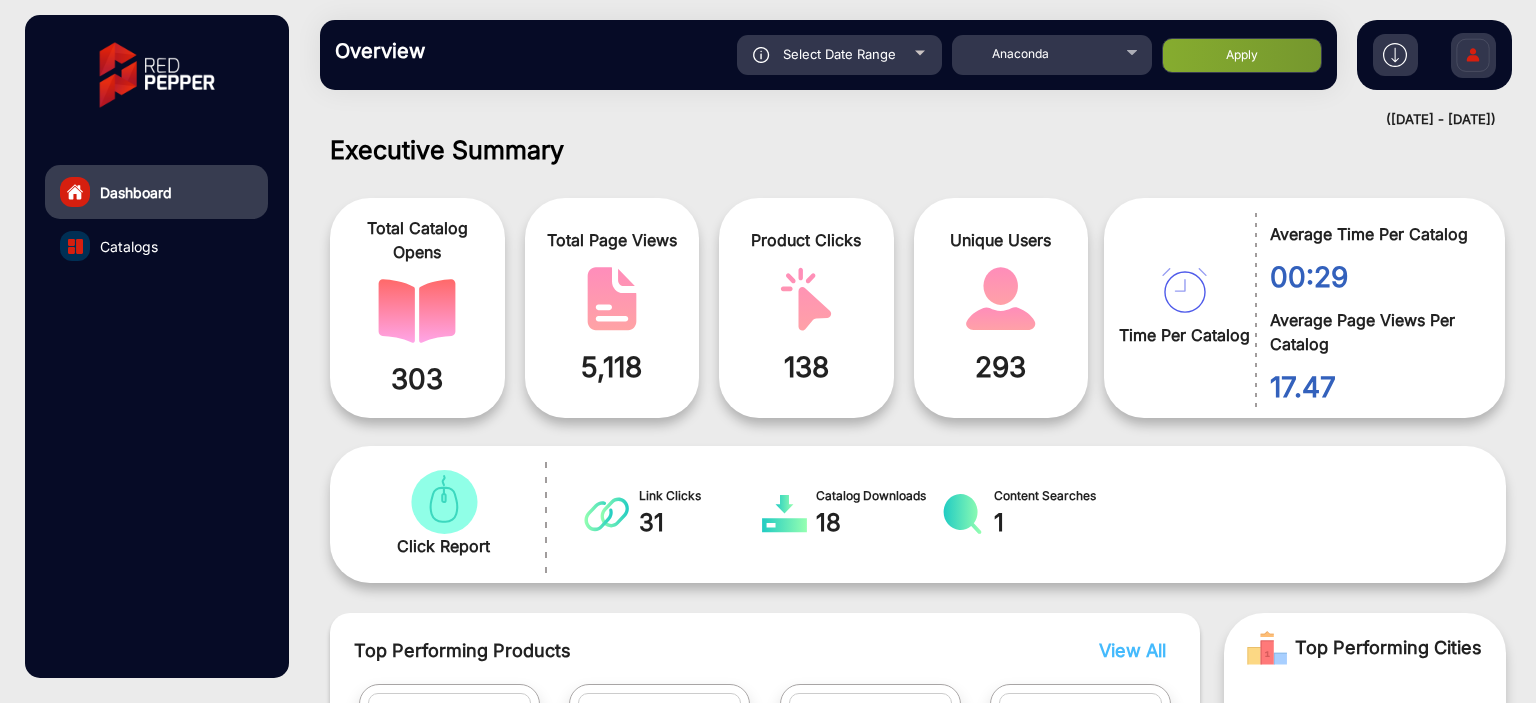 click on "Catalogs" 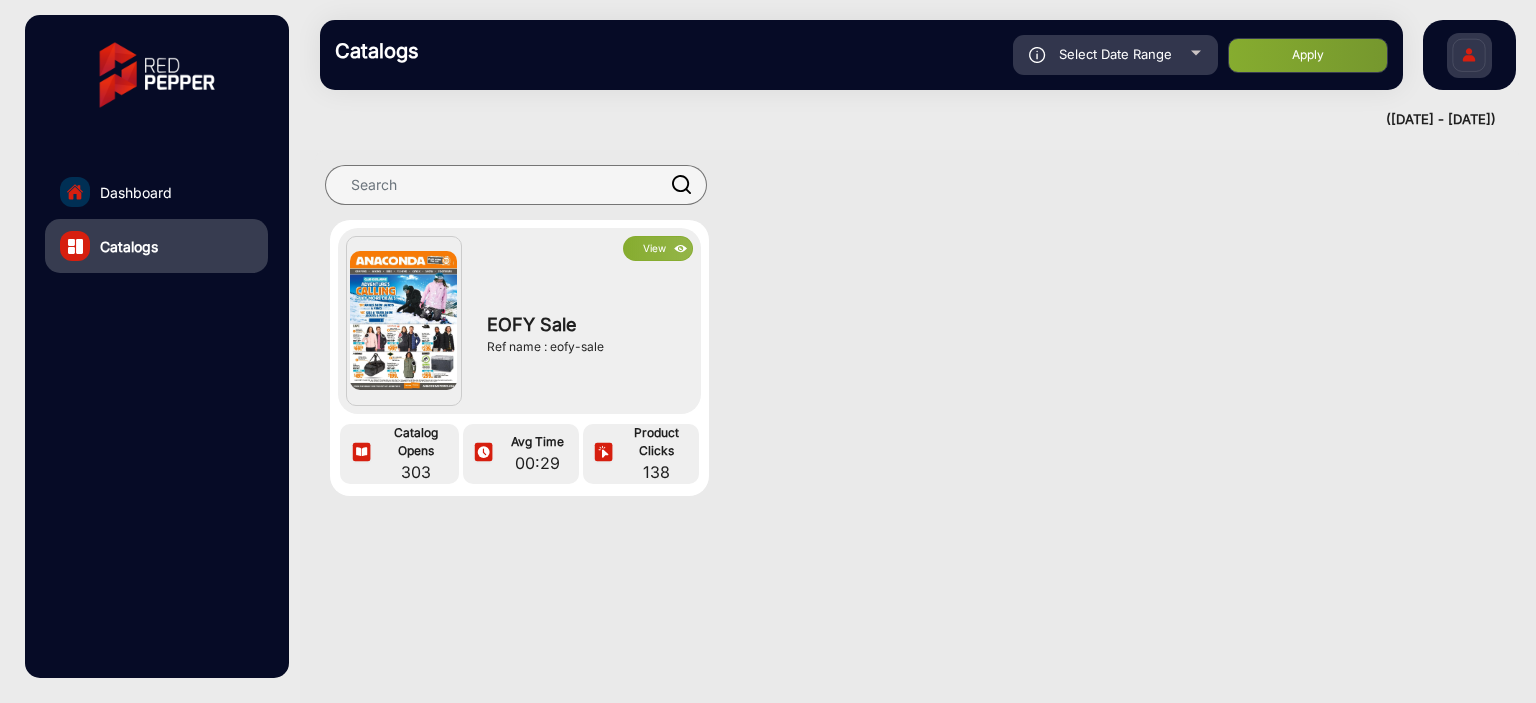 click on "View" 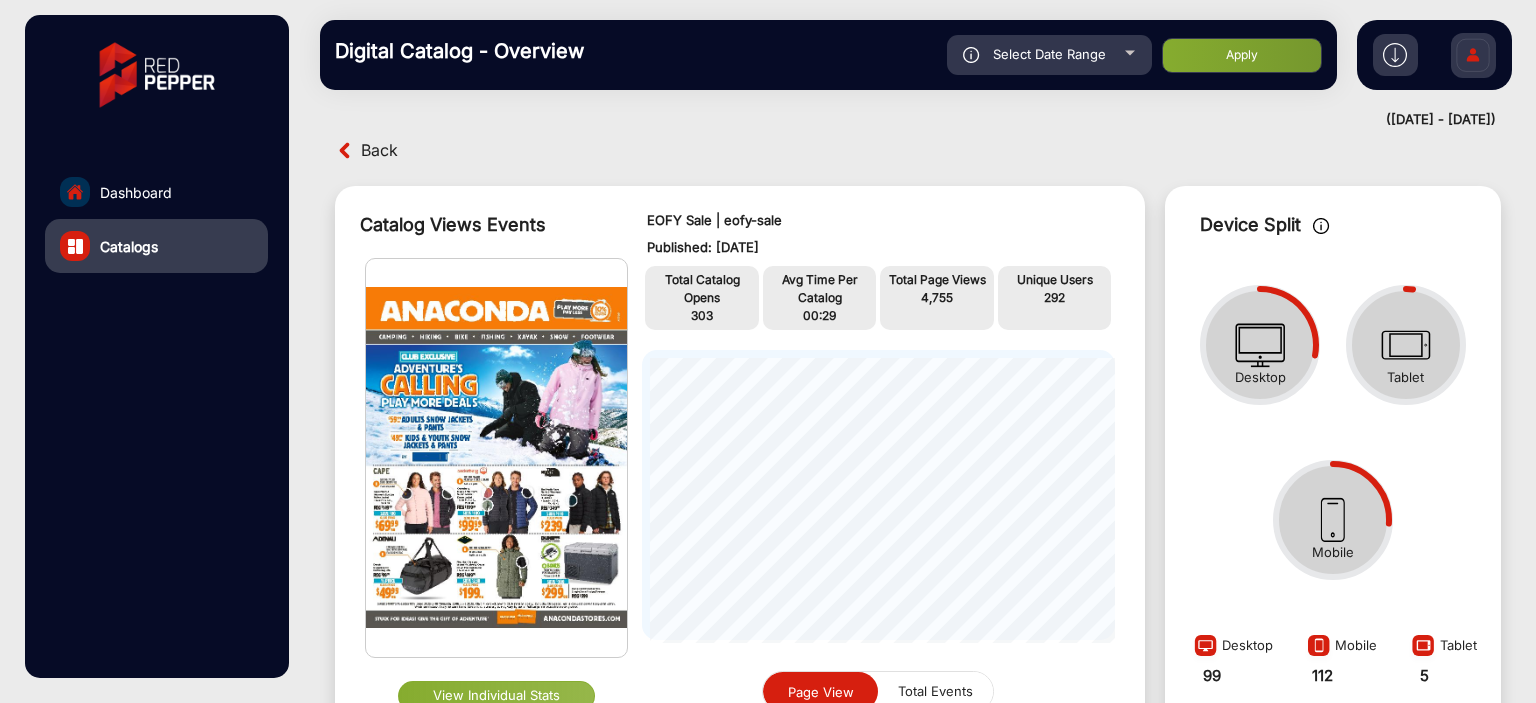scroll, scrollTop: 999296, scrollLeft: 998764, axis: both 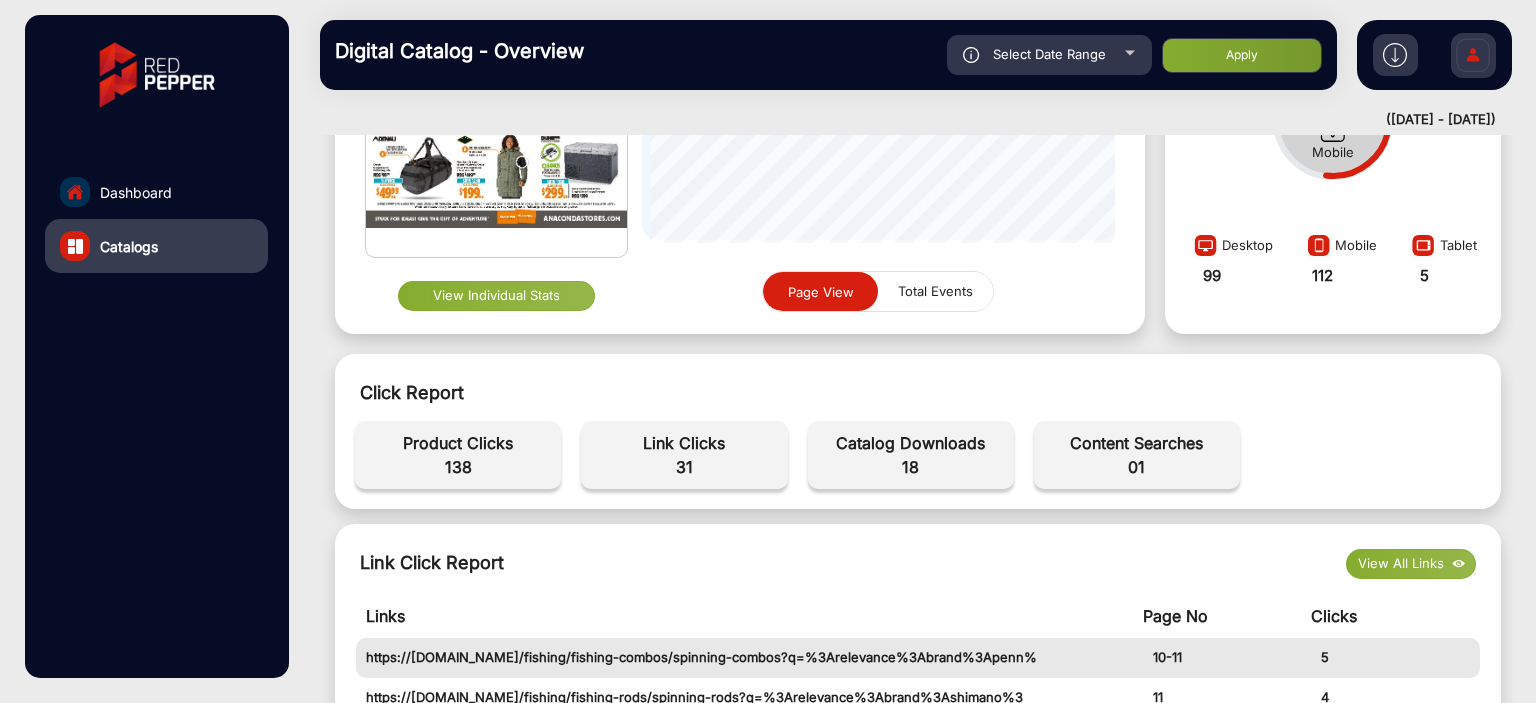 click on "Select Date Range" 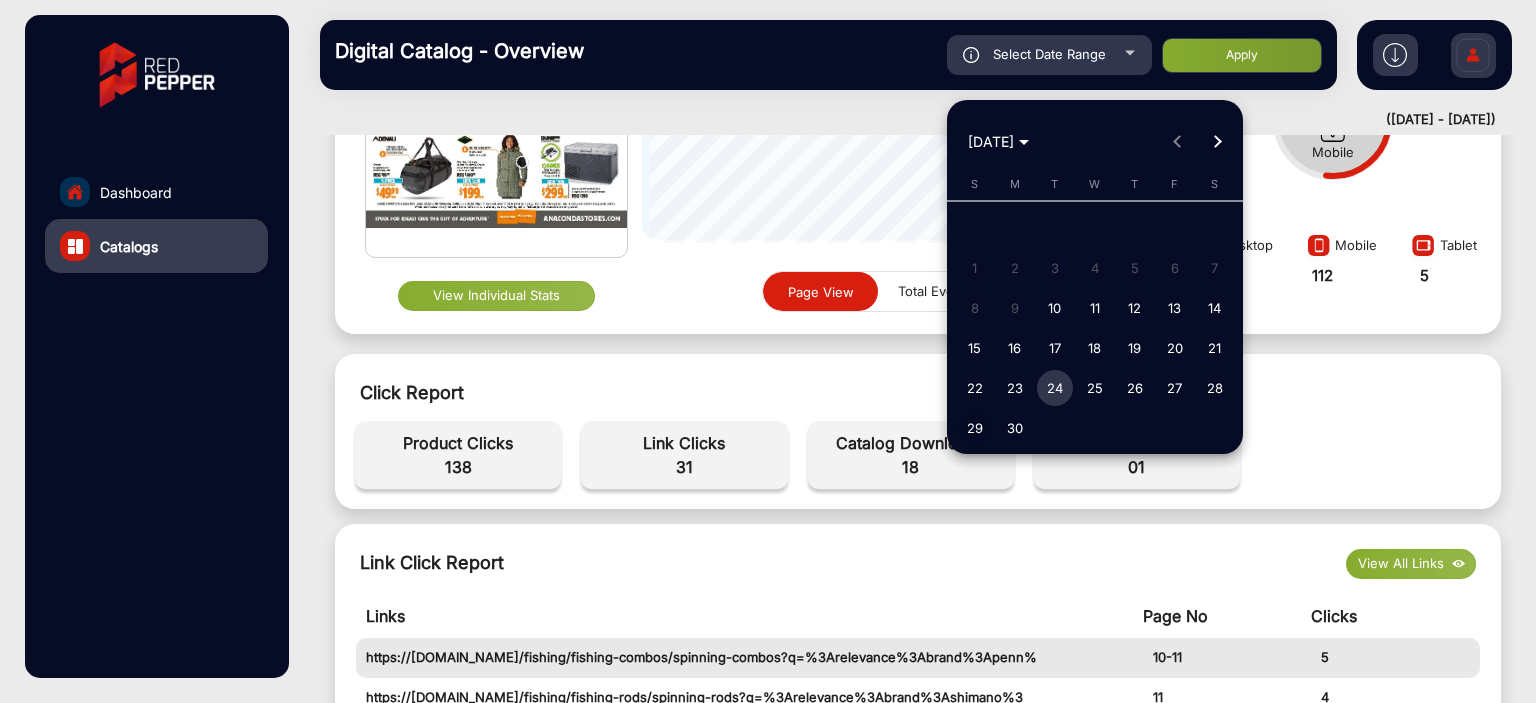 click on "29" at bounding box center (975, 428) 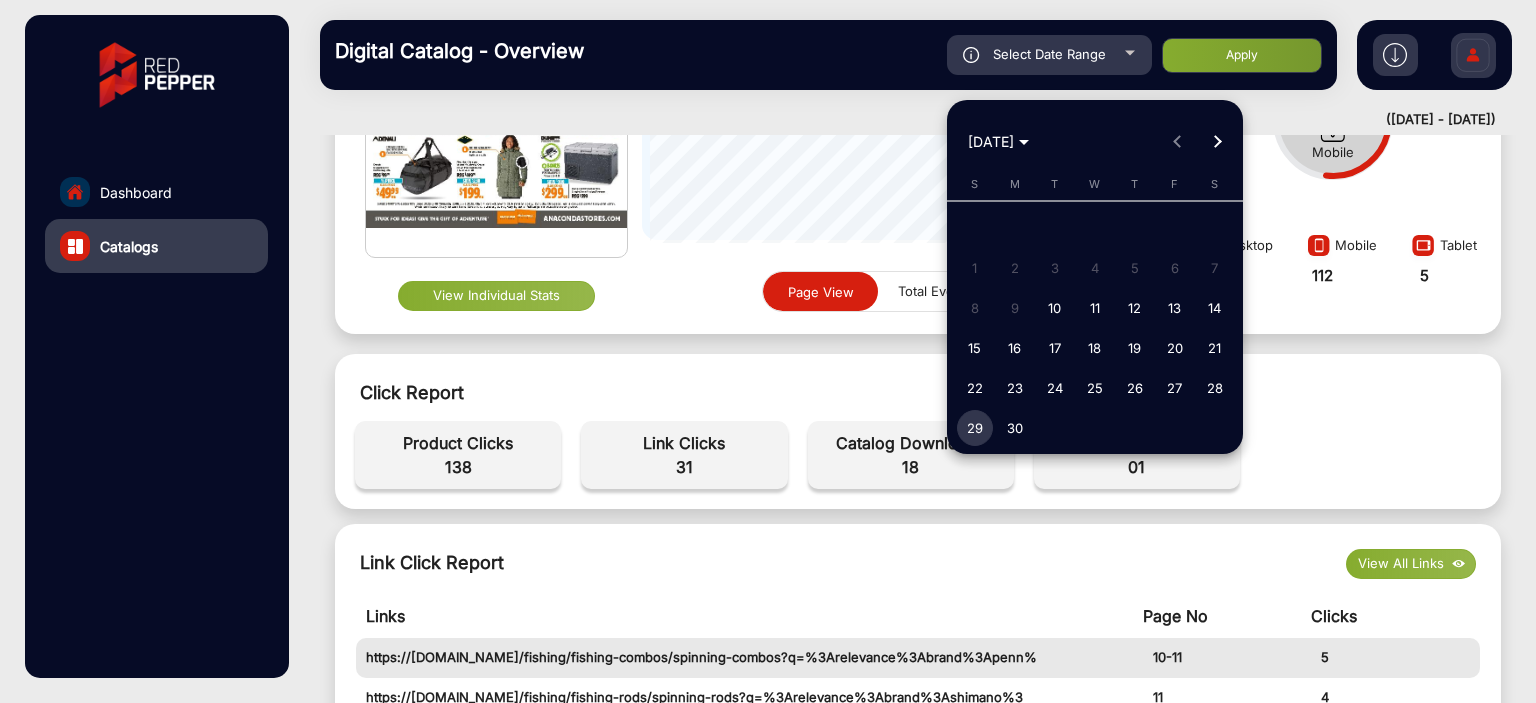 click on "29" at bounding box center [975, 428] 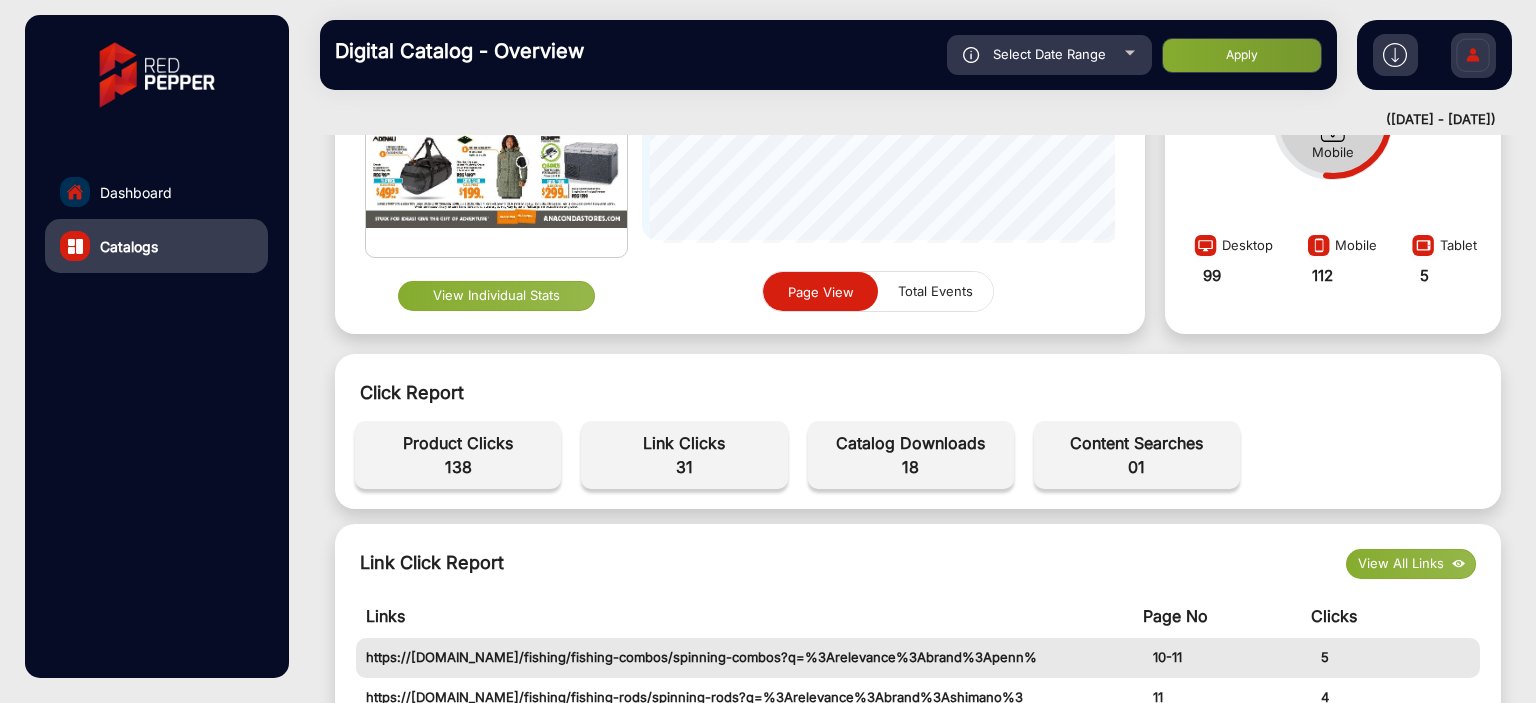 click on "Apply" 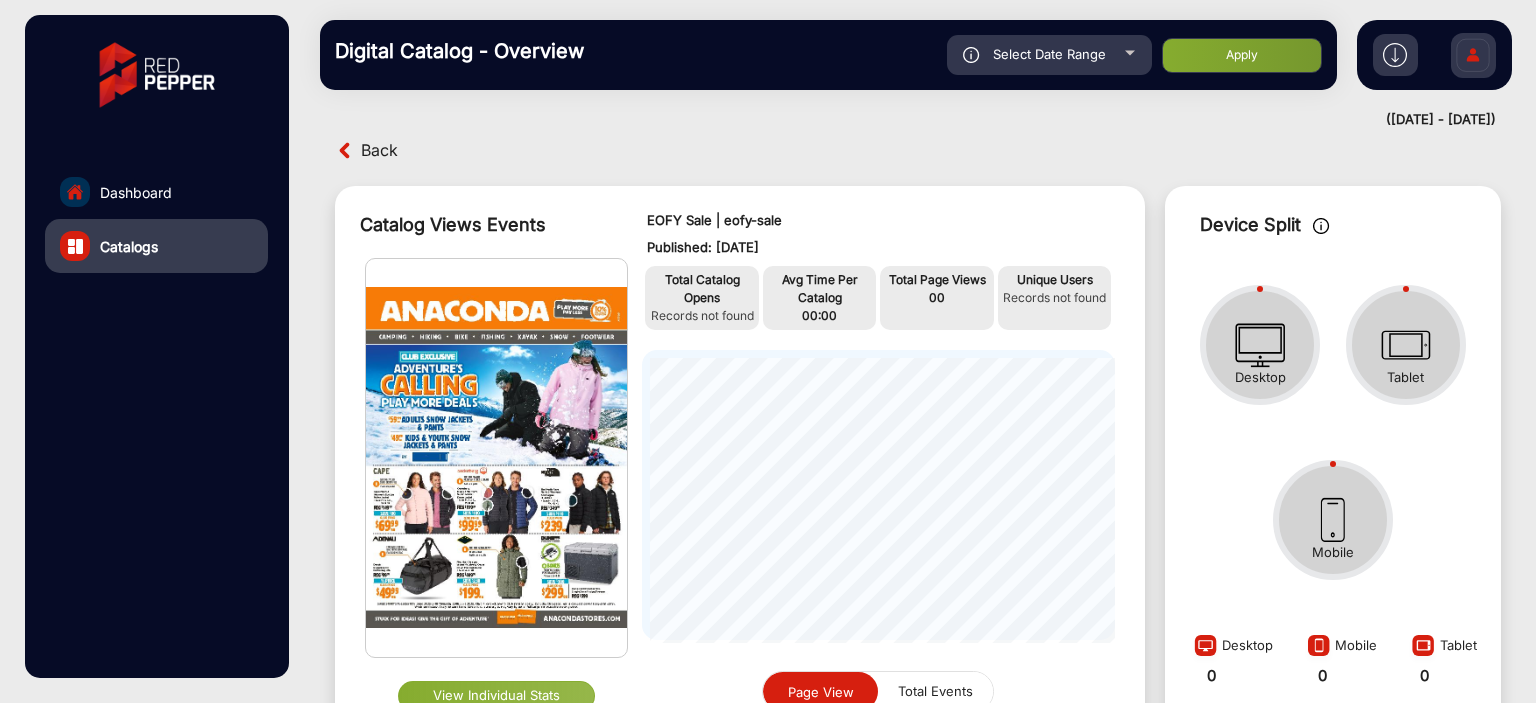 scroll, scrollTop: 999709, scrollLeft: 999528, axis: both 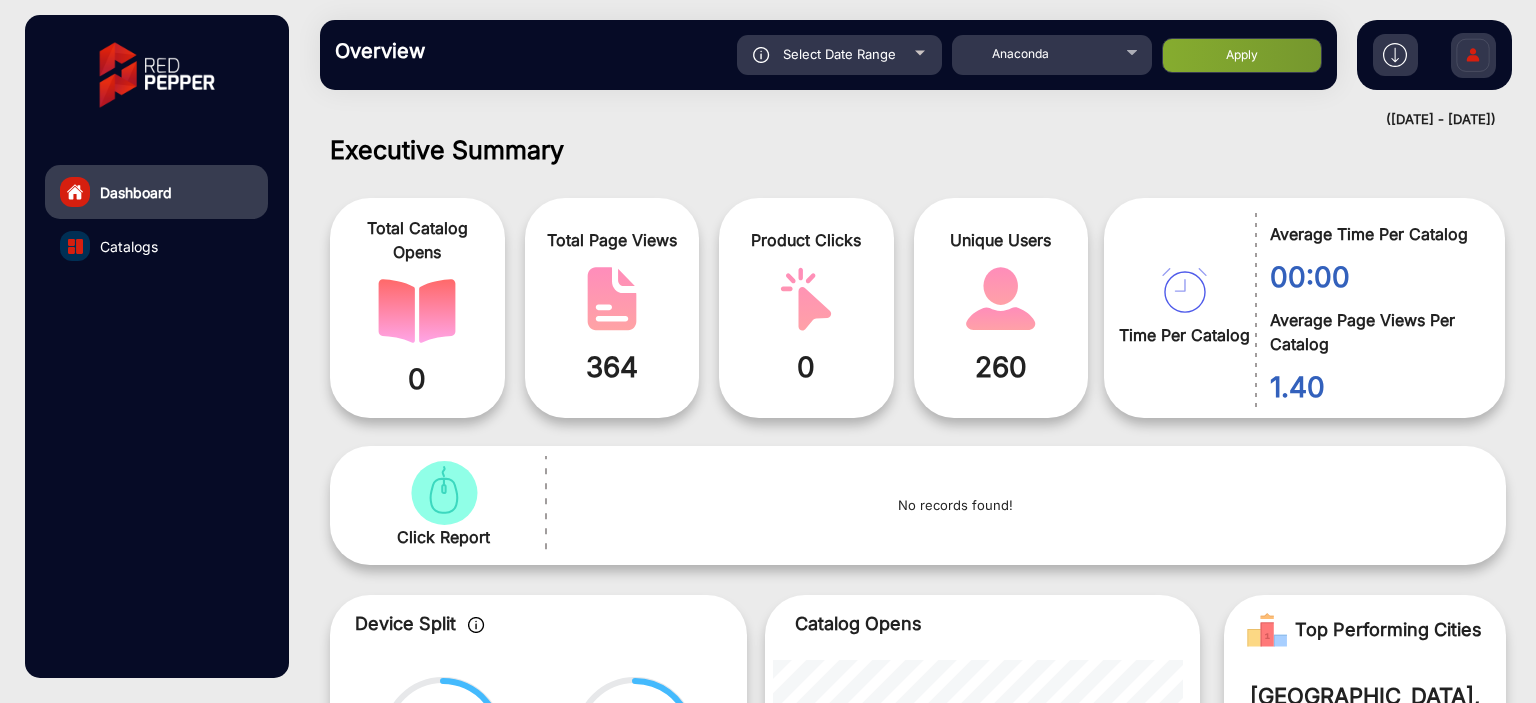 click on "Select Date Range" 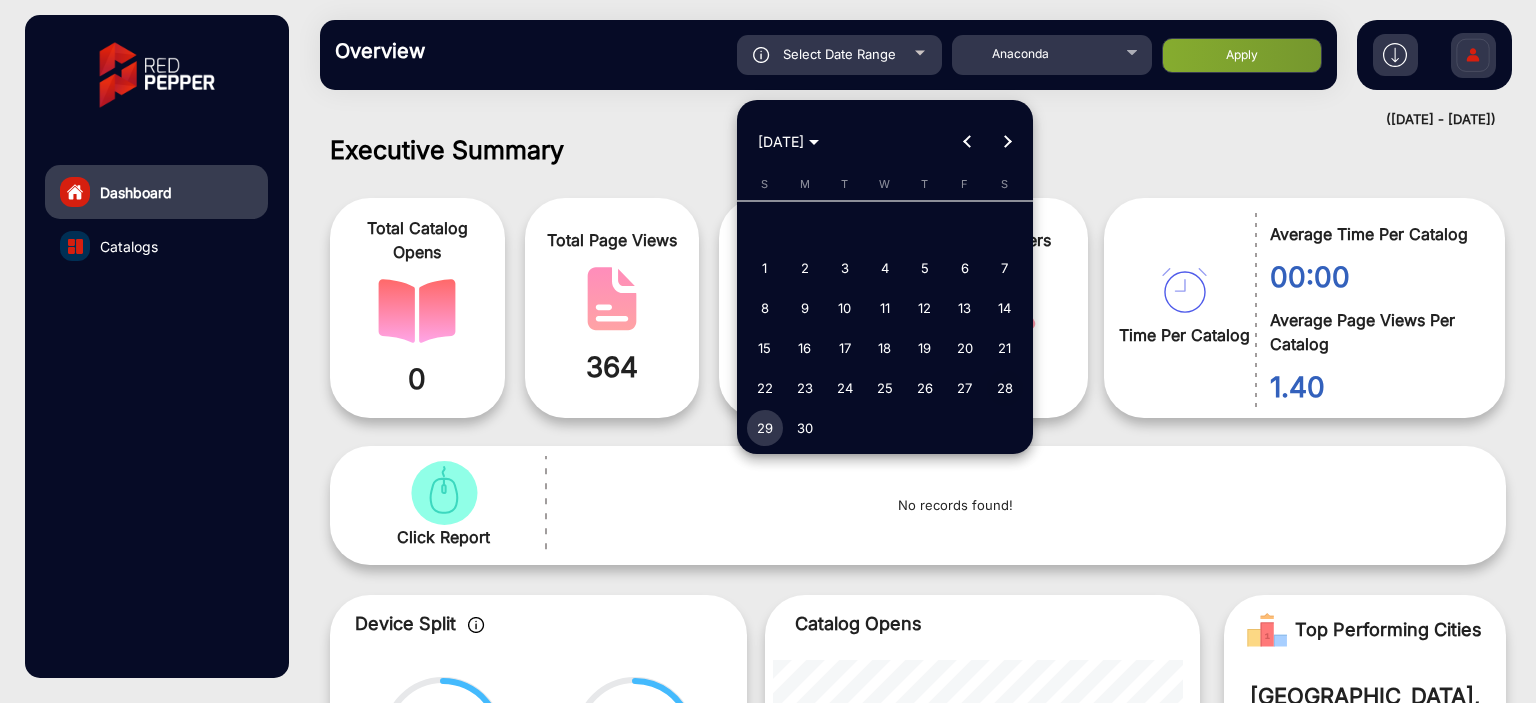 click on "28" at bounding box center (1005, 388) 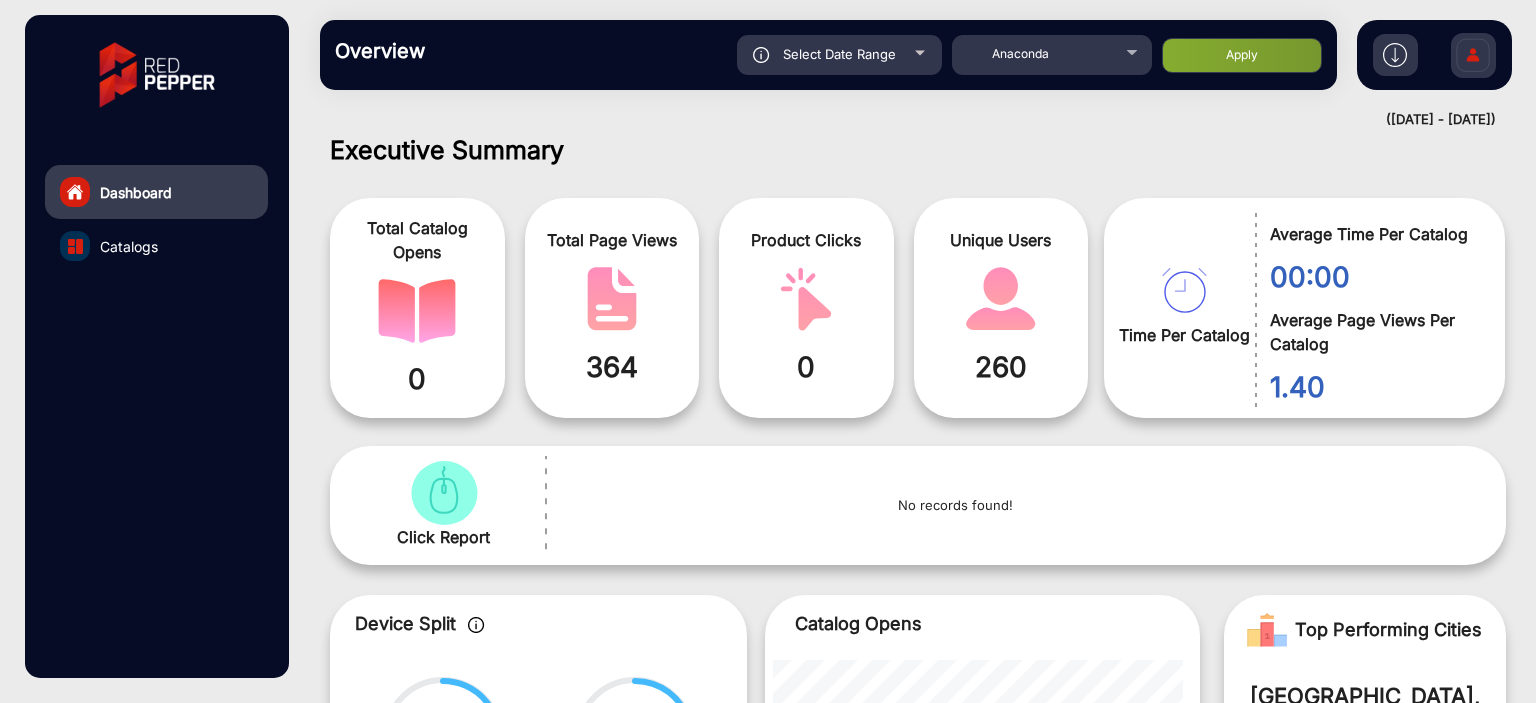click on "Apply" 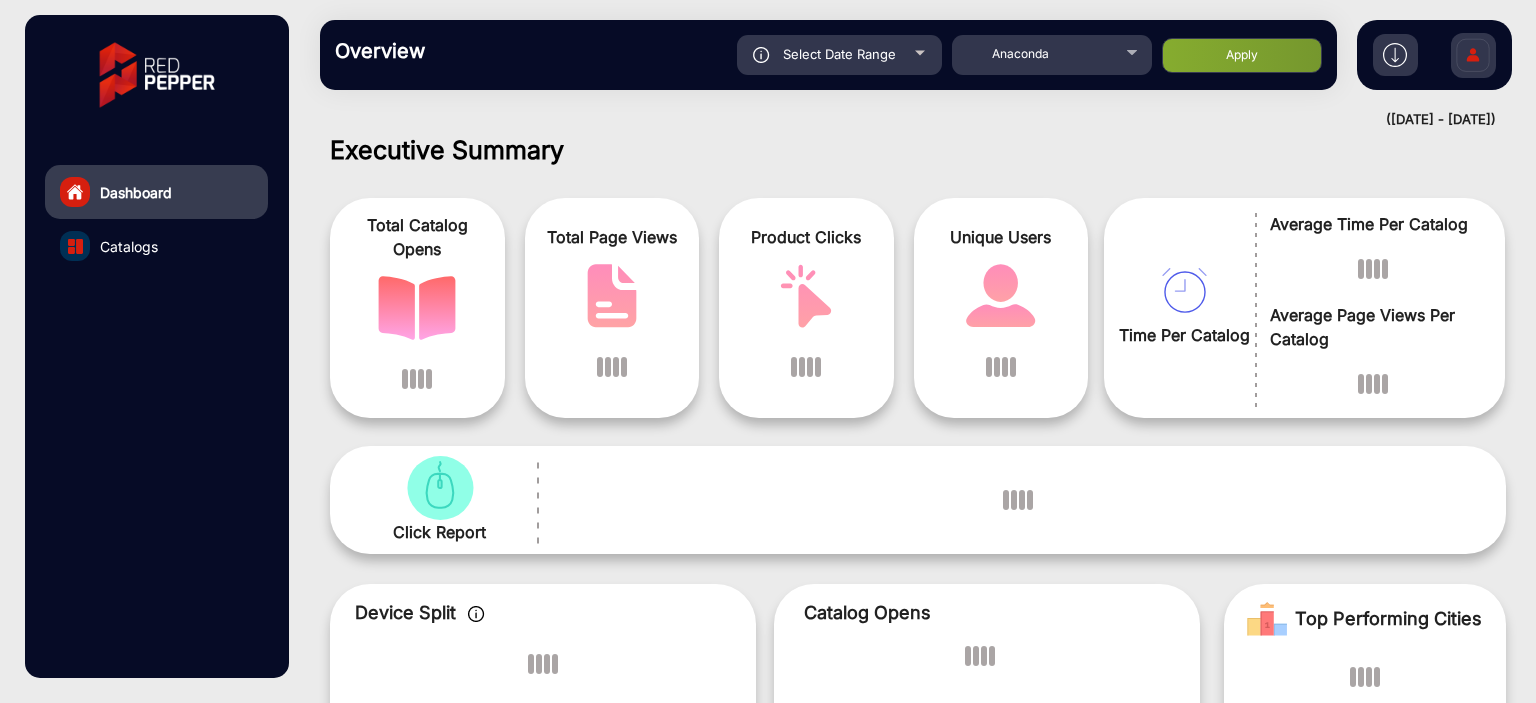 click on "Overview  Reports Understand what makes your customers tick and learn how they are consuming your content. Select Date Range [DATE] - [DATE] Choose date Anaconda Apply" 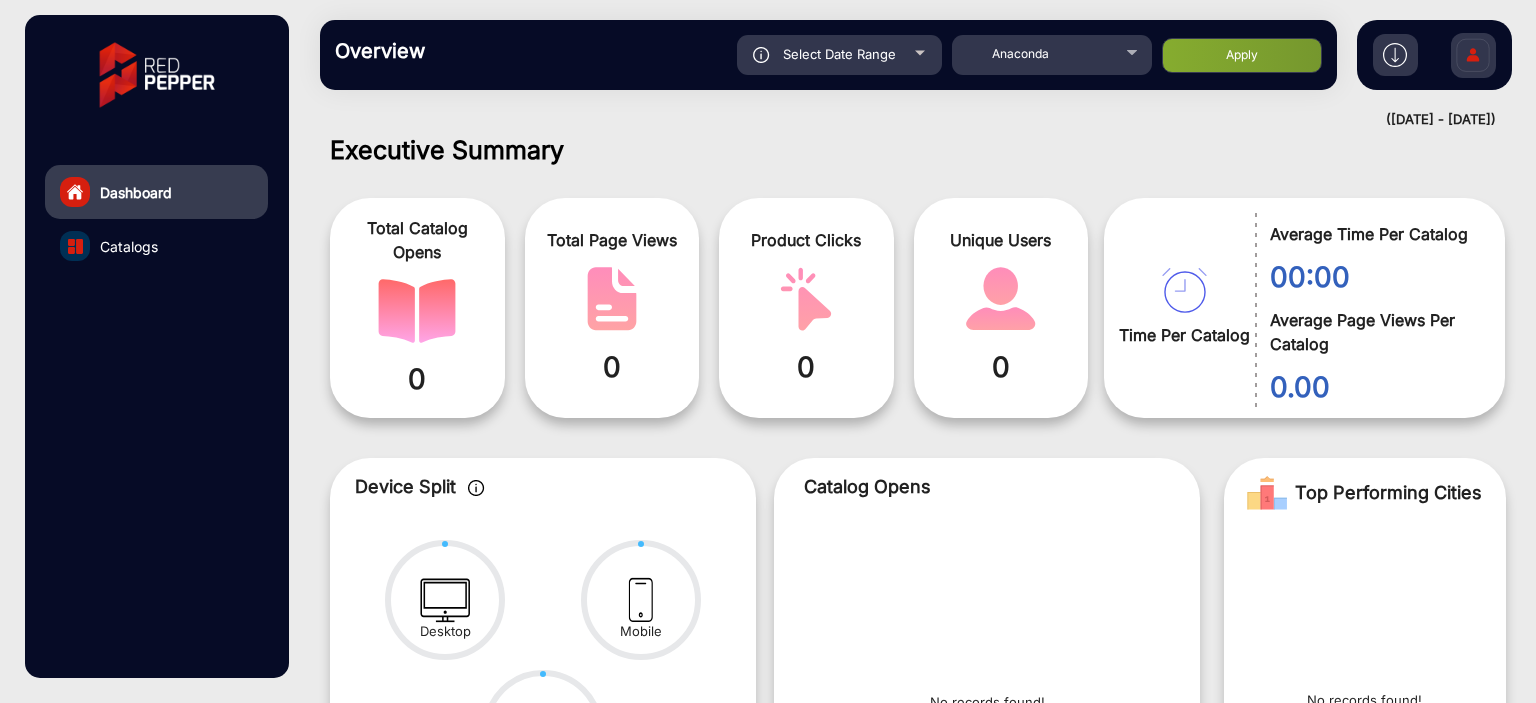 click on "Select Date Range" 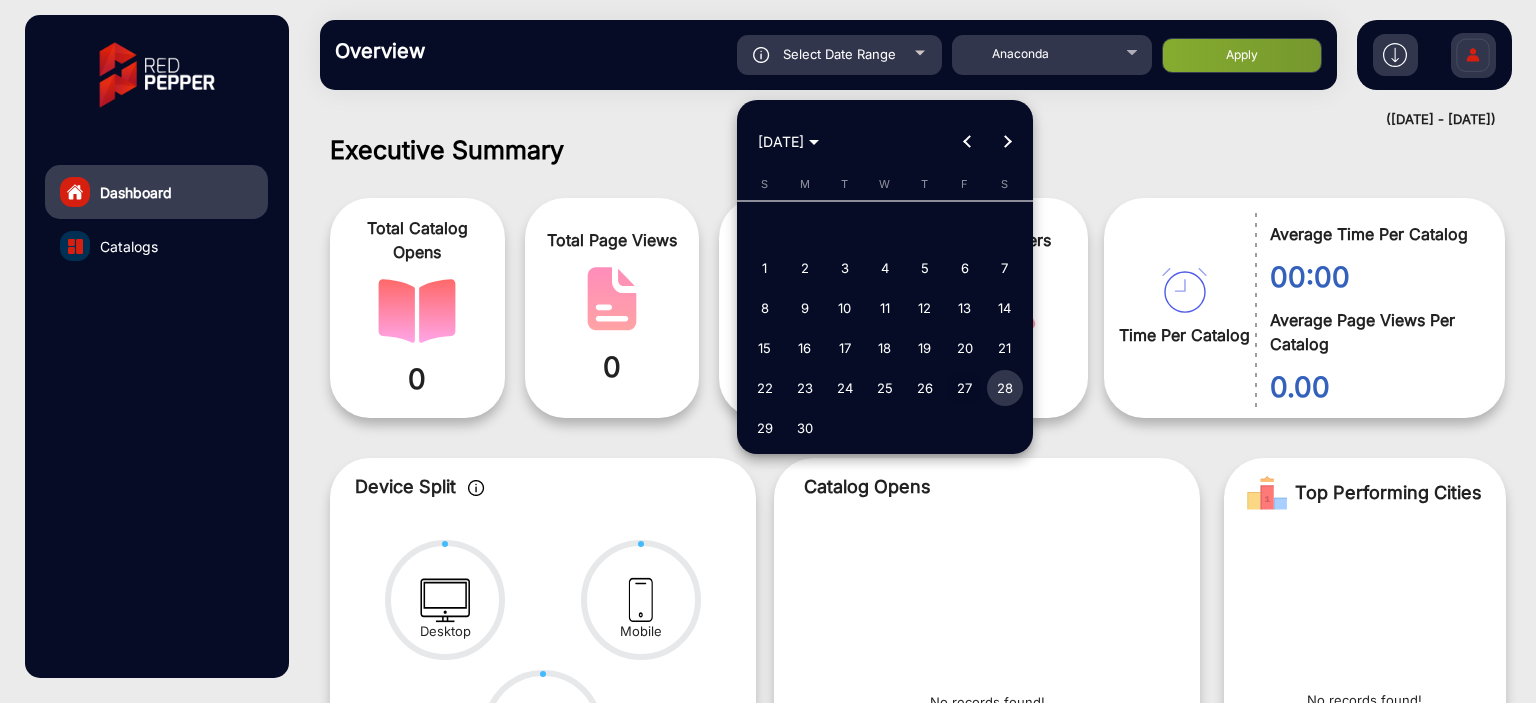 click on "27" at bounding box center (965, 388) 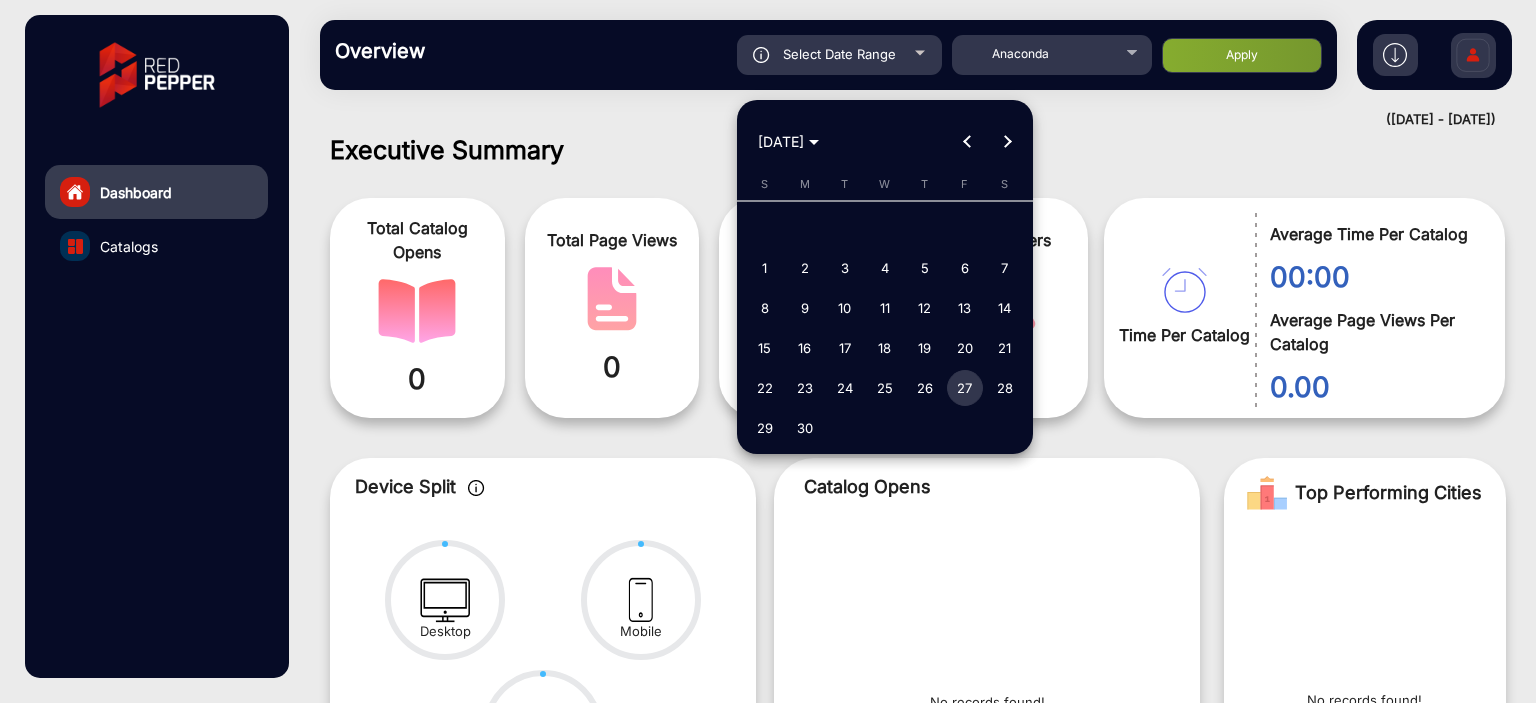 click on "27" at bounding box center [965, 388] 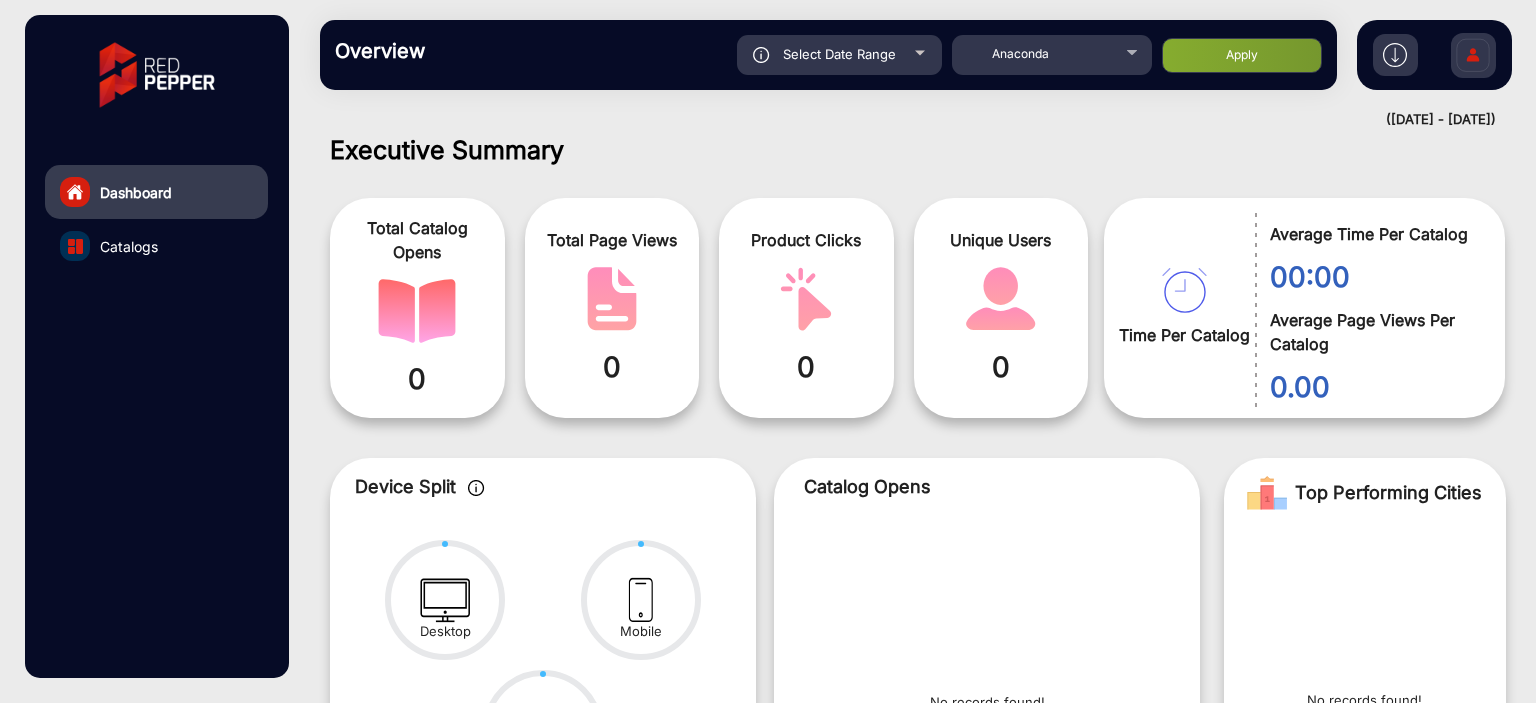 click on "Select Date Range [DATE] - [DATE] Choose date Anaconda Apply" 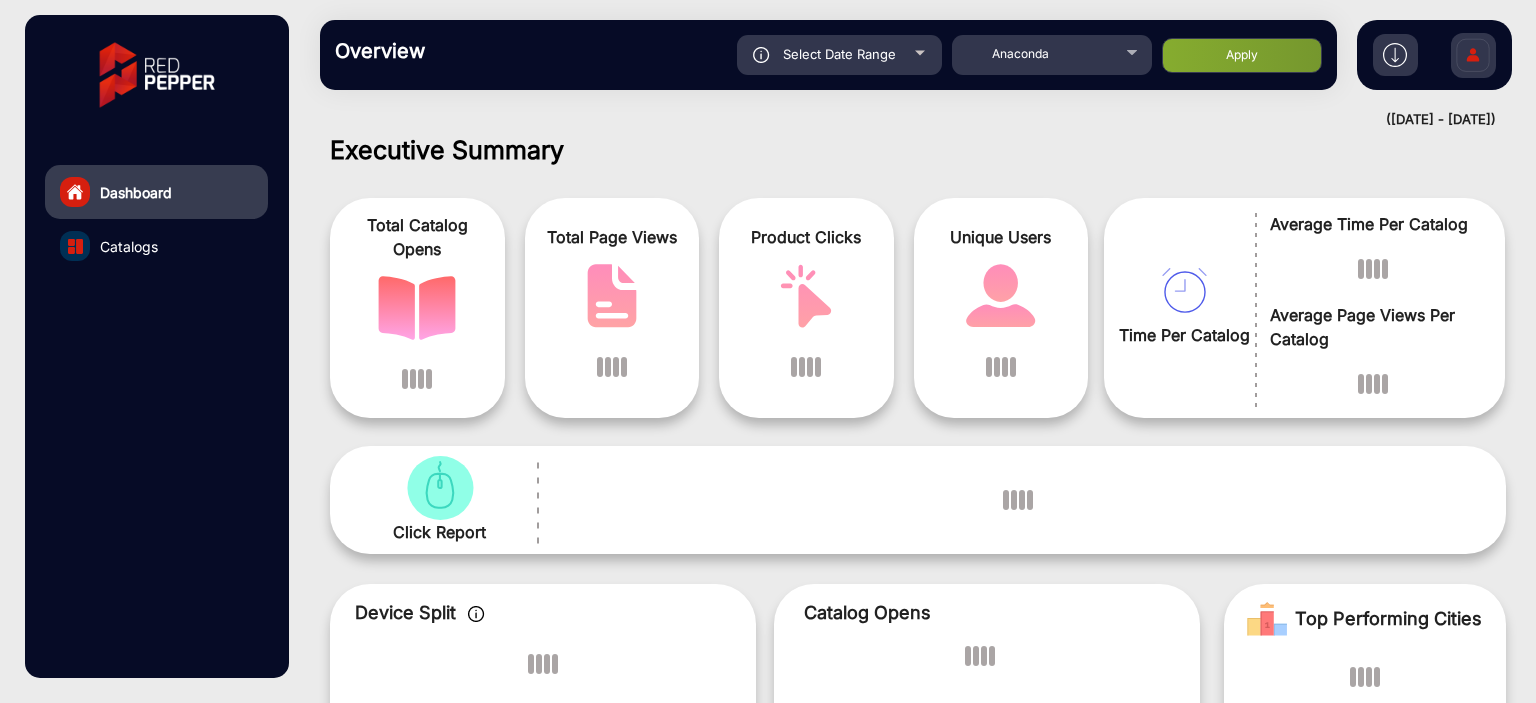 click on "Apply" 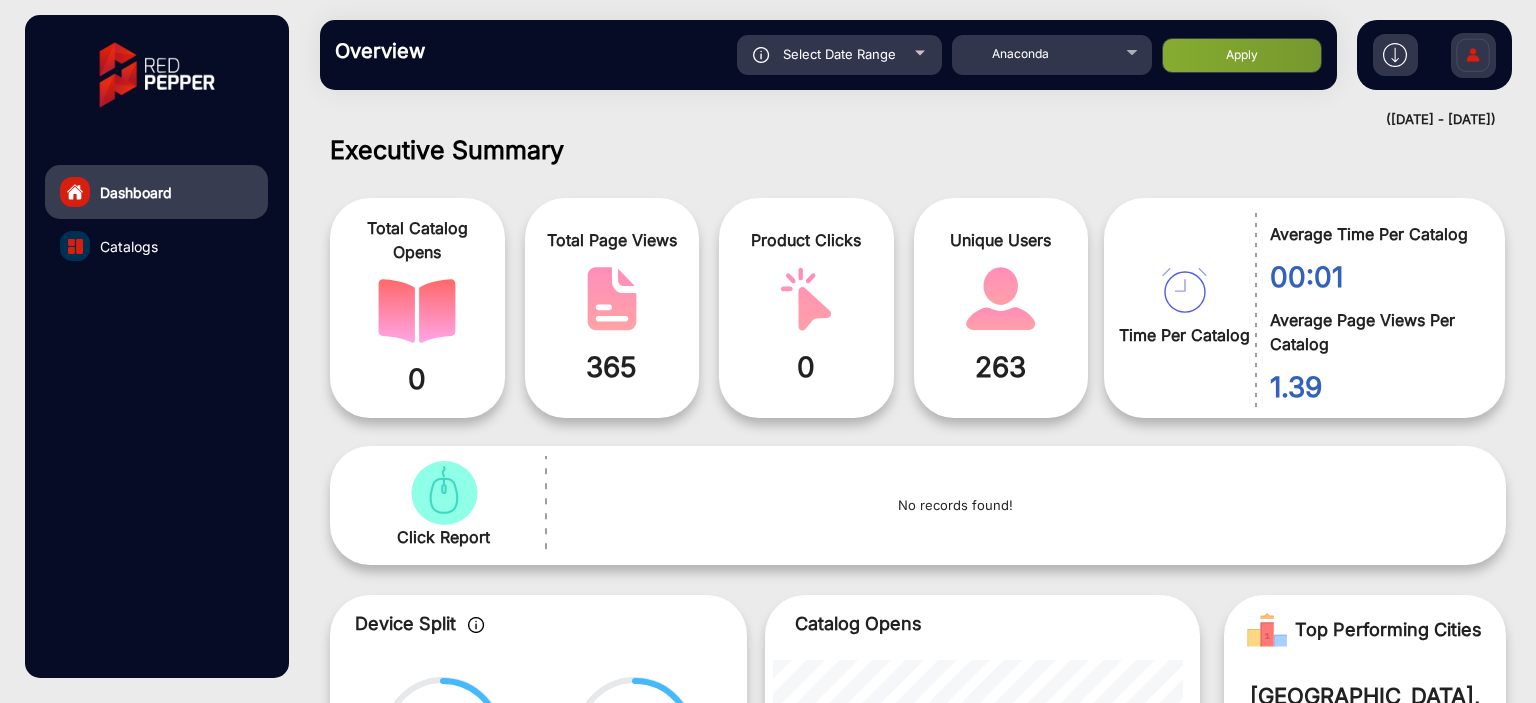 click on "Select Date Range" 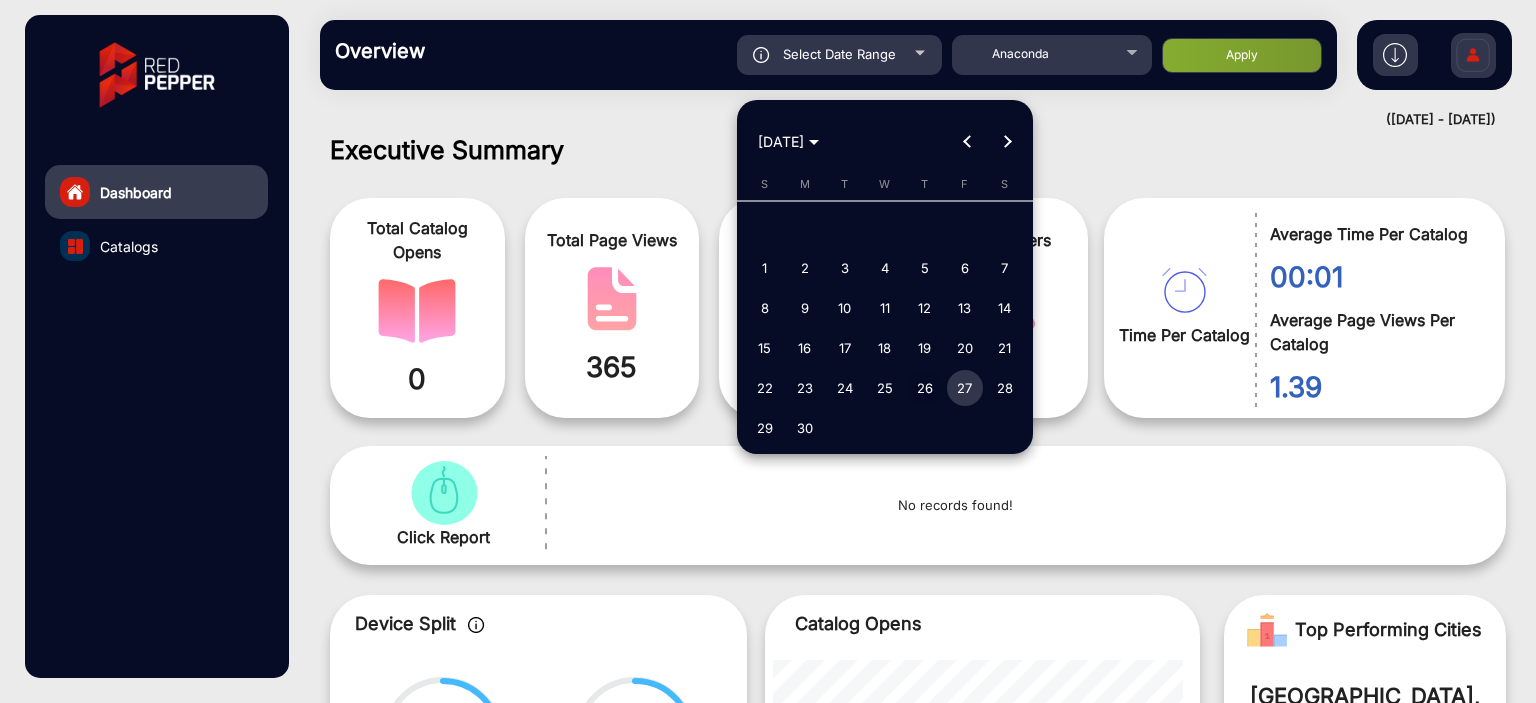 click on "26" at bounding box center [925, 388] 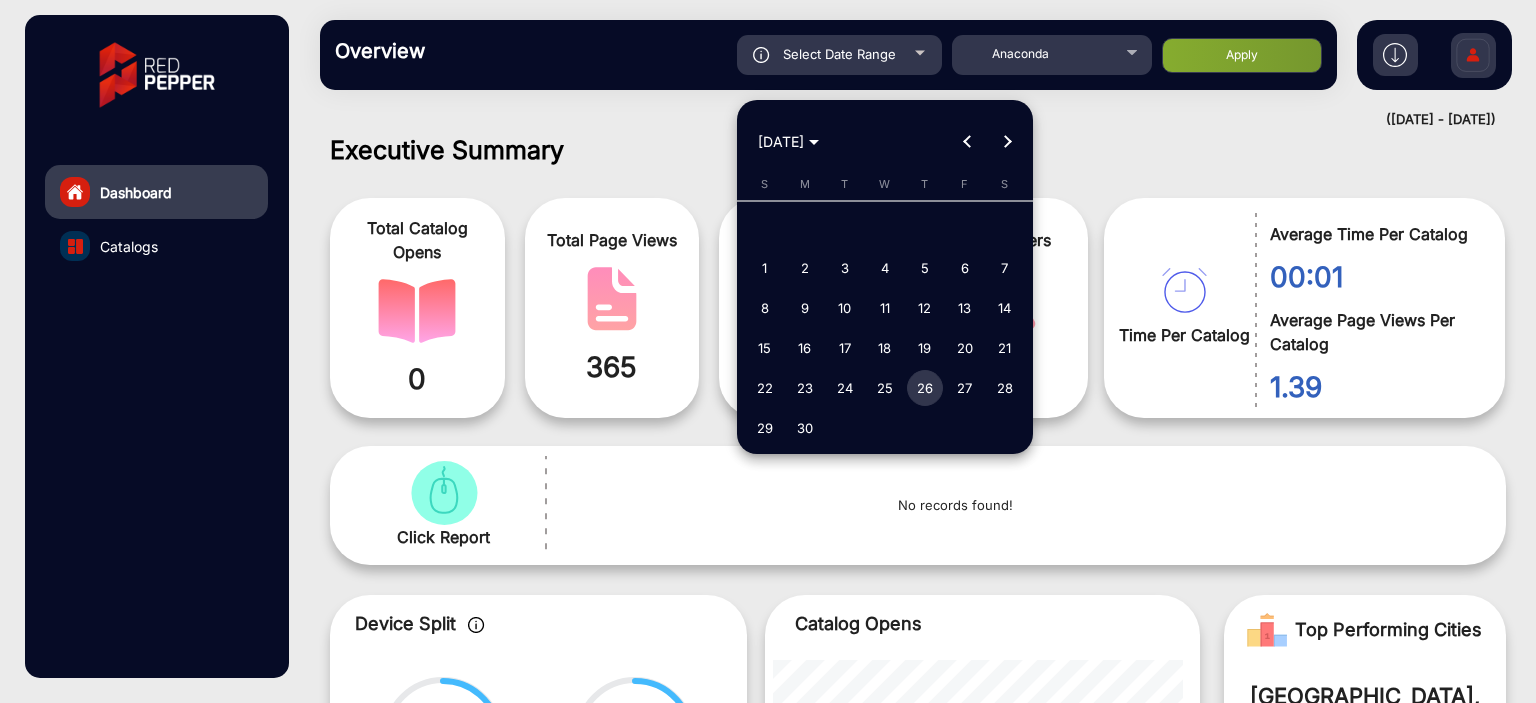 click on "26" at bounding box center [925, 388] 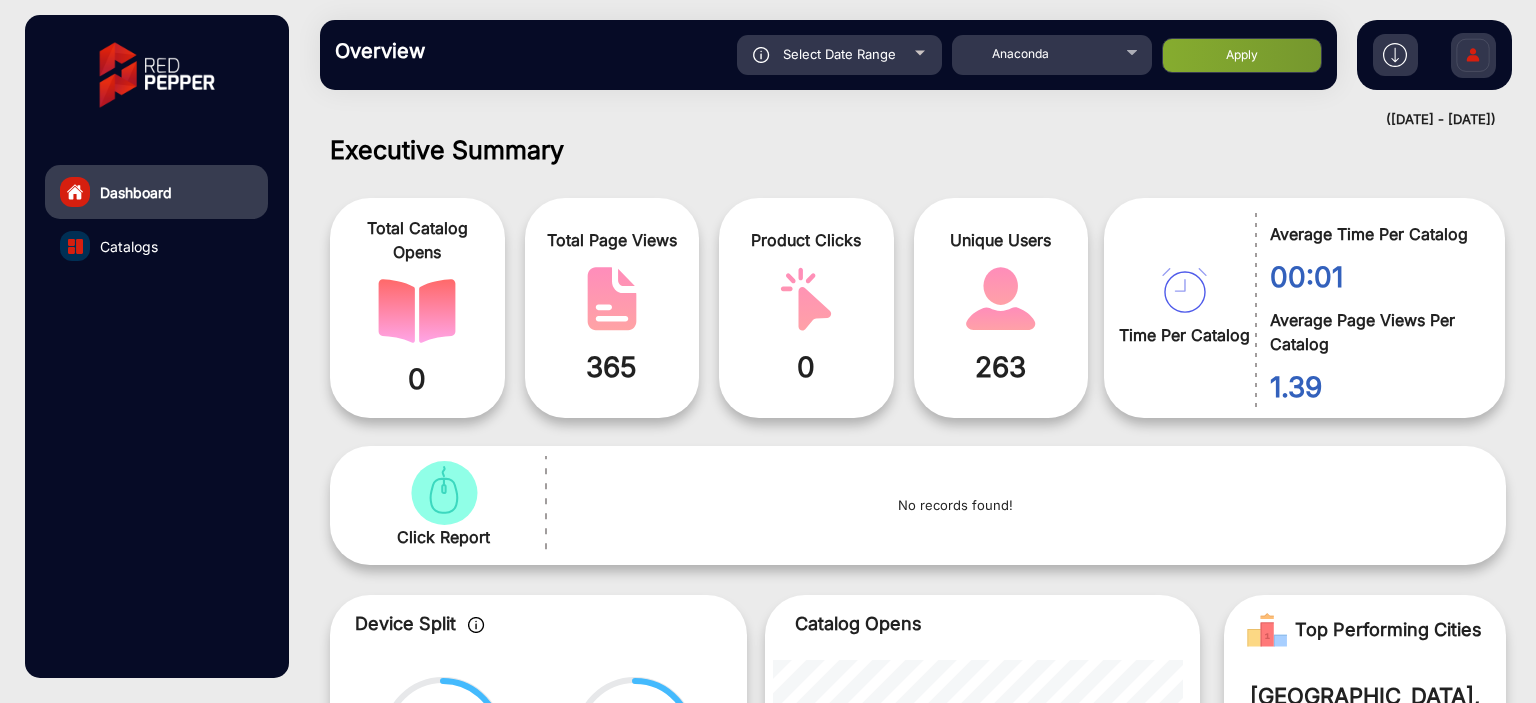 click on "Apply" 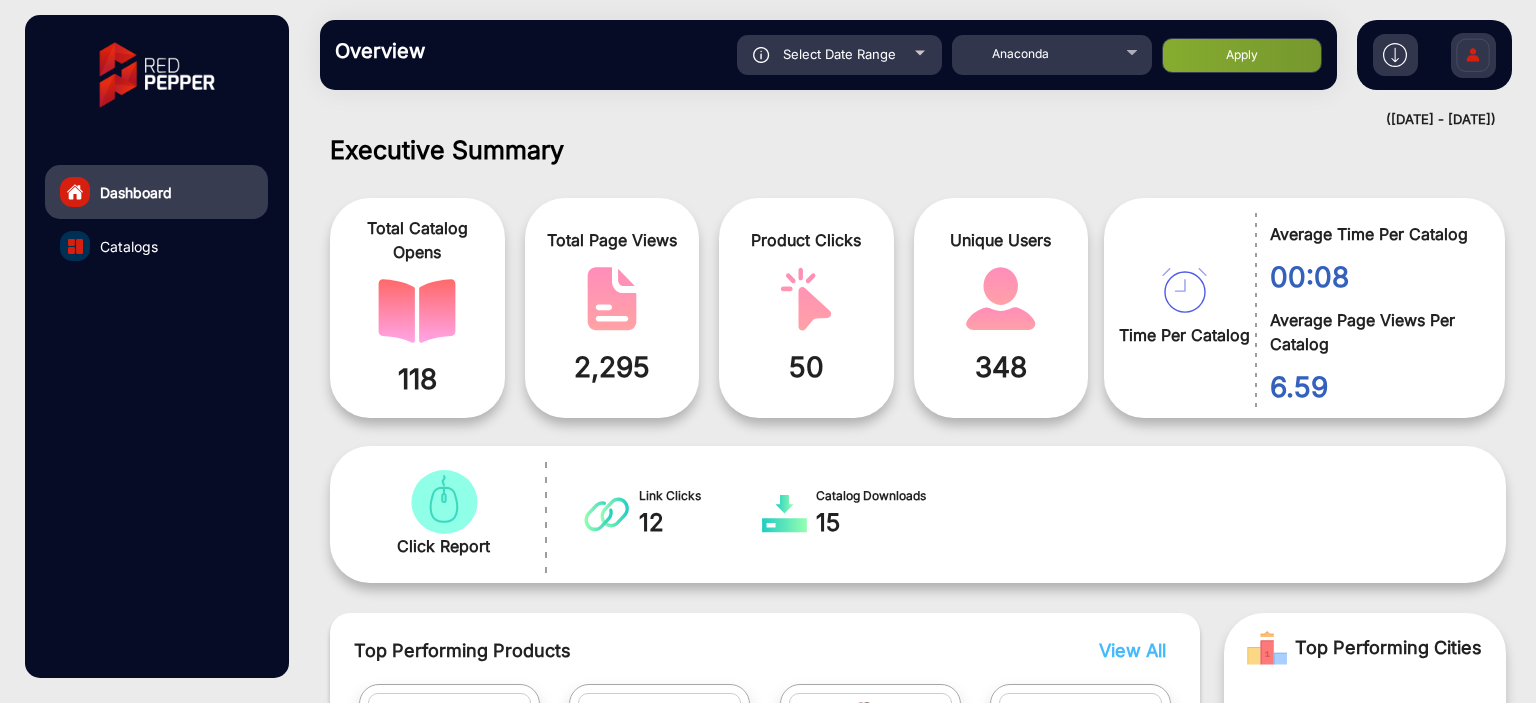 click on "Catalogs" 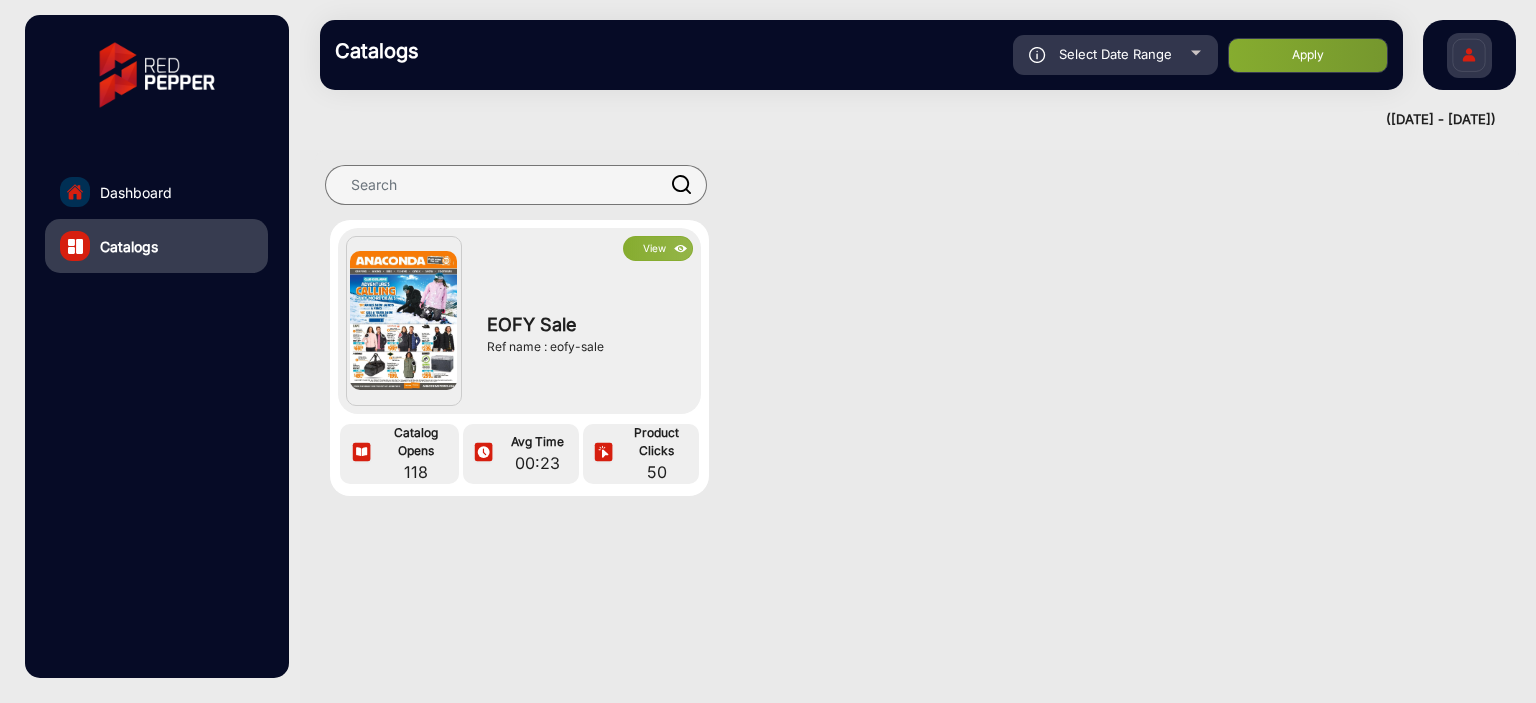click 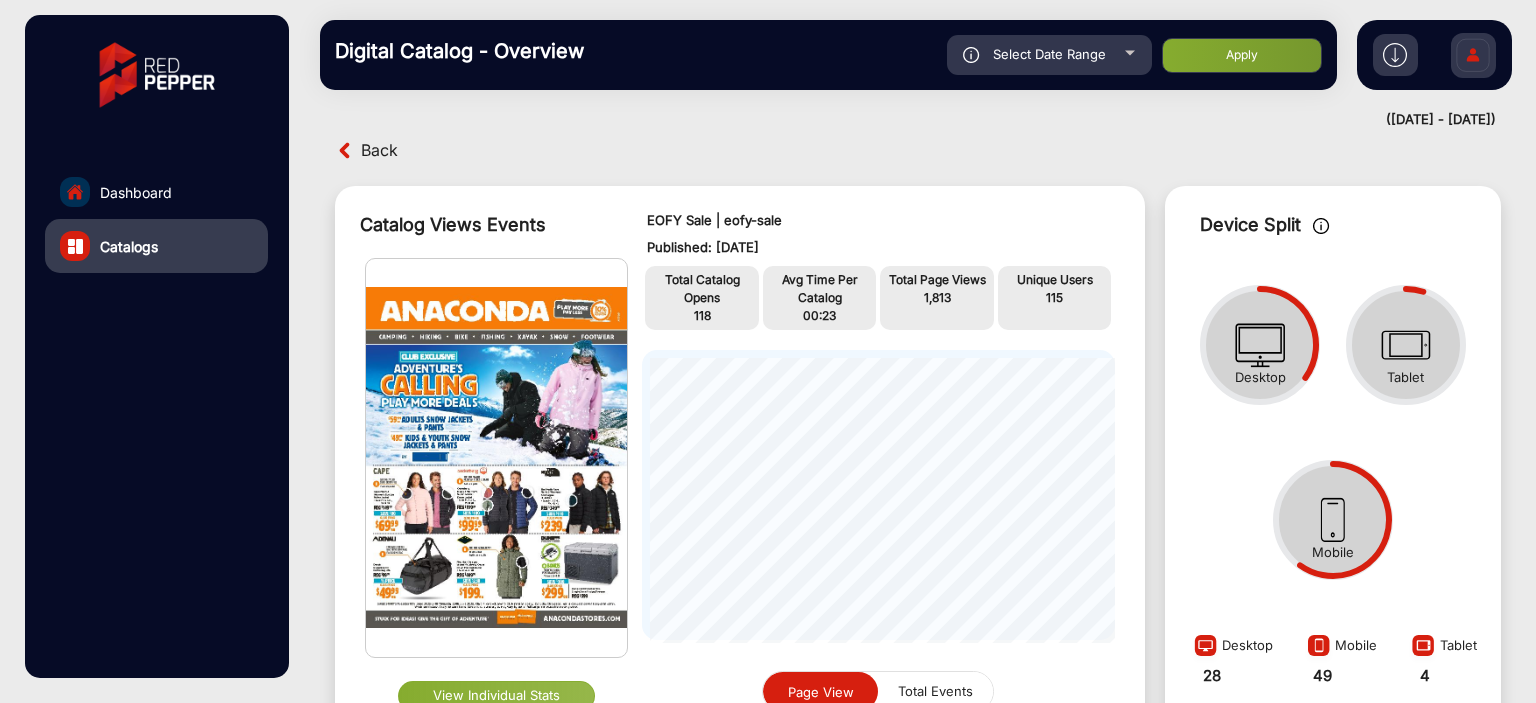 click on "Select Date Range" 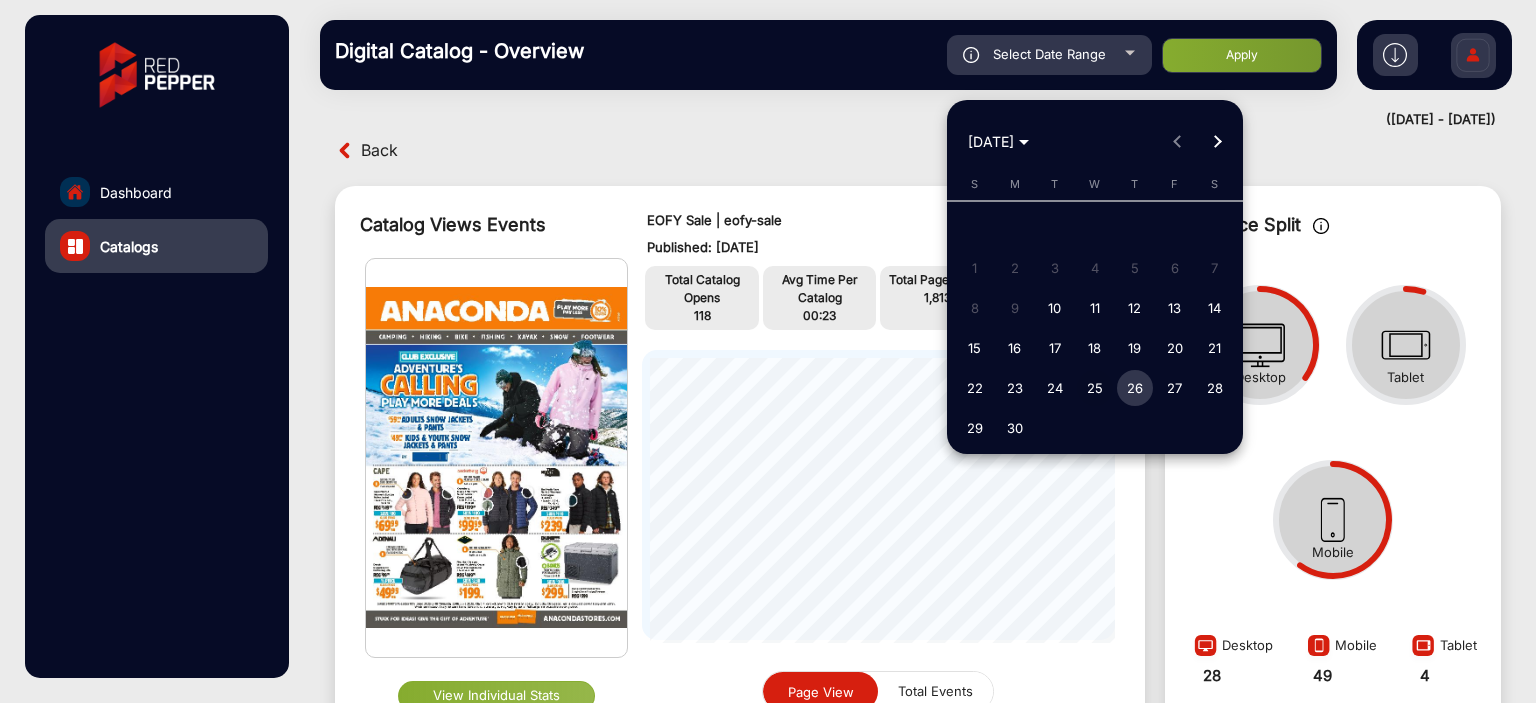 click on "25" at bounding box center (1095, 388) 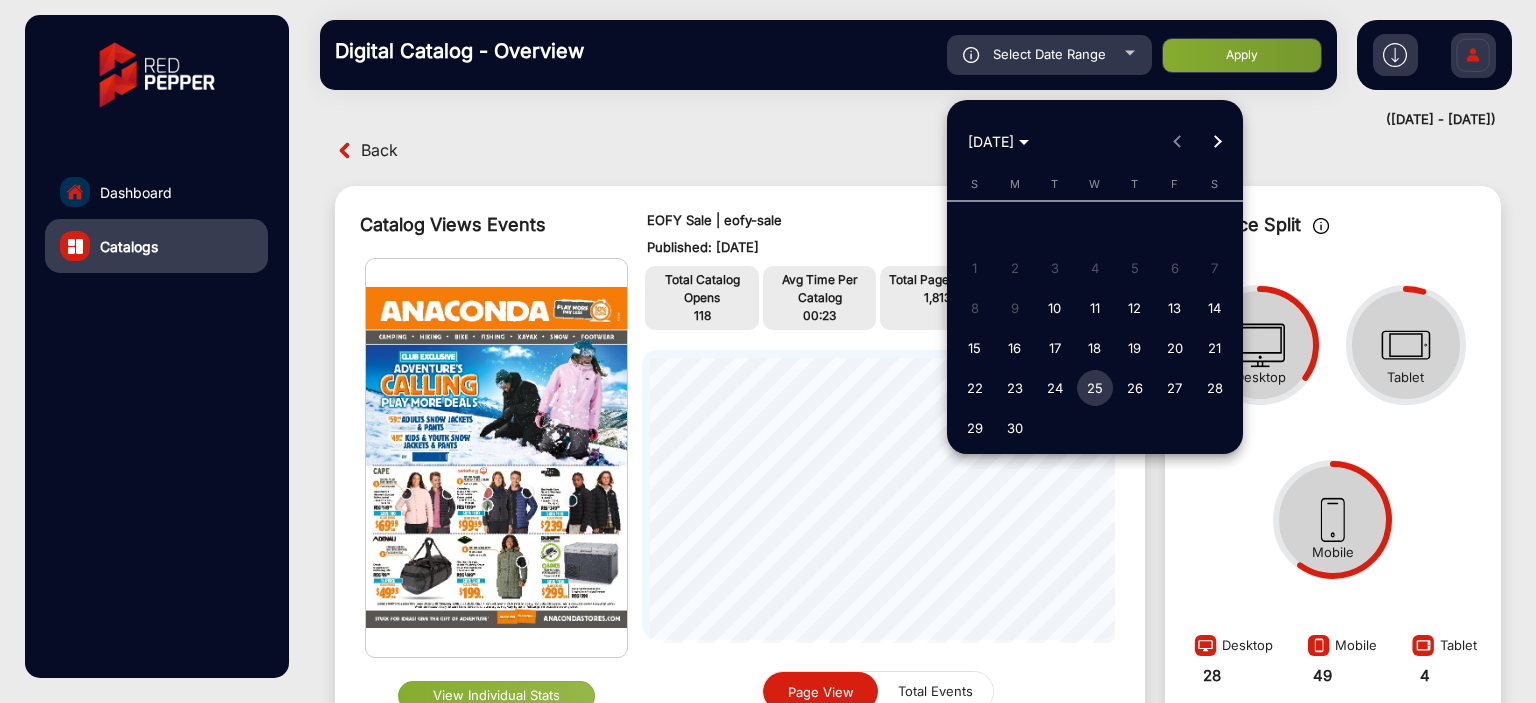 click on "25" at bounding box center [1095, 388] 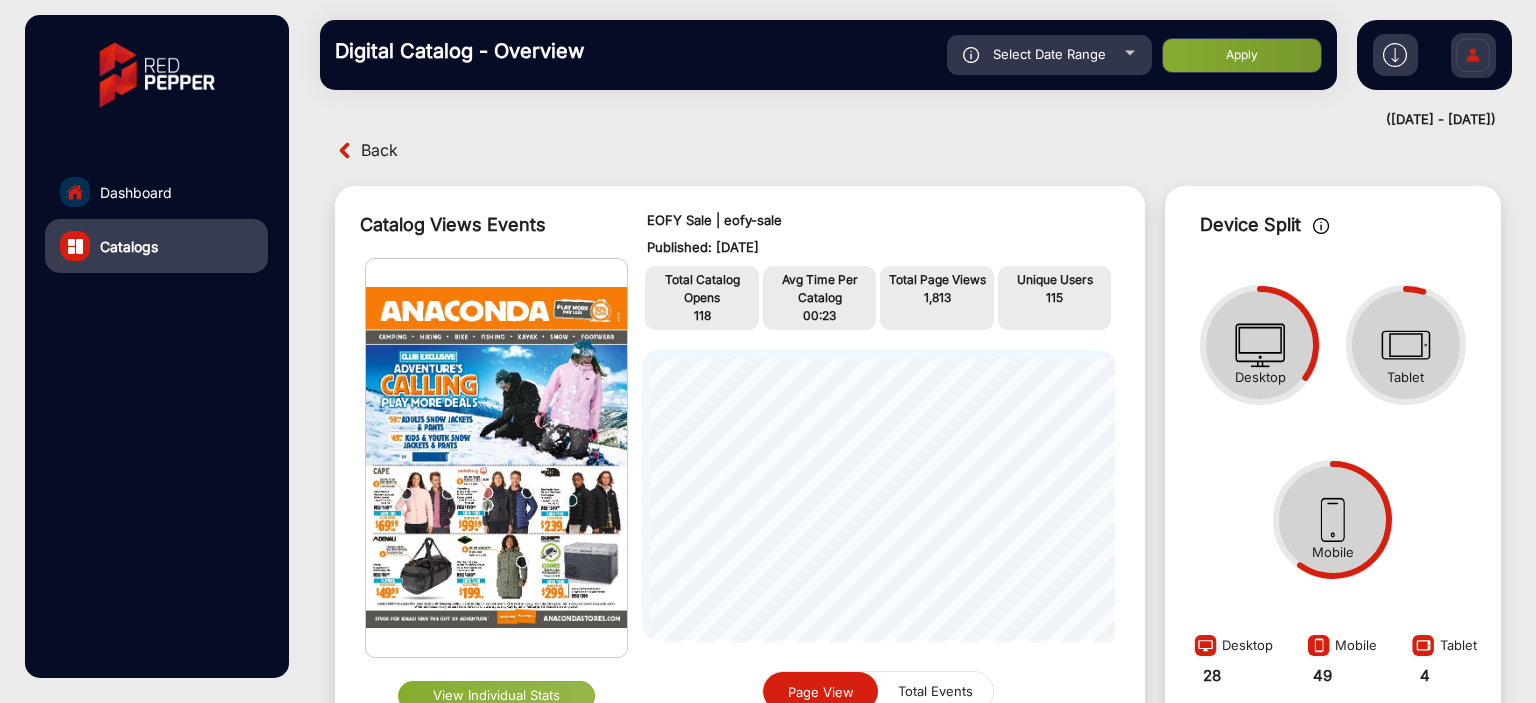 click on "Apply" 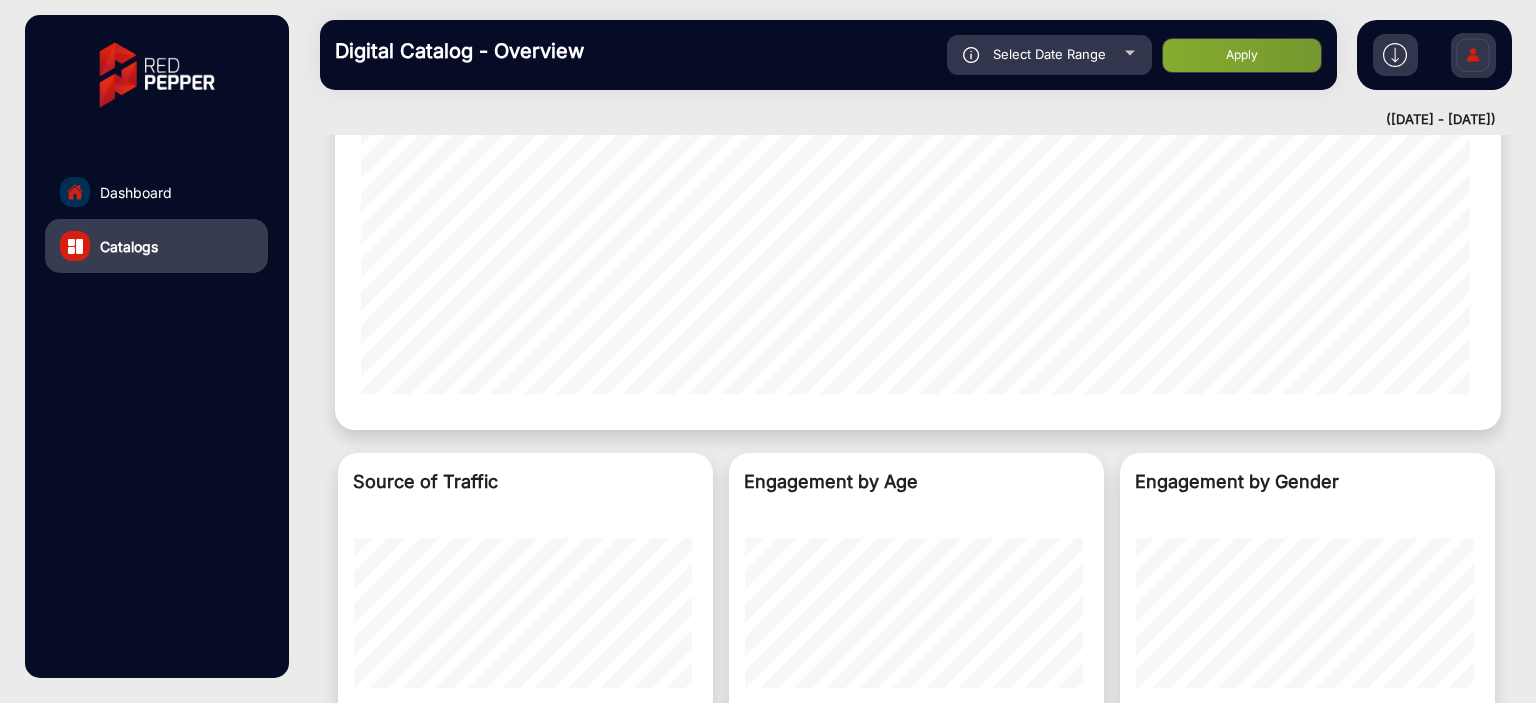 click on "Dashboard" 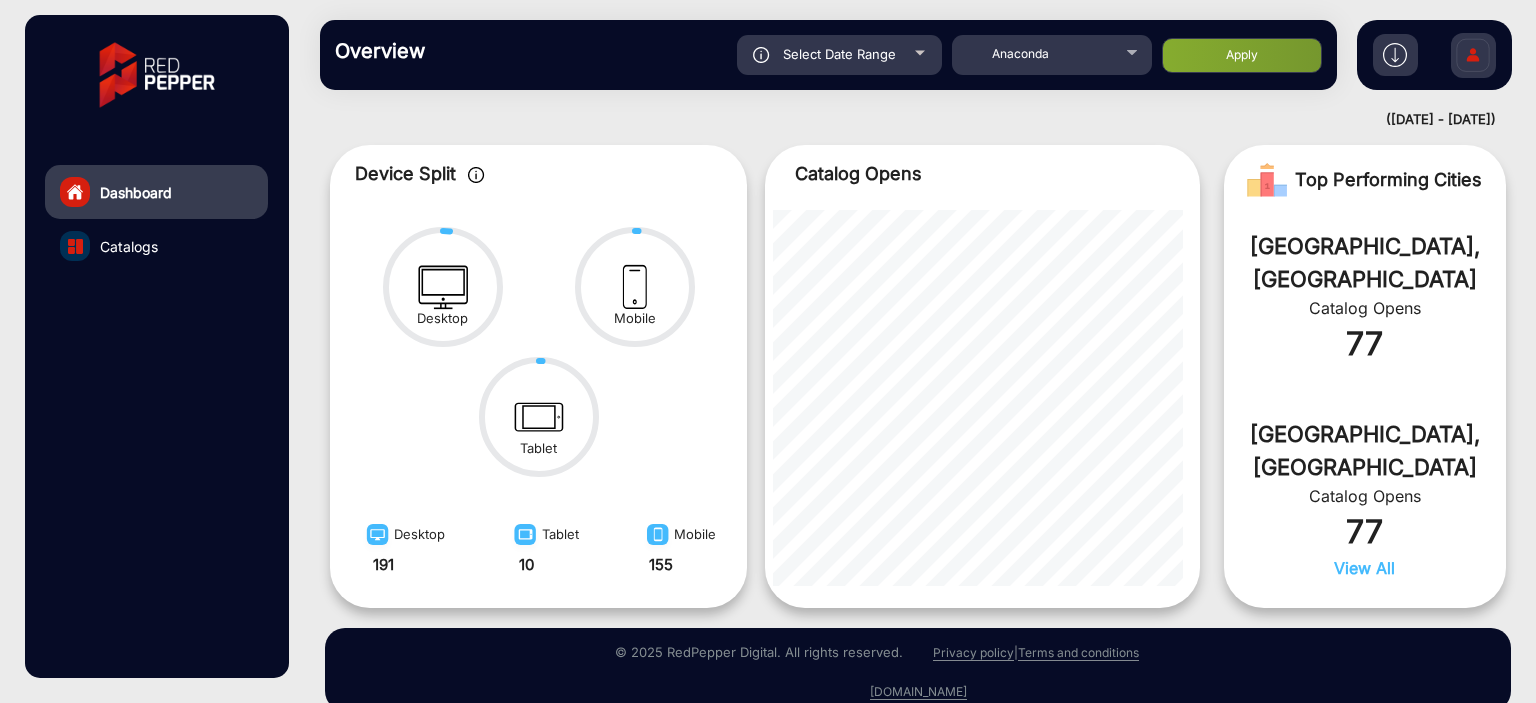 scroll, scrollTop: 15, scrollLeft: 0, axis: vertical 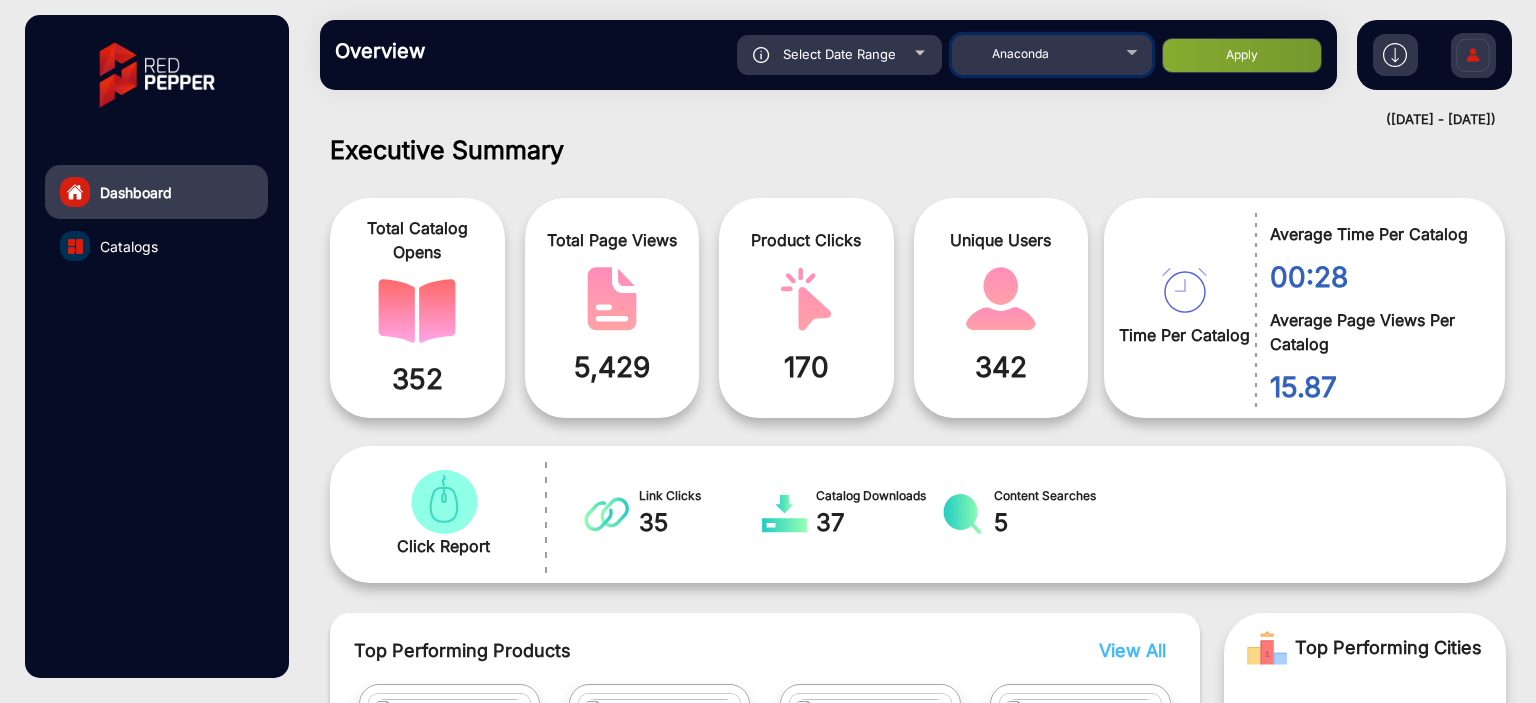 click on "Anaconda" at bounding box center (1052, 52) 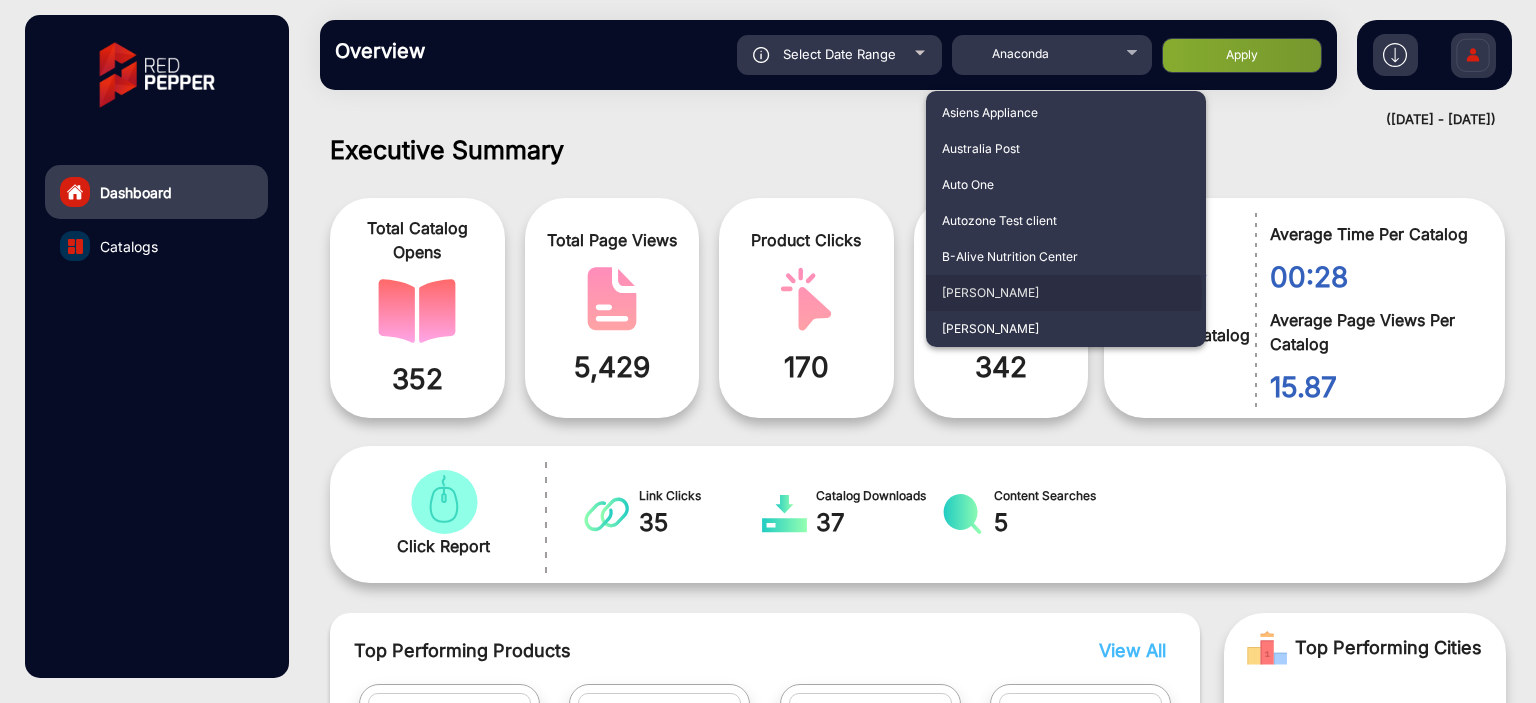 click on "[PERSON_NAME]" at bounding box center (1066, 293) 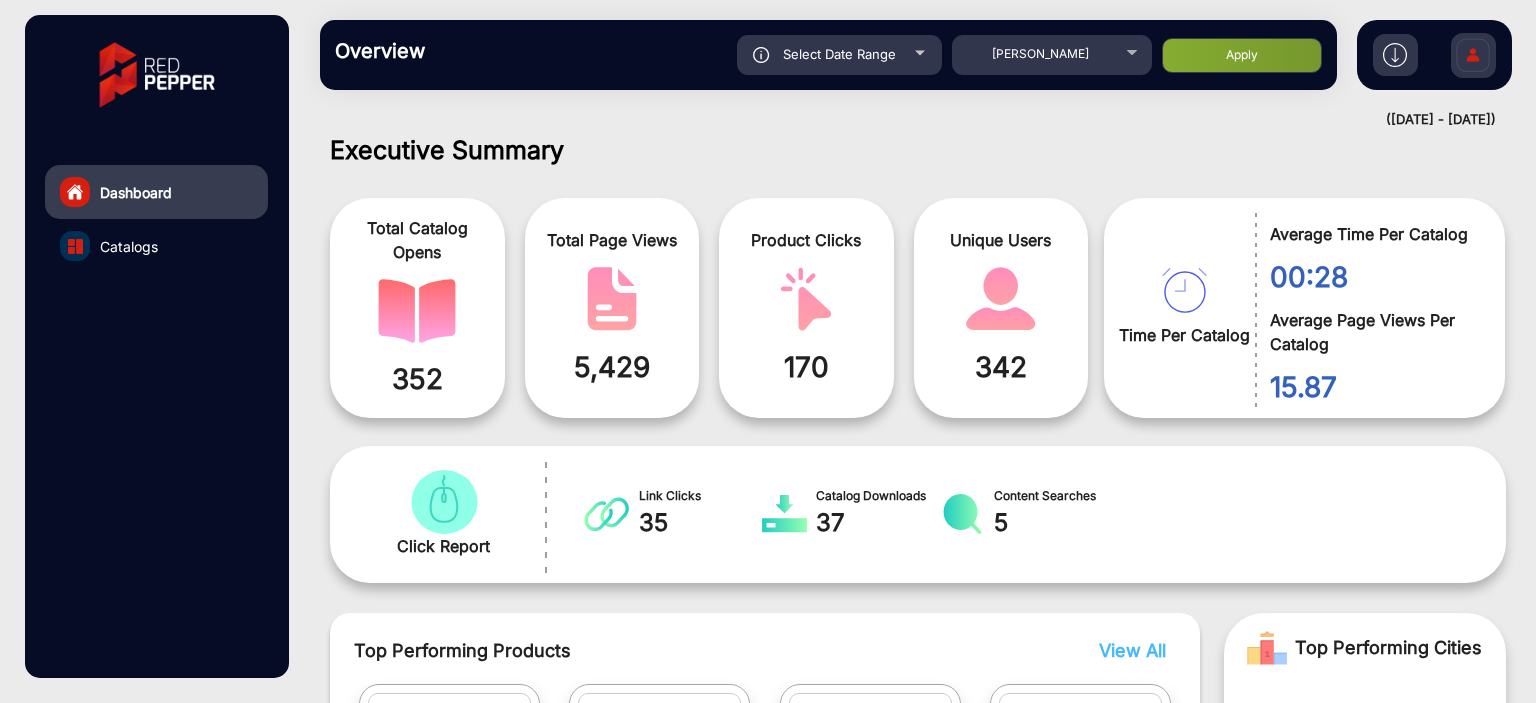 click on "Apply" 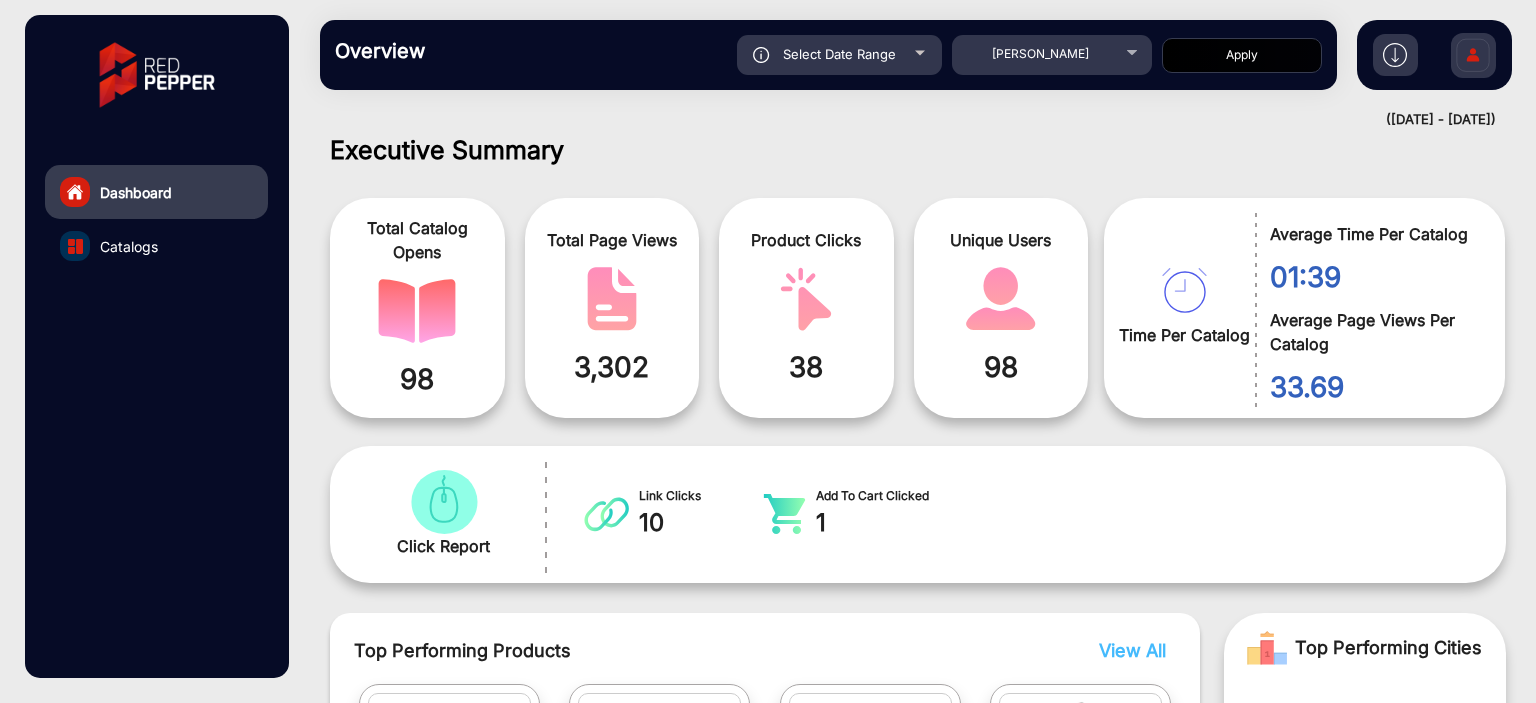 click on "Catalogs" 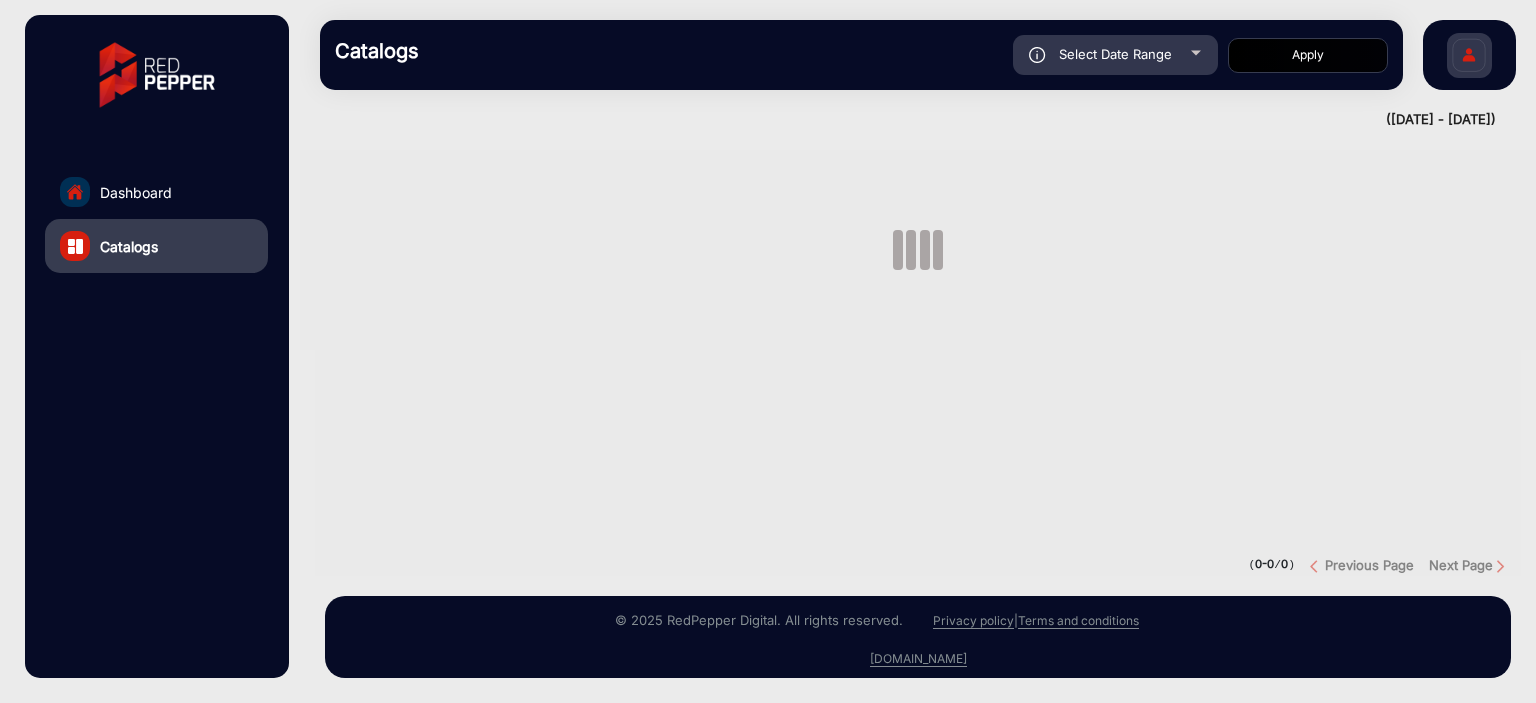 scroll, scrollTop: 0, scrollLeft: 0, axis: both 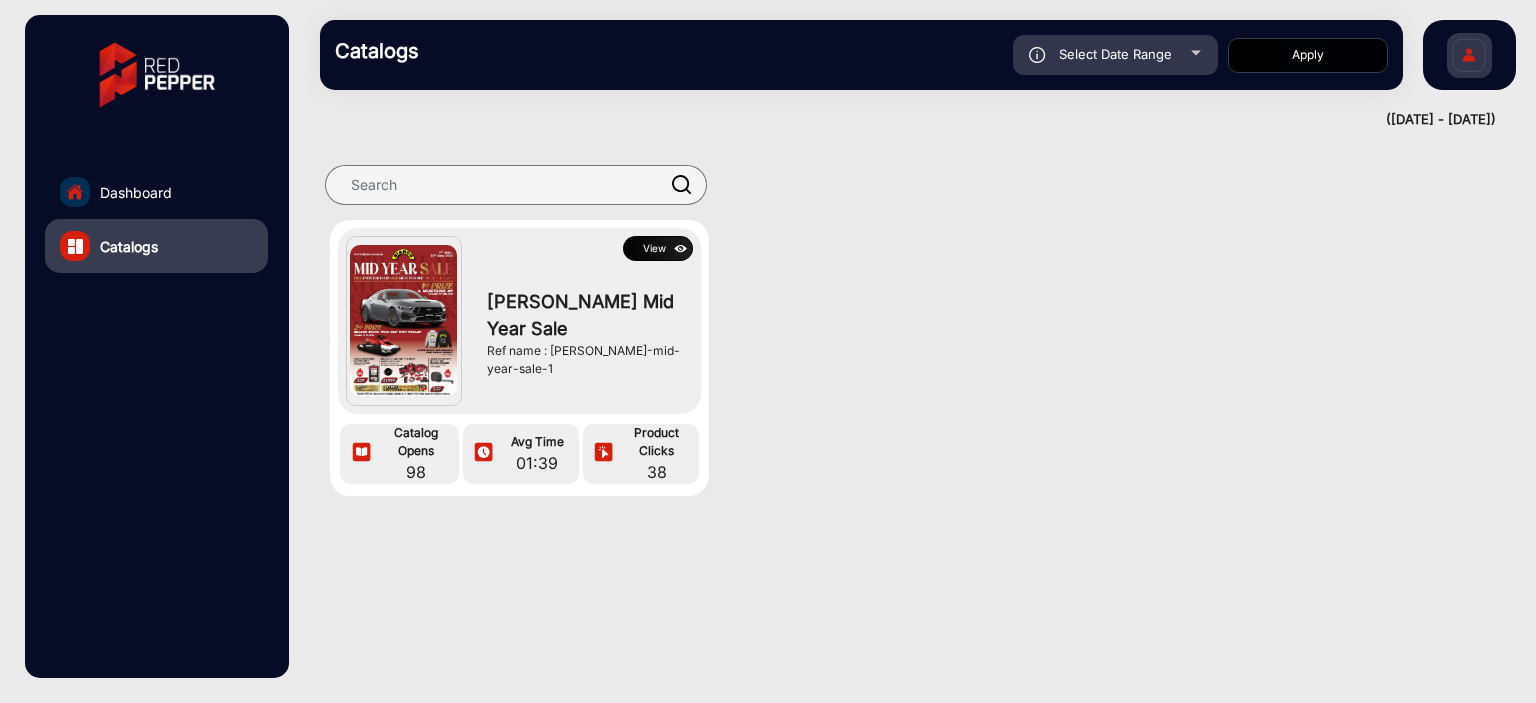 click 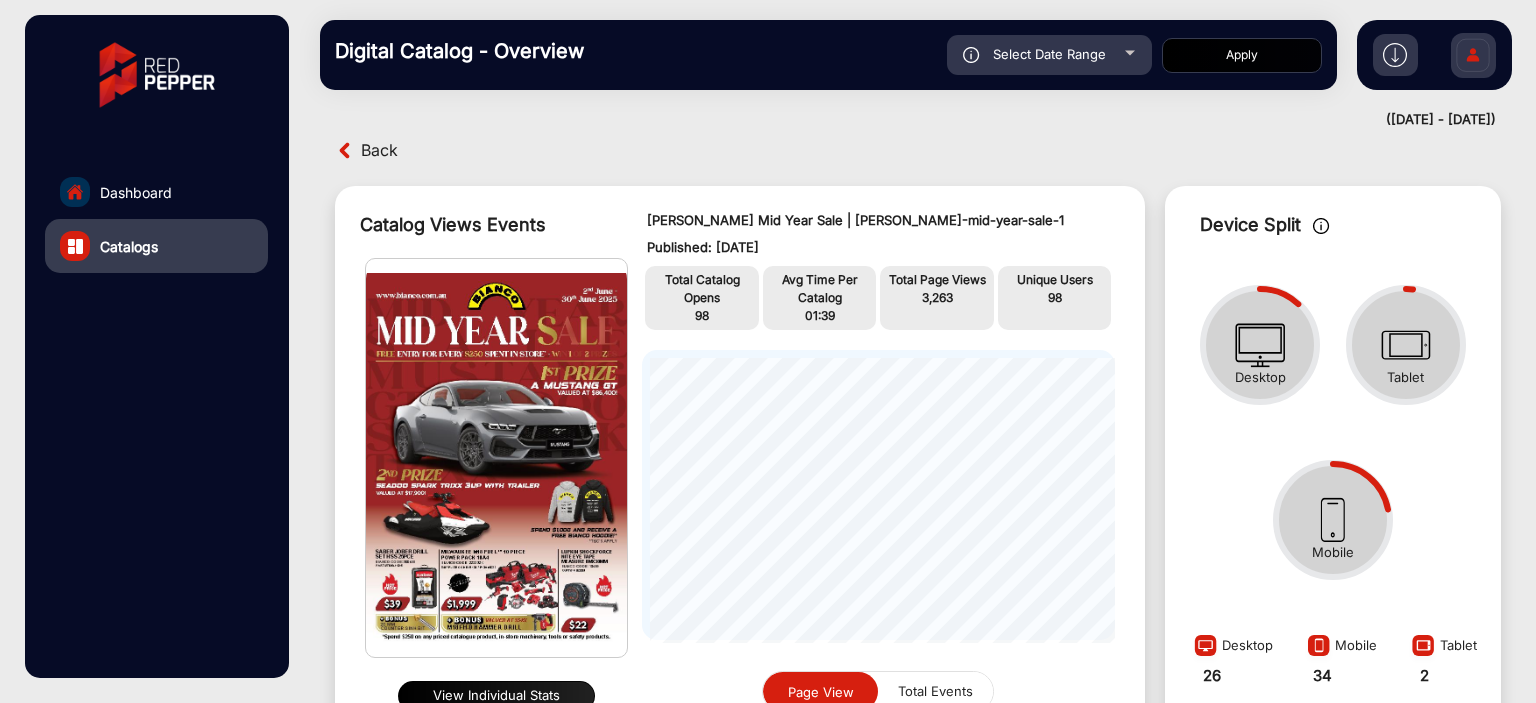 scroll, scrollTop: 999296, scrollLeft: 998764, axis: both 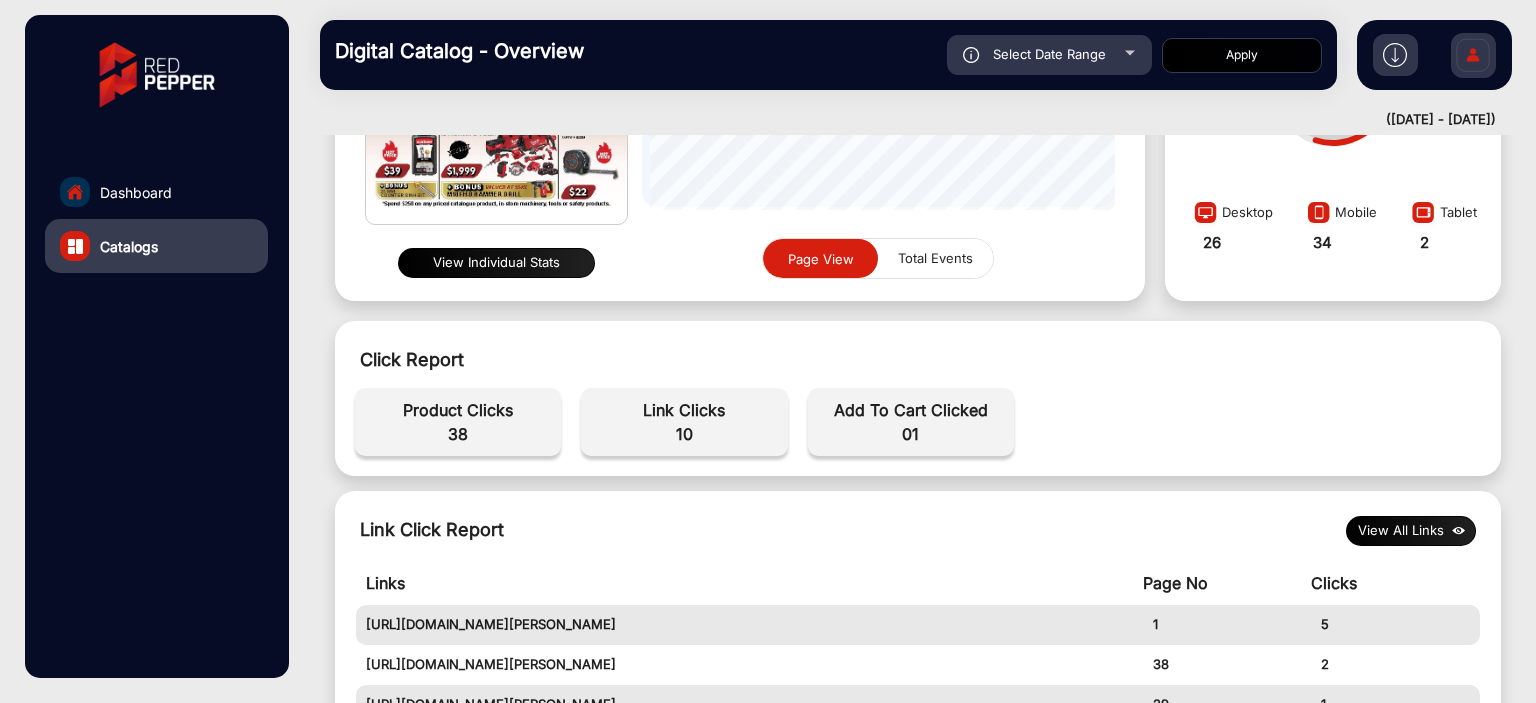 click on "Dashboard" 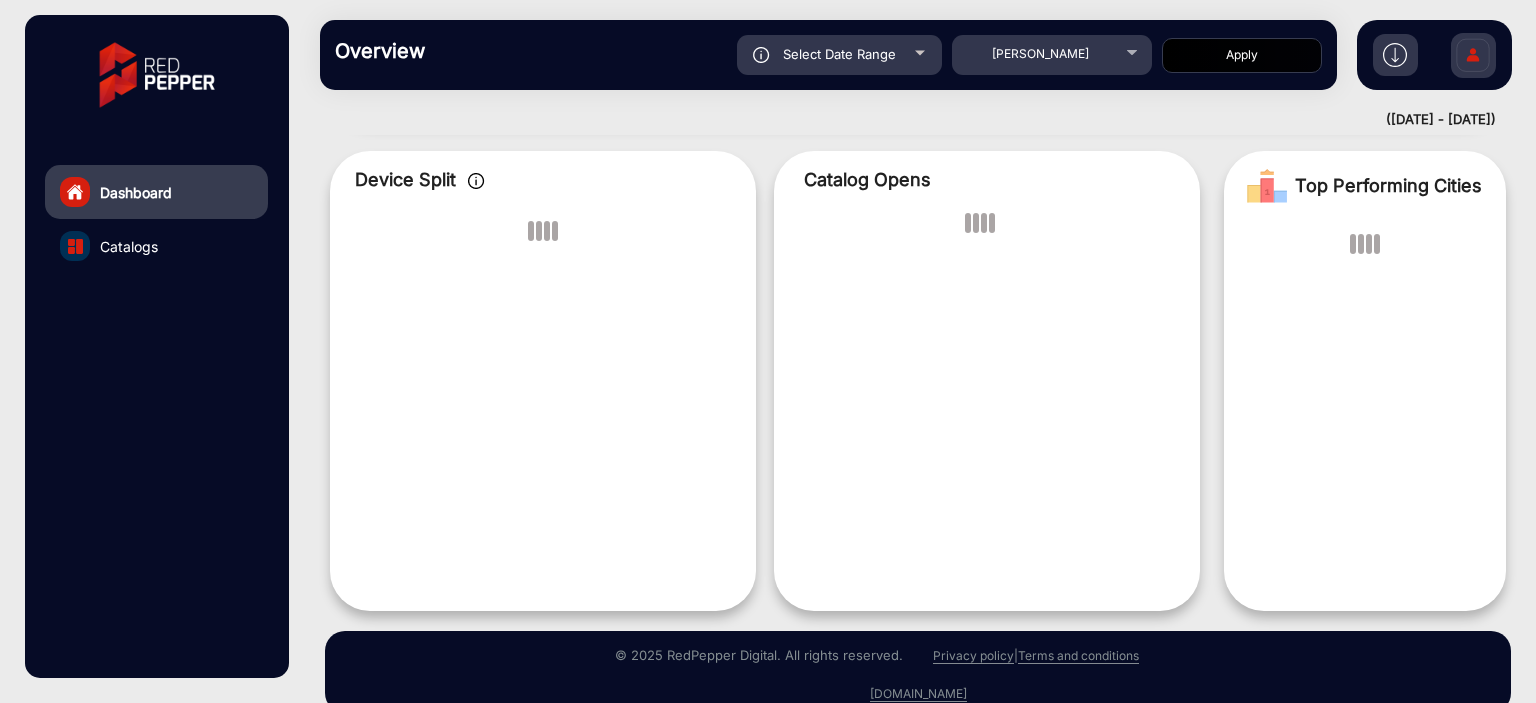 scroll, scrollTop: 15, scrollLeft: 0, axis: vertical 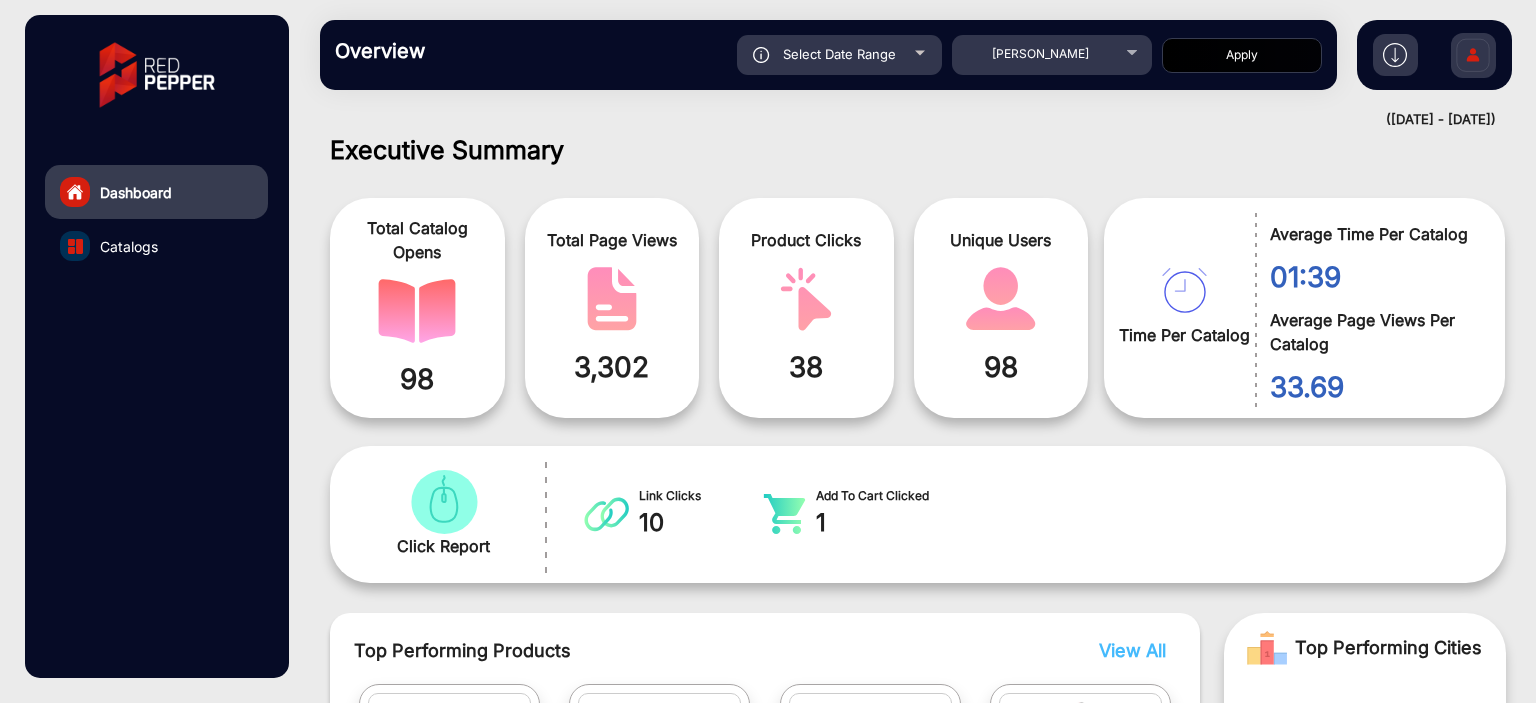 click on "Select Date Range" 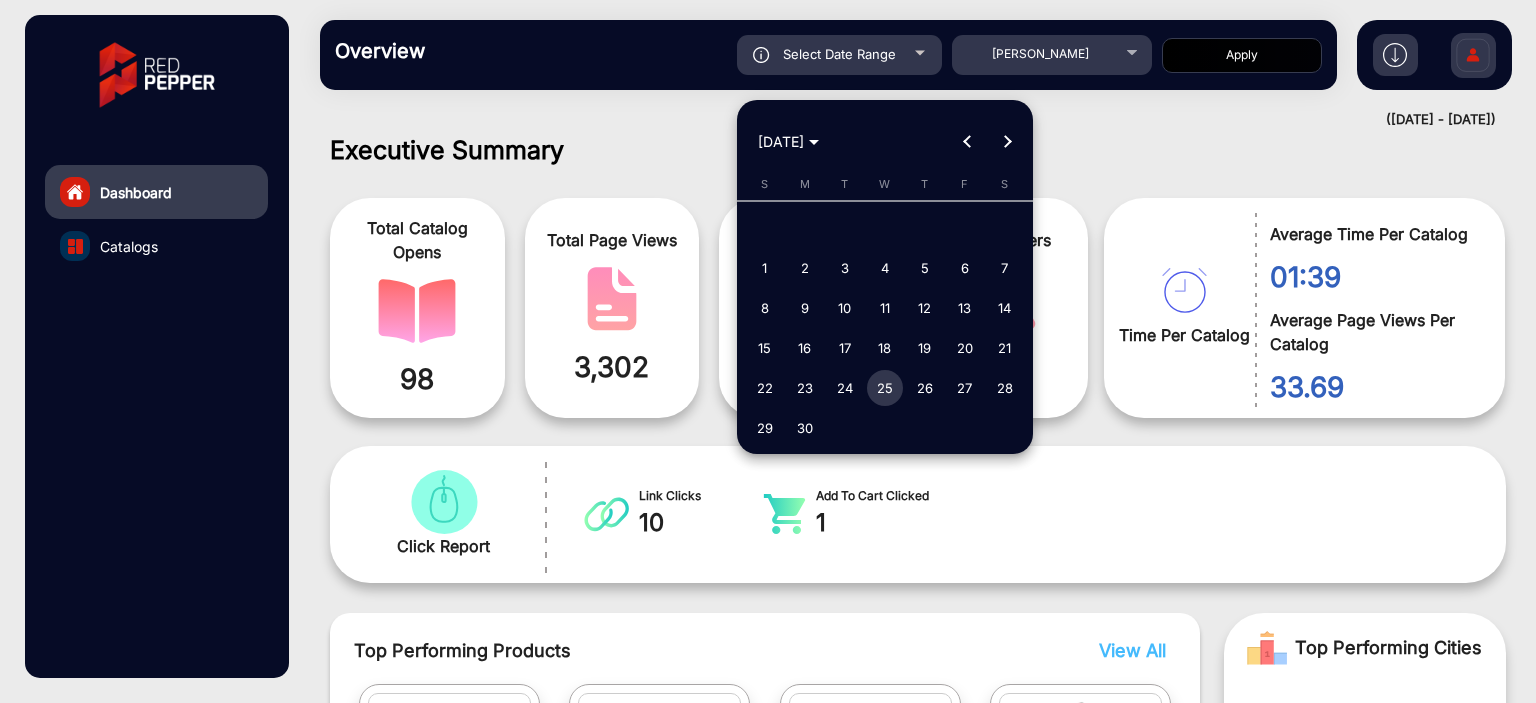 drag, startPoint x: 817, startPoint y: 135, endPoint x: 820, endPoint y: 154, distance: 19.235384 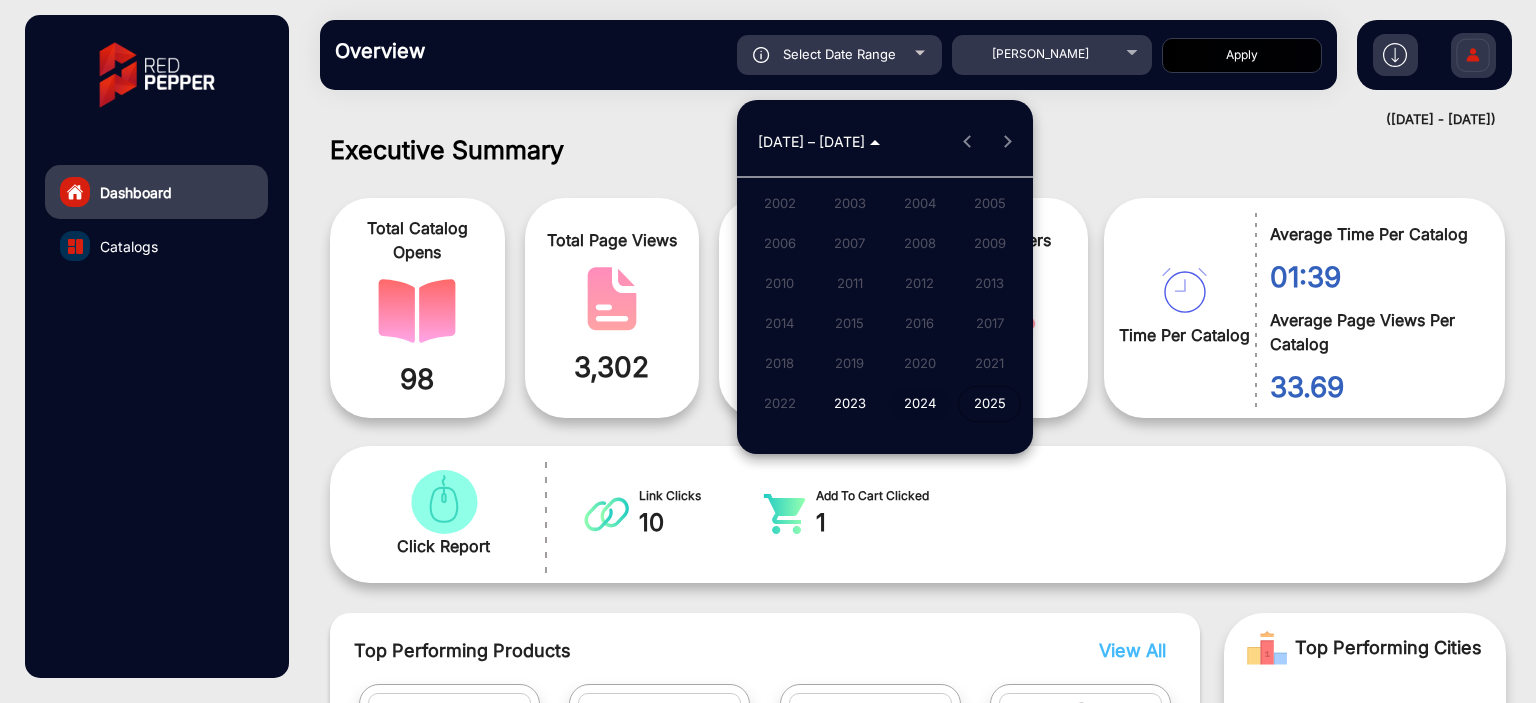 click on "2024" at bounding box center [919, 404] 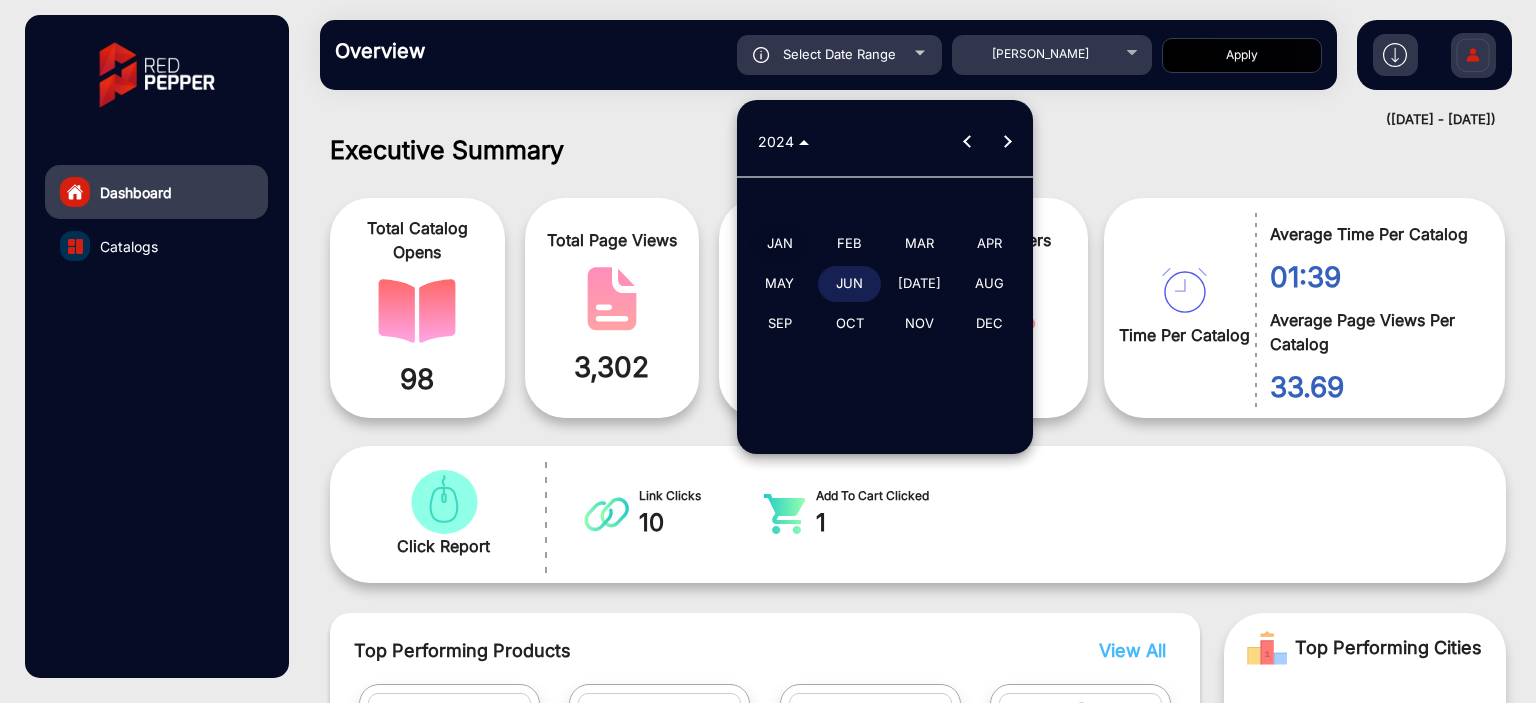 click on "JAN" at bounding box center (779, 244) 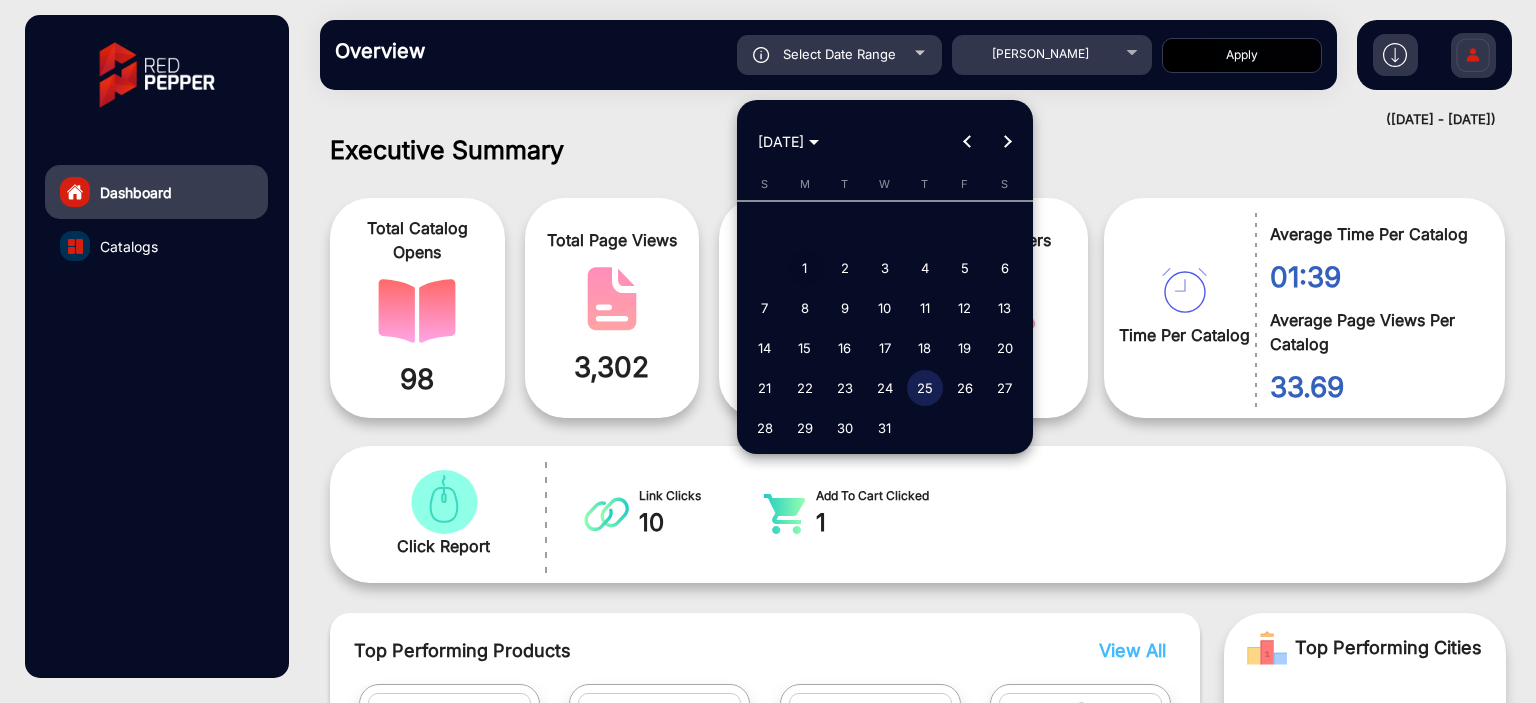 click on "1" at bounding box center [805, 268] 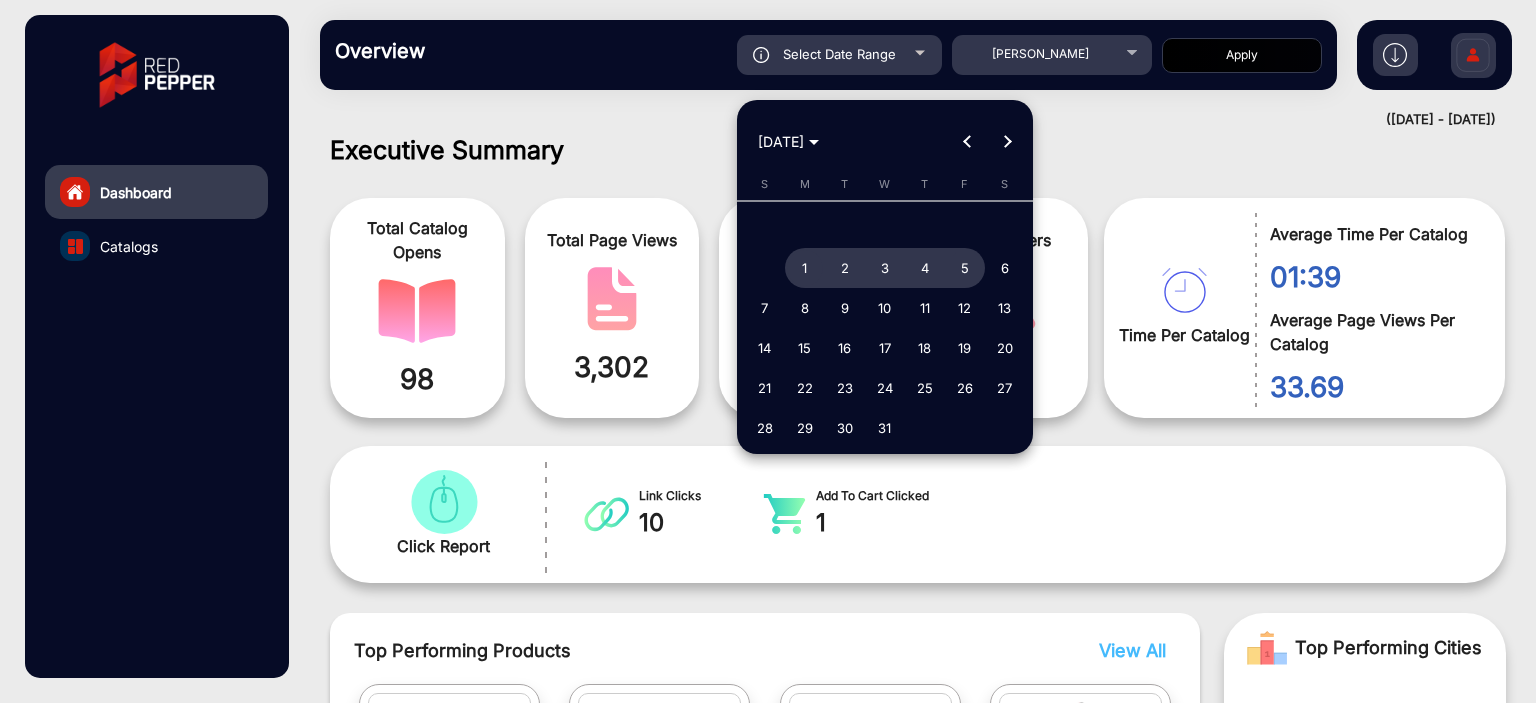 click at bounding box center [1007, 142] 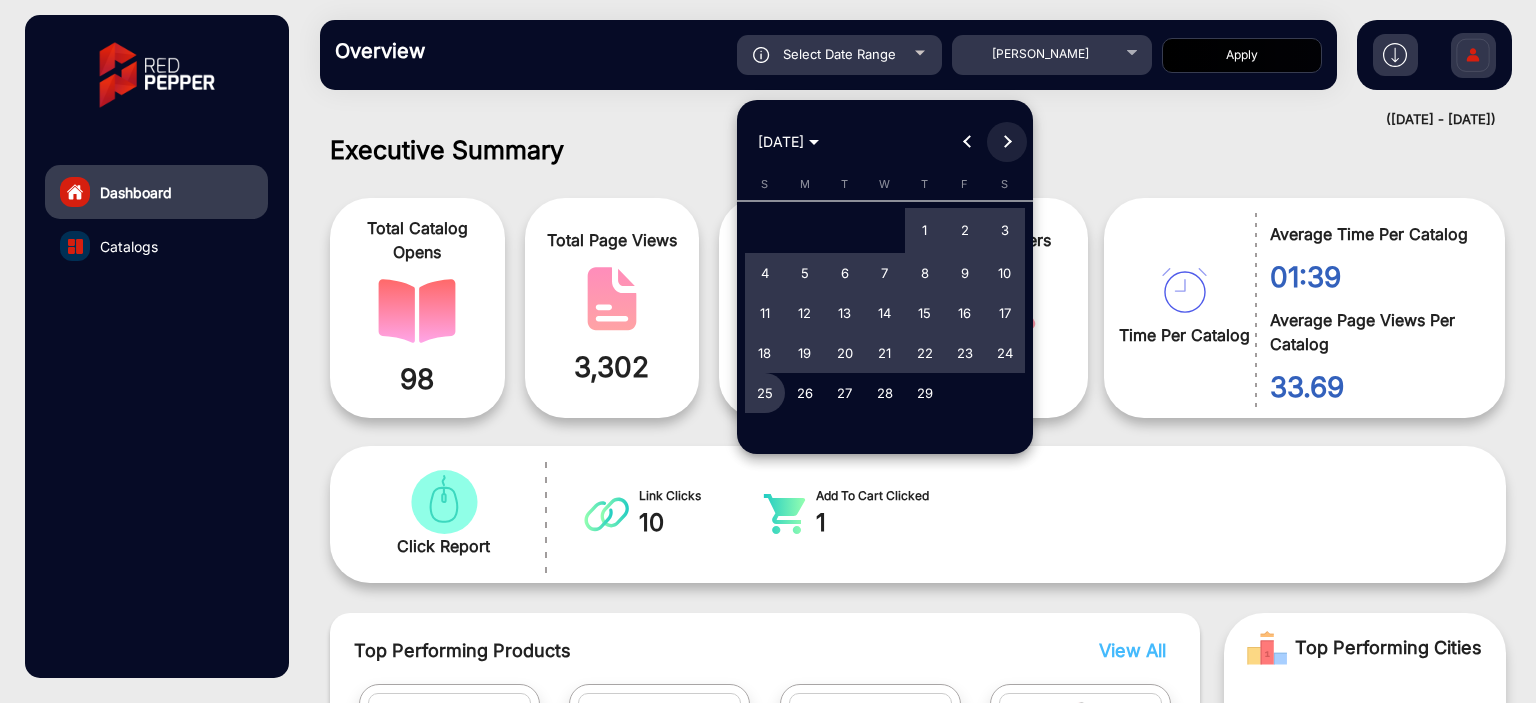 click at bounding box center (1007, 142) 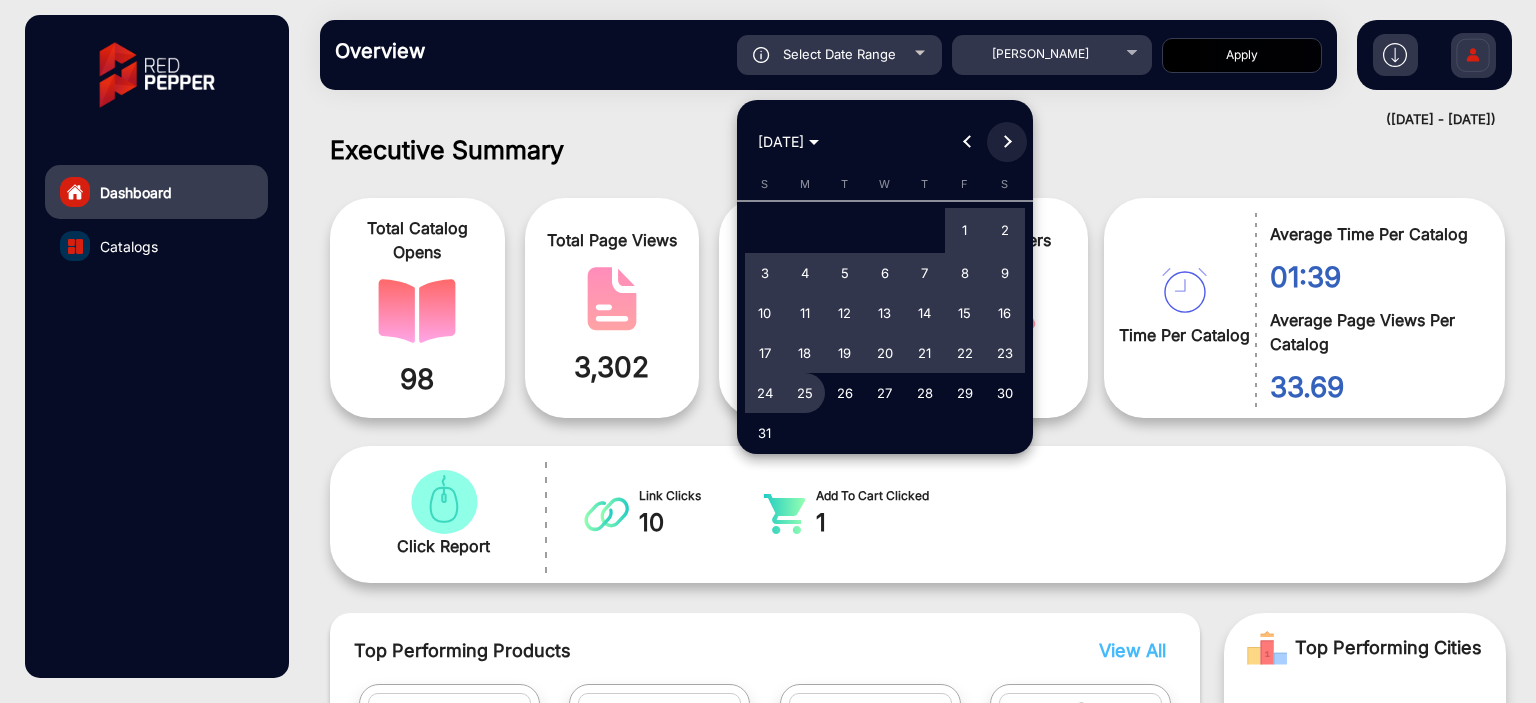 click at bounding box center (1007, 142) 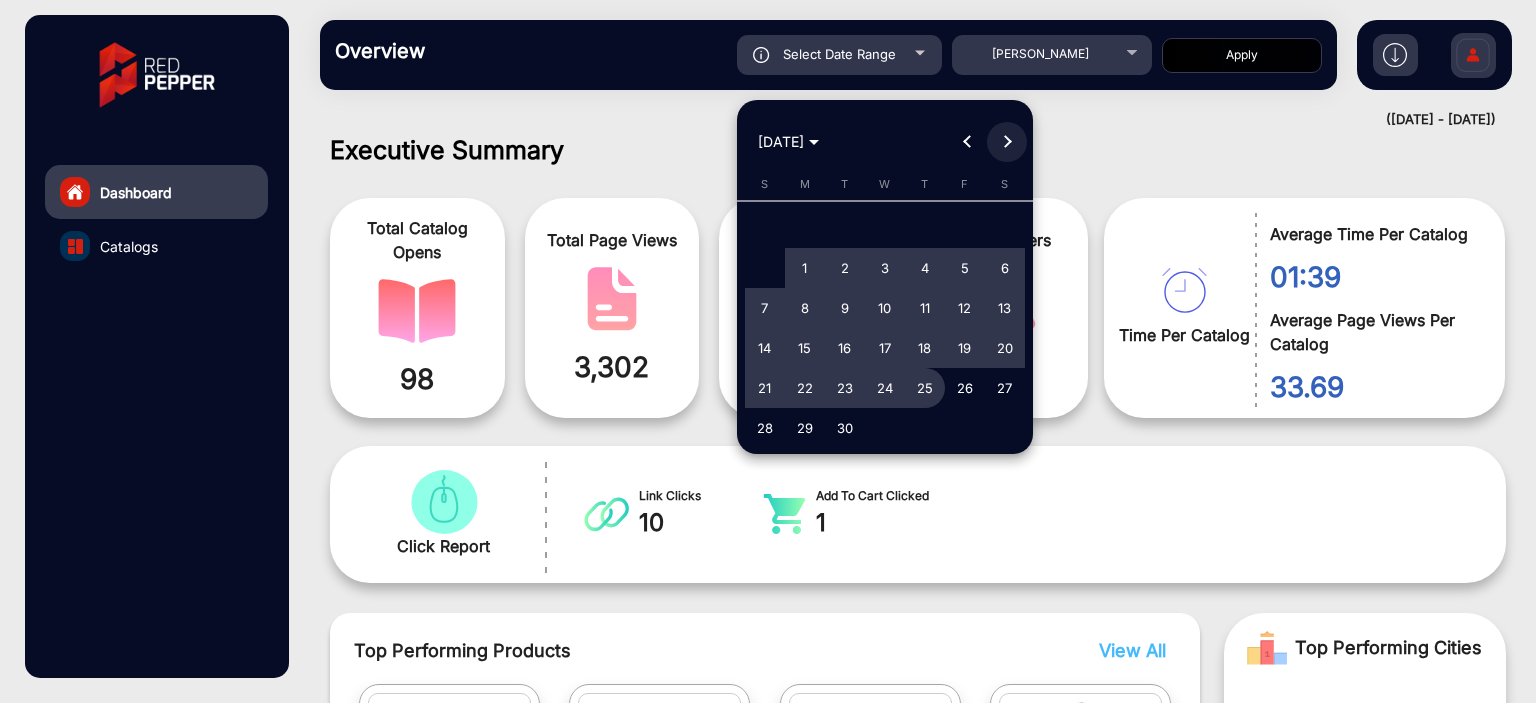 click at bounding box center (1007, 142) 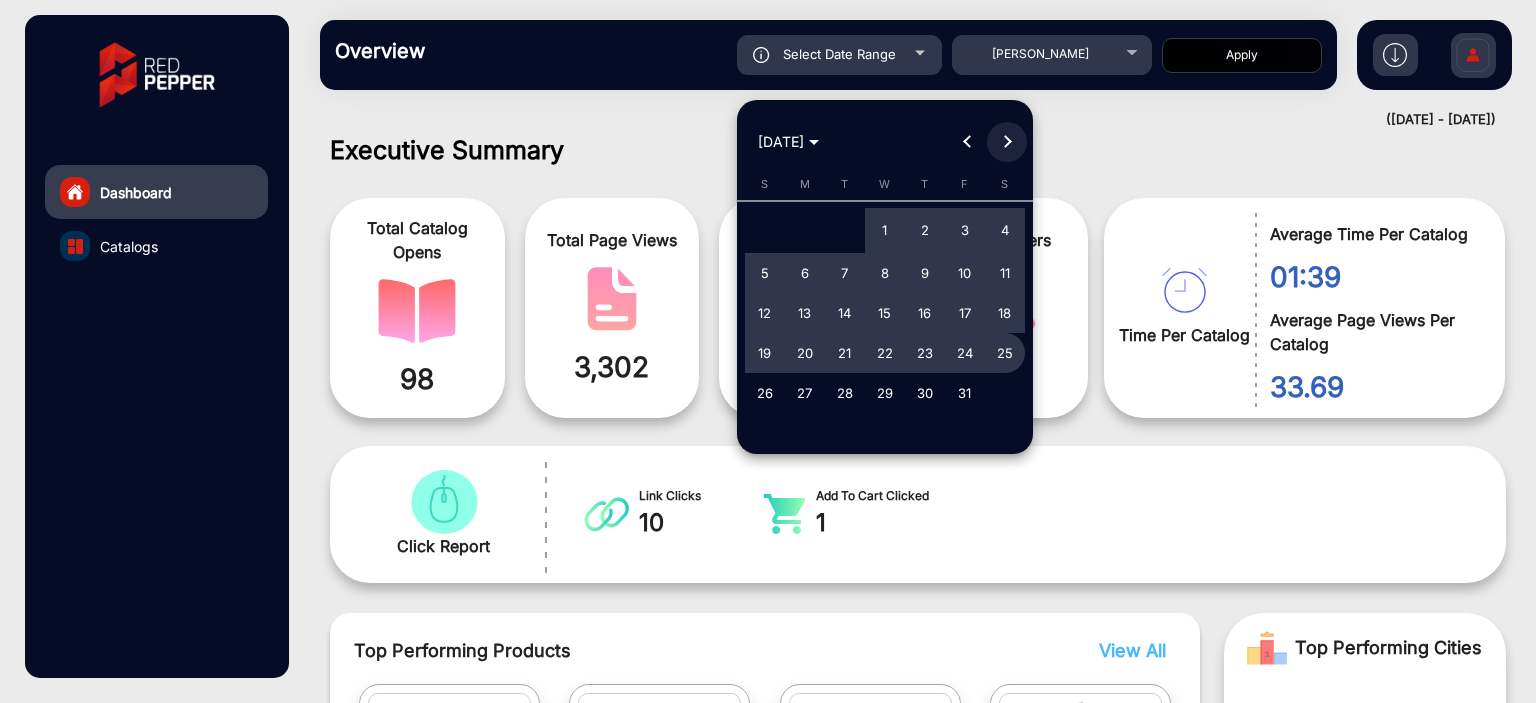 click at bounding box center (1007, 142) 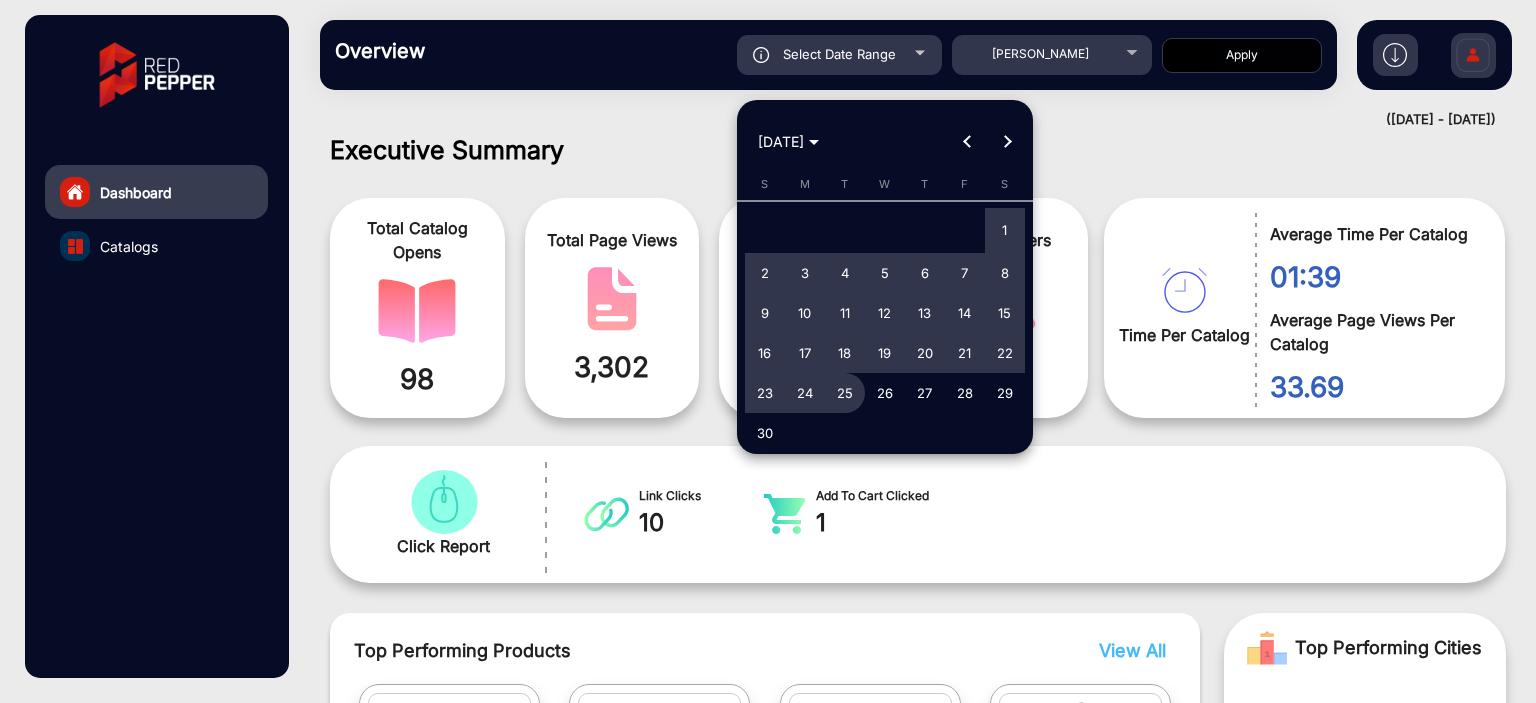 click at bounding box center (1007, 142) 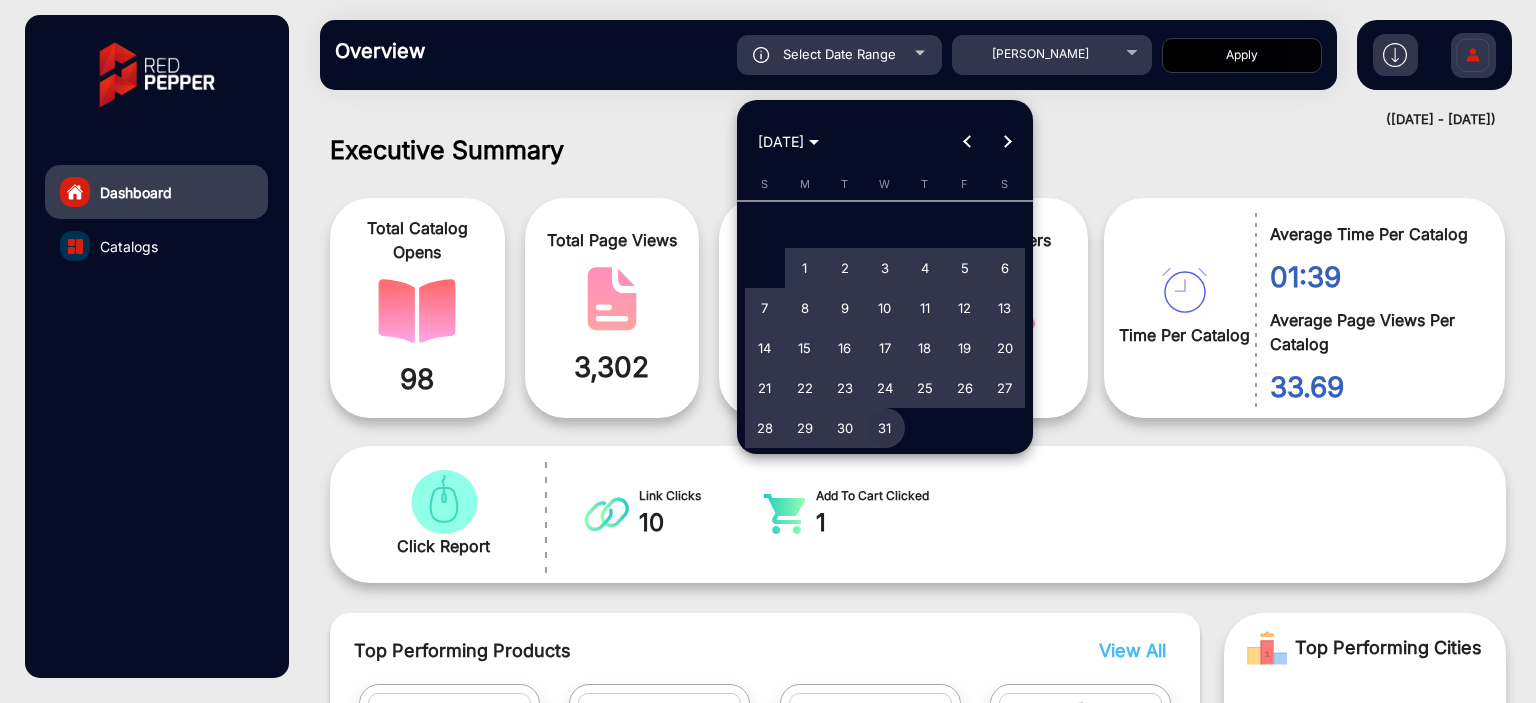 click on "31" at bounding box center [885, 428] 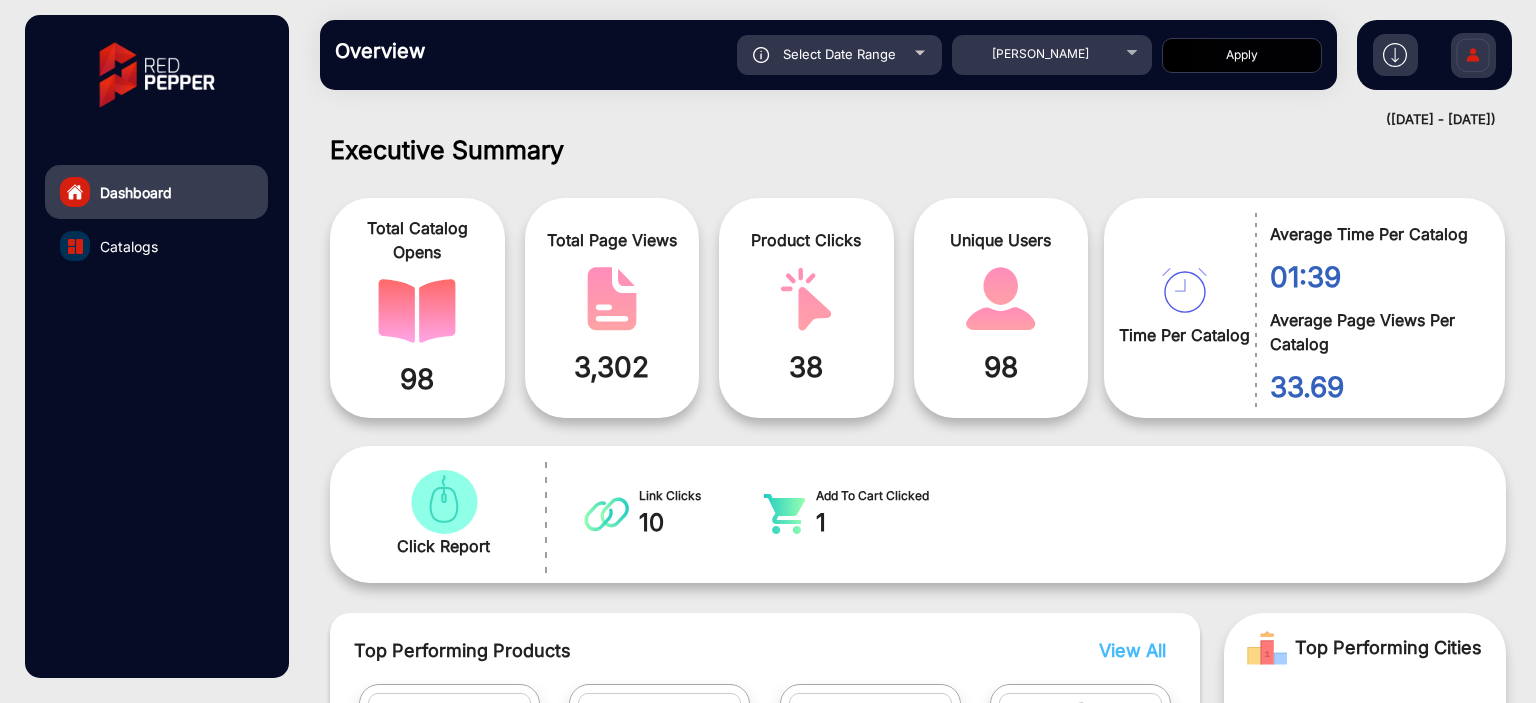 click on "Apply" 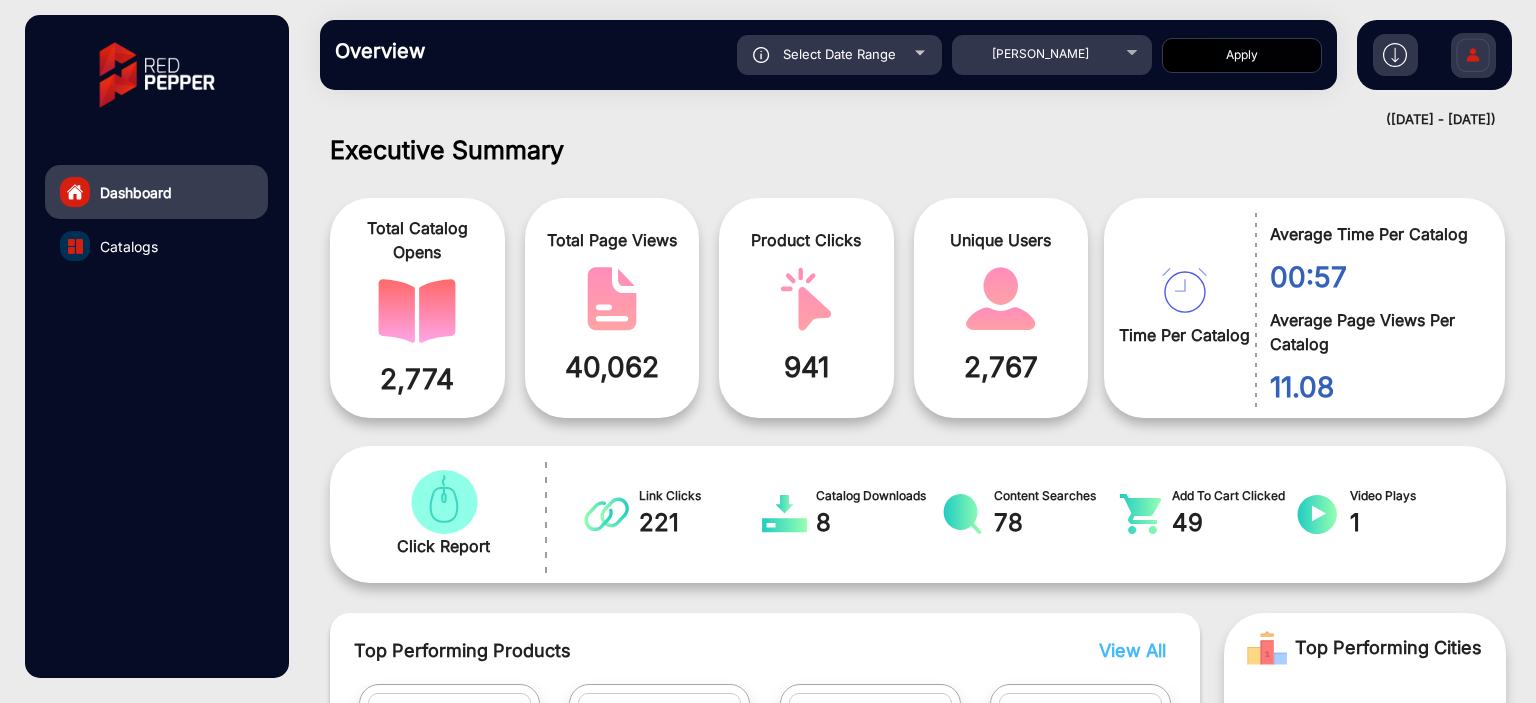 scroll, scrollTop: 999101, scrollLeft: 998828, axis: both 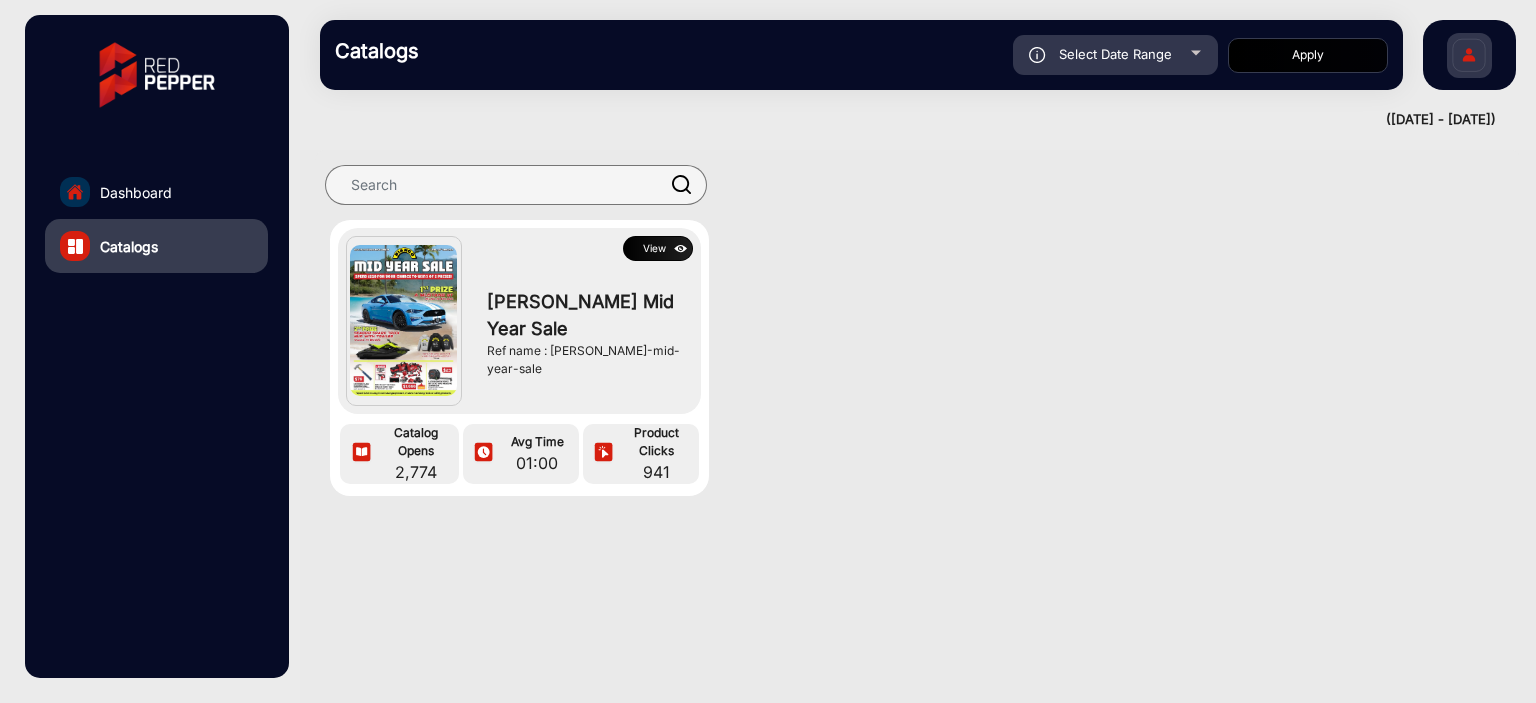 click 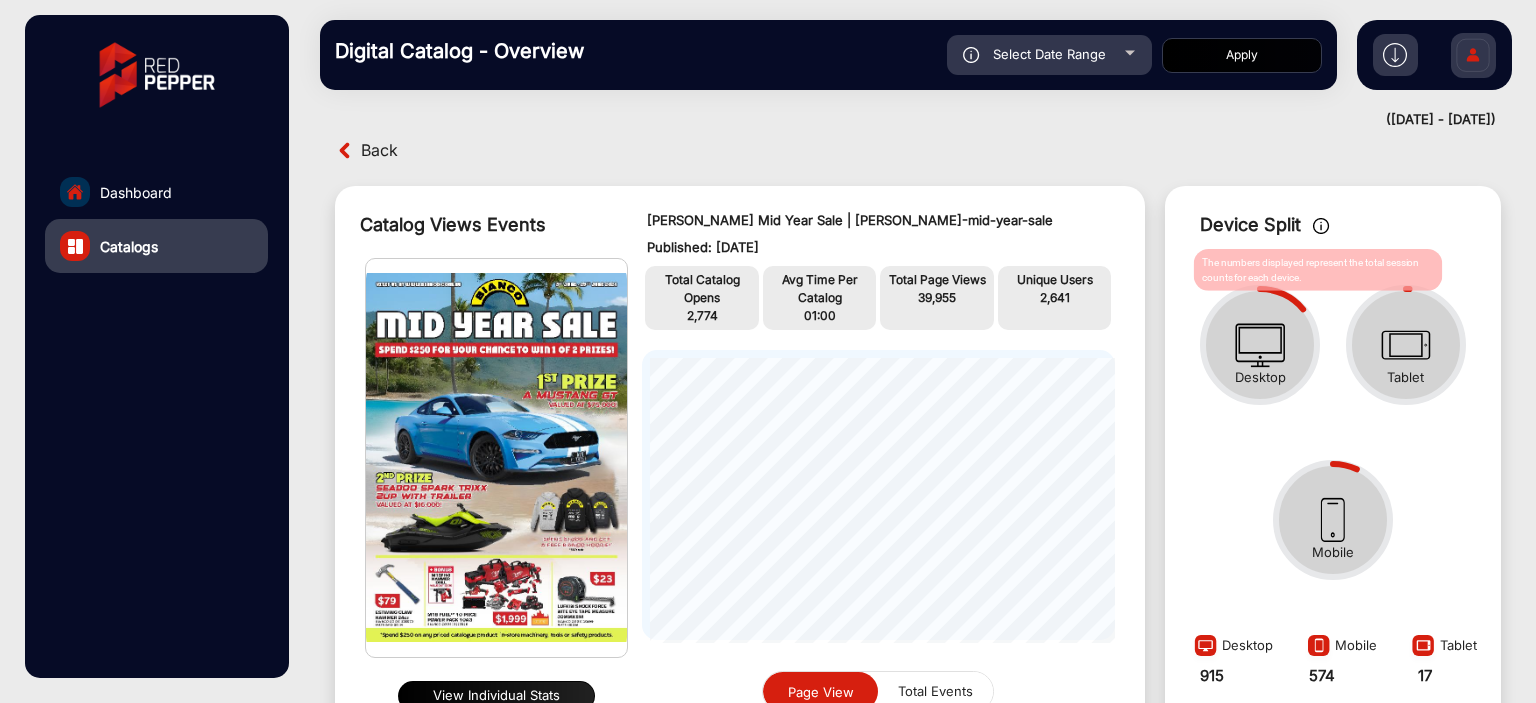 scroll, scrollTop: 999296, scrollLeft: 998764, axis: both 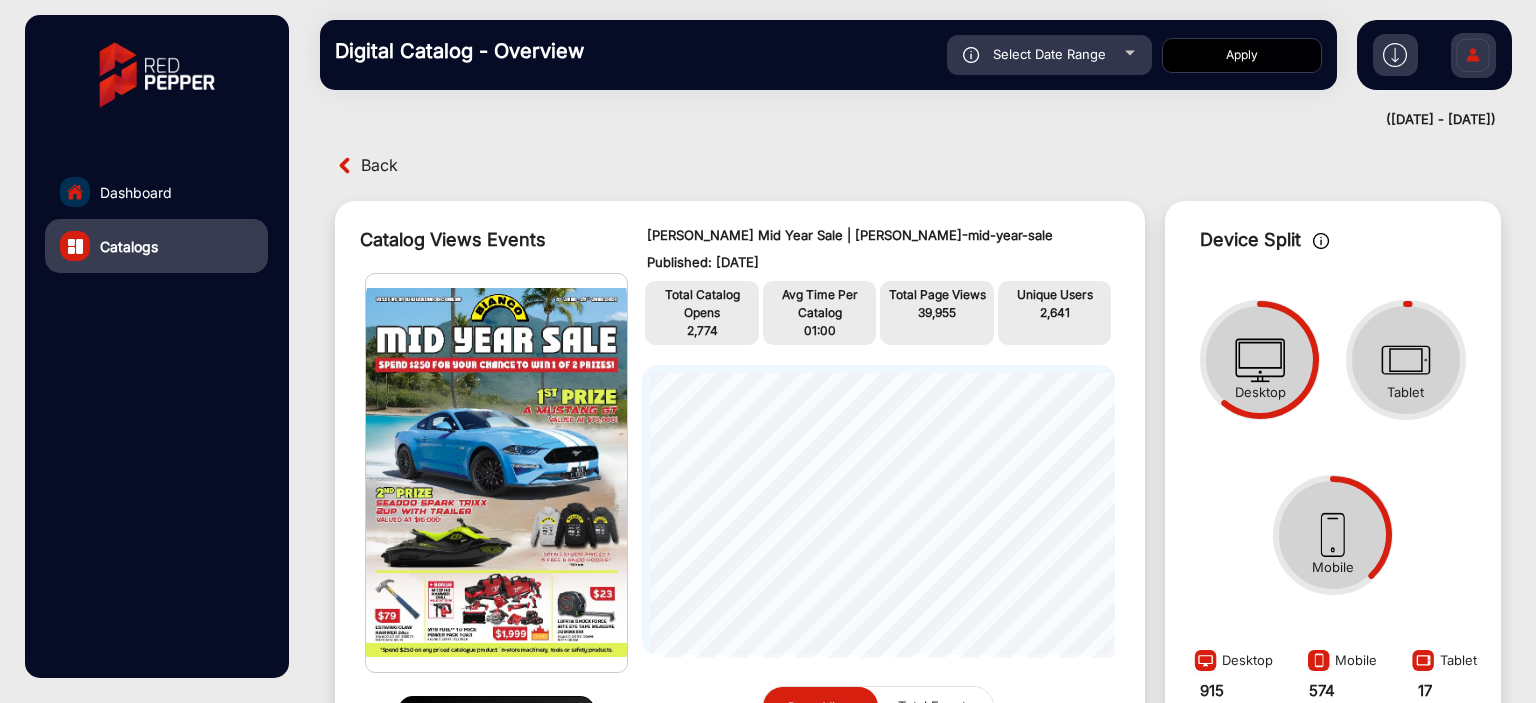 click on "Dashboard" 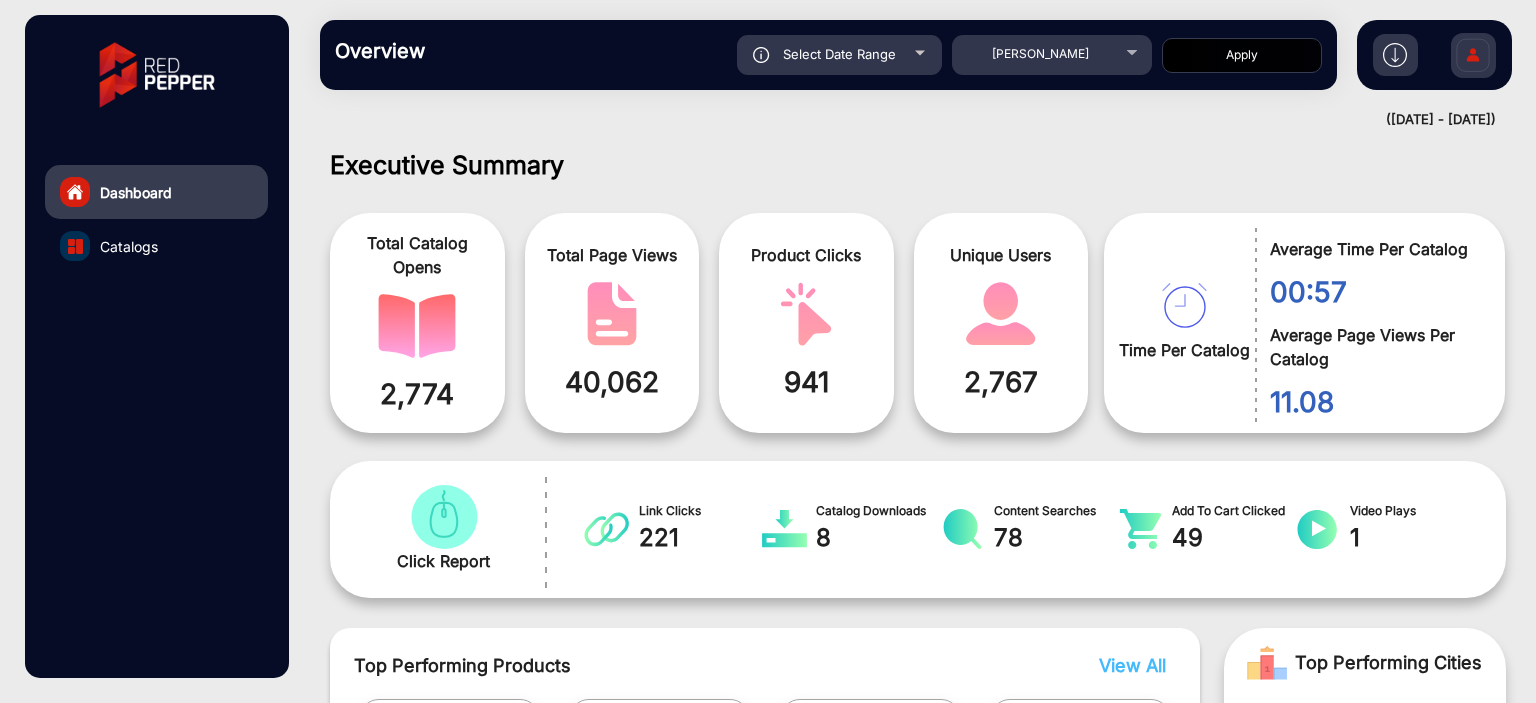 scroll, scrollTop: 15, scrollLeft: 0, axis: vertical 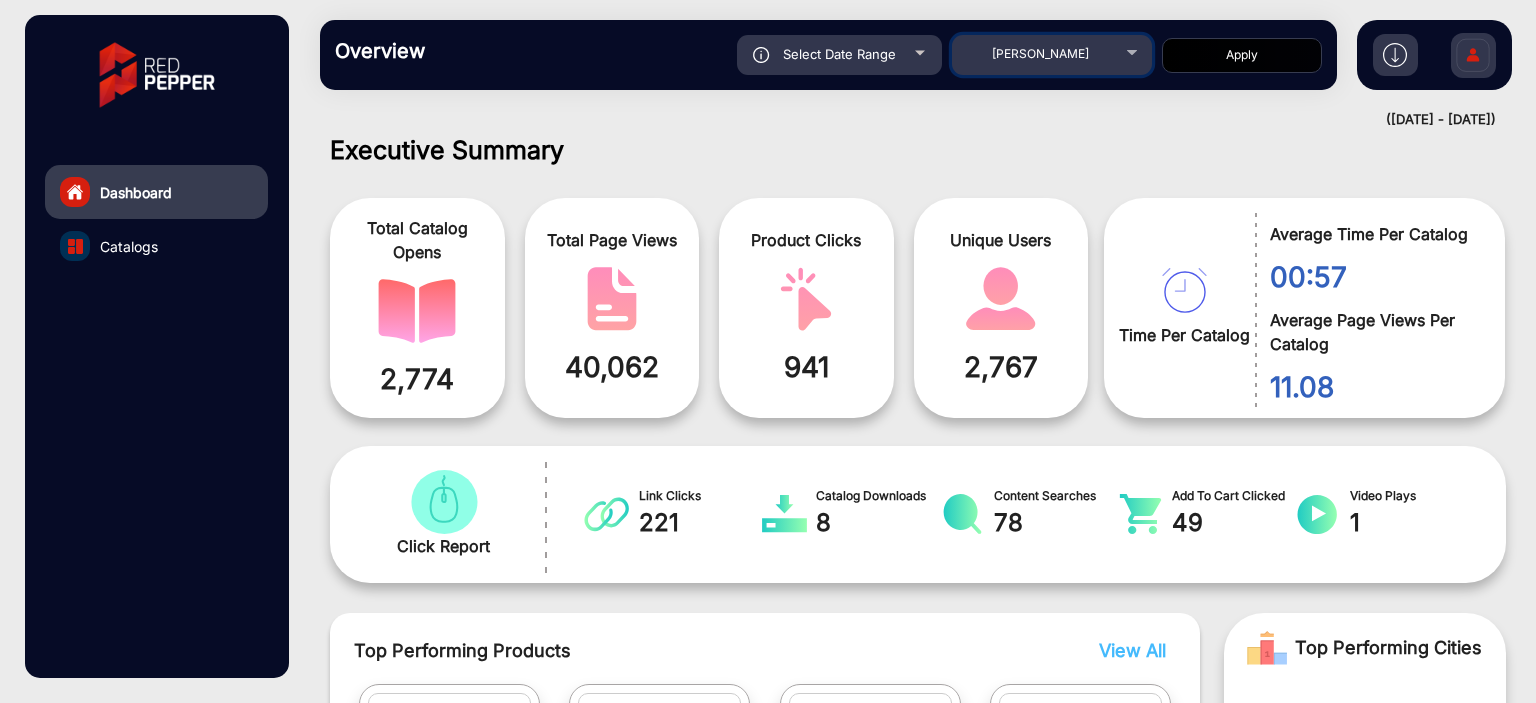 click on "[PERSON_NAME]" at bounding box center [1040, 53] 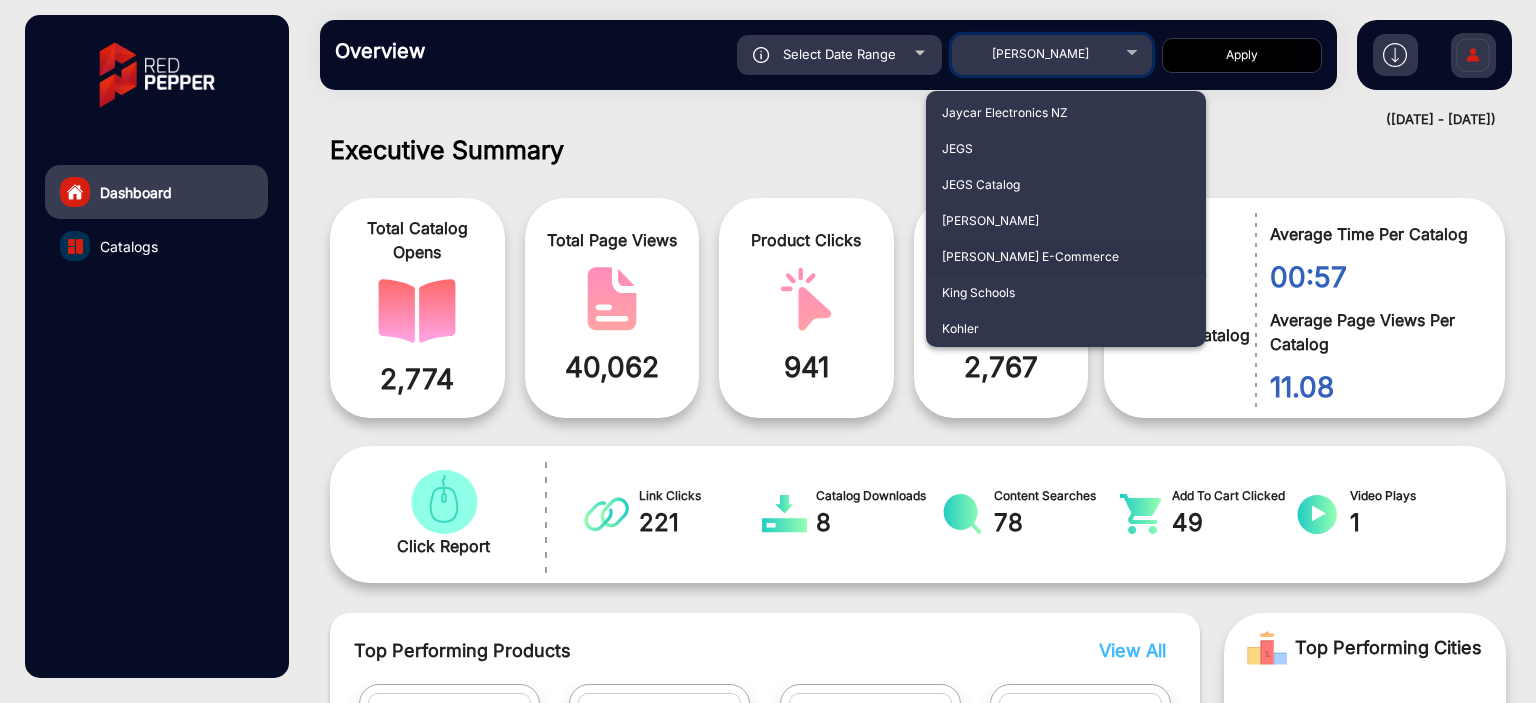 scroll, scrollTop: 2892, scrollLeft: 0, axis: vertical 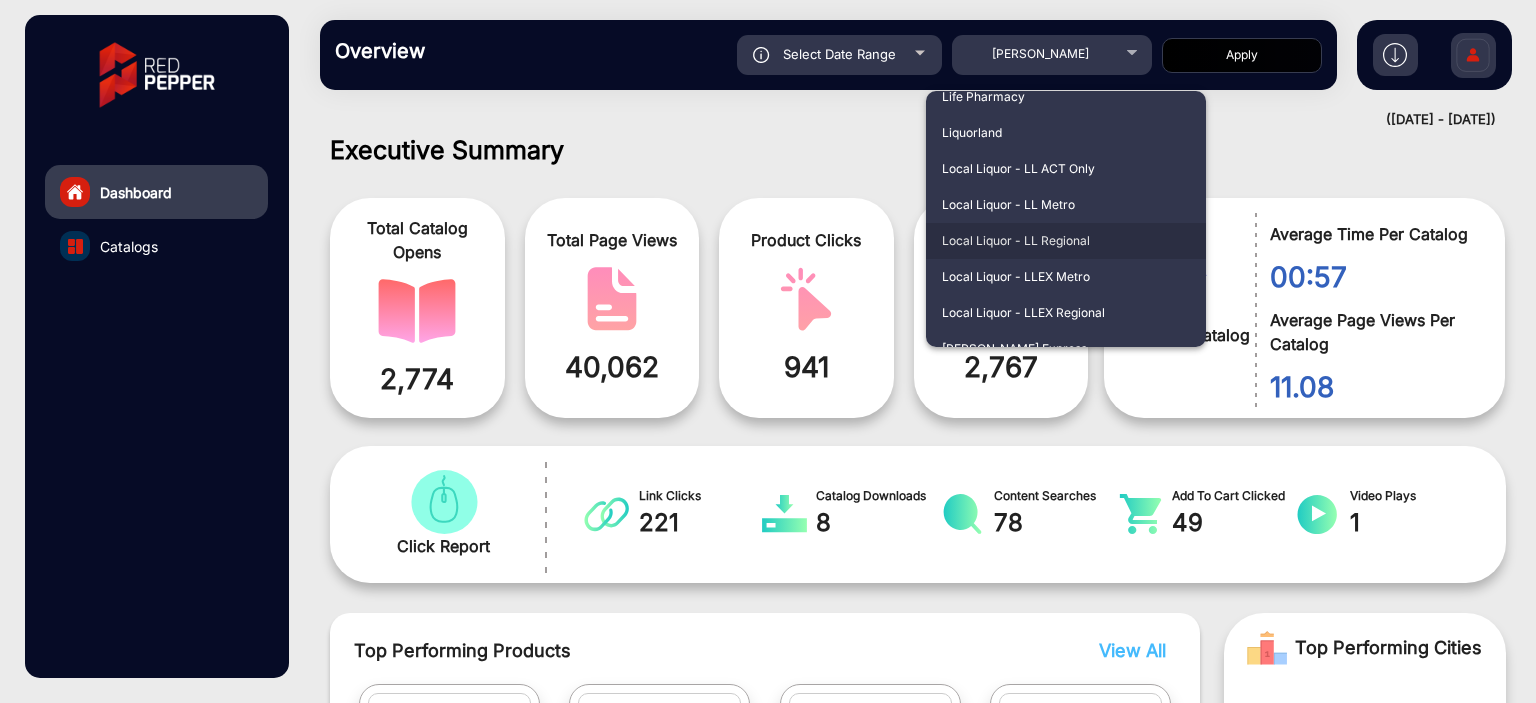 click on "Local Liquor - LL Regional" at bounding box center (1066, 241) 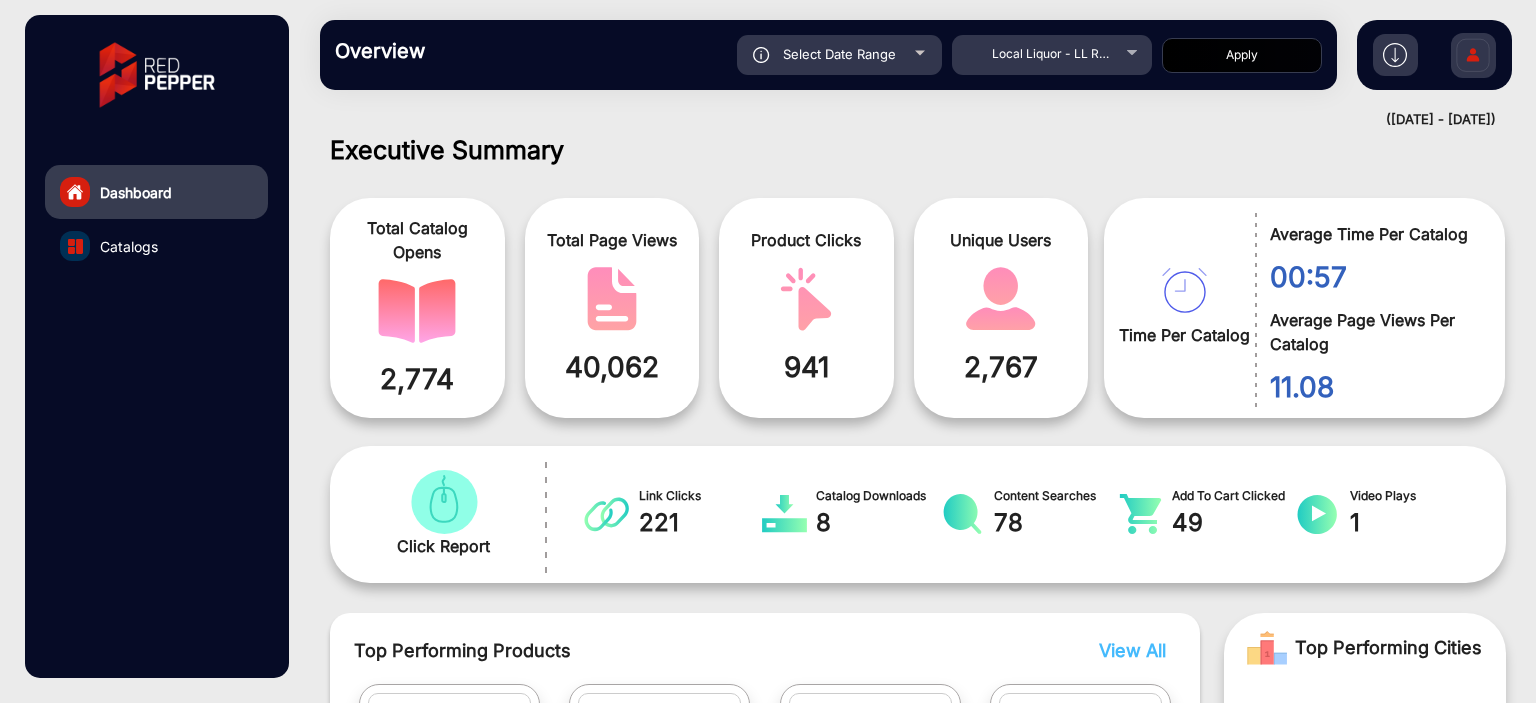 click on "Overview  Reports Understand what makes your customers tick and learn how they are consuming your content. Select Date Range [DATE] - [DATE] Choose date Local Liquor - LL Regional Apply" 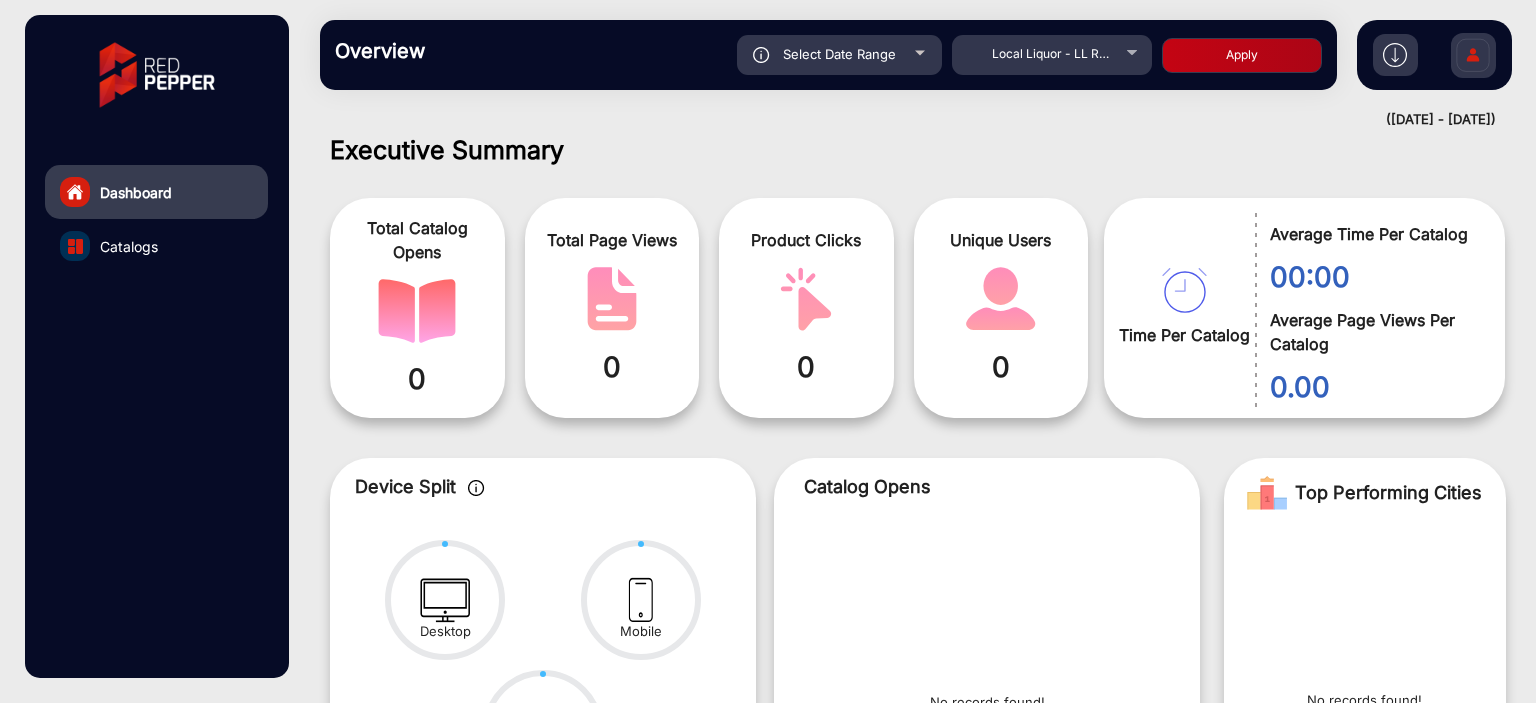 click on "Select Date Range" 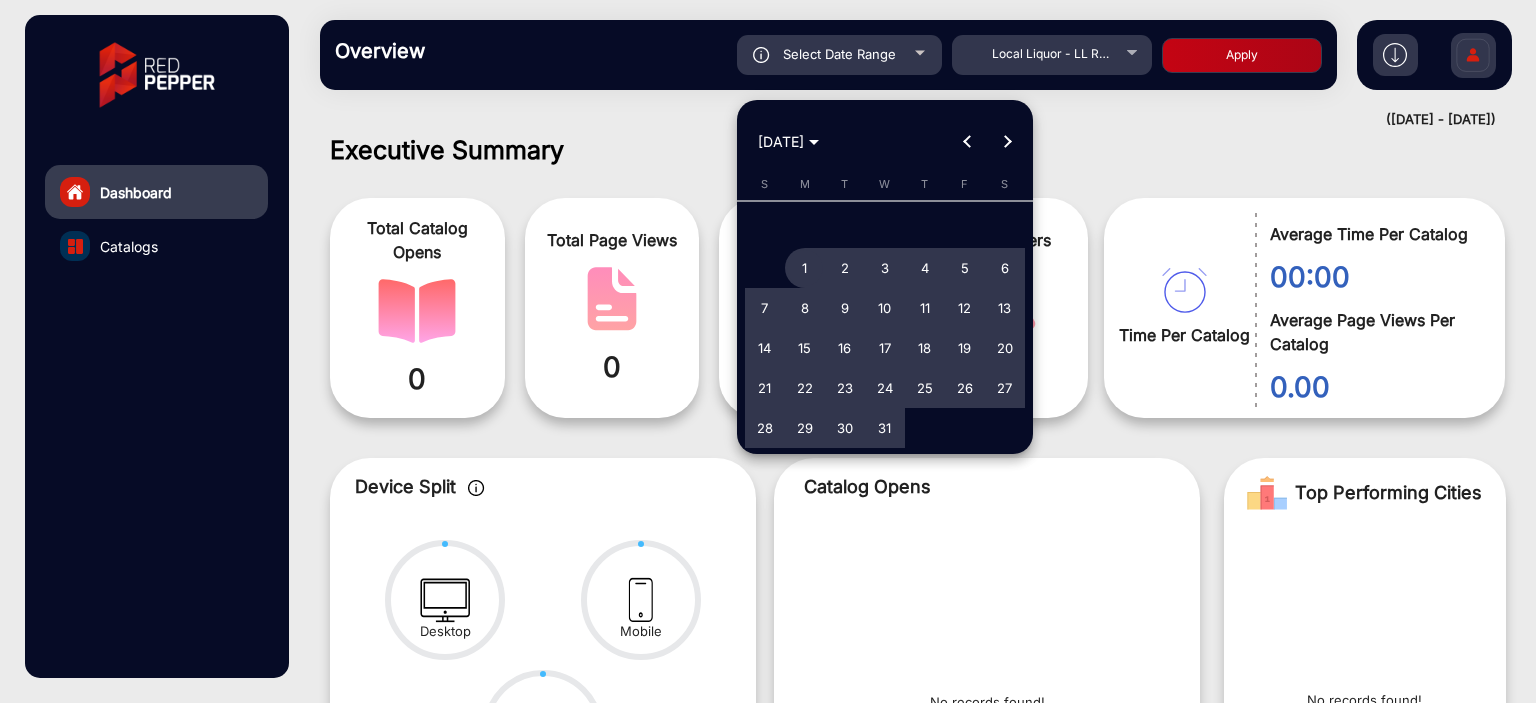 click on "[DATE]" at bounding box center (788, 141) 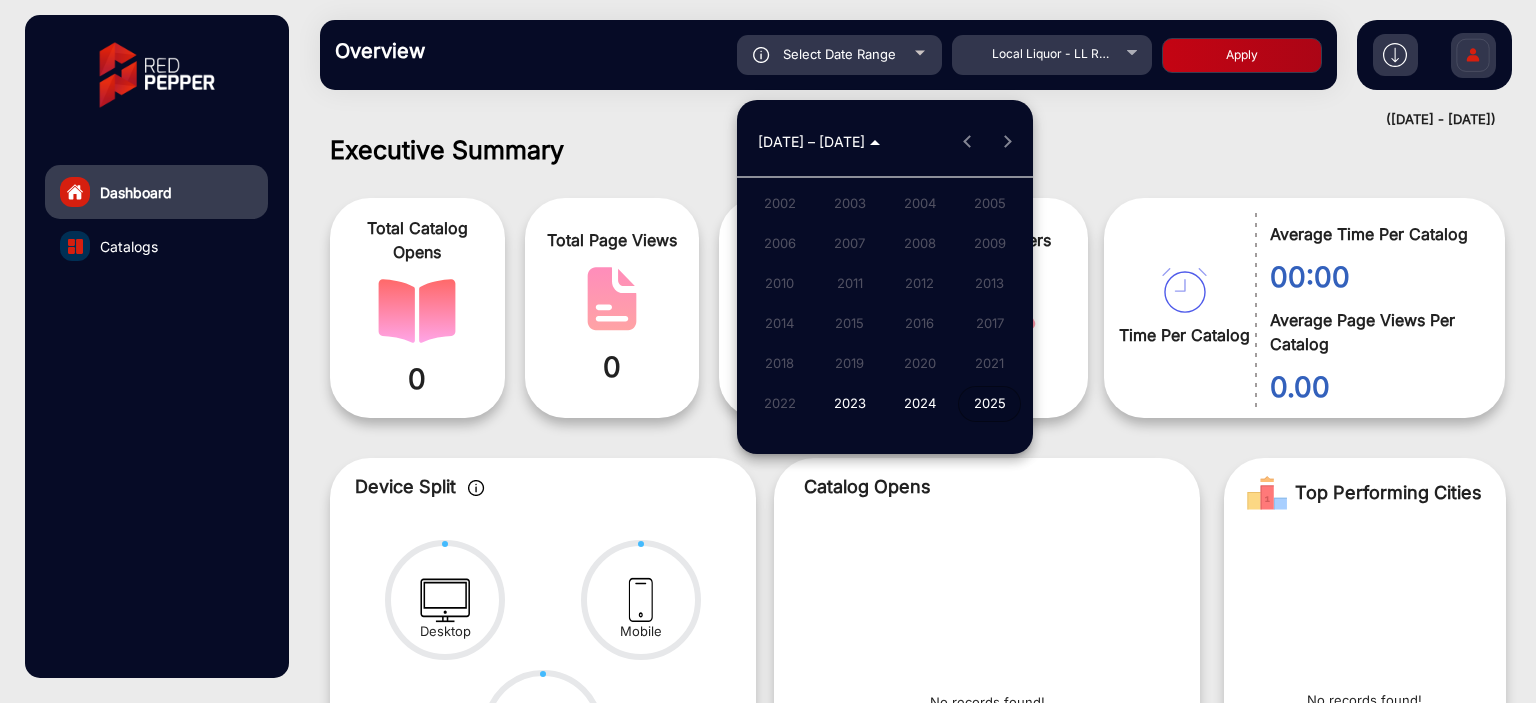 click on "2025" at bounding box center (990, 404) 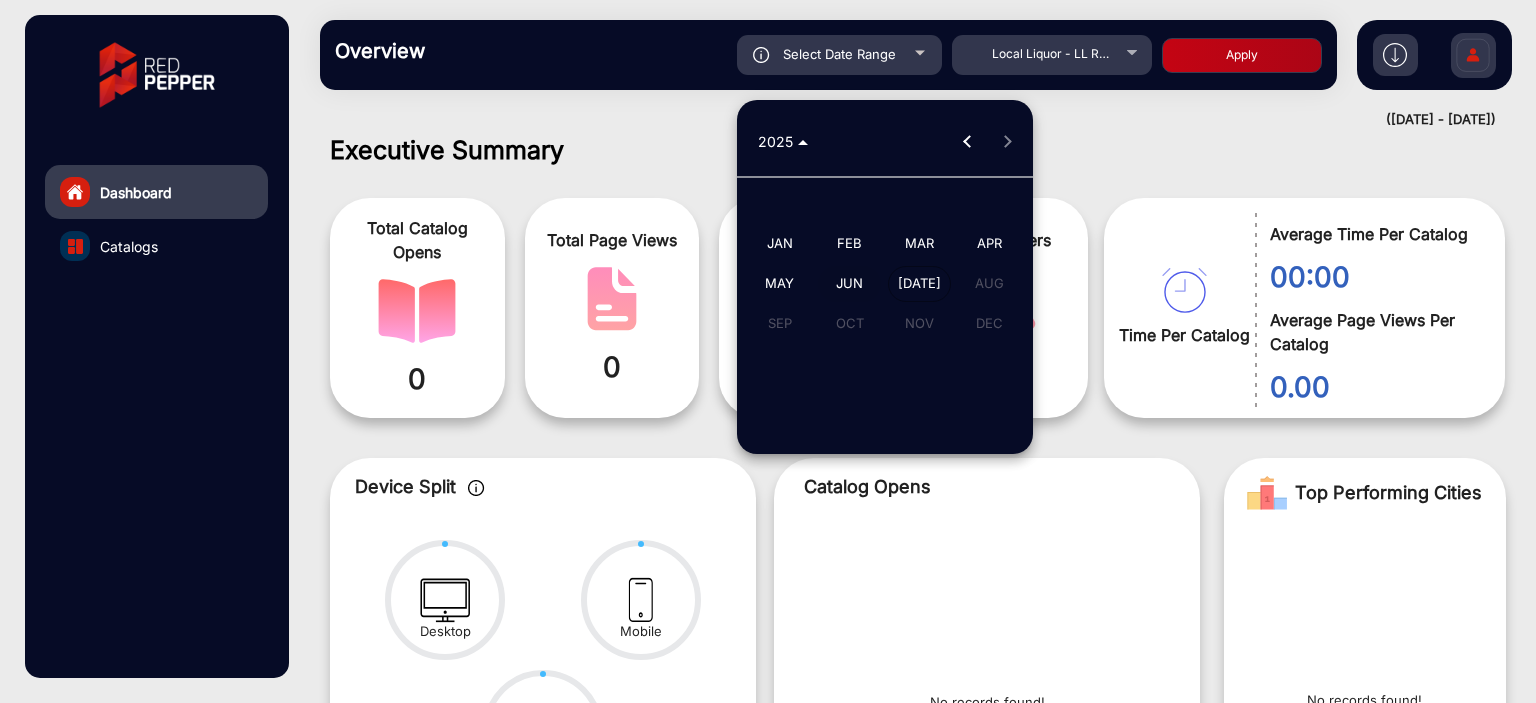 click on "JUN" at bounding box center [849, 284] 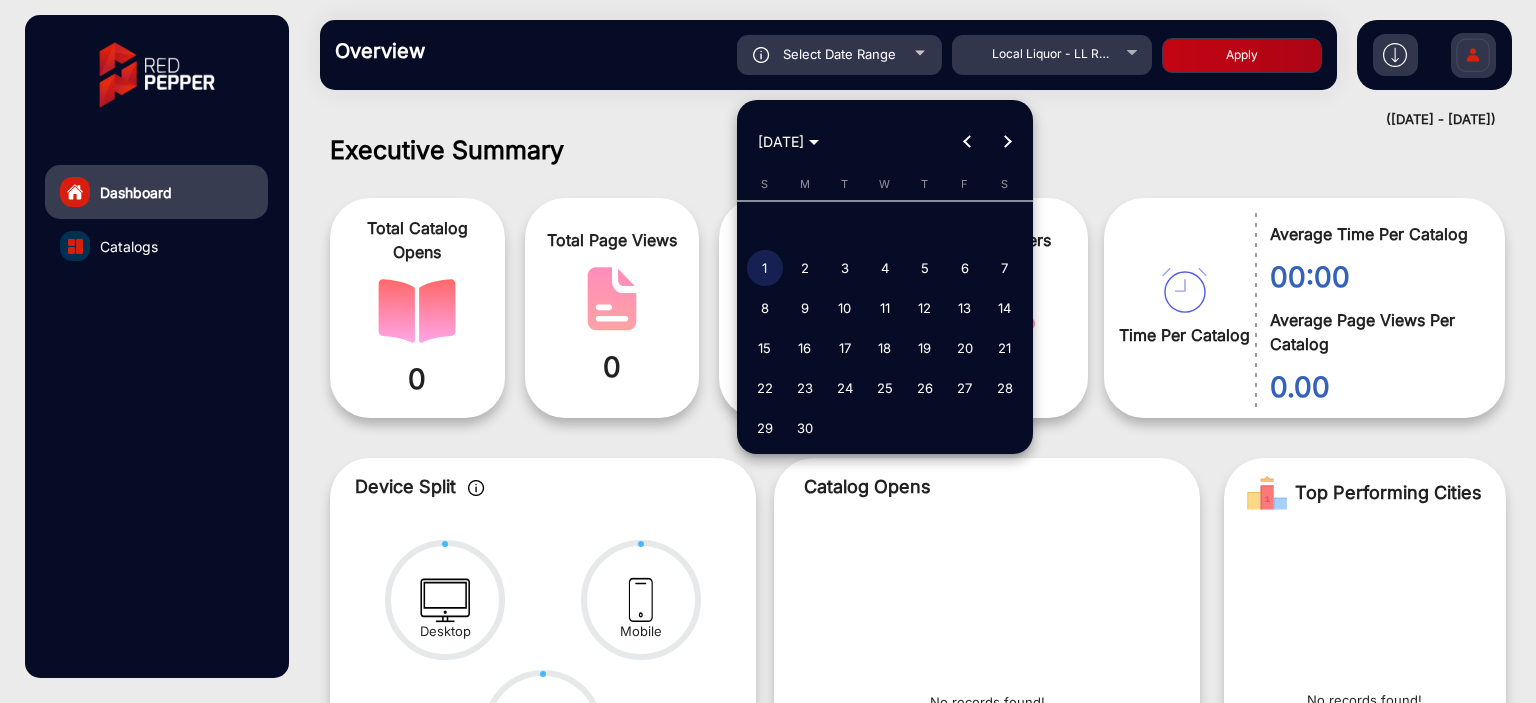 click on "1" at bounding box center (765, 268) 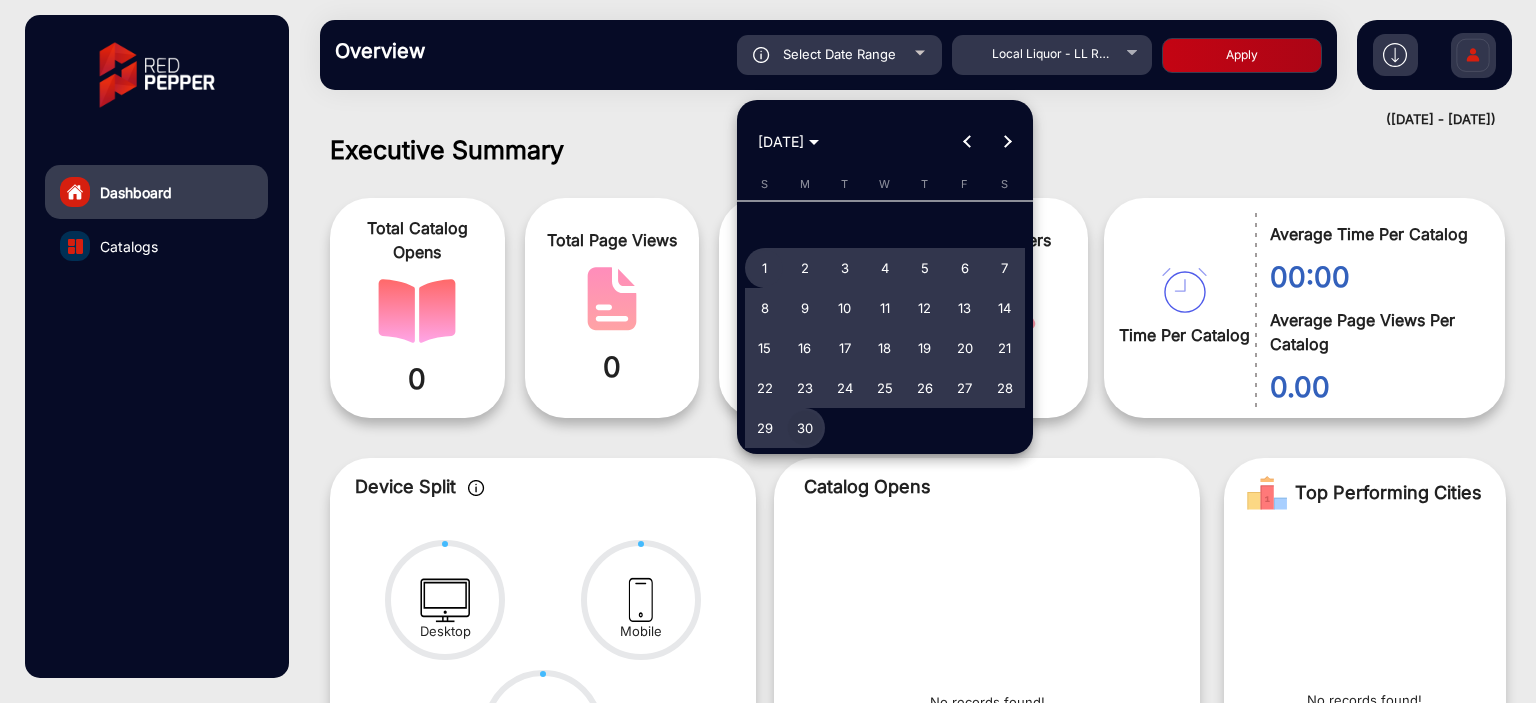 click on "30" at bounding box center (805, 428) 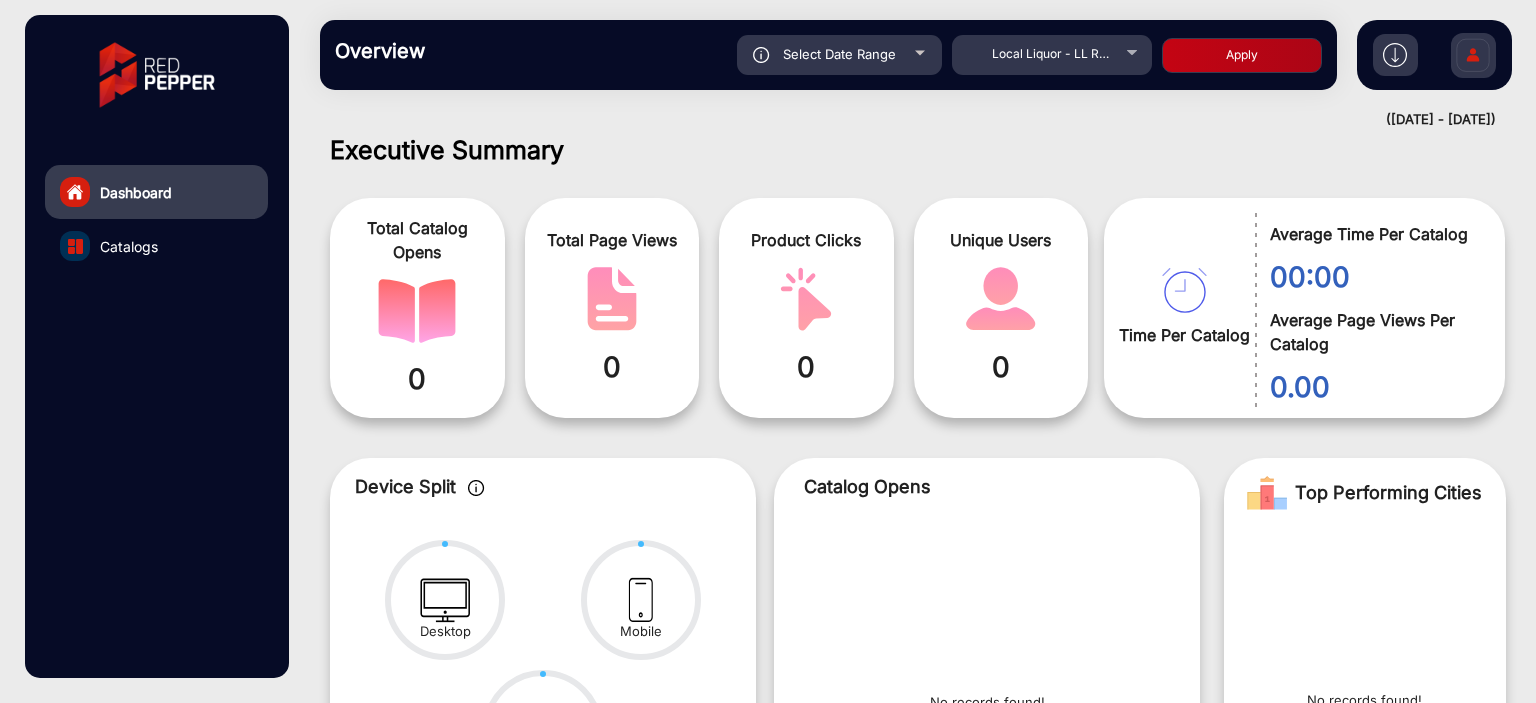click on "Apply" 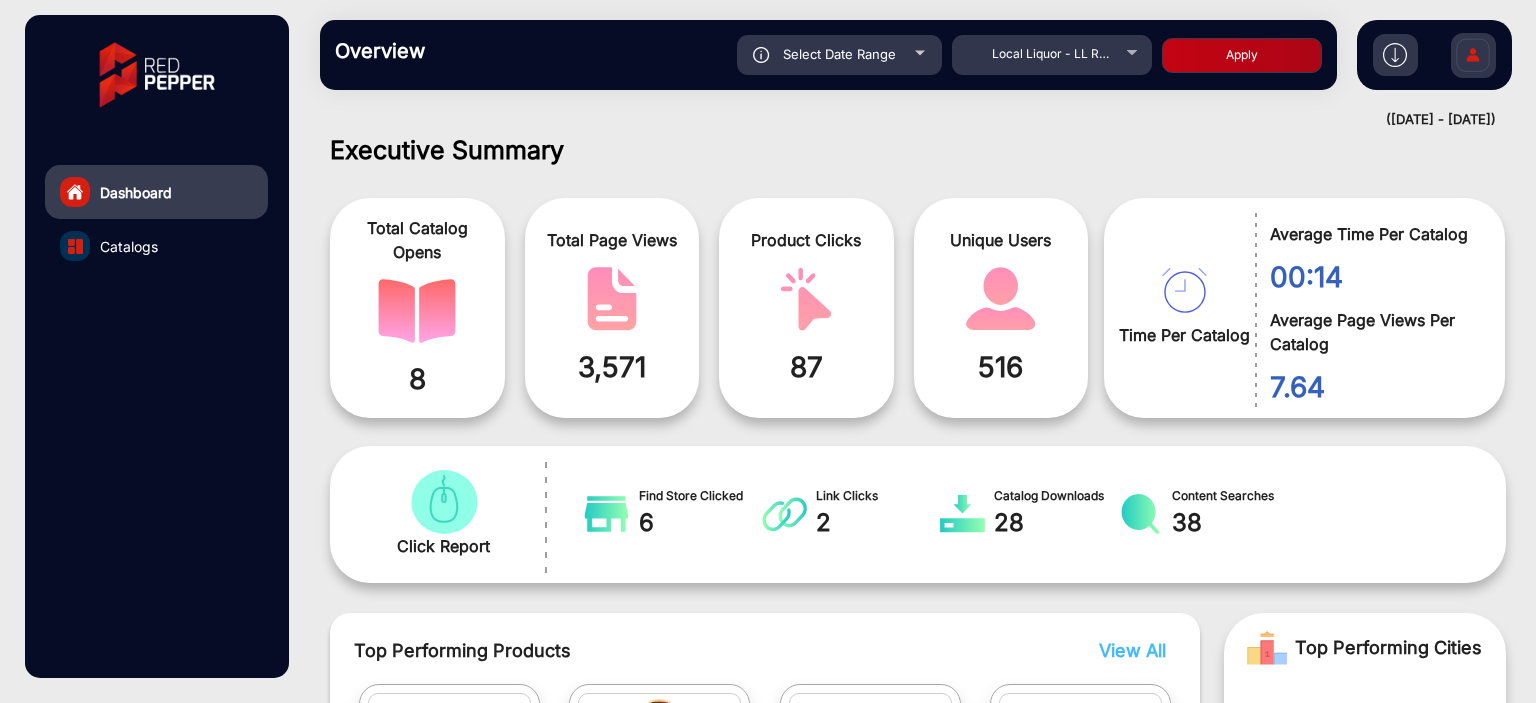 scroll, scrollTop: 999101, scrollLeft: 998828, axis: both 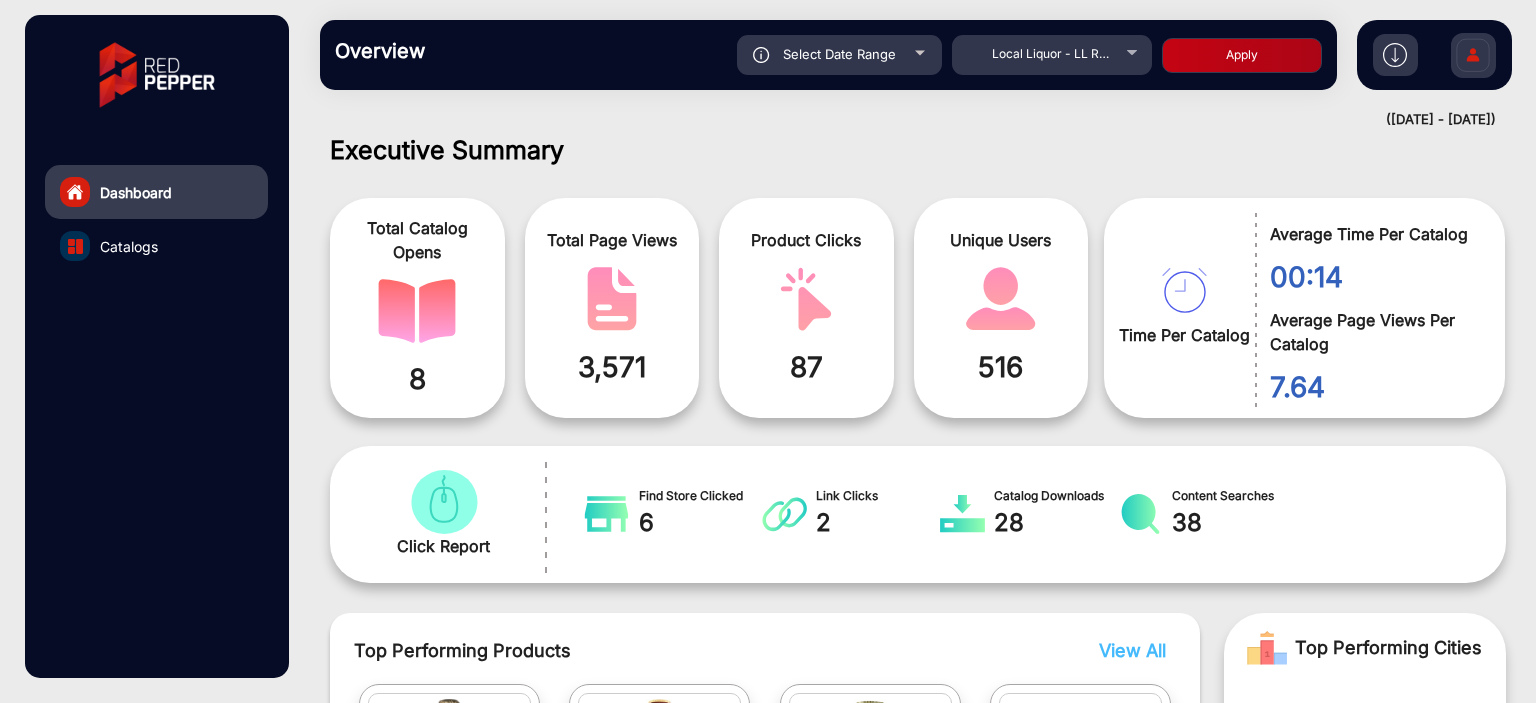 click on "Catalogs" 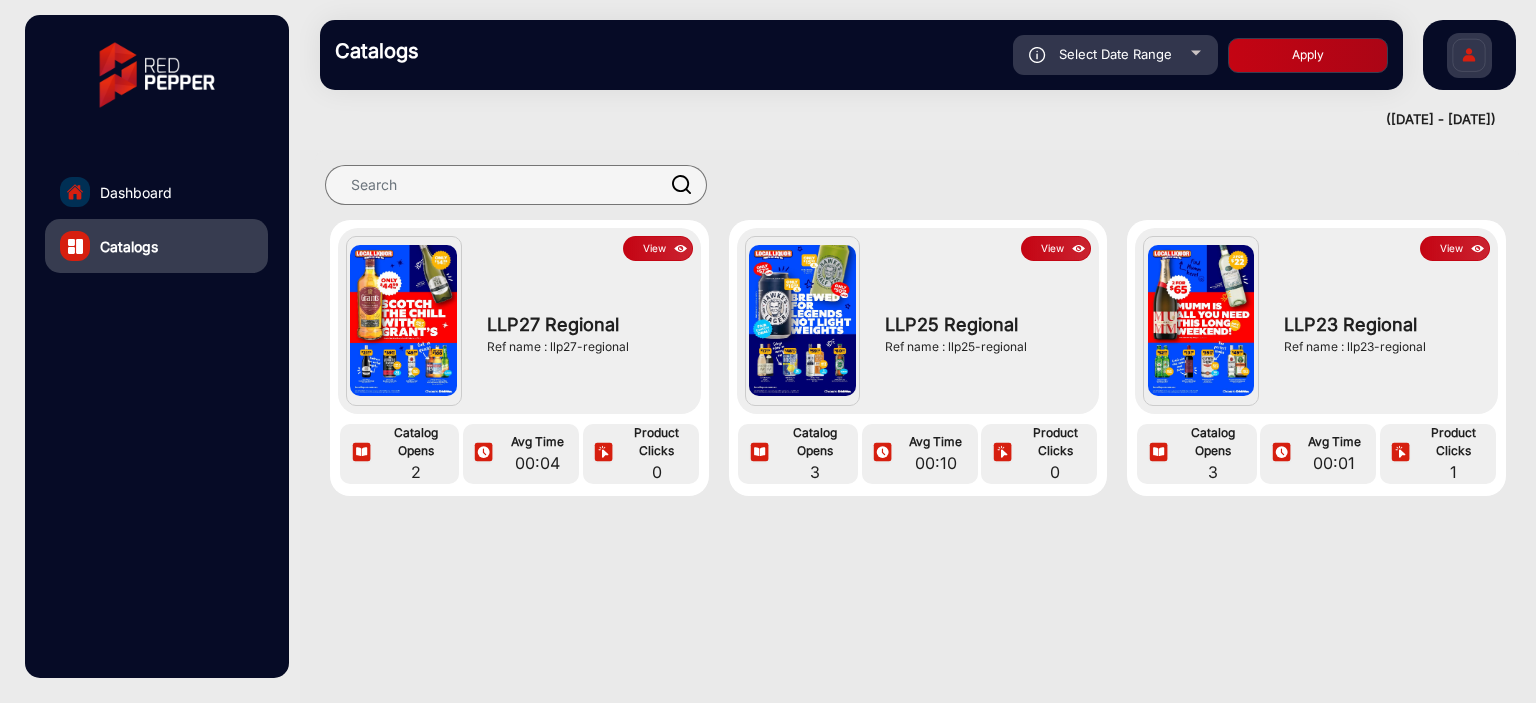 click on "View" 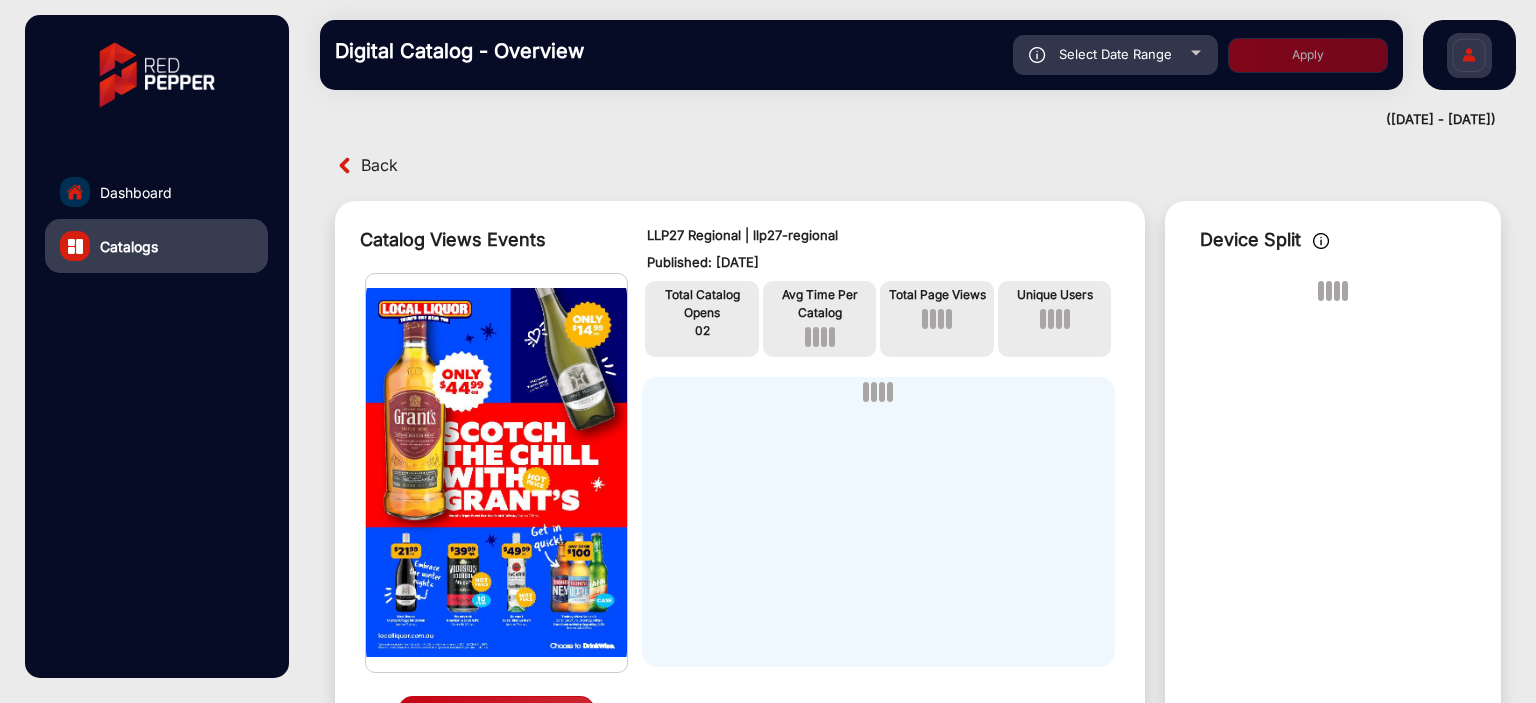 scroll, scrollTop: 15, scrollLeft: 0, axis: vertical 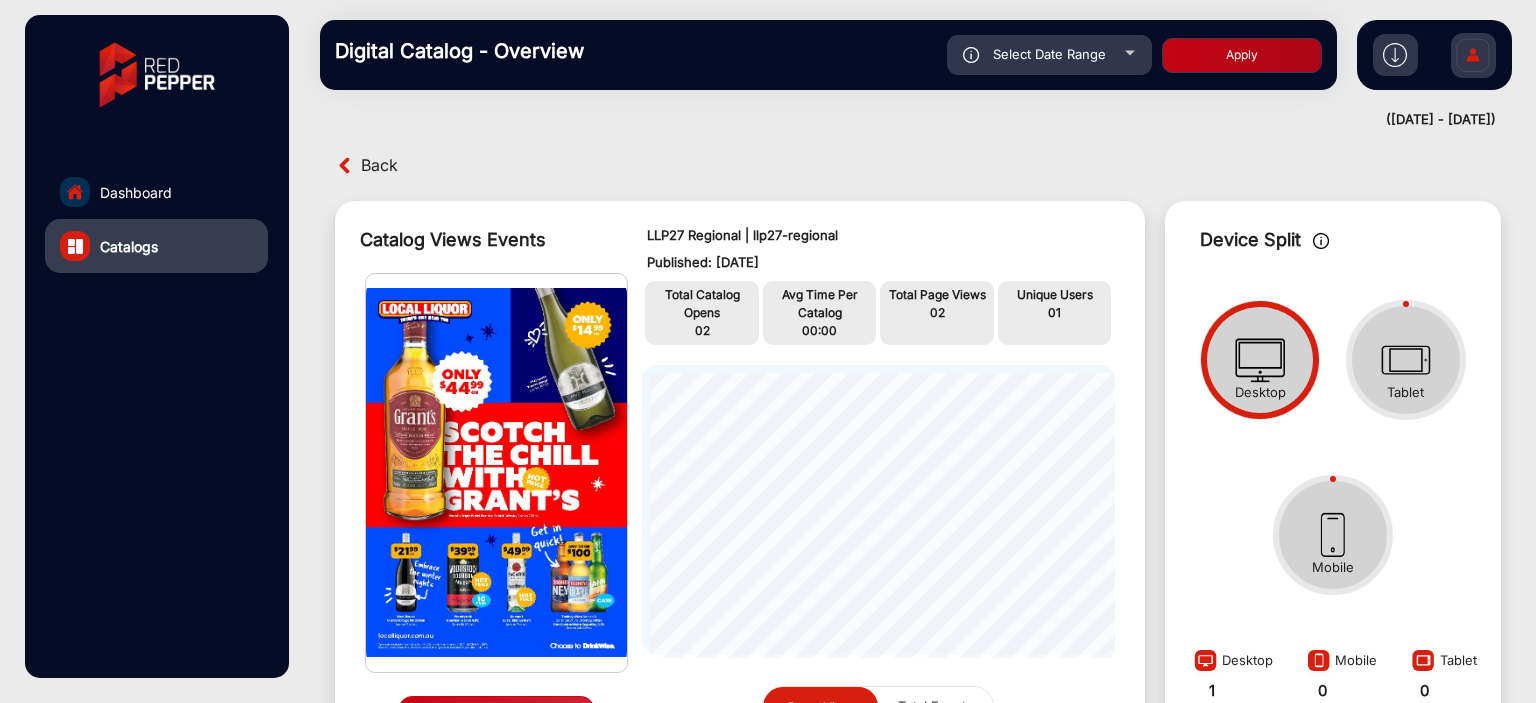click on "Back" at bounding box center (379, 165) 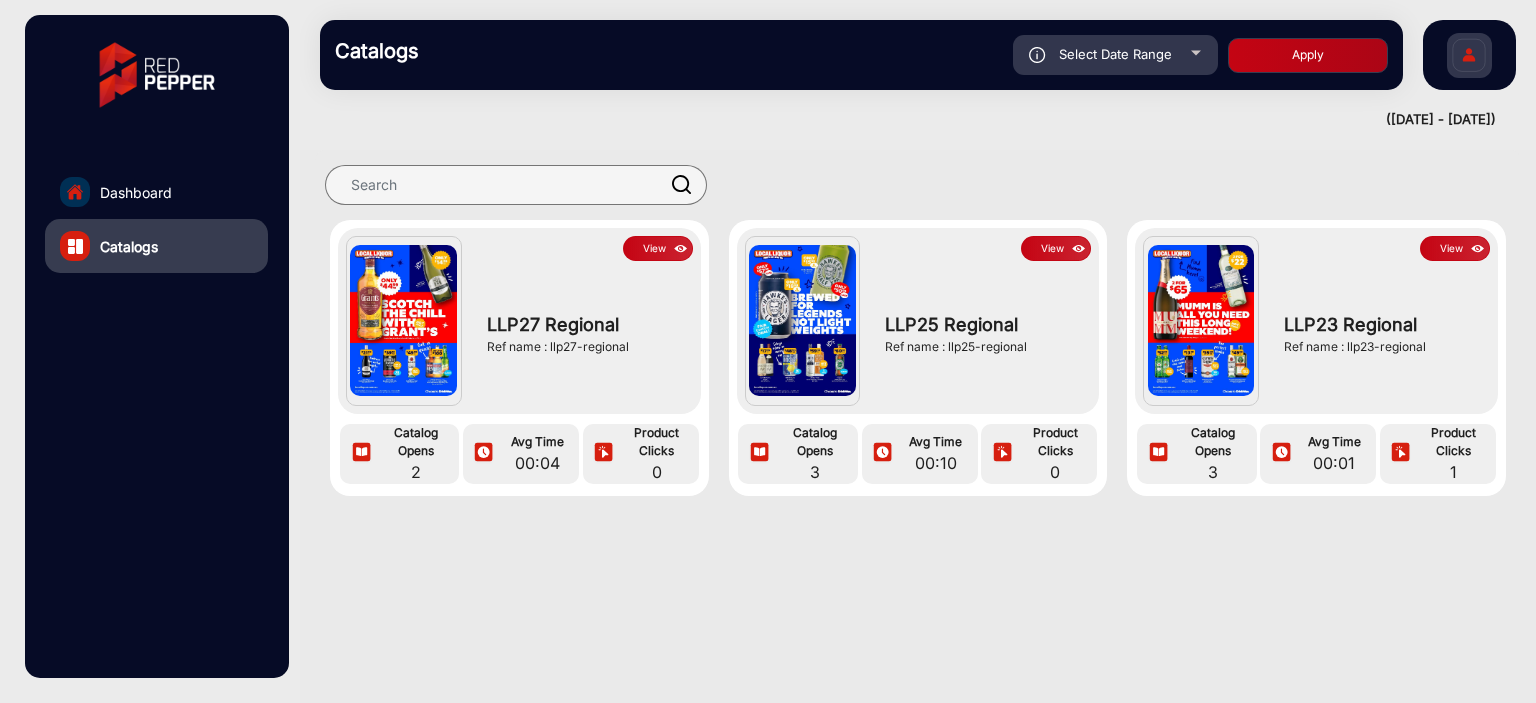 click on "View  LLP27 Regional  Ref name : llp27-regional  Catalog Opens  2 Avg Time  00:04 Product Clicks  0  View  LLP25 Regional  Ref name : llp25-regional  Catalog Opens  3 Avg Time  00:10 Product Clicks  0  View  LLP23 Regional  Ref name : llp23-regional  Catalog Opens  3 Avg Time  00:01 Product Clicks  1" 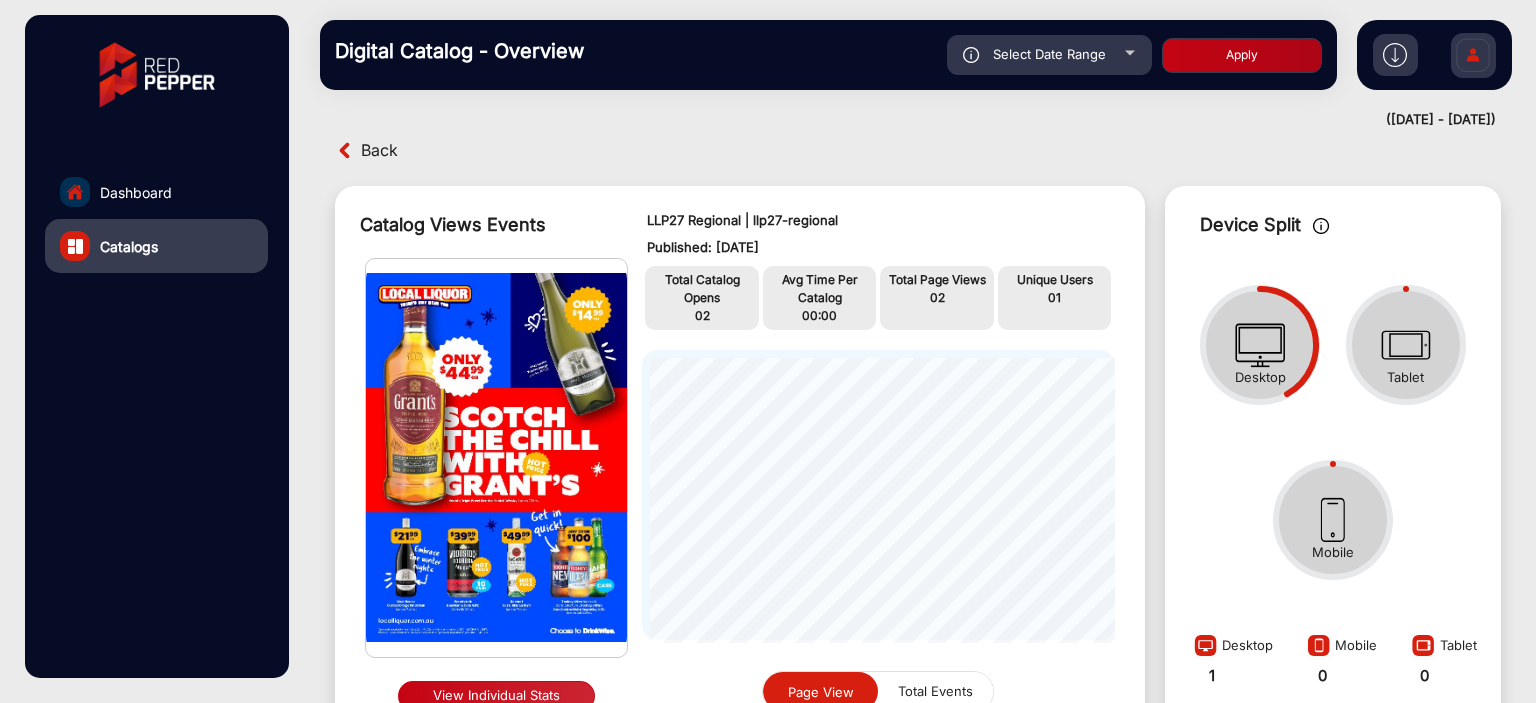 scroll, scrollTop: 999709, scrollLeft: 999528, axis: both 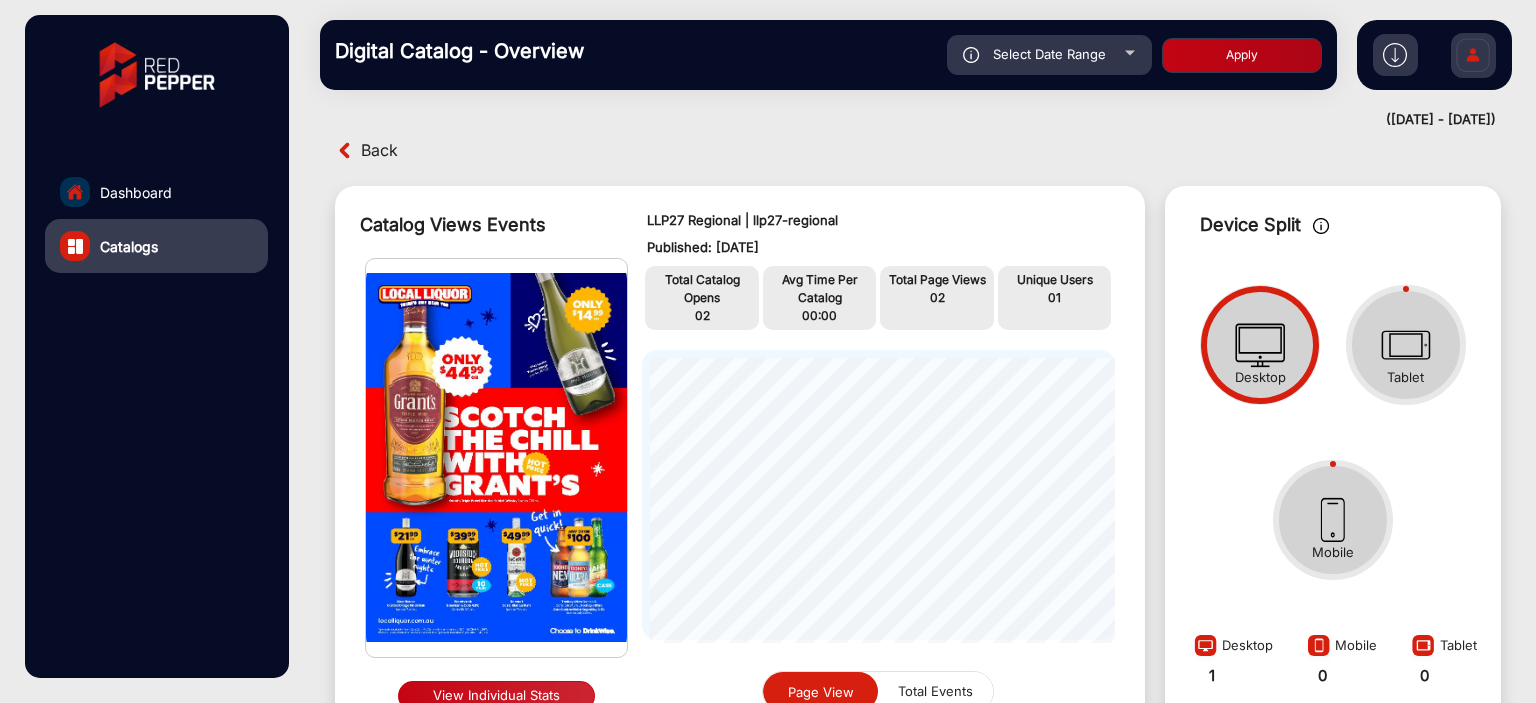drag, startPoint x: 1071, startPoint y: 307, endPoint x: 913, endPoint y: 298, distance: 158.25612 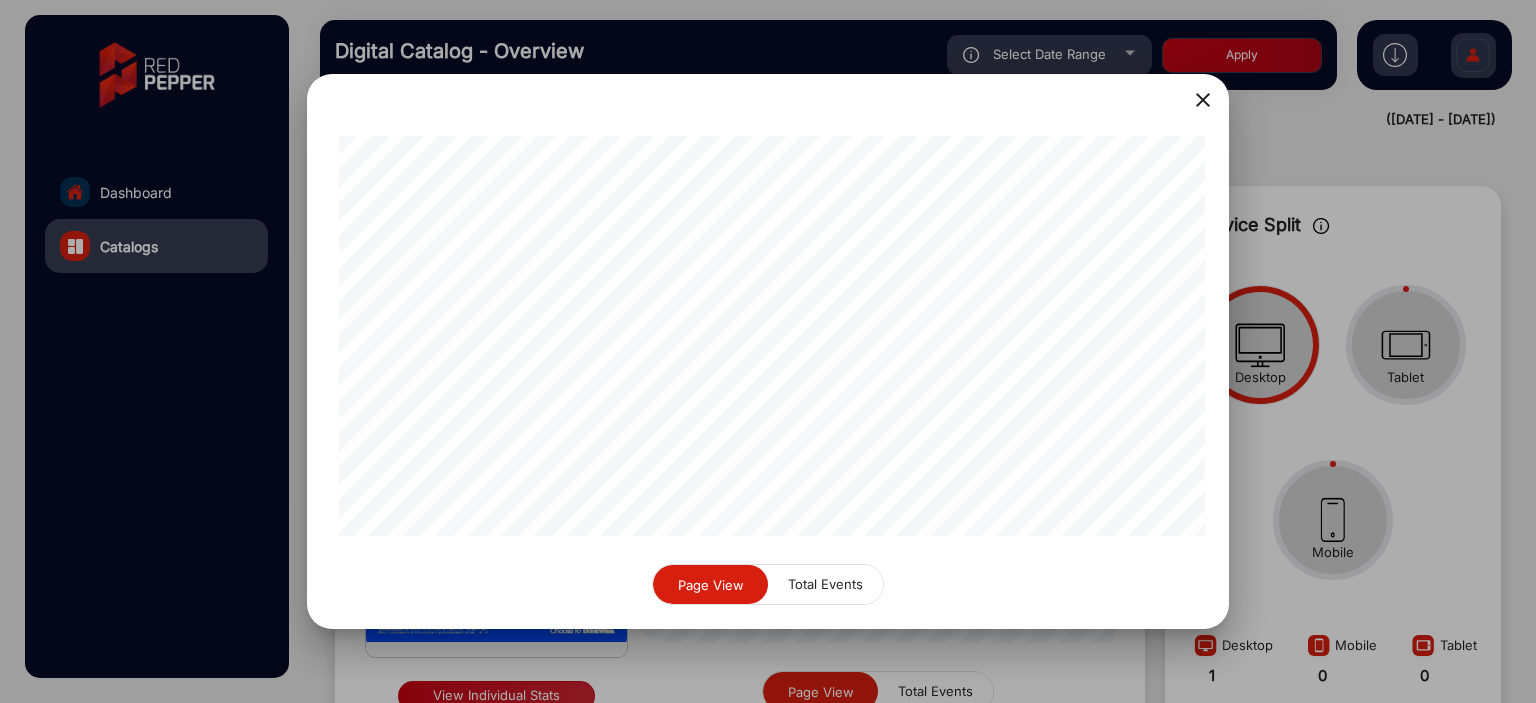 scroll, scrollTop: 999296, scrollLeft: 998464, axis: both 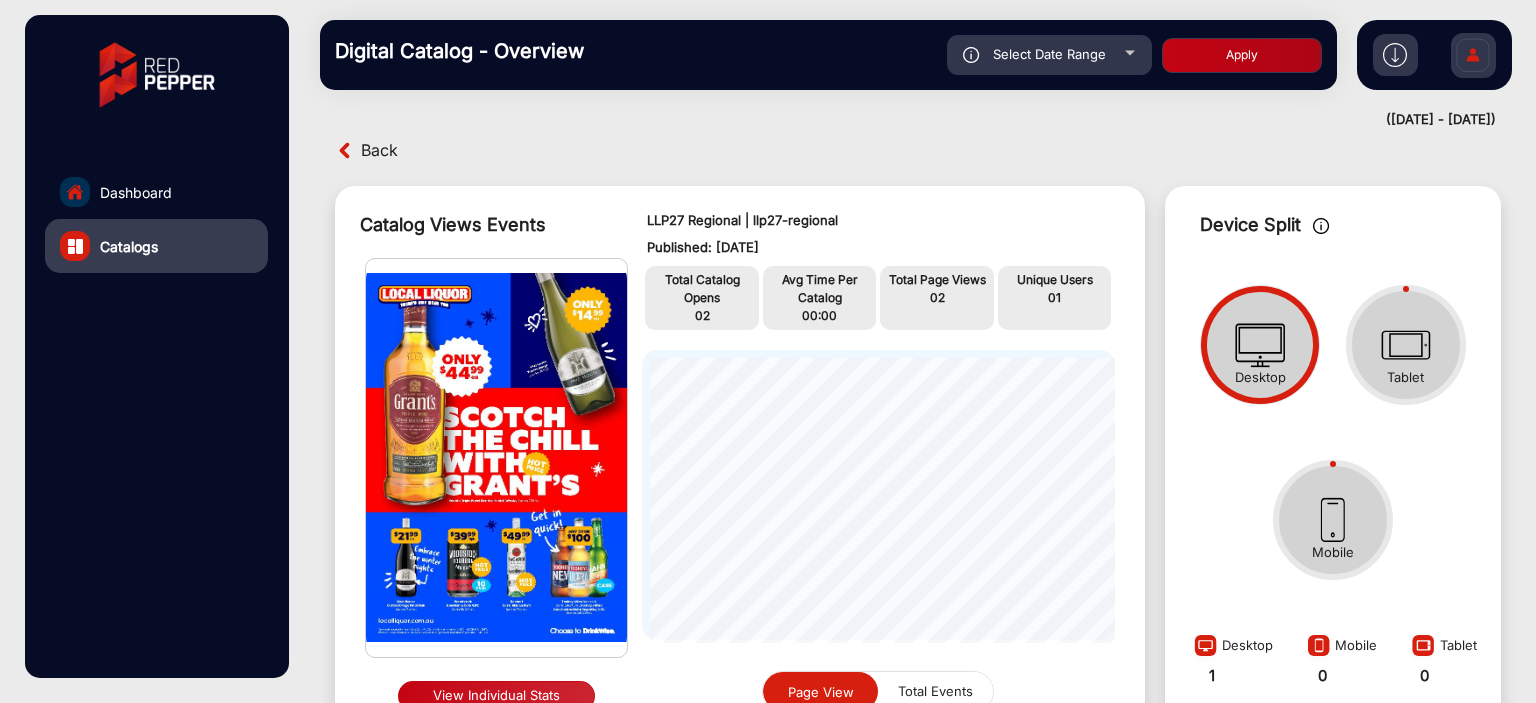 click on "Digital Catalog - Overview  Select Date Range [DATE] - [DATE] Choose date Local Liquor - LL Regional Apply" 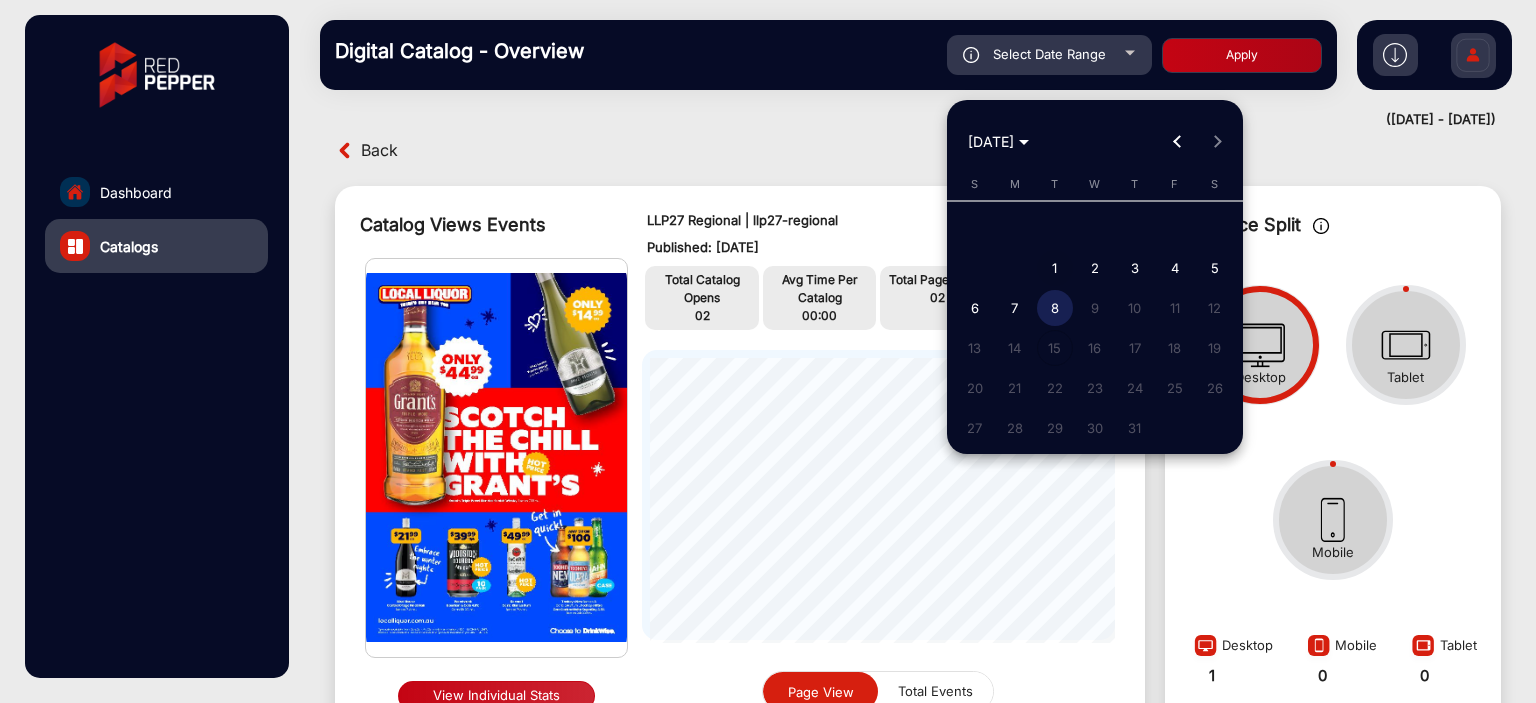 click on "1" at bounding box center [1055, 268] 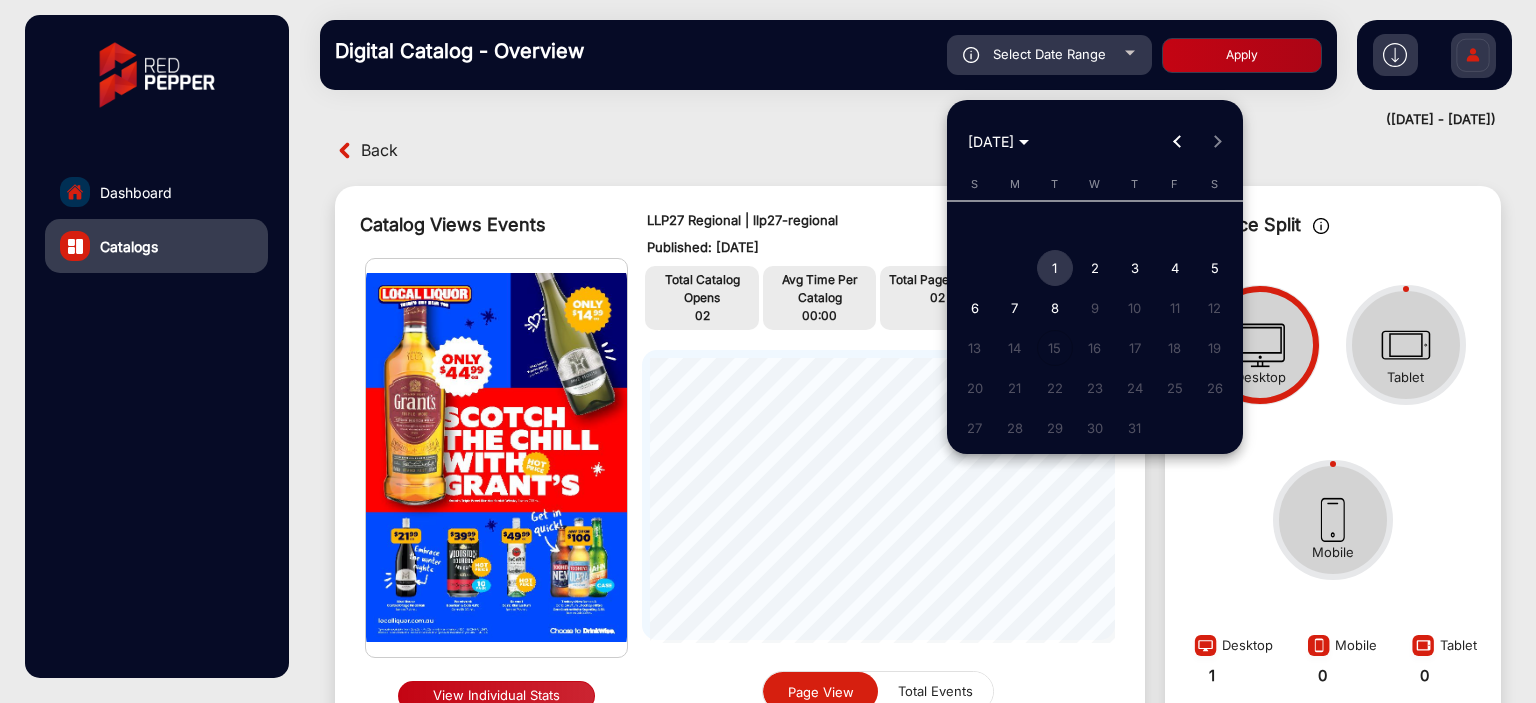 click on "1" at bounding box center [1055, 268] 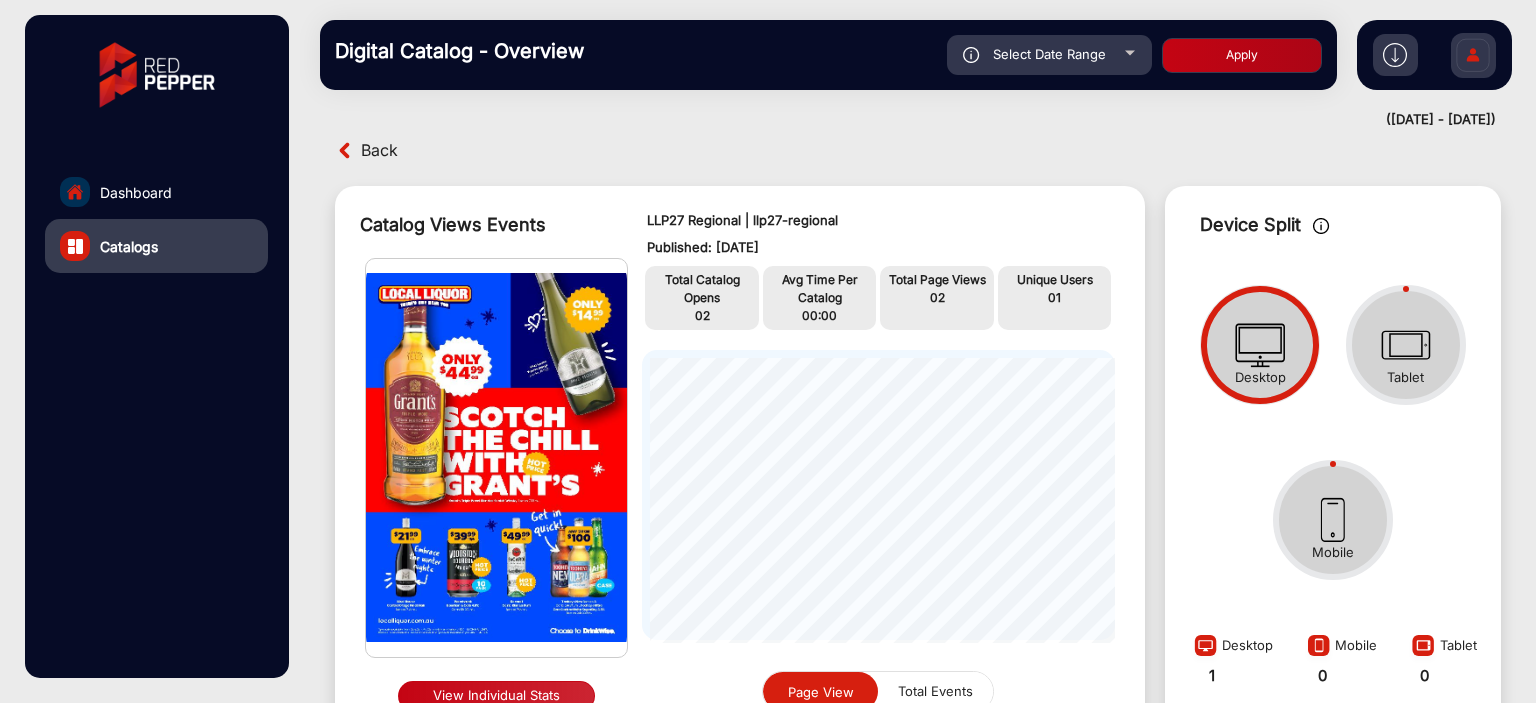 click on "Select Date Range" 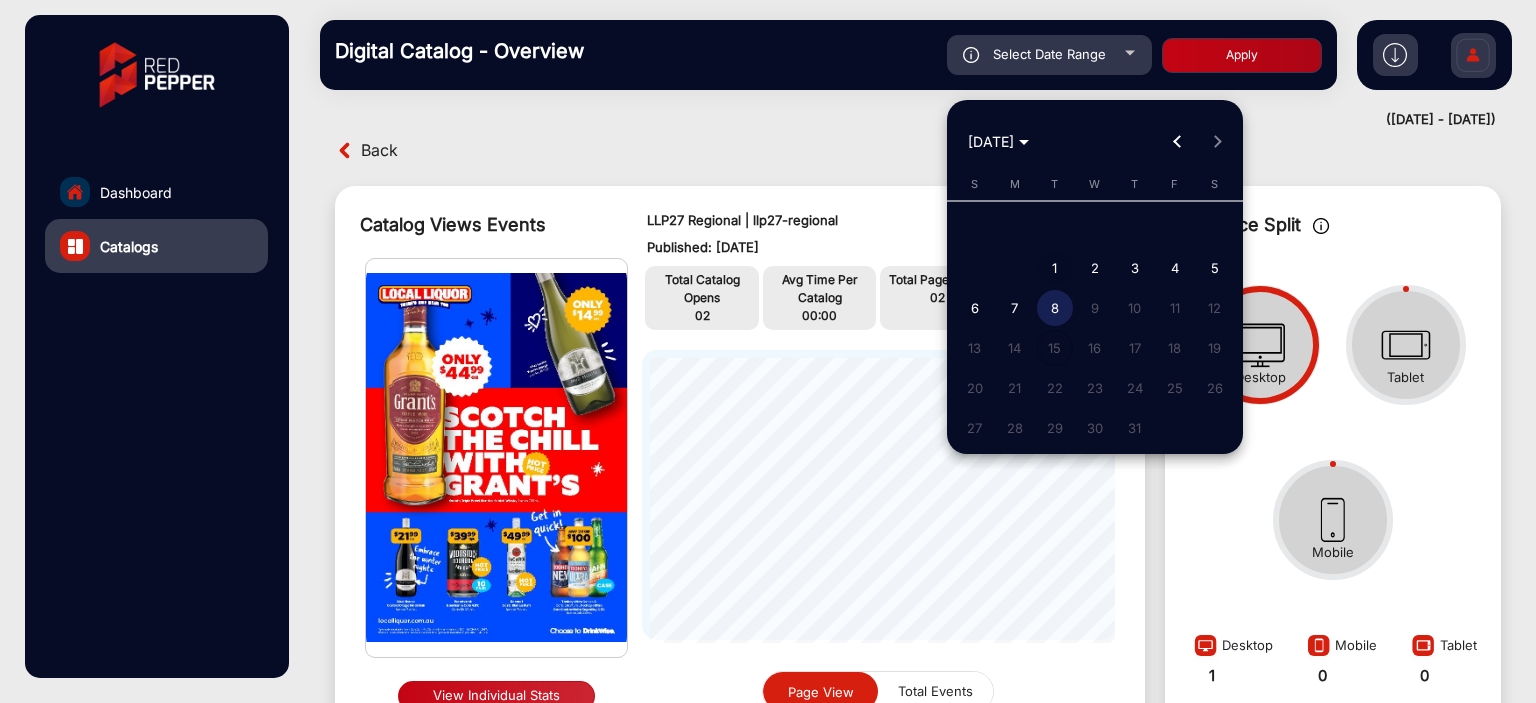 click on "1" at bounding box center (1055, 268) 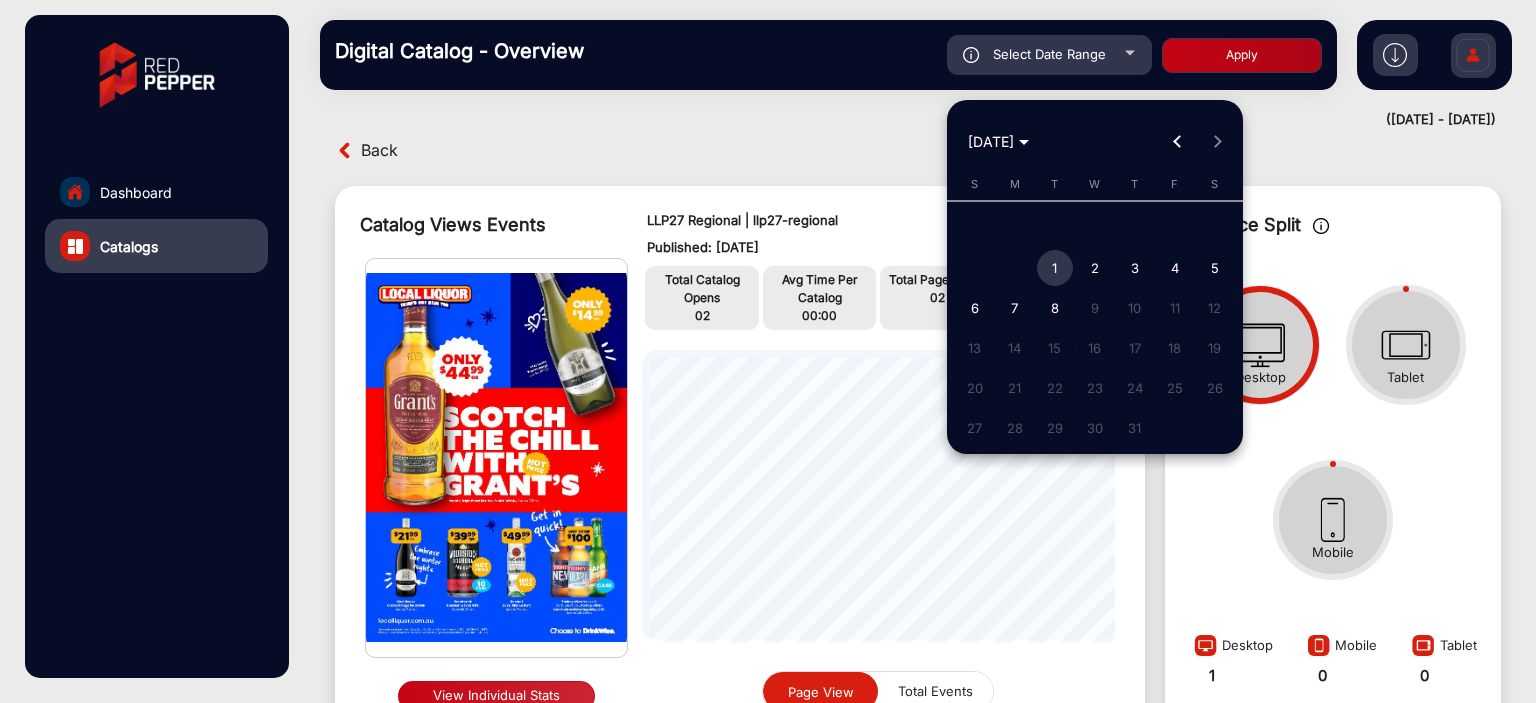 click on "1" at bounding box center [1055, 268] 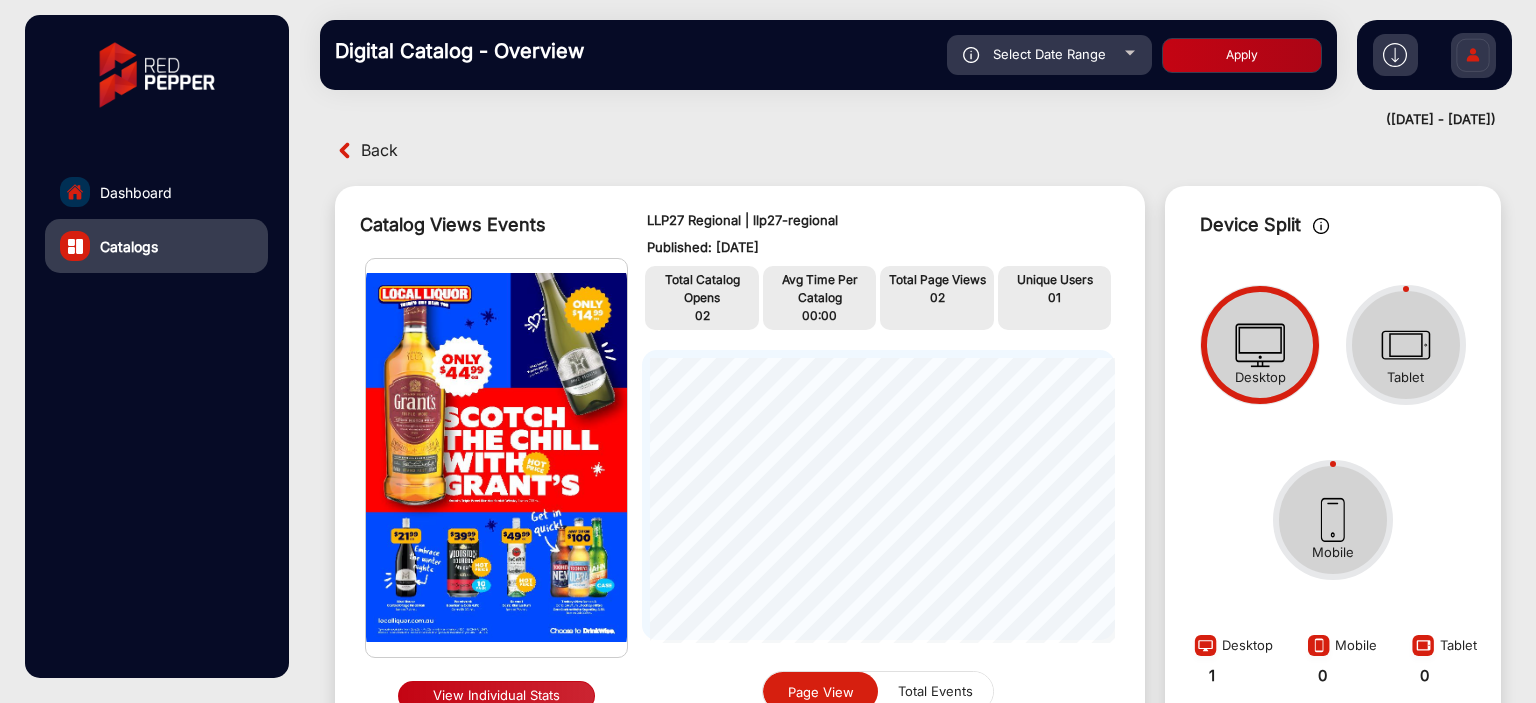 click on "Apply" 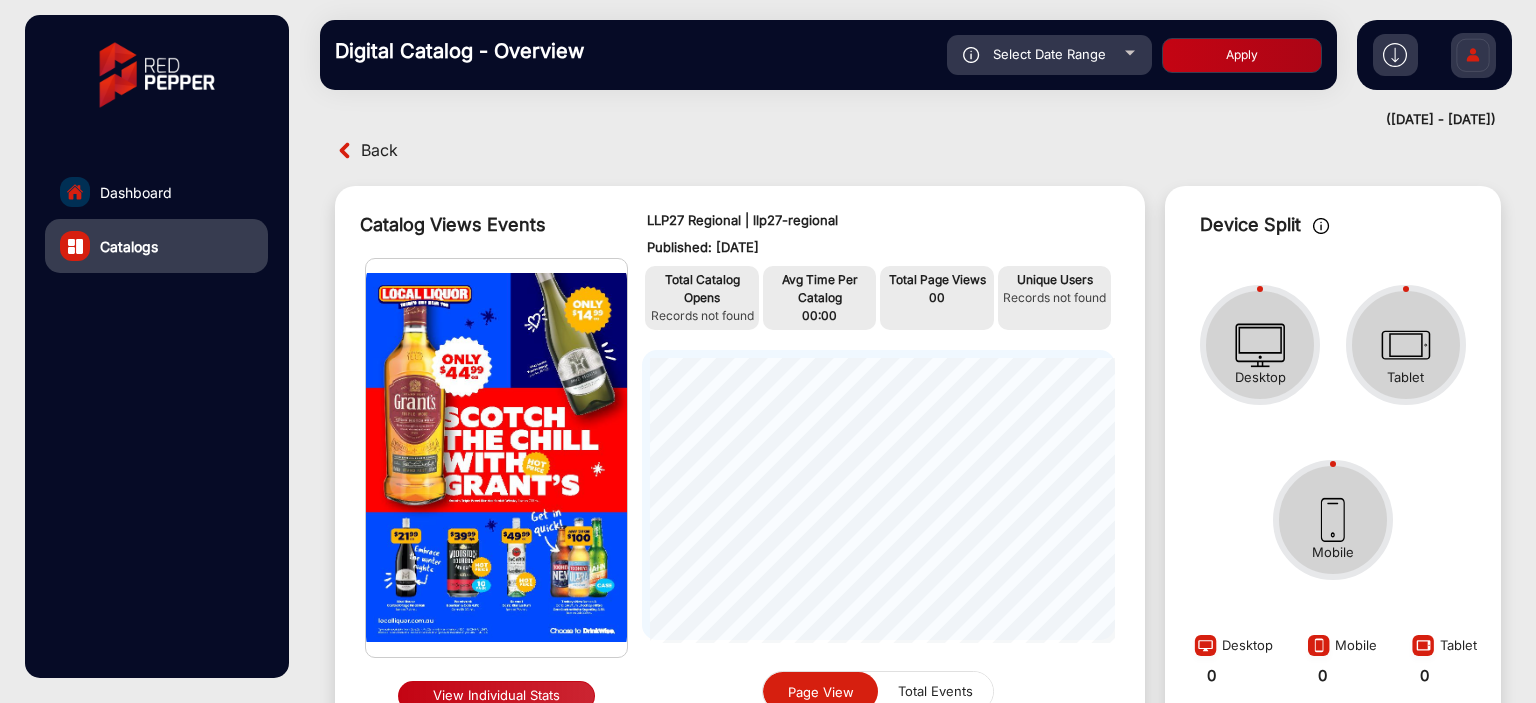 scroll, scrollTop: 999709, scrollLeft: 999528, axis: both 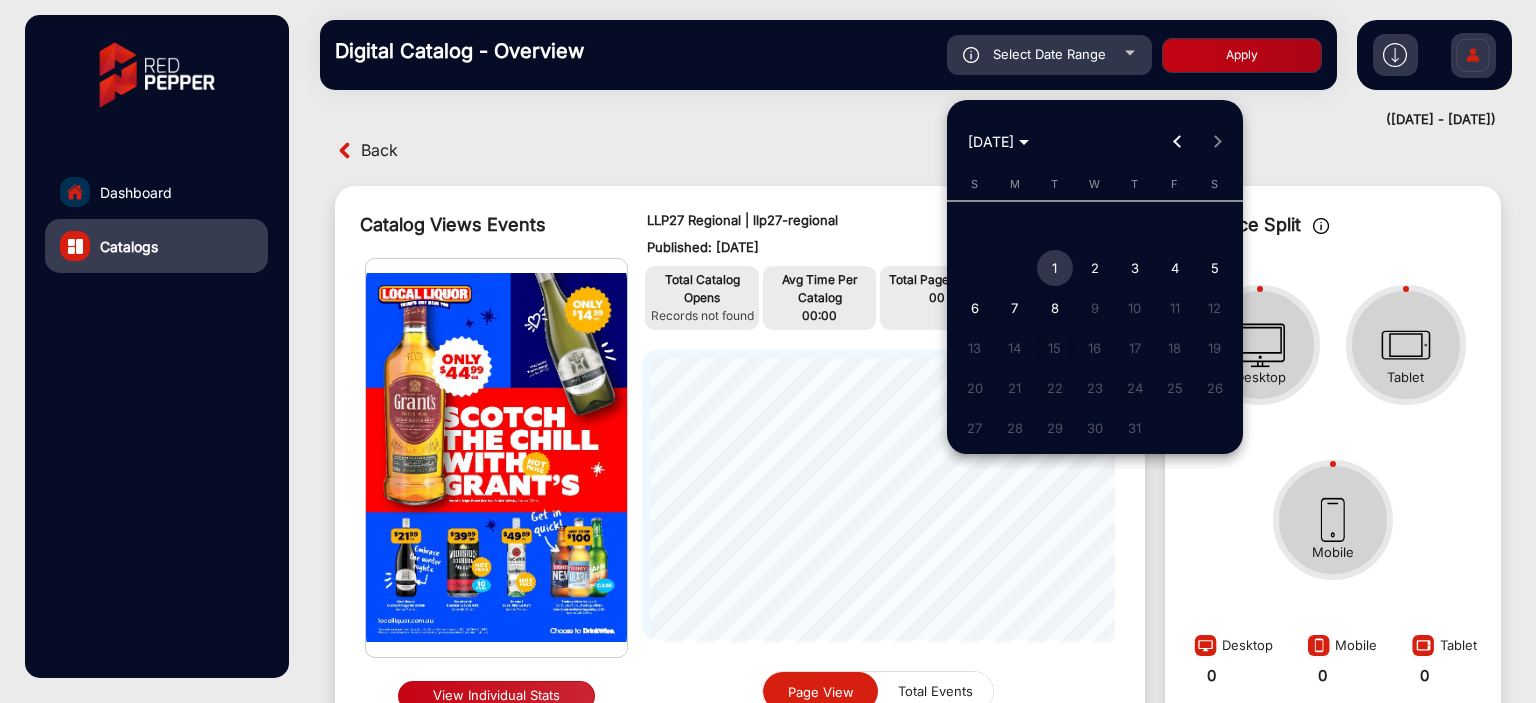 click on "8" at bounding box center (1055, 308) 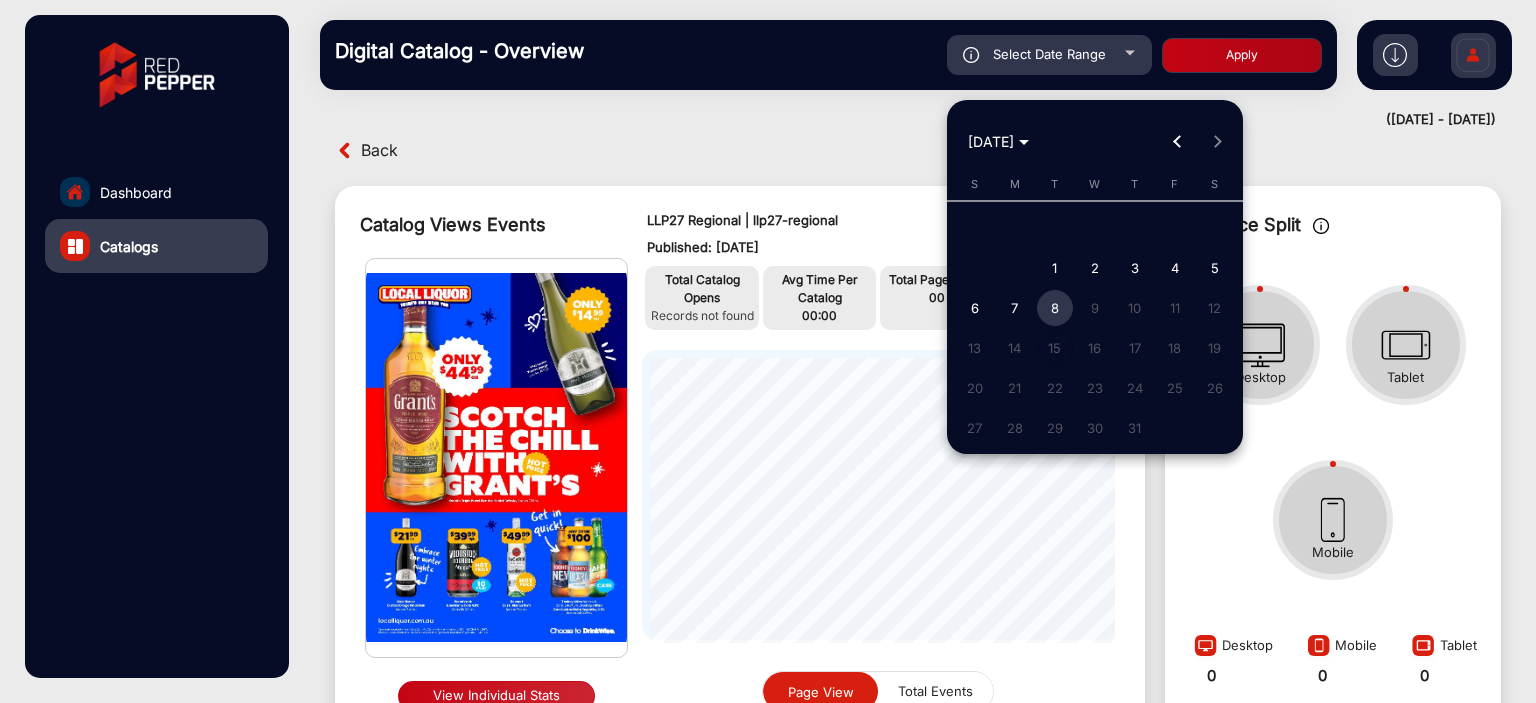 click on "8" at bounding box center [1055, 308] 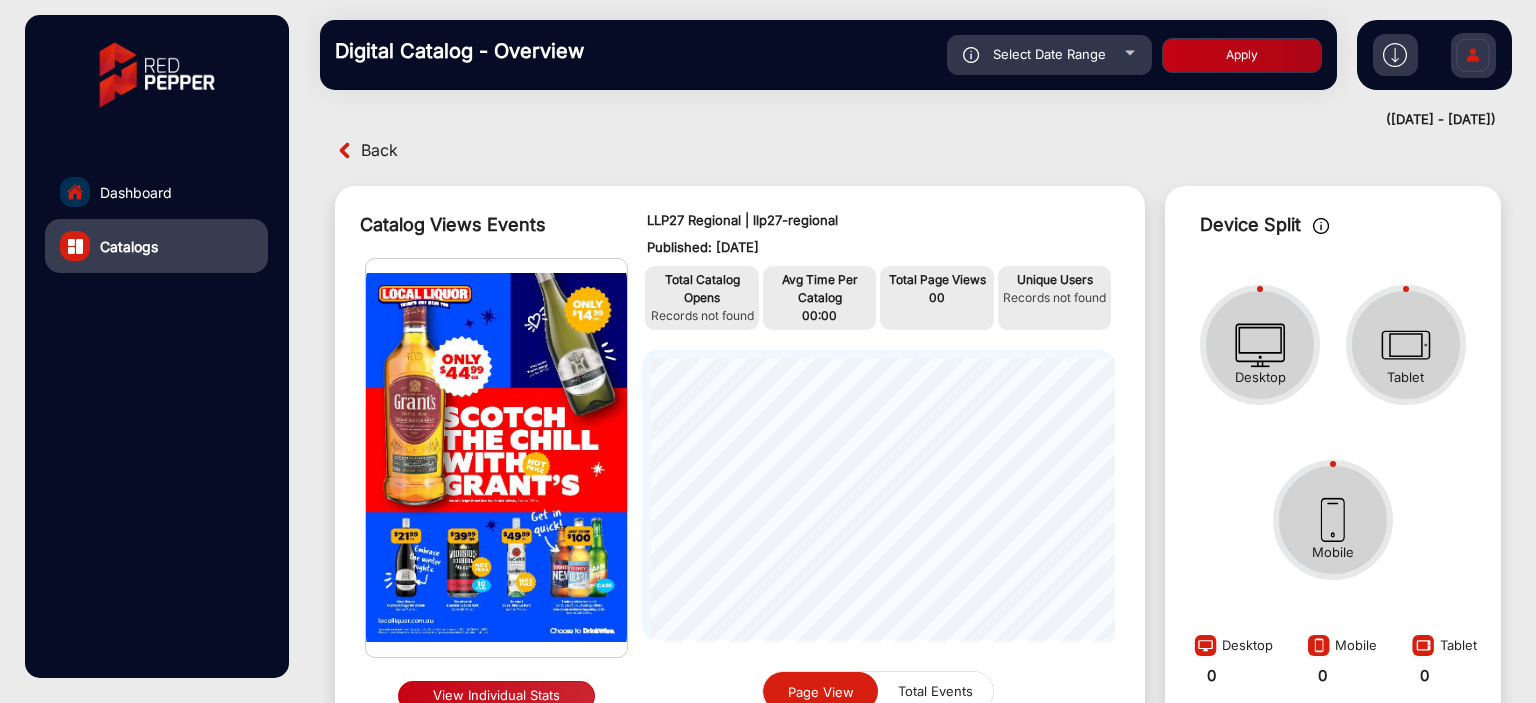 click on "Digital Catalog - Overview  Select Date Range [DATE] - [DATE] Choose date Local Liquor - LL Regional Apply" 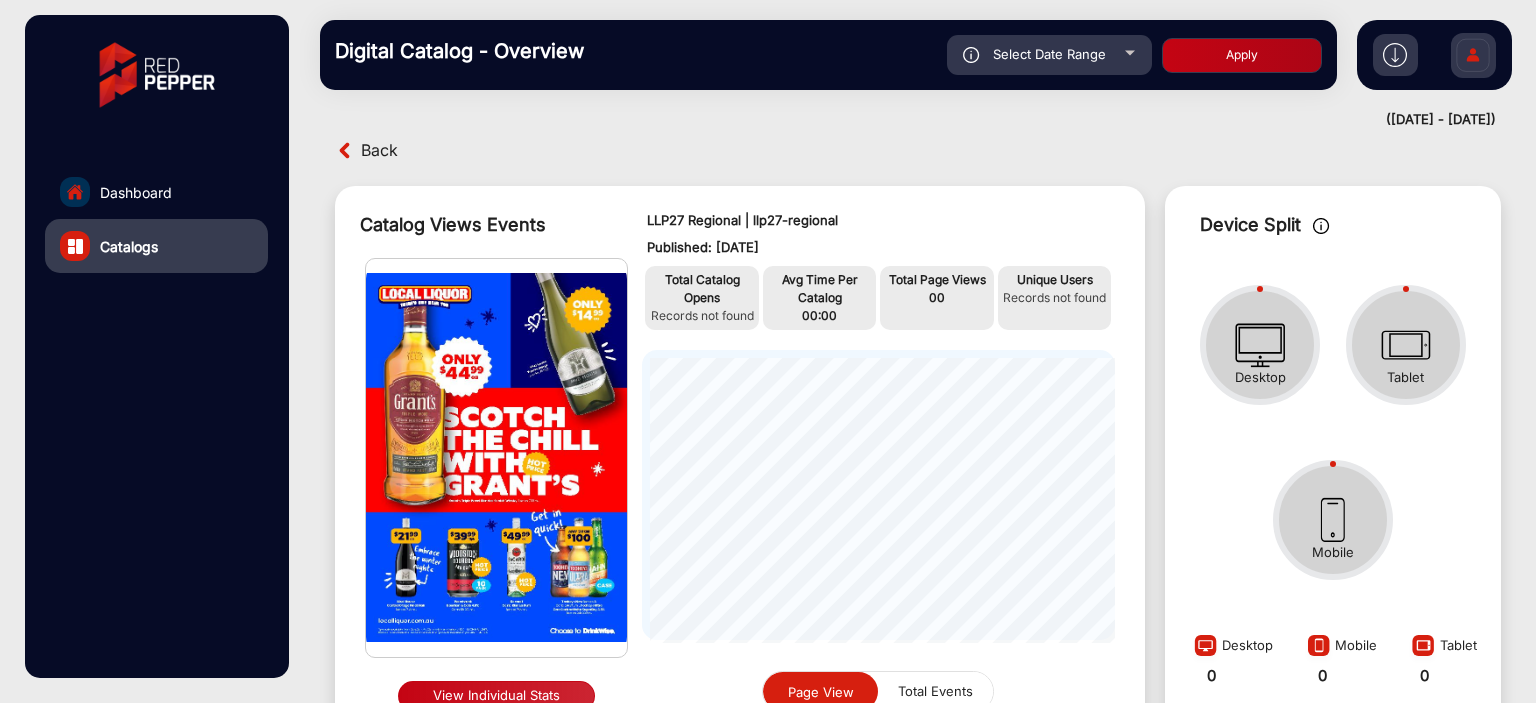 scroll, scrollTop: 999709, scrollLeft: 999528, axis: both 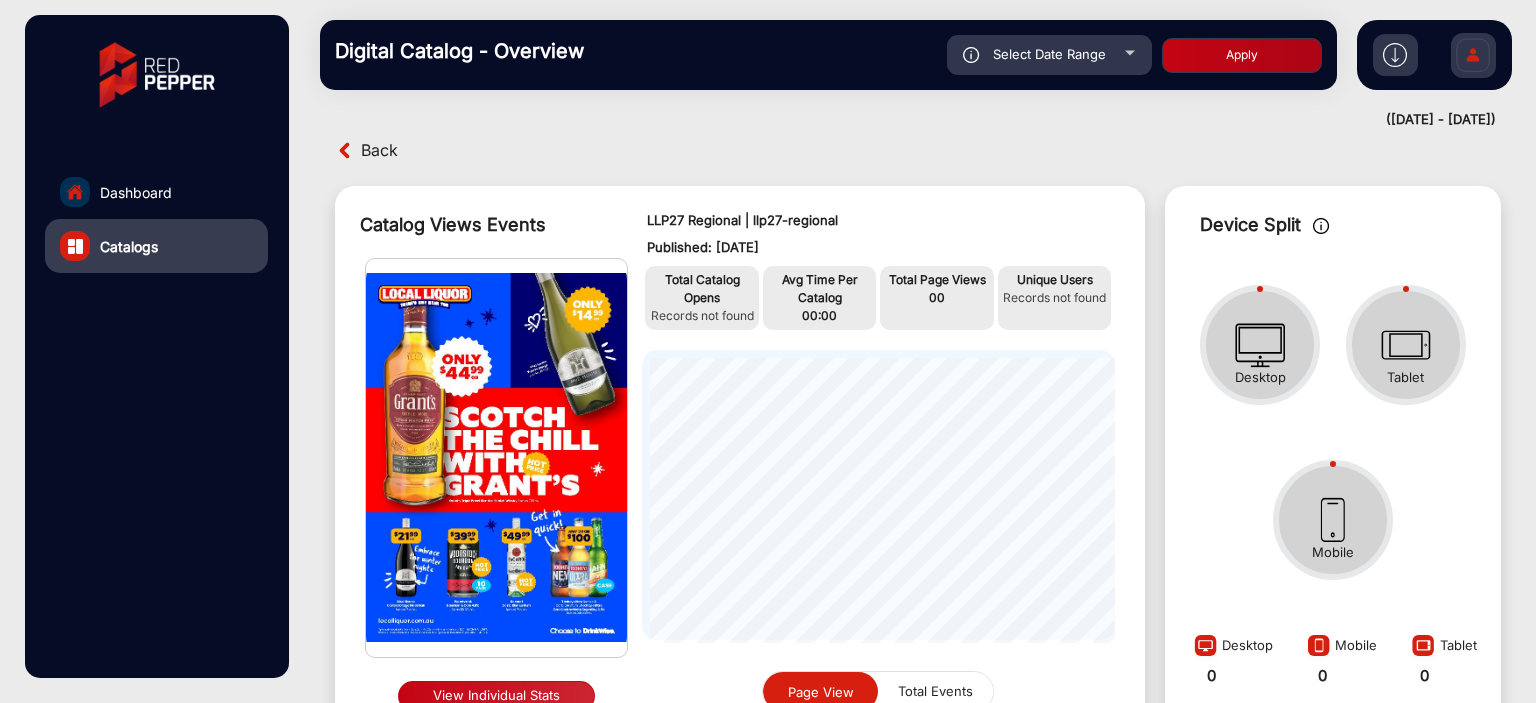 click on "Back" at bounding box center (379, 150) 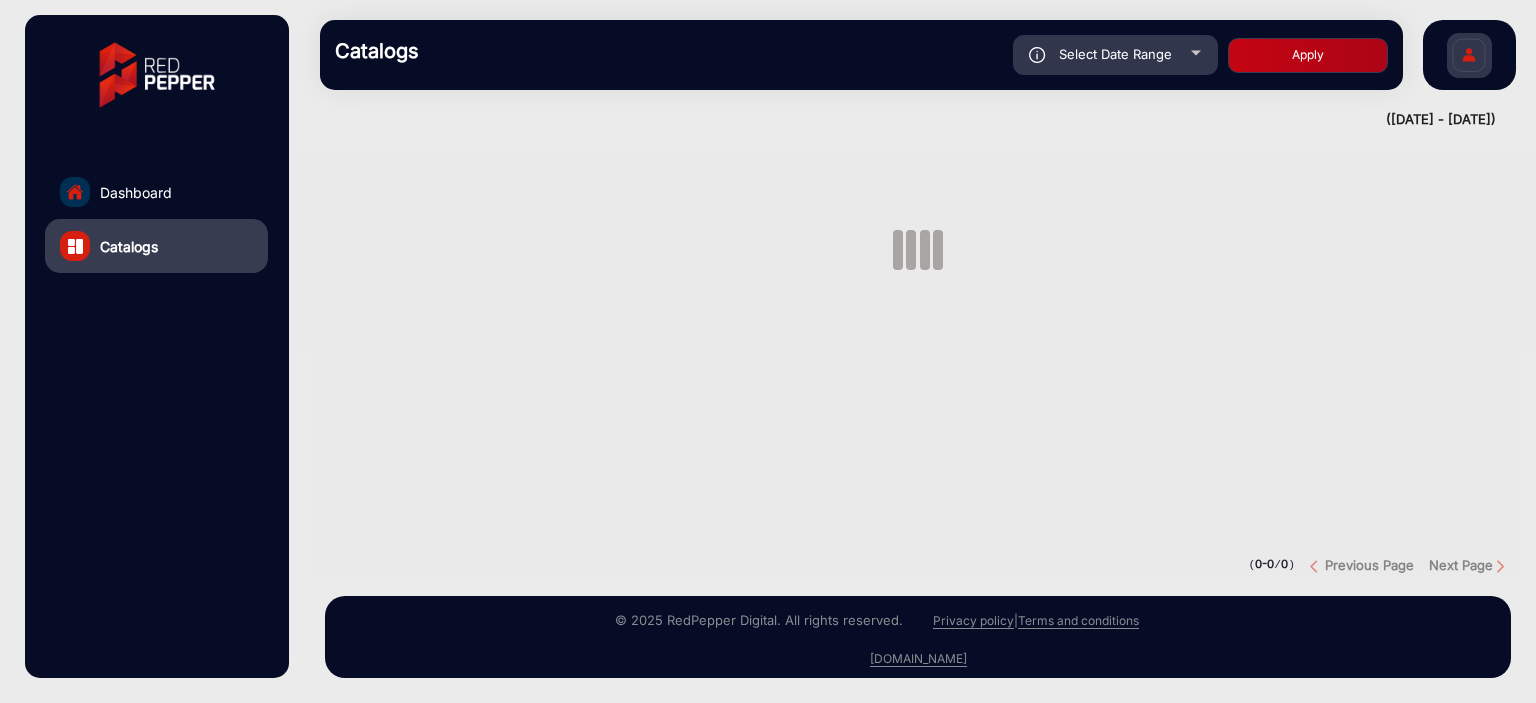 scroll, scrollTop: 0, scrollLeft: 0, axis: both 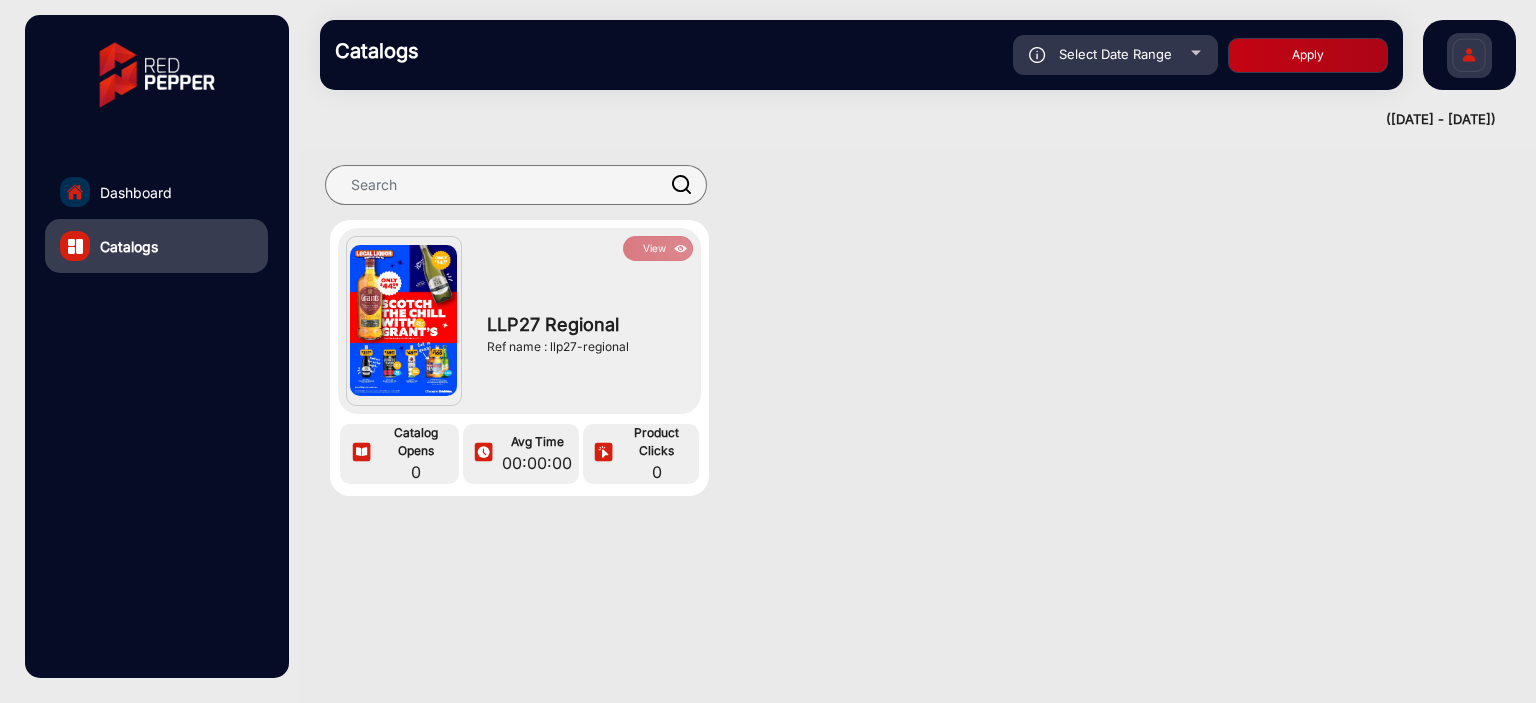 click on "Select Date Range" 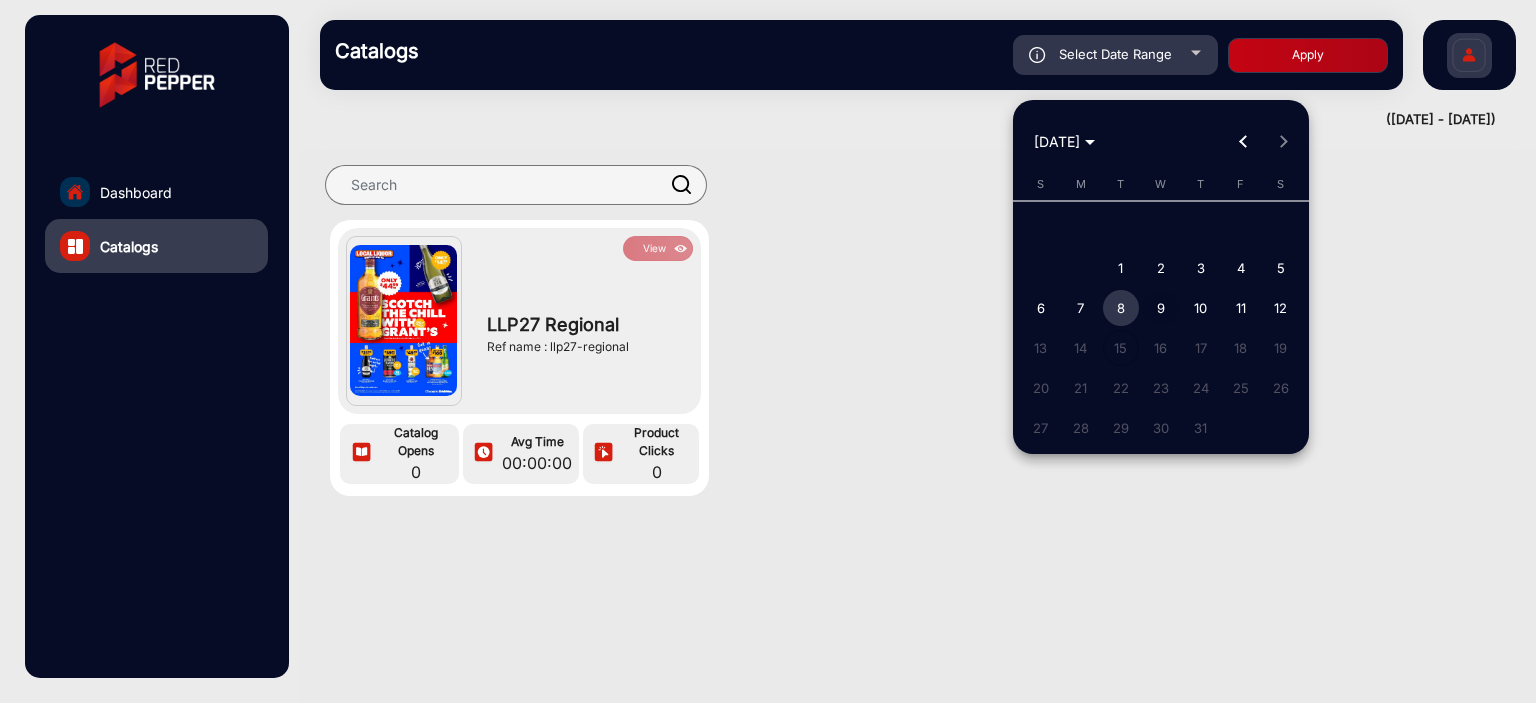 click on "9" at bounding box center (1161, 308) 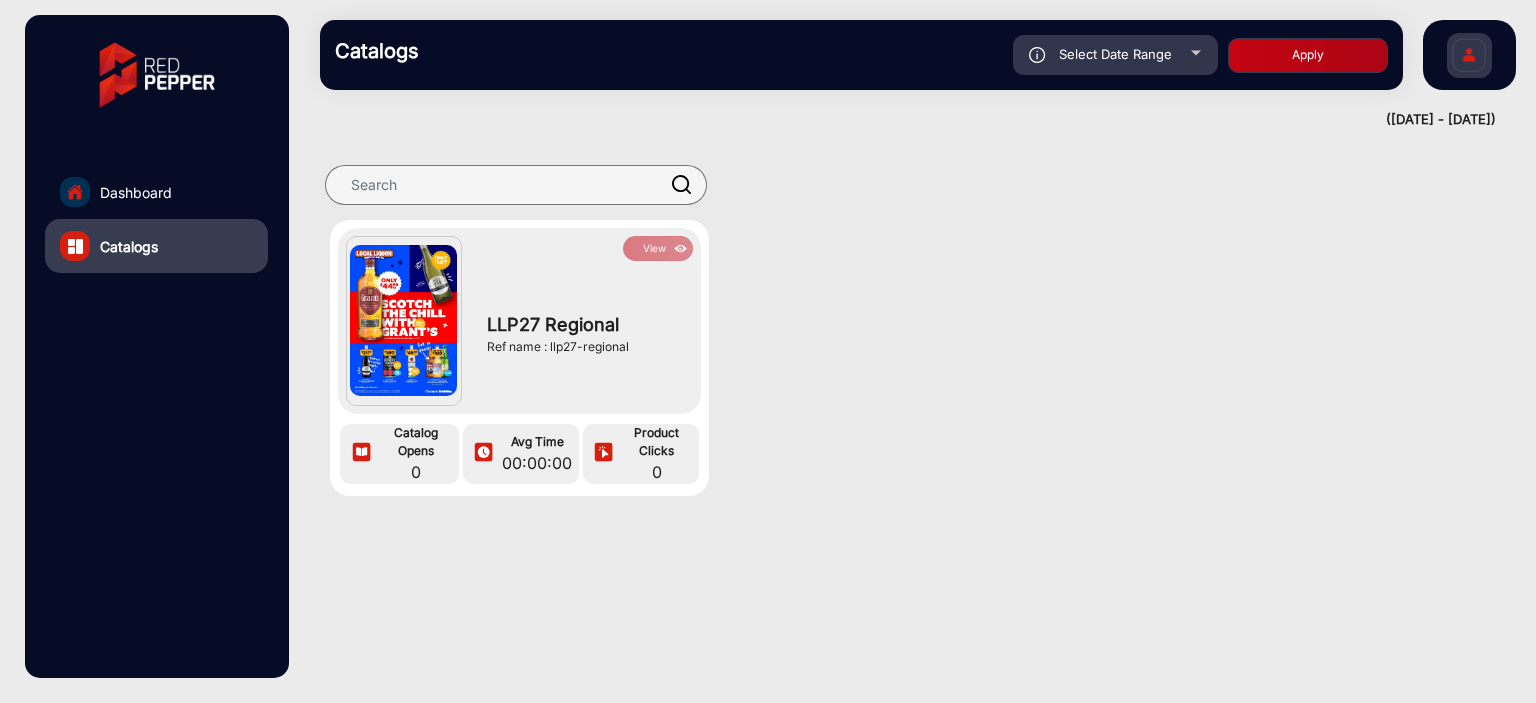 click on "Apply" 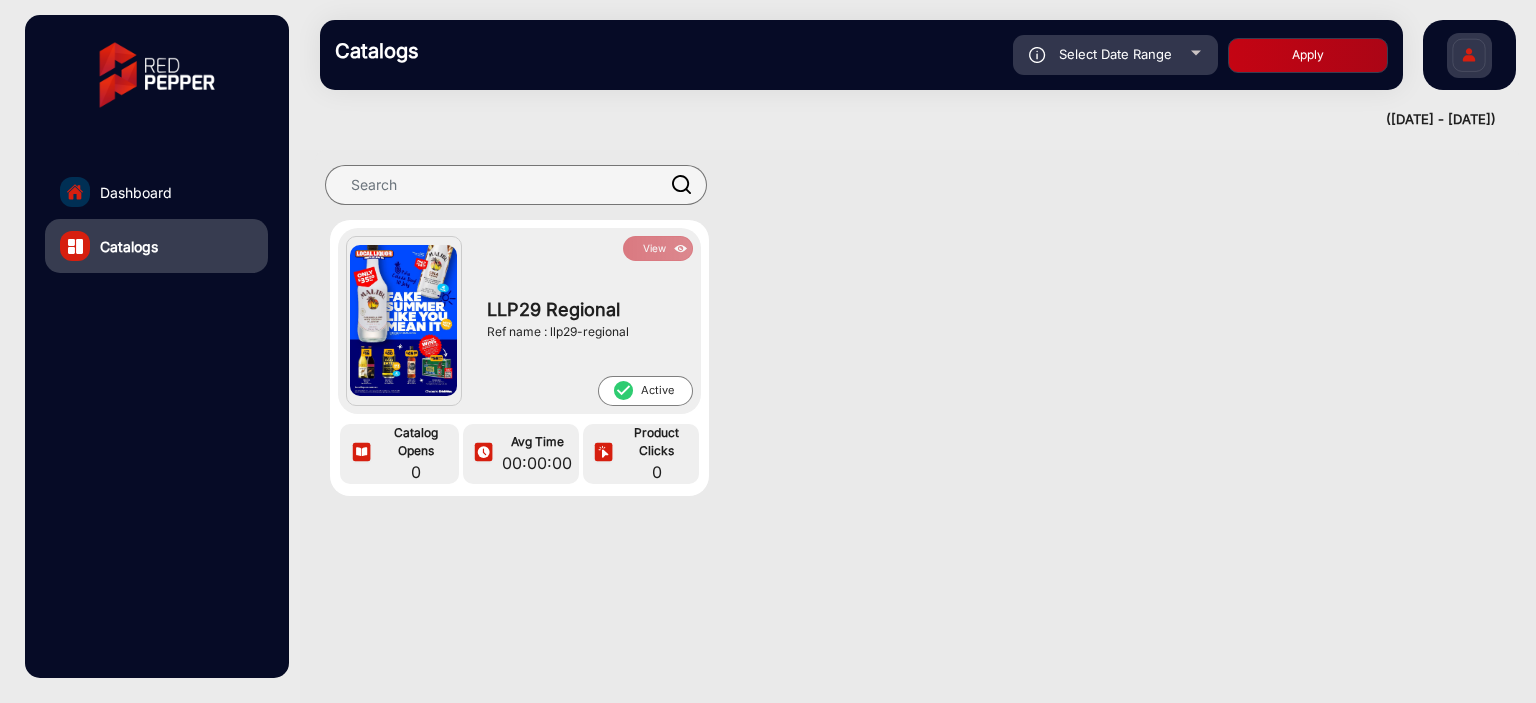click 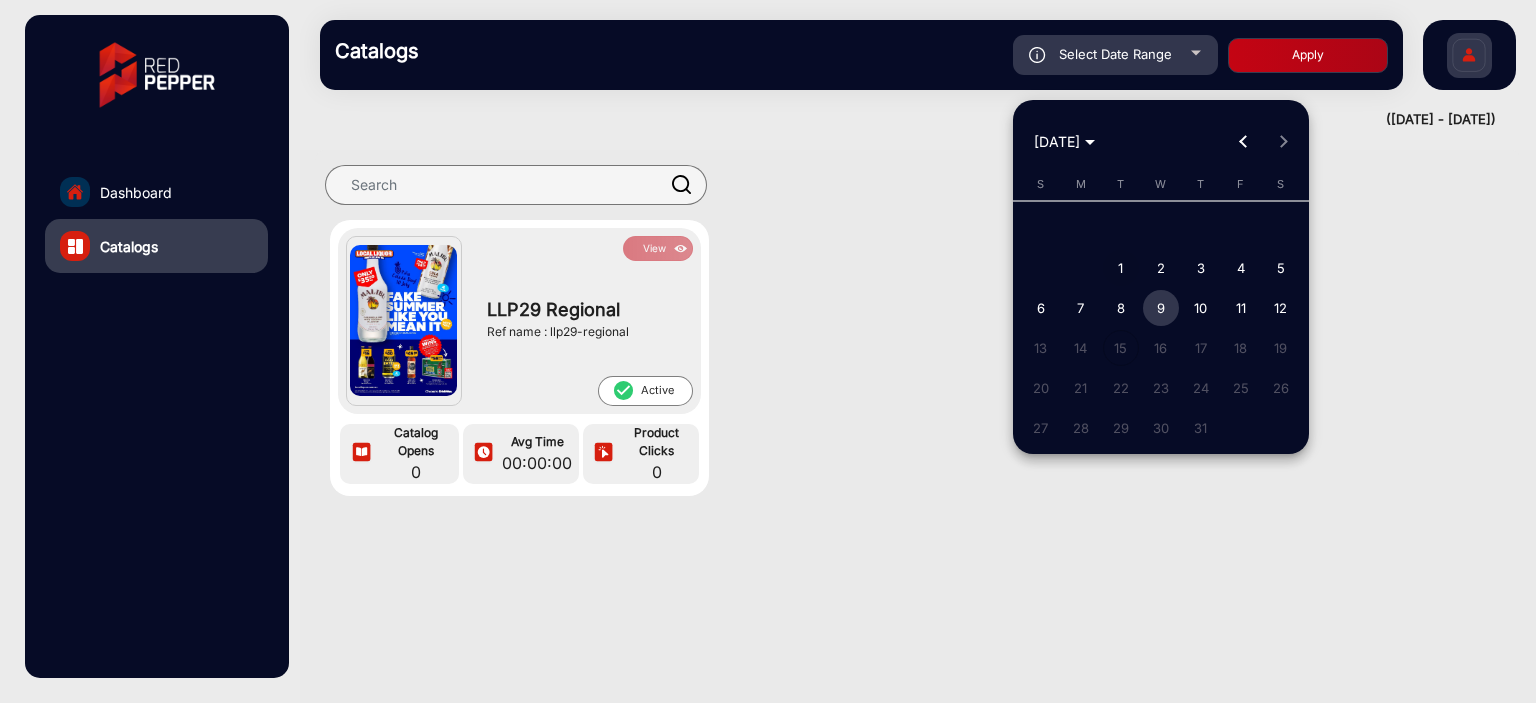 click on "1" at bounding box center (1121, 268) 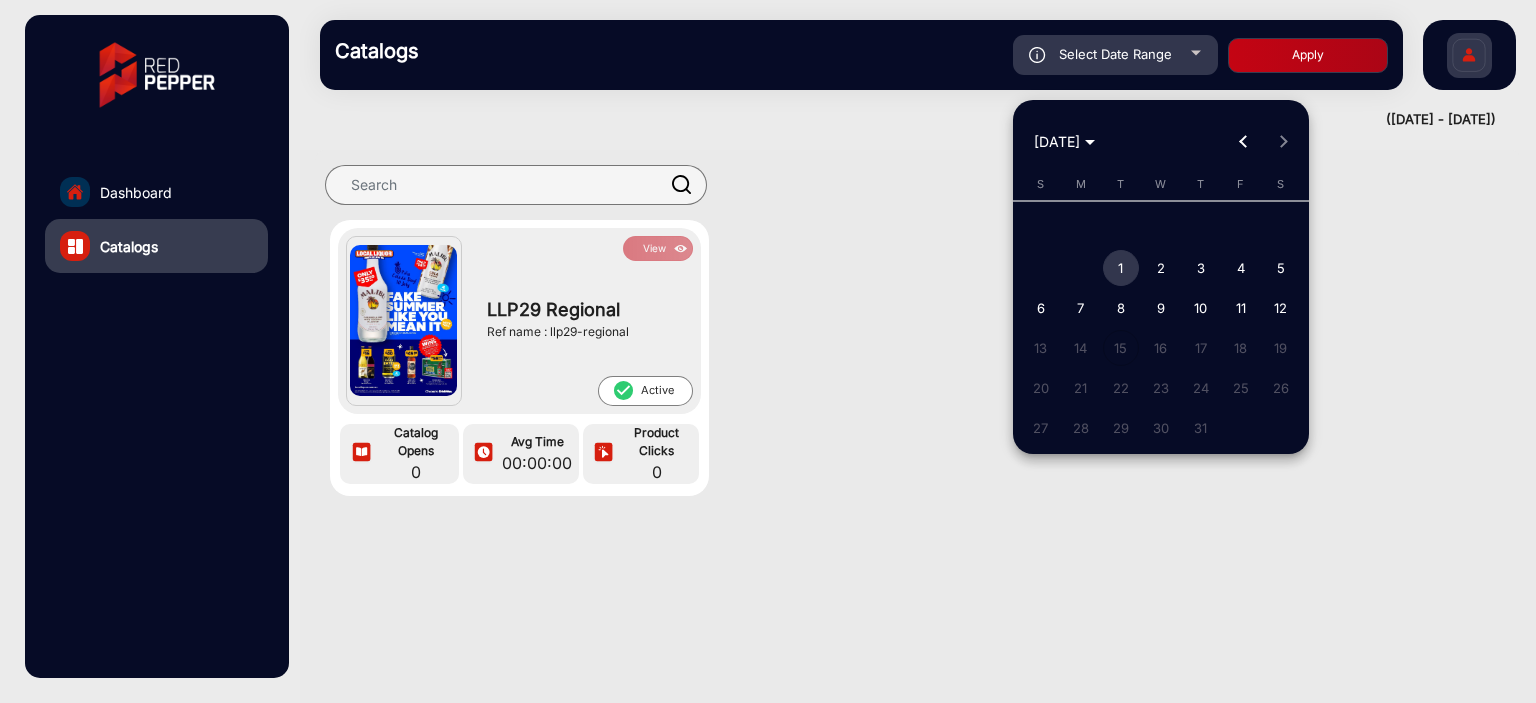 click on "1" at bounding box center (1121, 268) 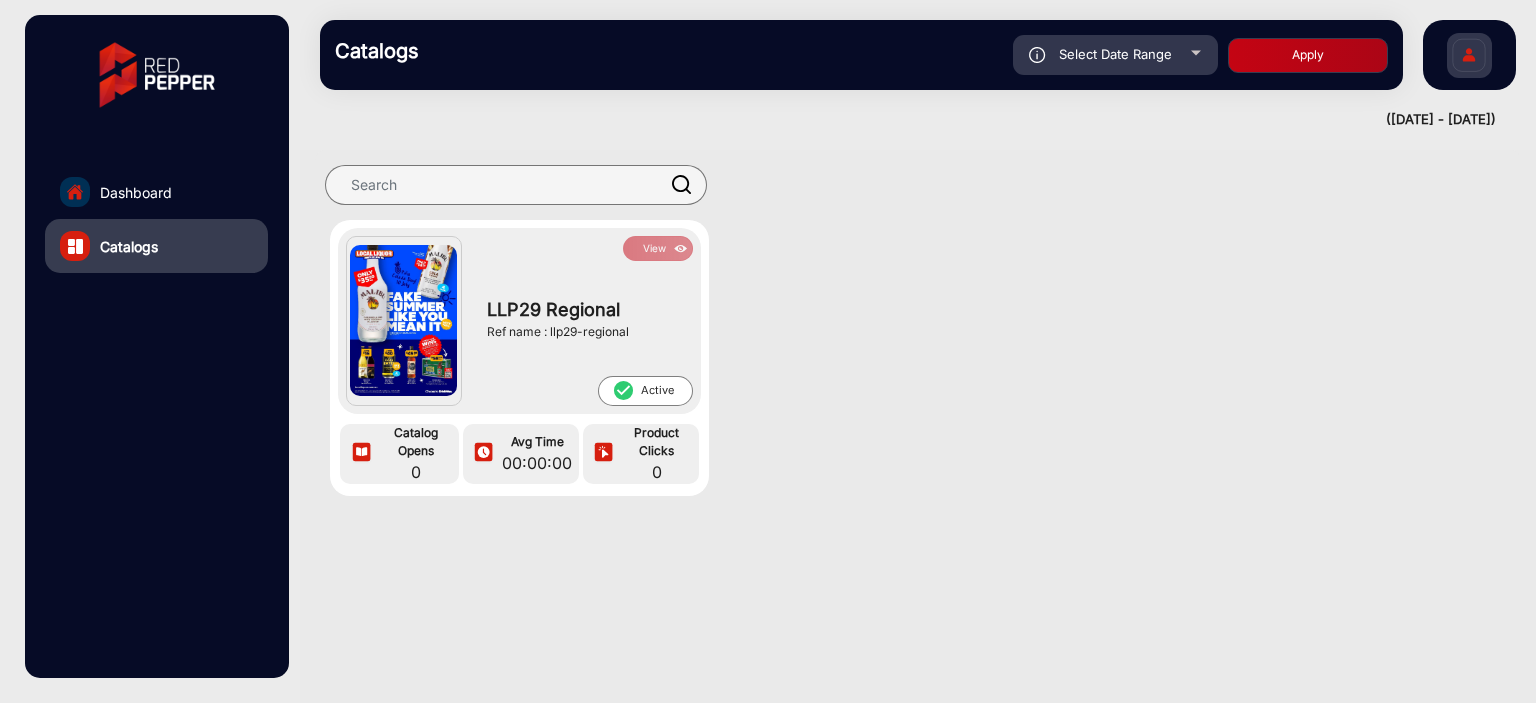 click on "Select Date Range" 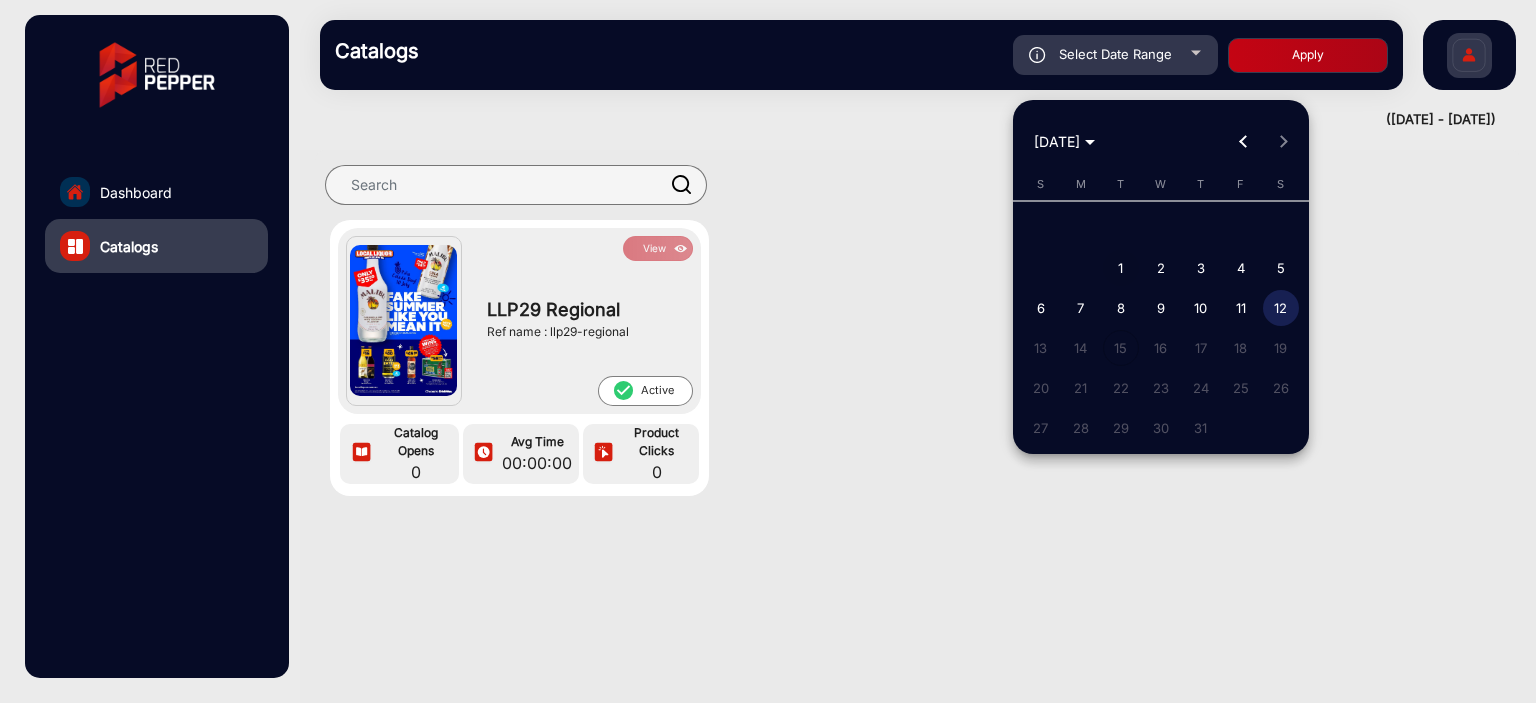 click on "1" at bounding box center [1121, 268] 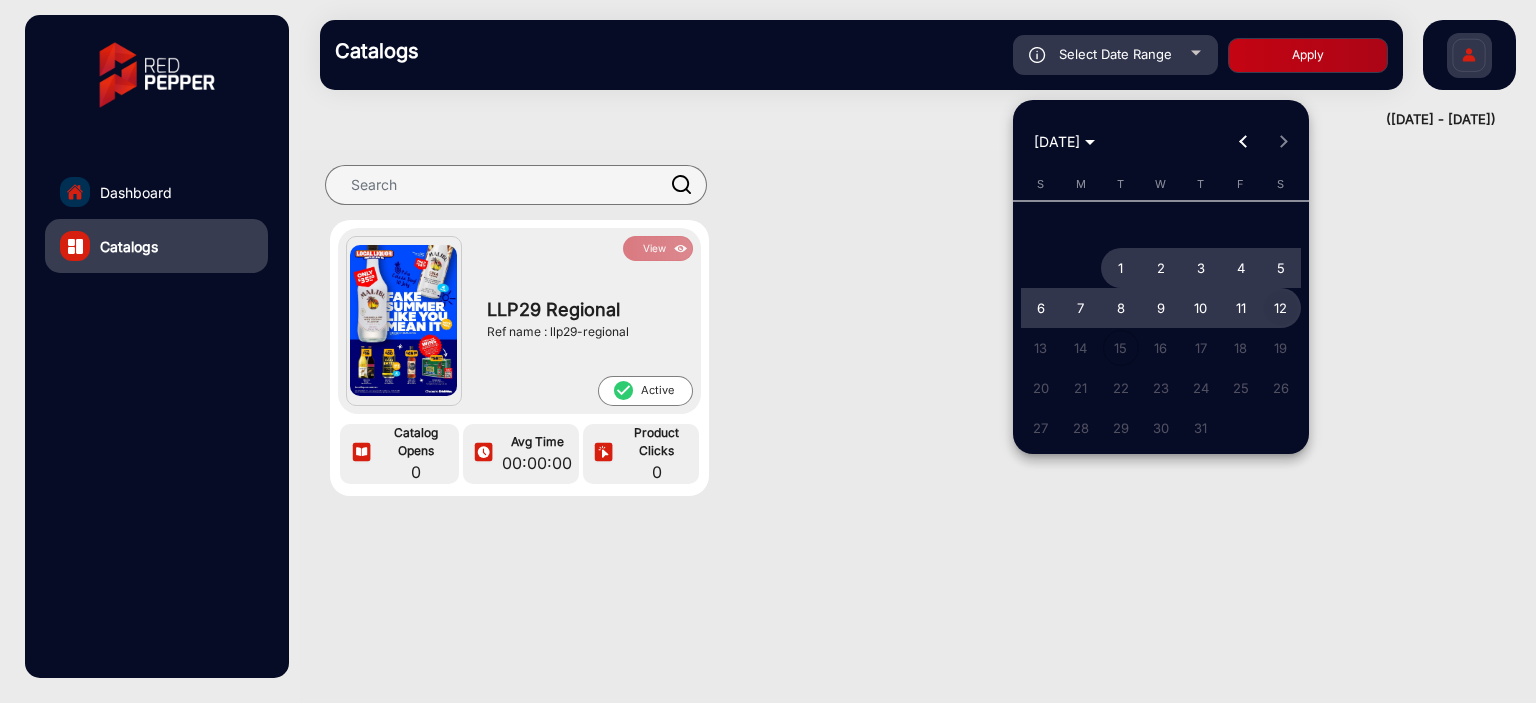 click on "12" at bounding box center [1281, 308] 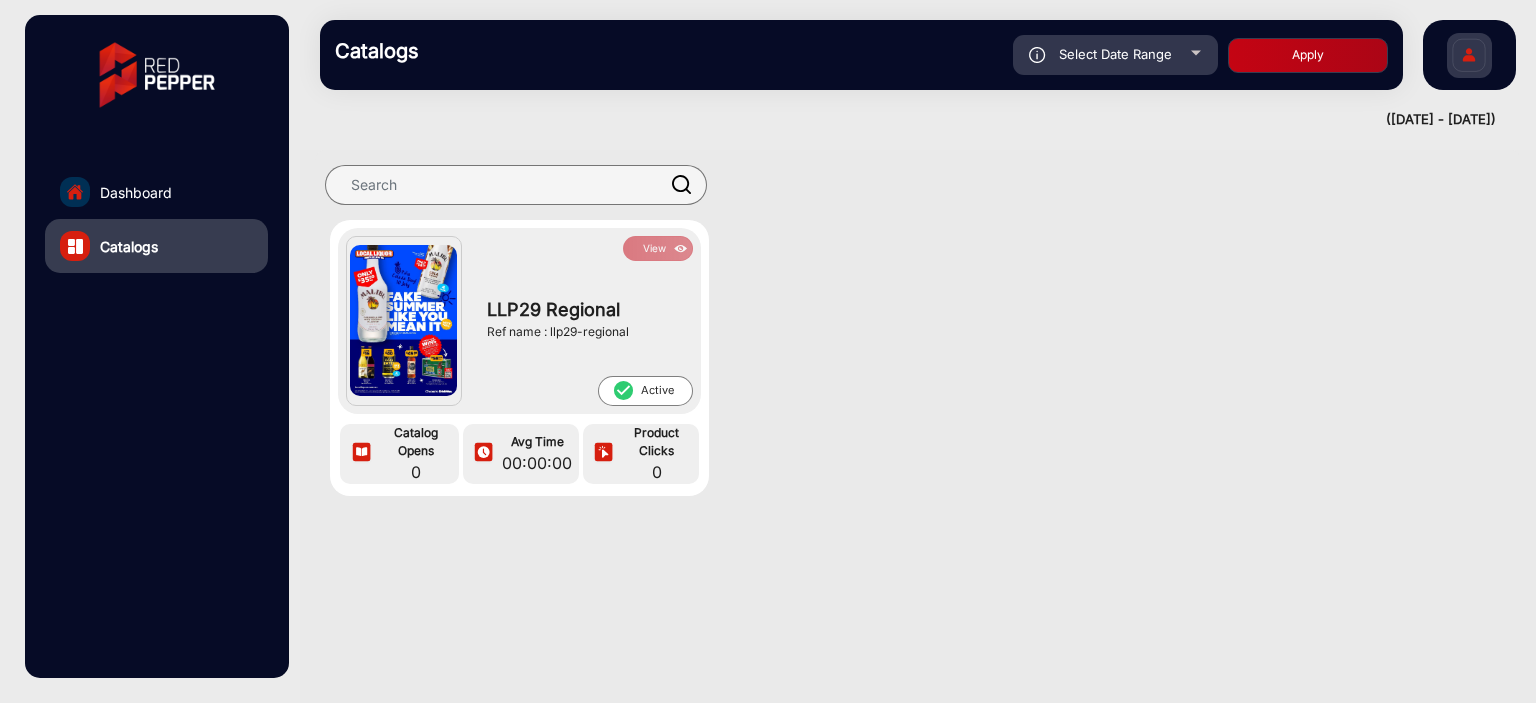 click on "Apply" 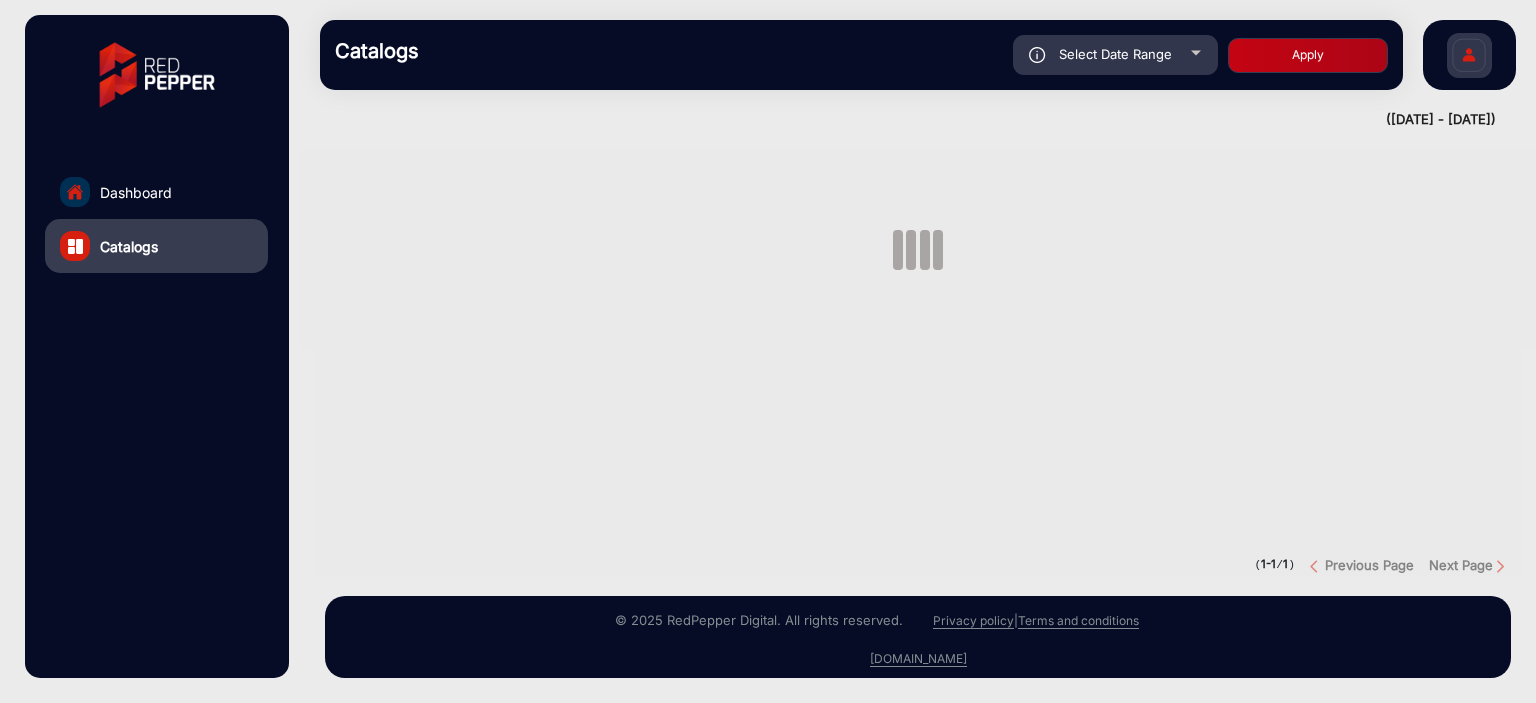 scroll, scrollTop: 0, scrollLeft: 0, axis: both 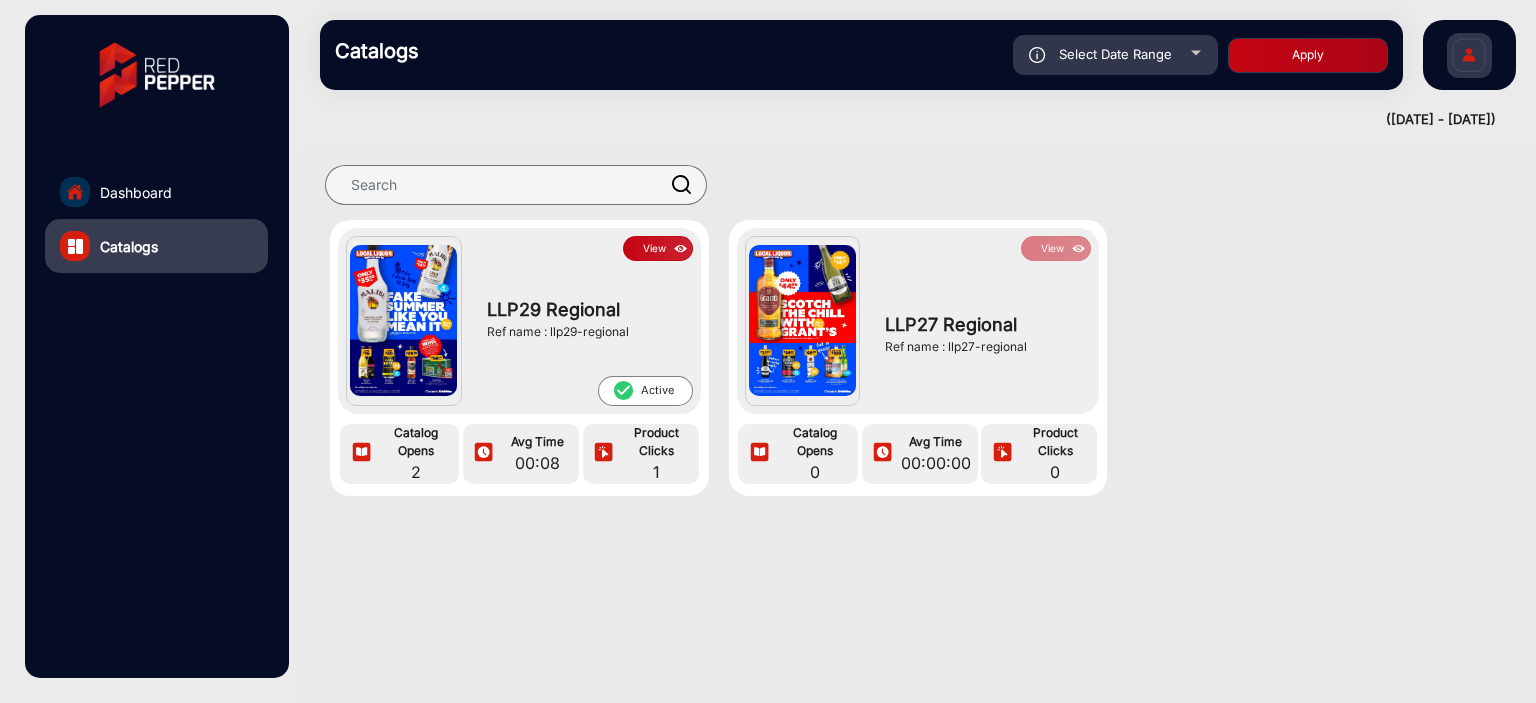 click on "View" 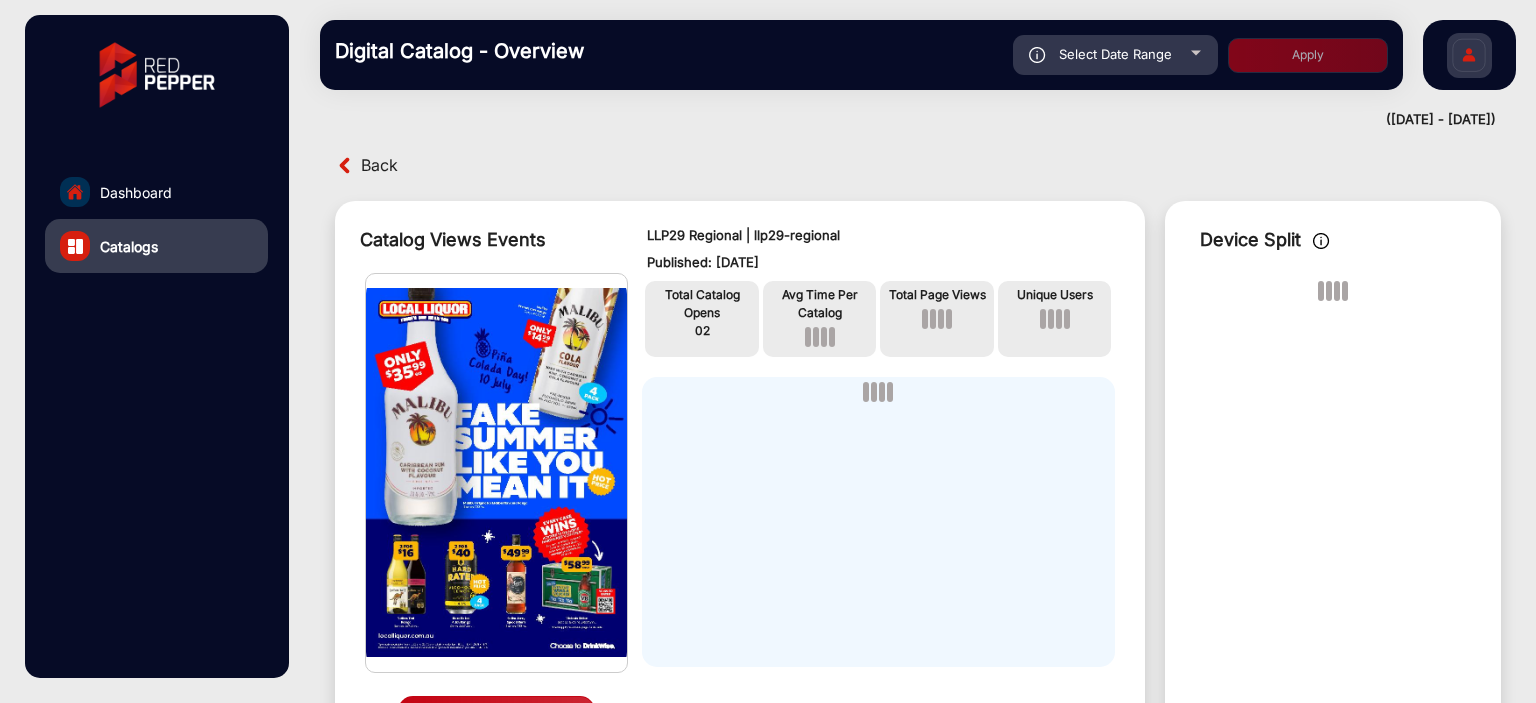 scroll, scrollTop: 15, scrollLeft: 0, axis: vertical 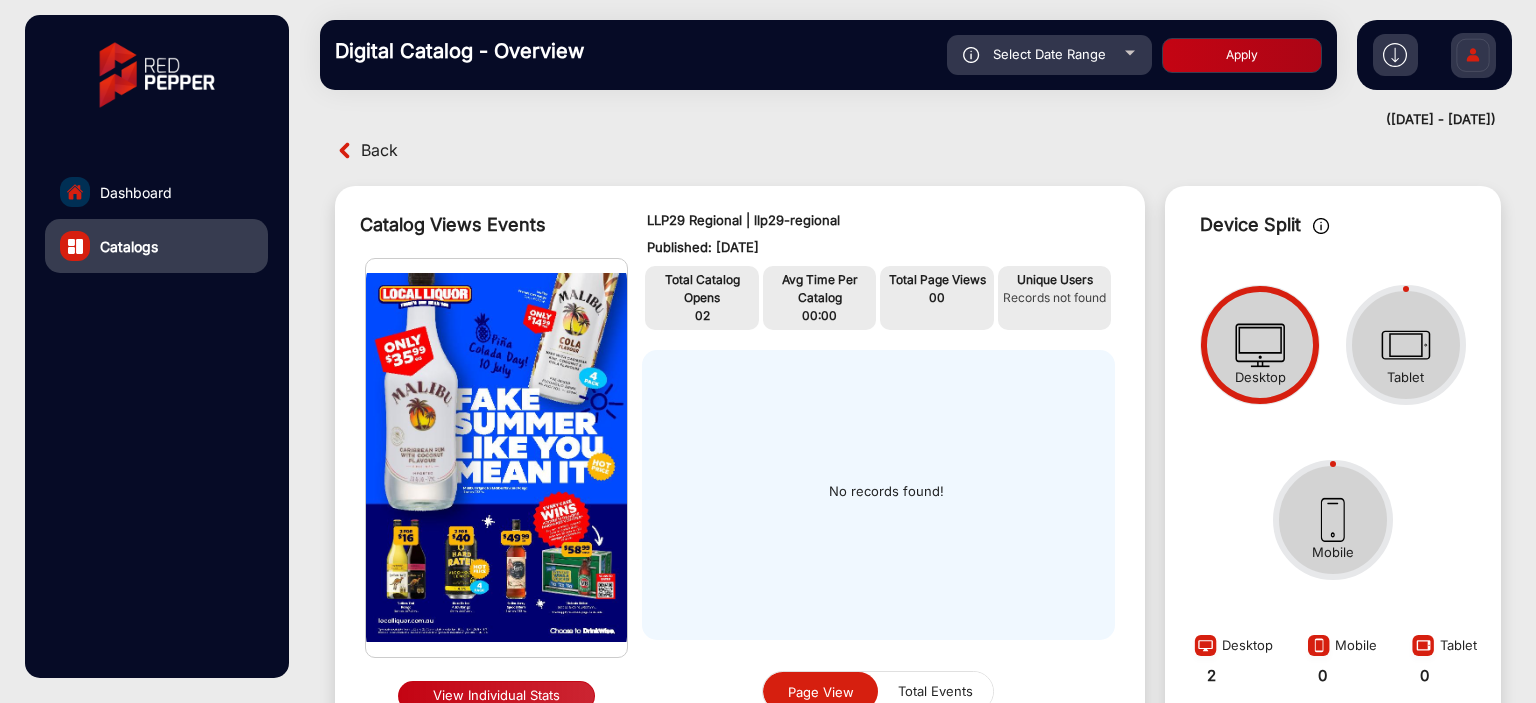 click on "Back" at bounding box center (379, 150) 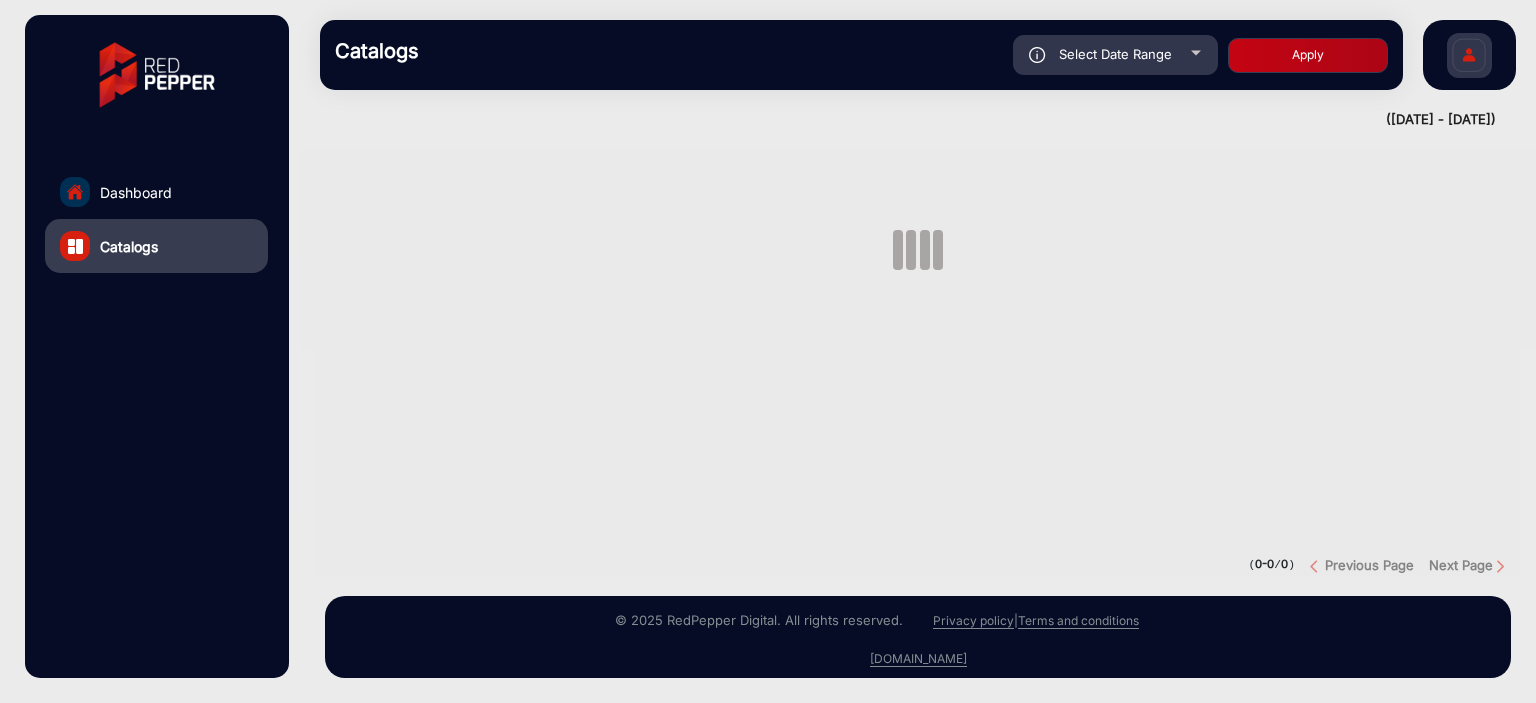 scroll, scrollTop: 0, scrollLeft: 0, axis: both 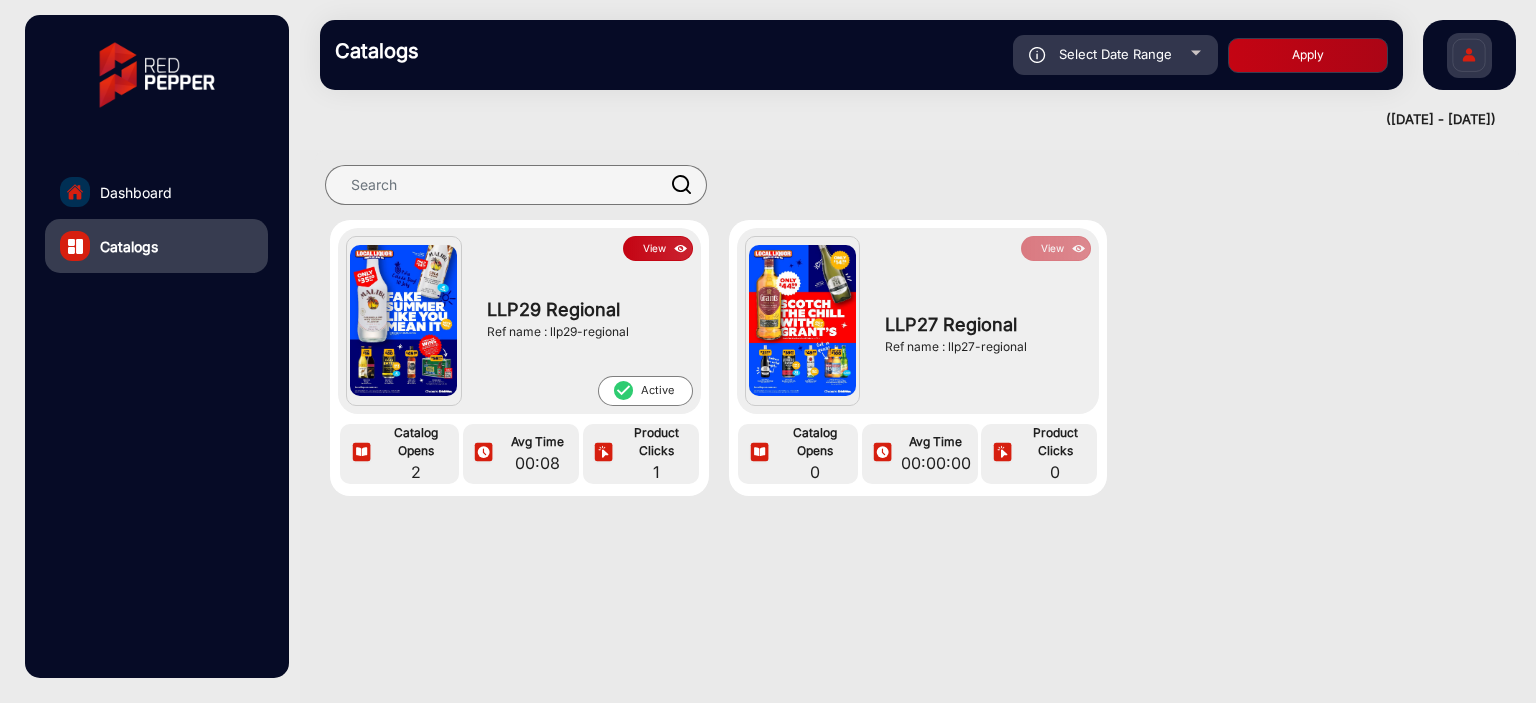 click on "Select Date Range" 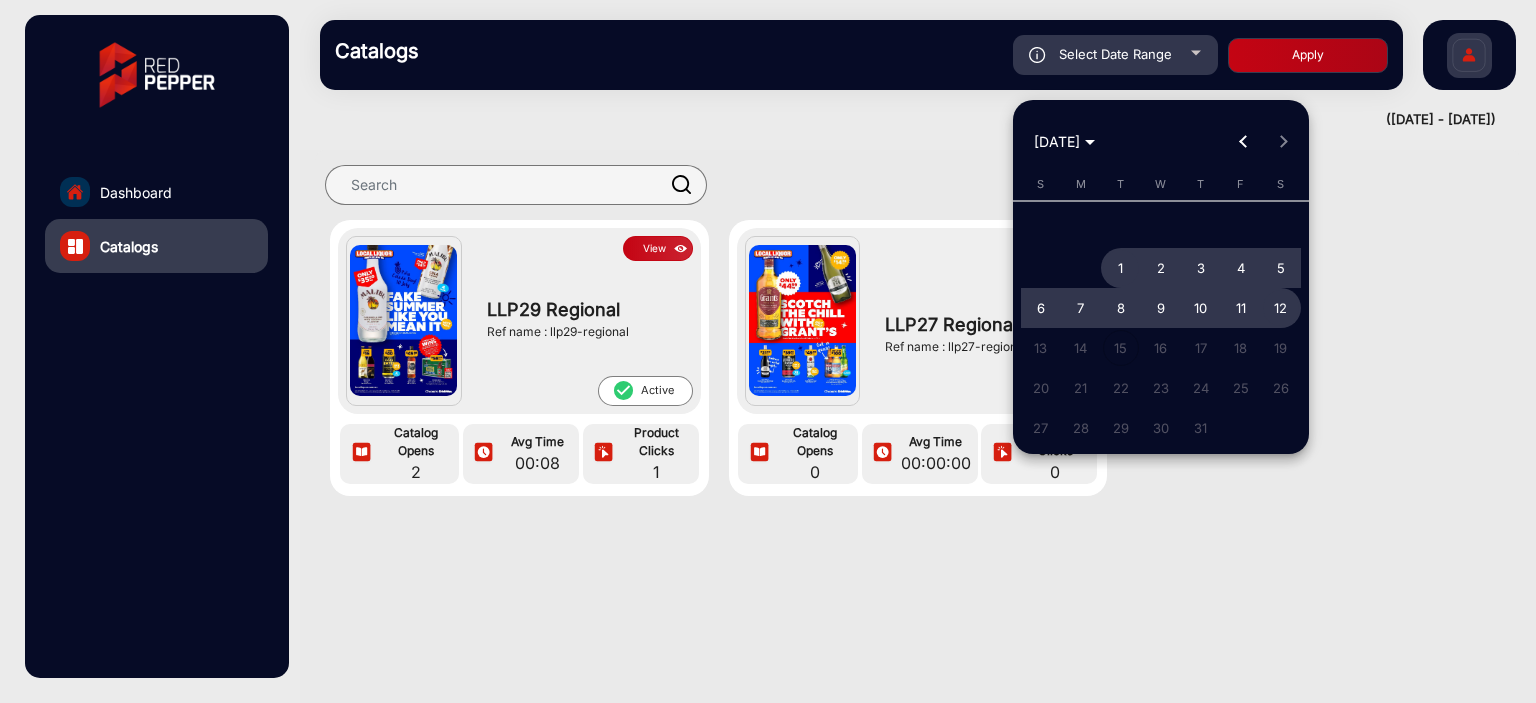 click on "[DATE]" at bounding box center [1161, 142] 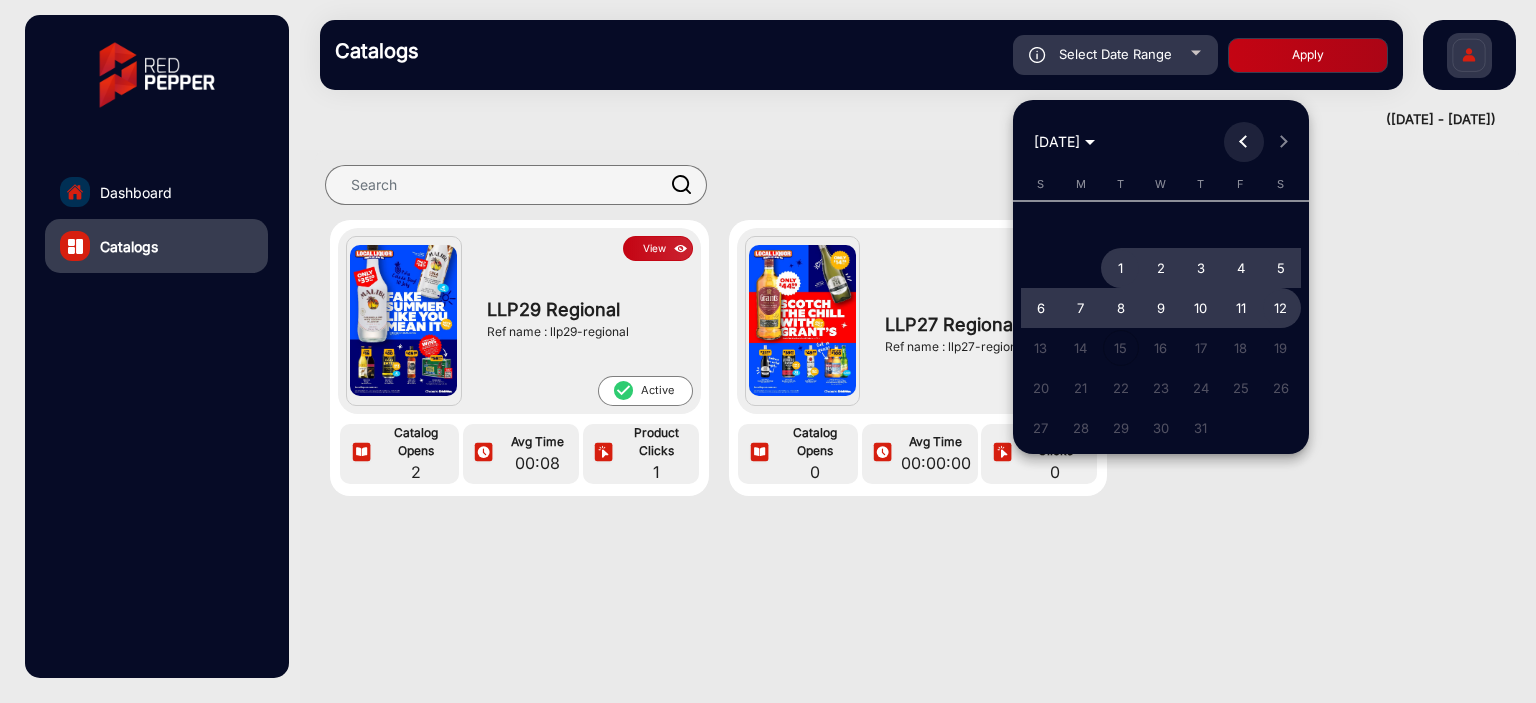 click at bounding box center [1244, 142] 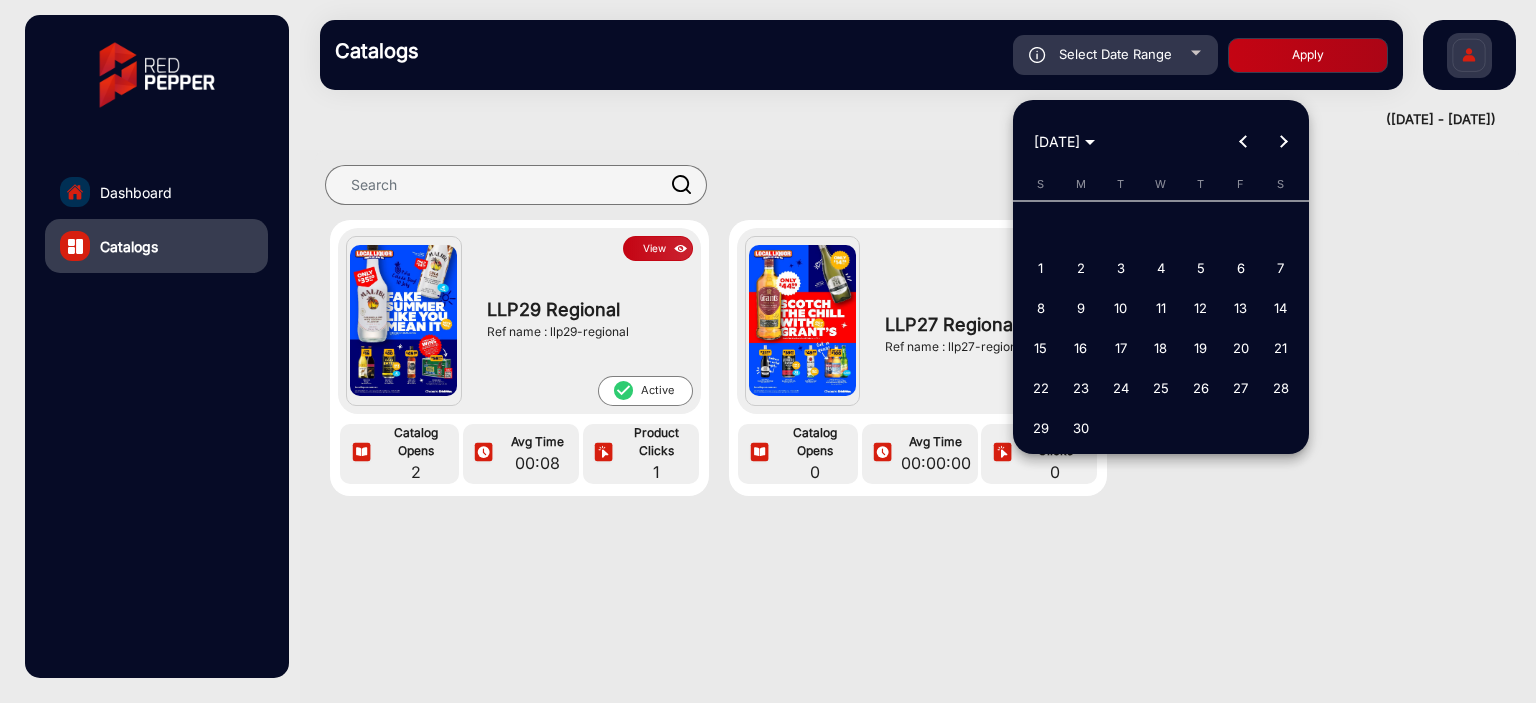 click at bounding box center (1244, 142) 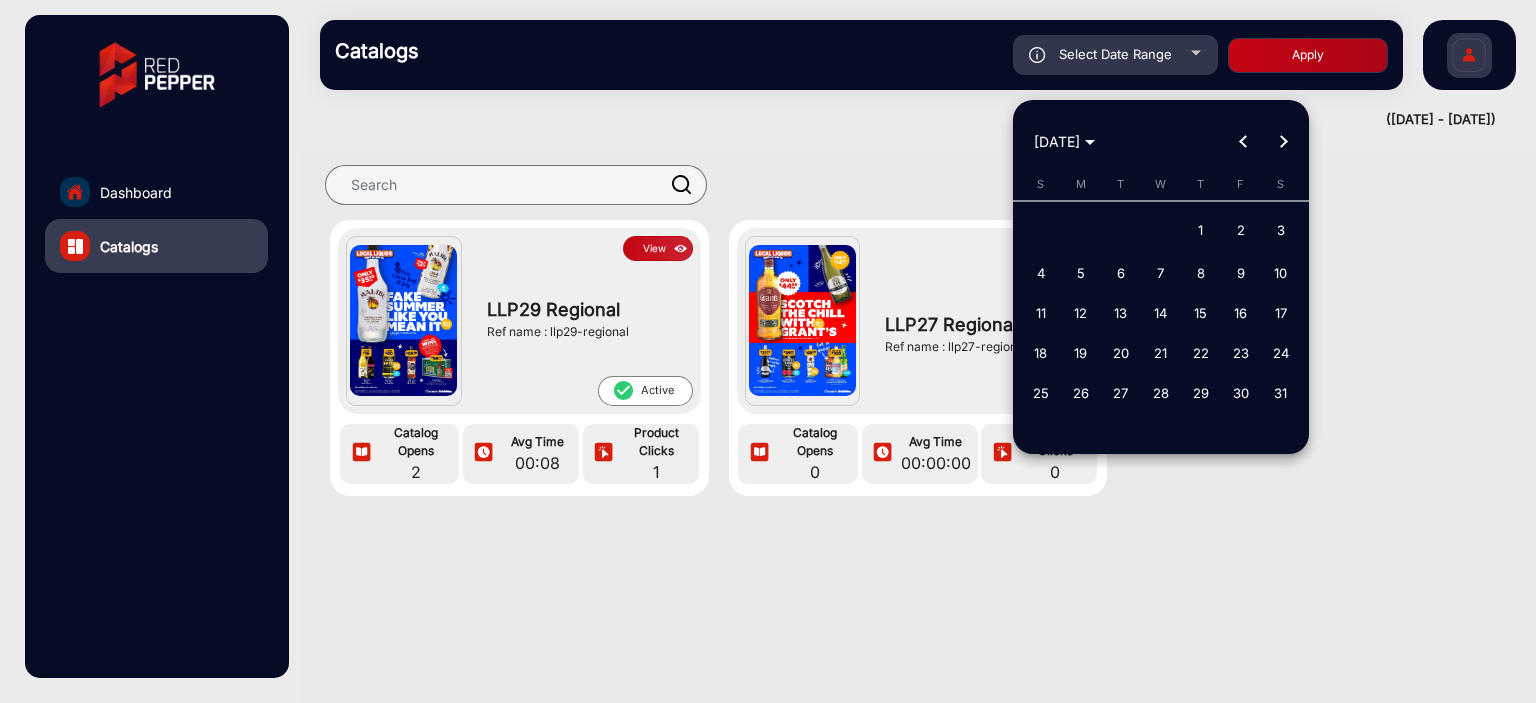click at bounding box center [1244, 142] 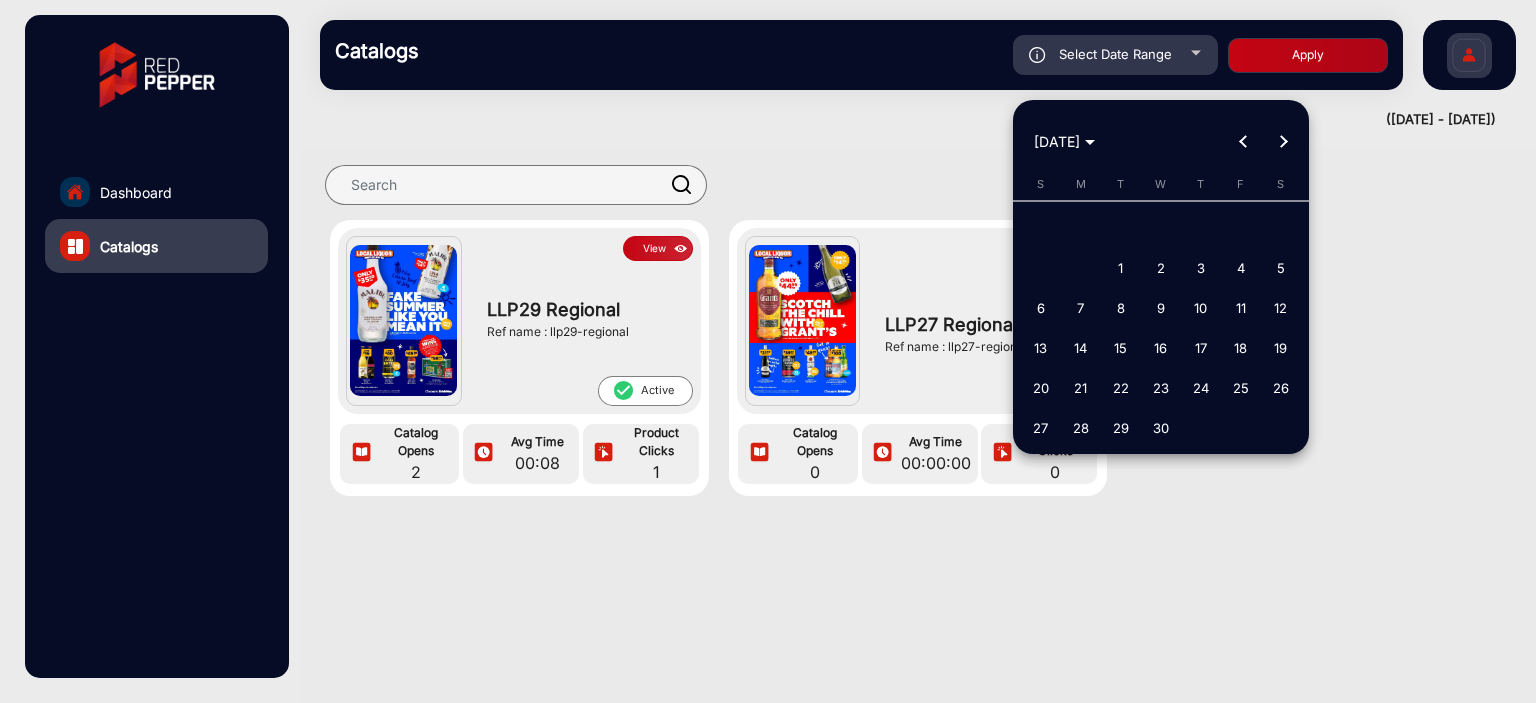 click at bounding box center (1244, 142) 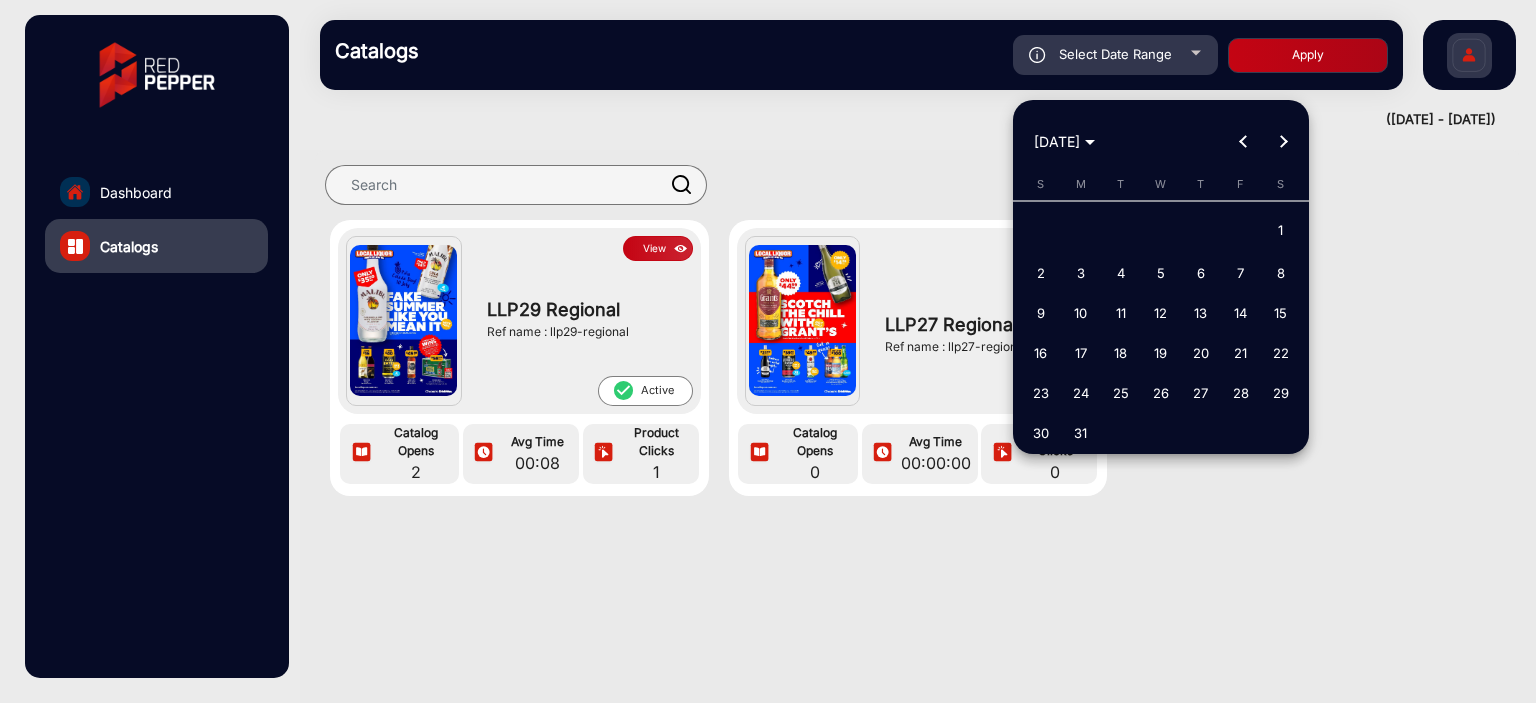 click at bounding box center [1244, 142] 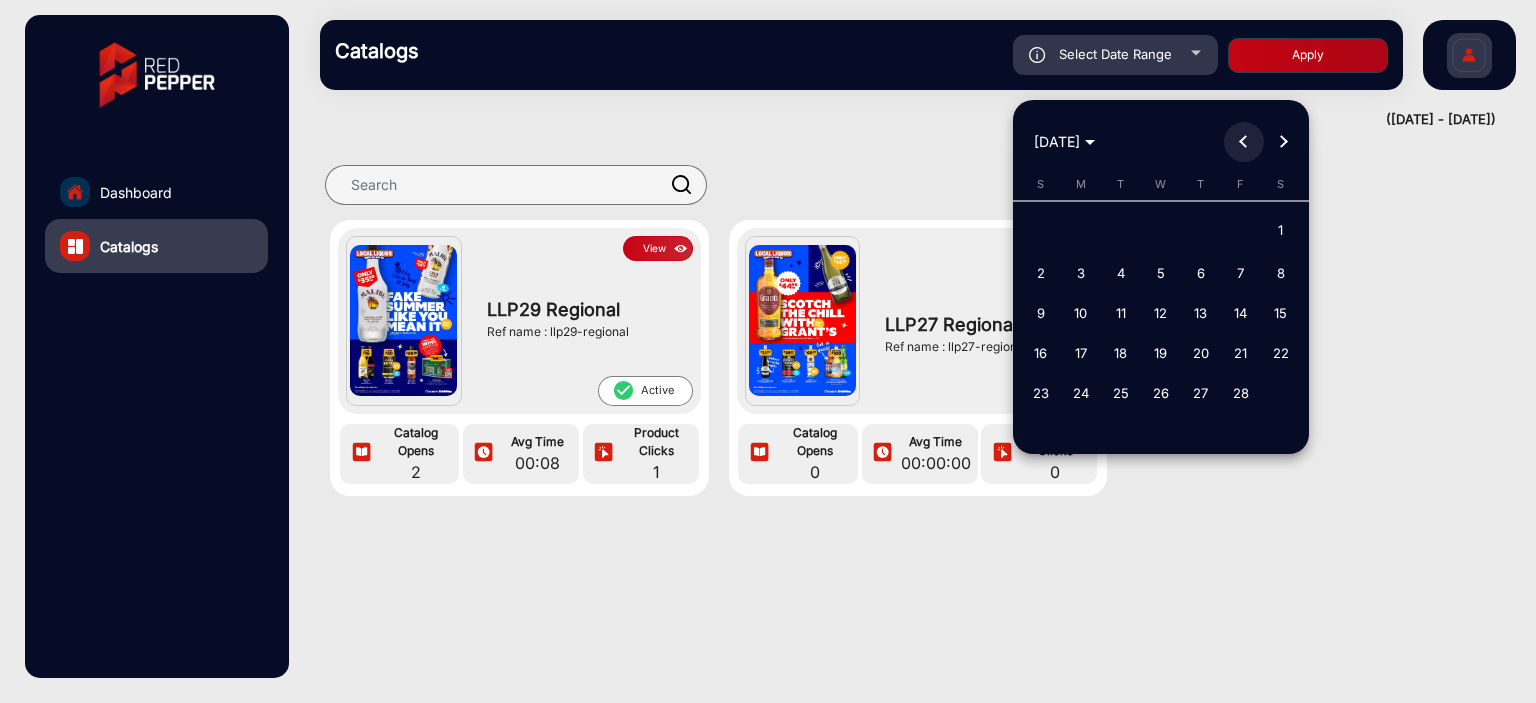 click at bounding box center (1244, 142) 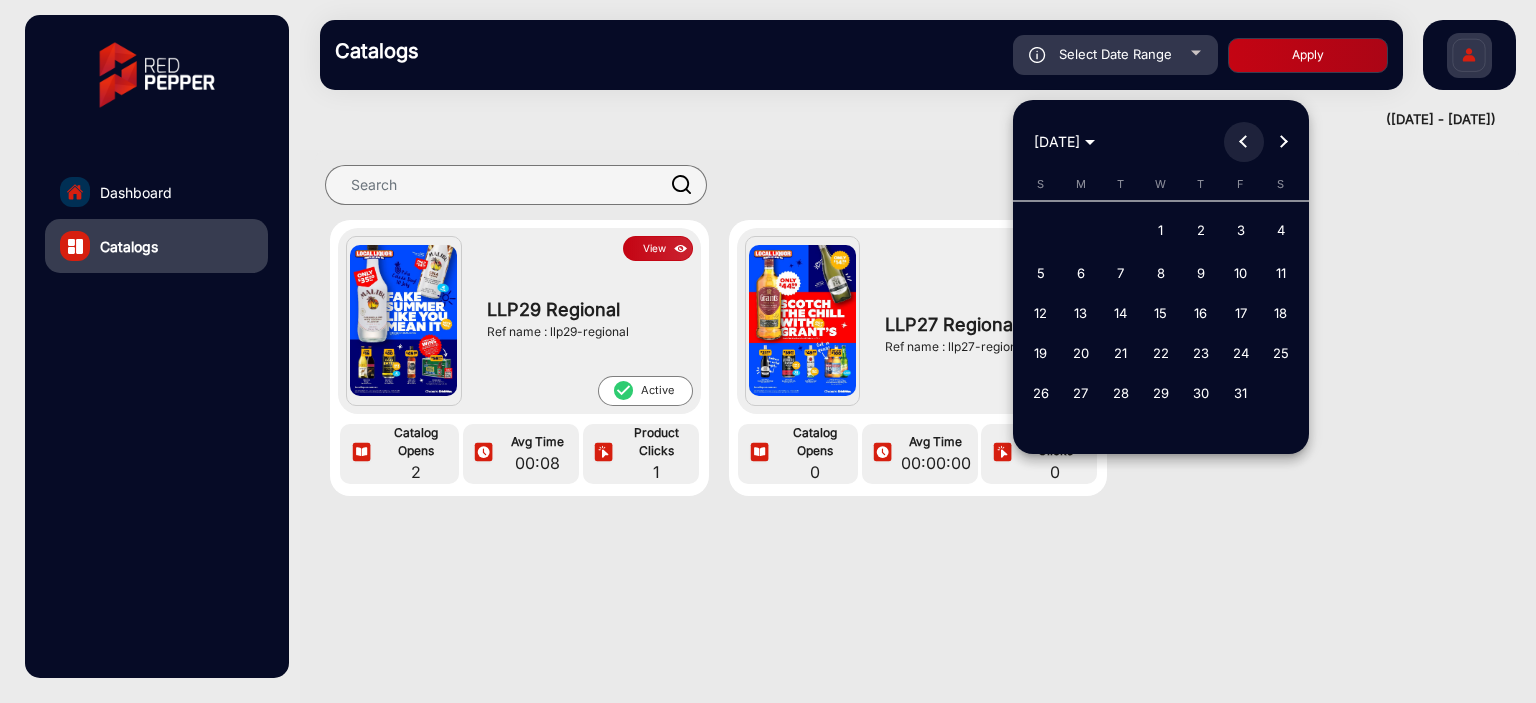click at bounding box center (1244, 142) 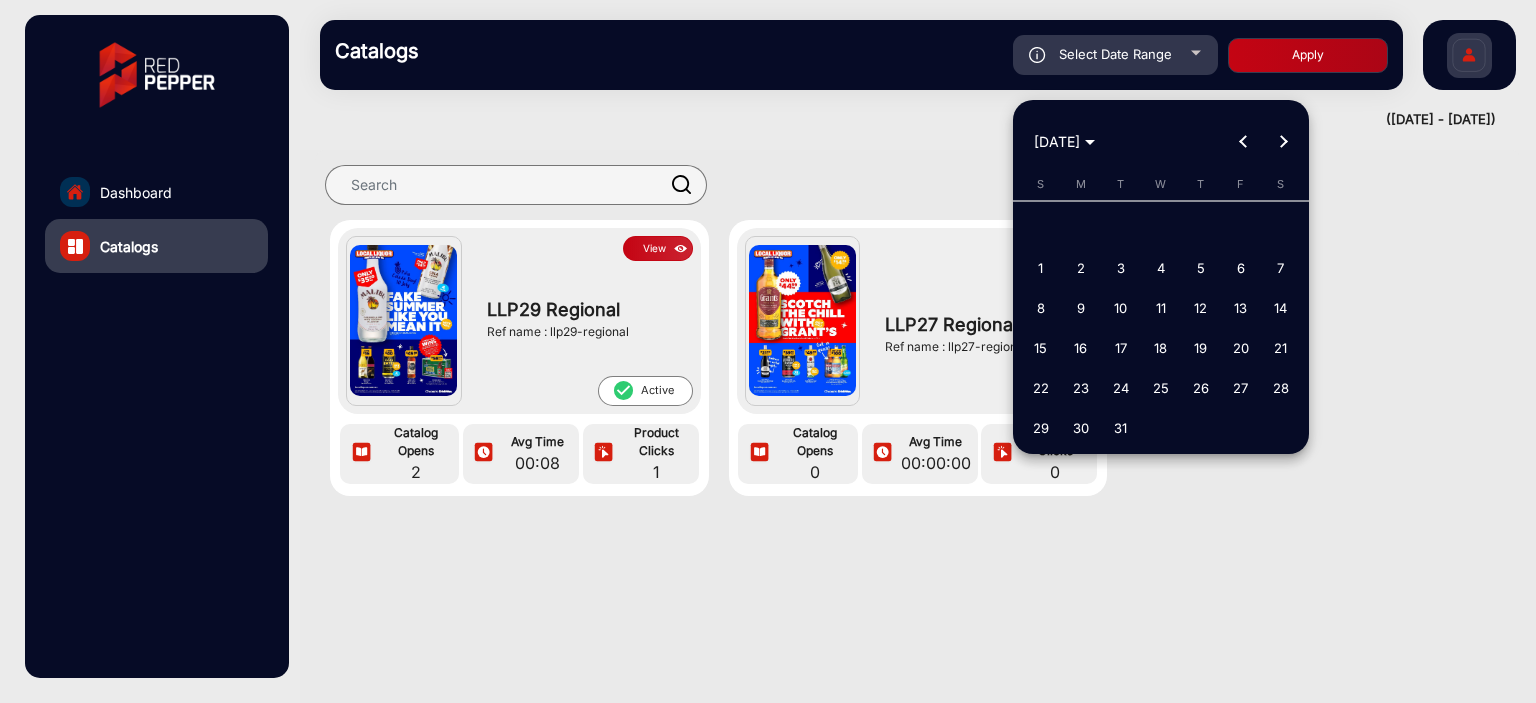 click at bounding box center [1244, 142] 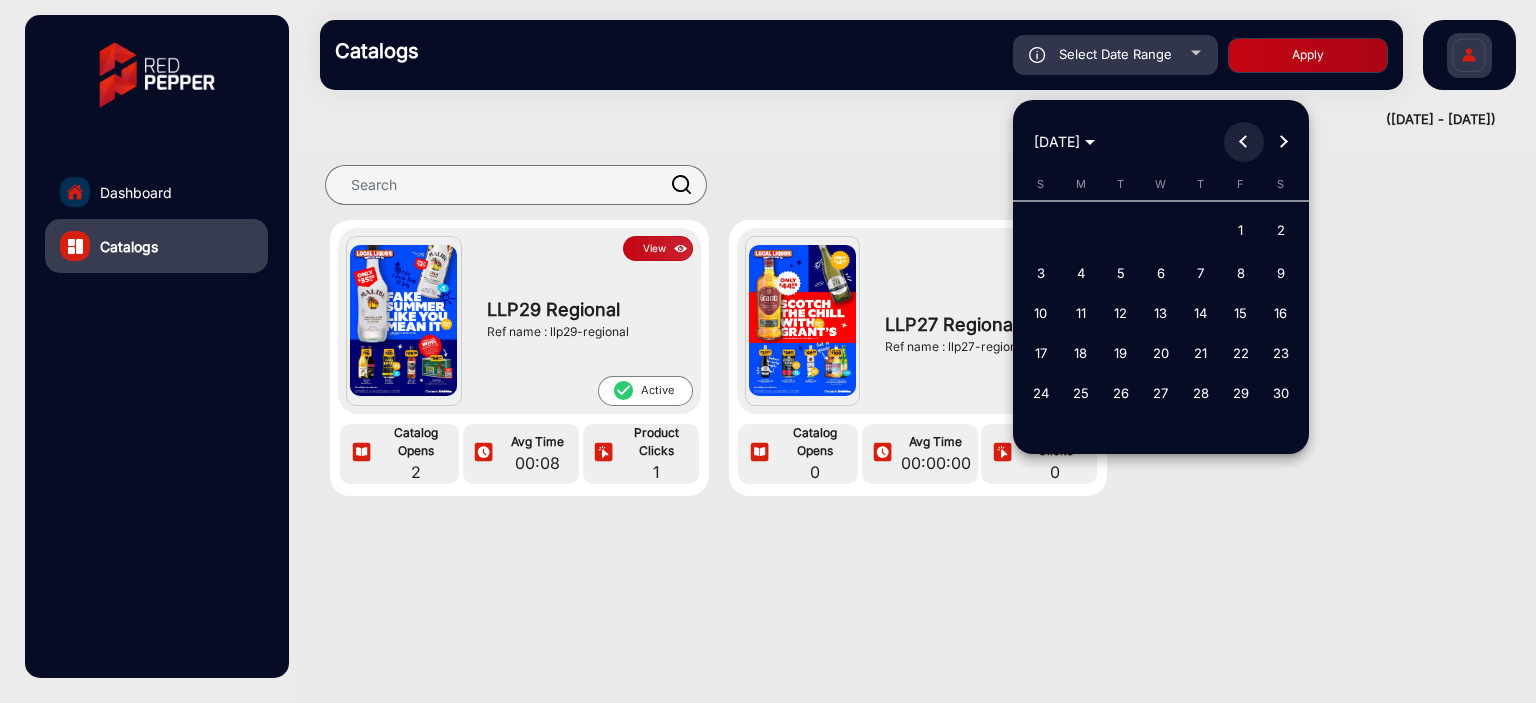 click at bounding box center [1244, 142] 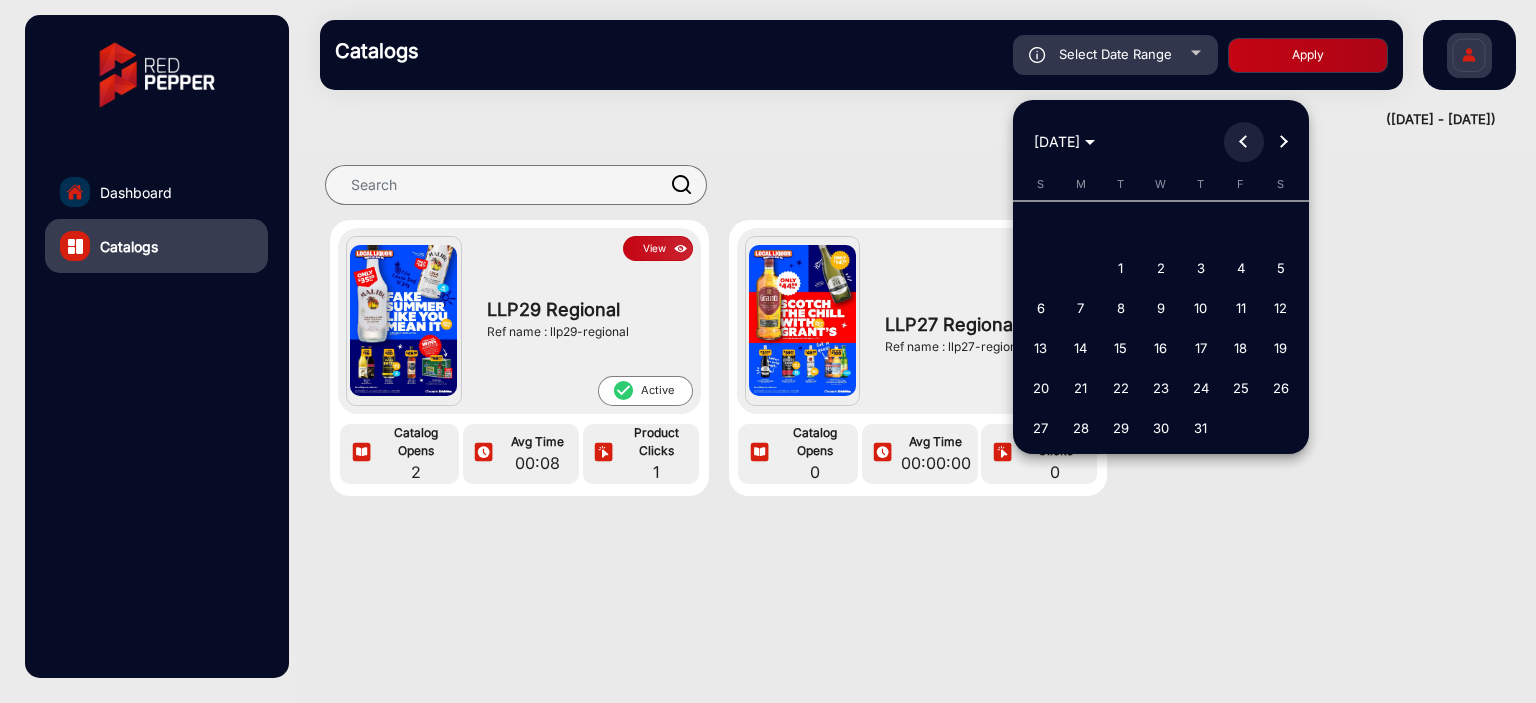 click at bounding box center (1244, 142) 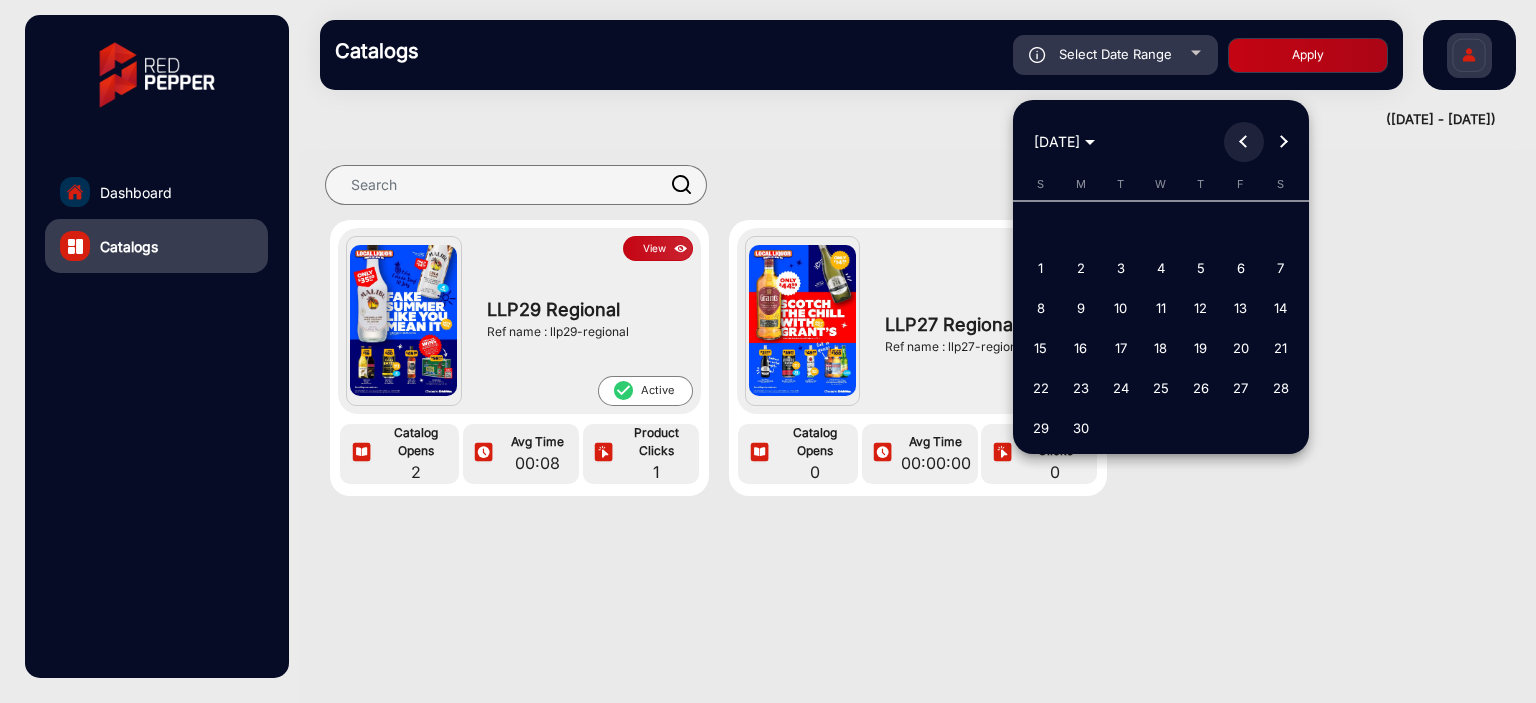 click at bounding box center [1244, 142] 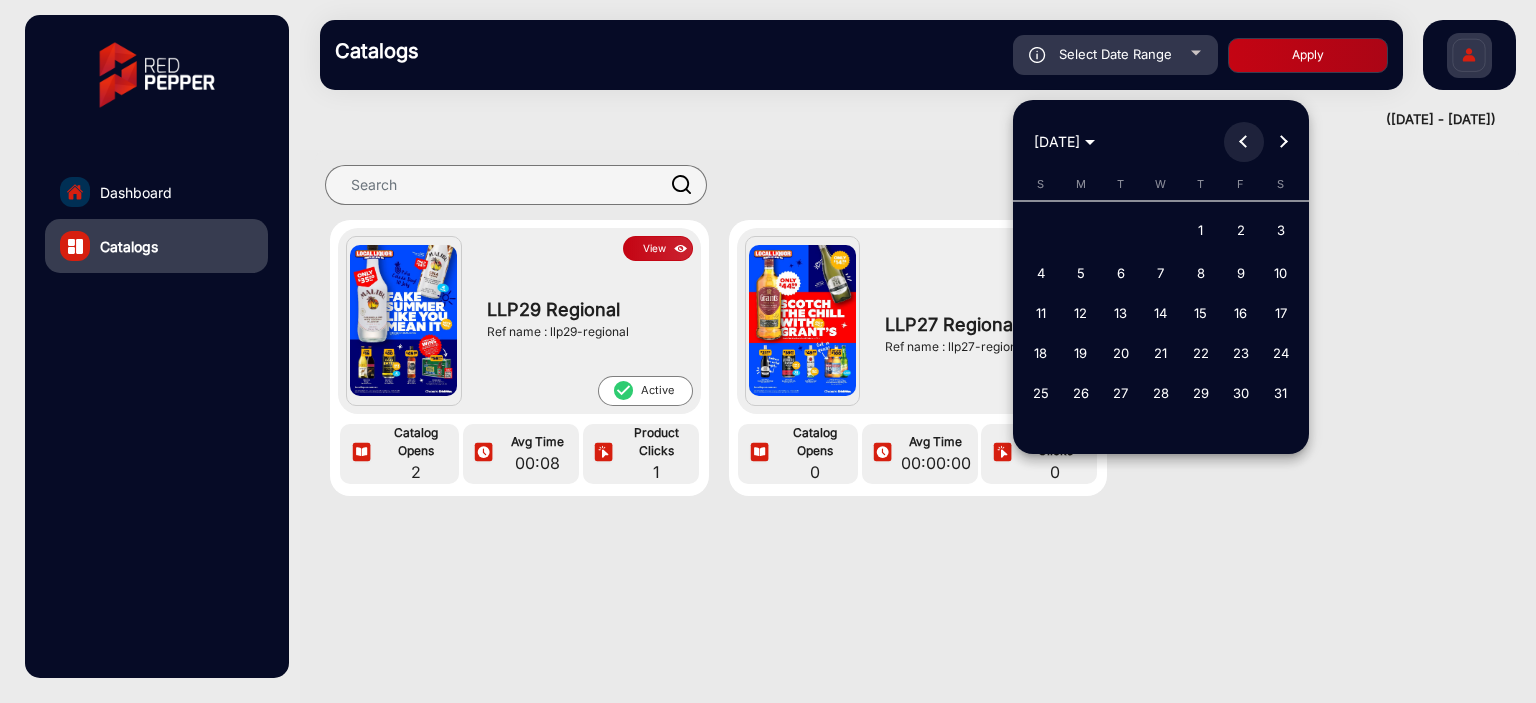 click at bounding box center (1244, 142) 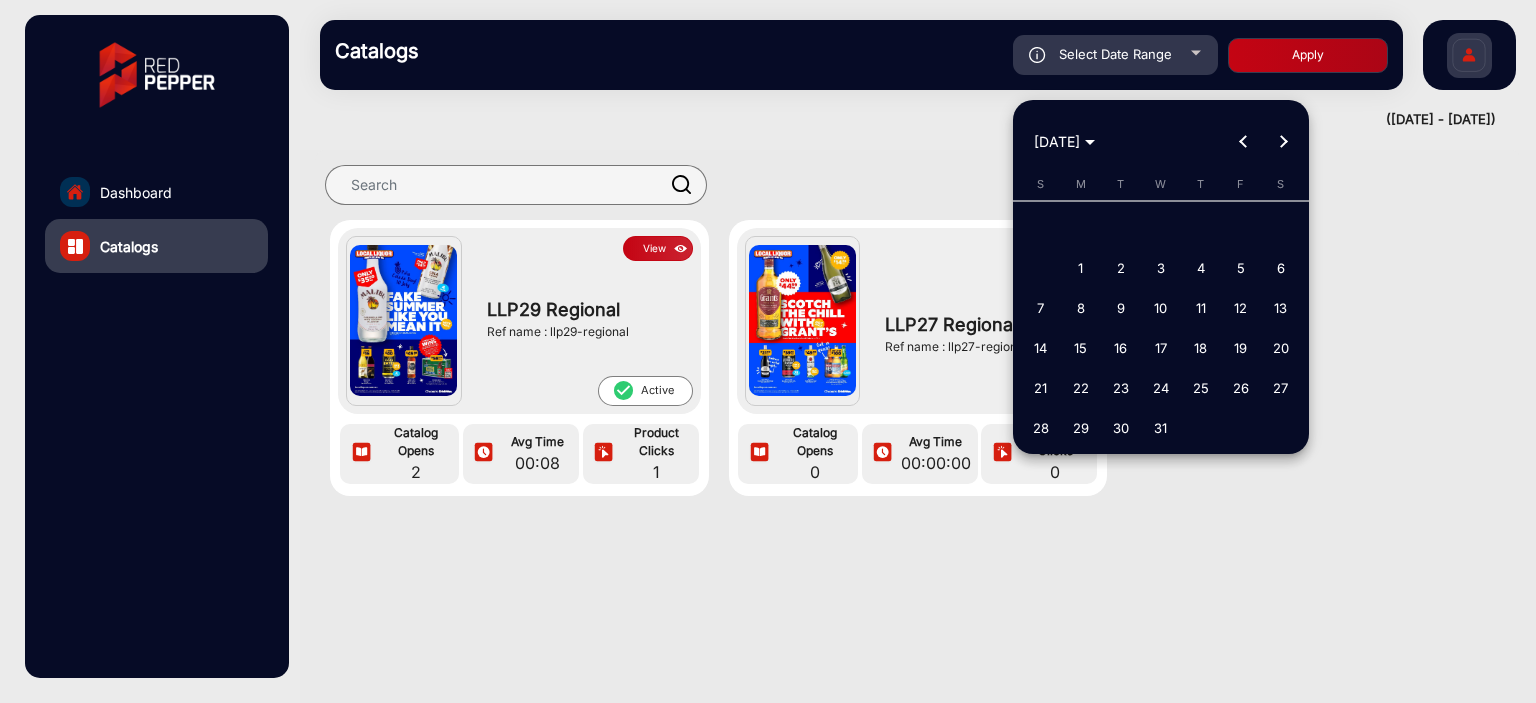 click at bounding box center [1244, 142] 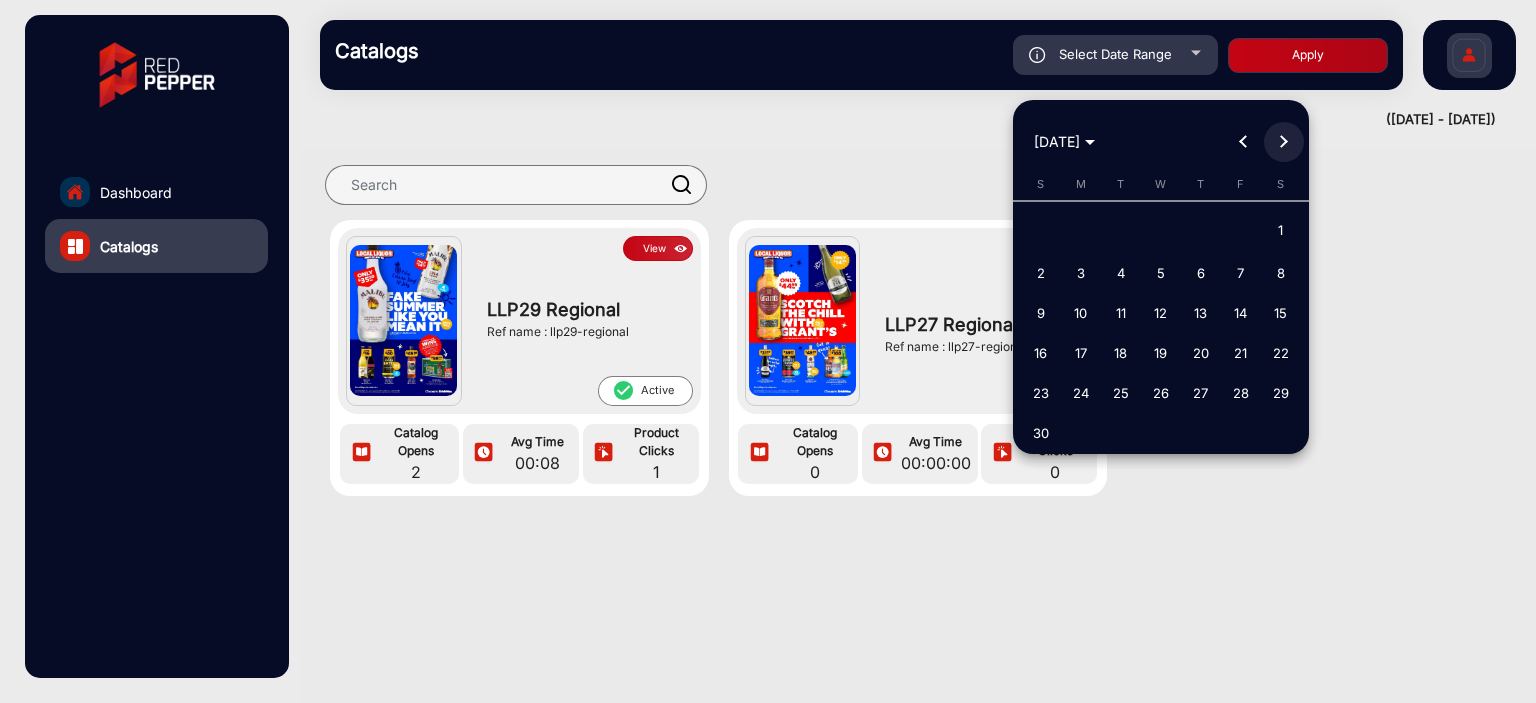 click at bounding box center (1284, 142) 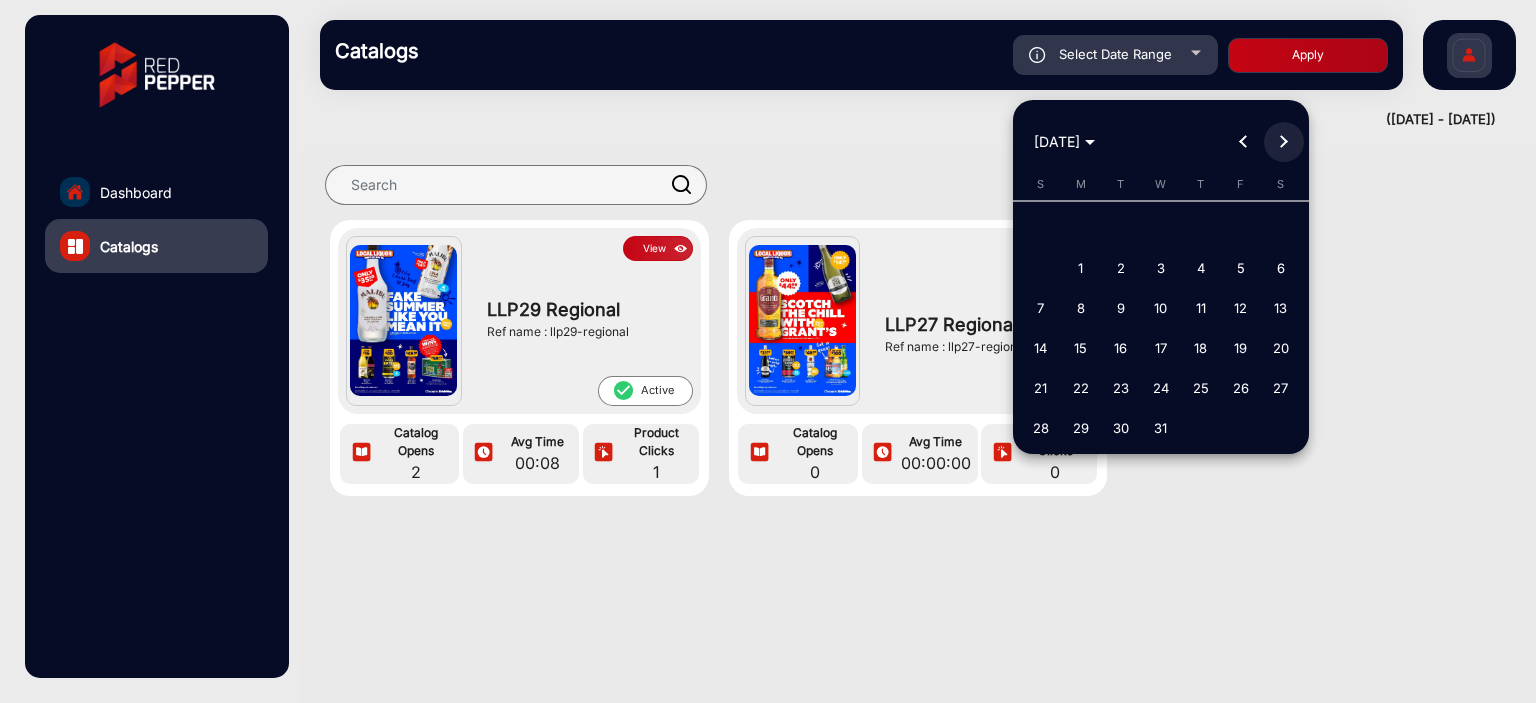 click at bounding box center [1284, 142] 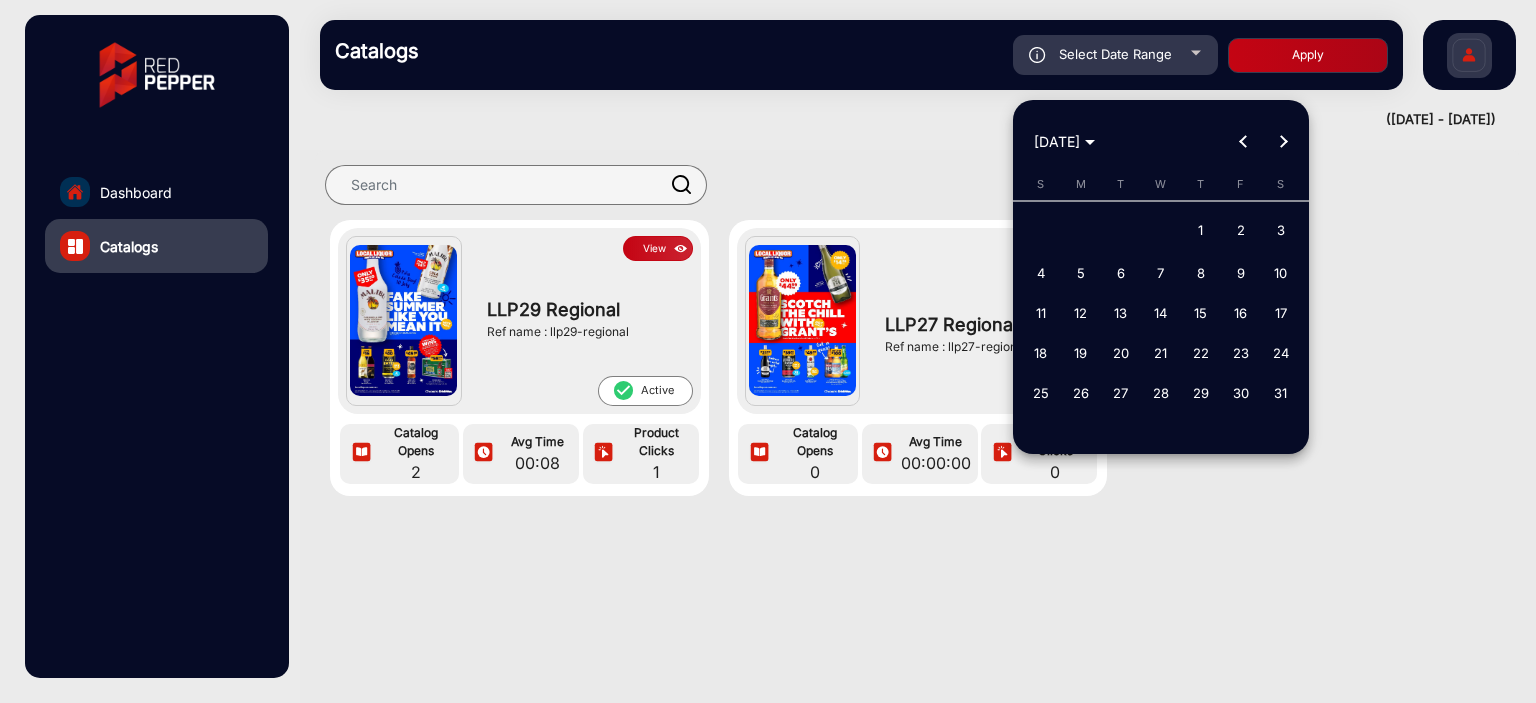click at bounding box center (1284, 142) 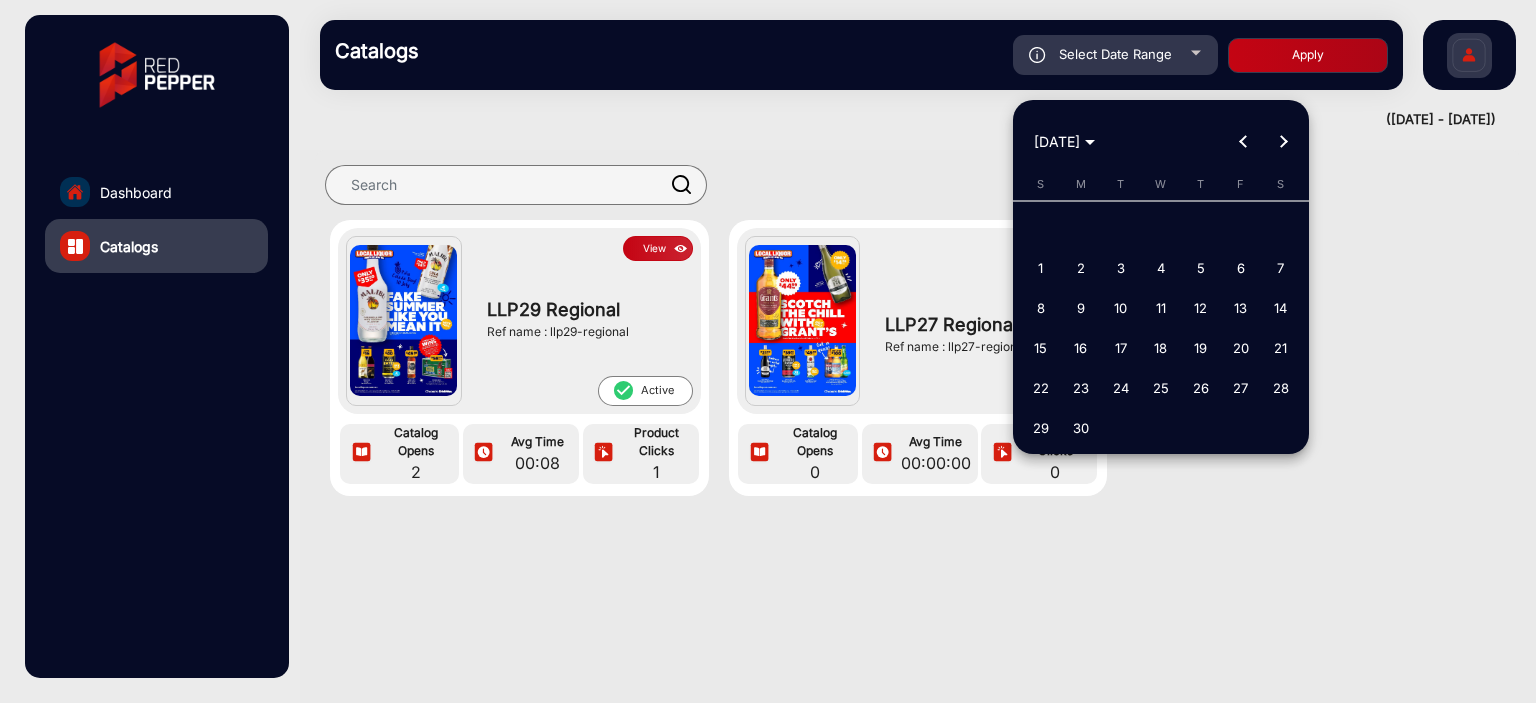 click at bounding box center [1284, 142] 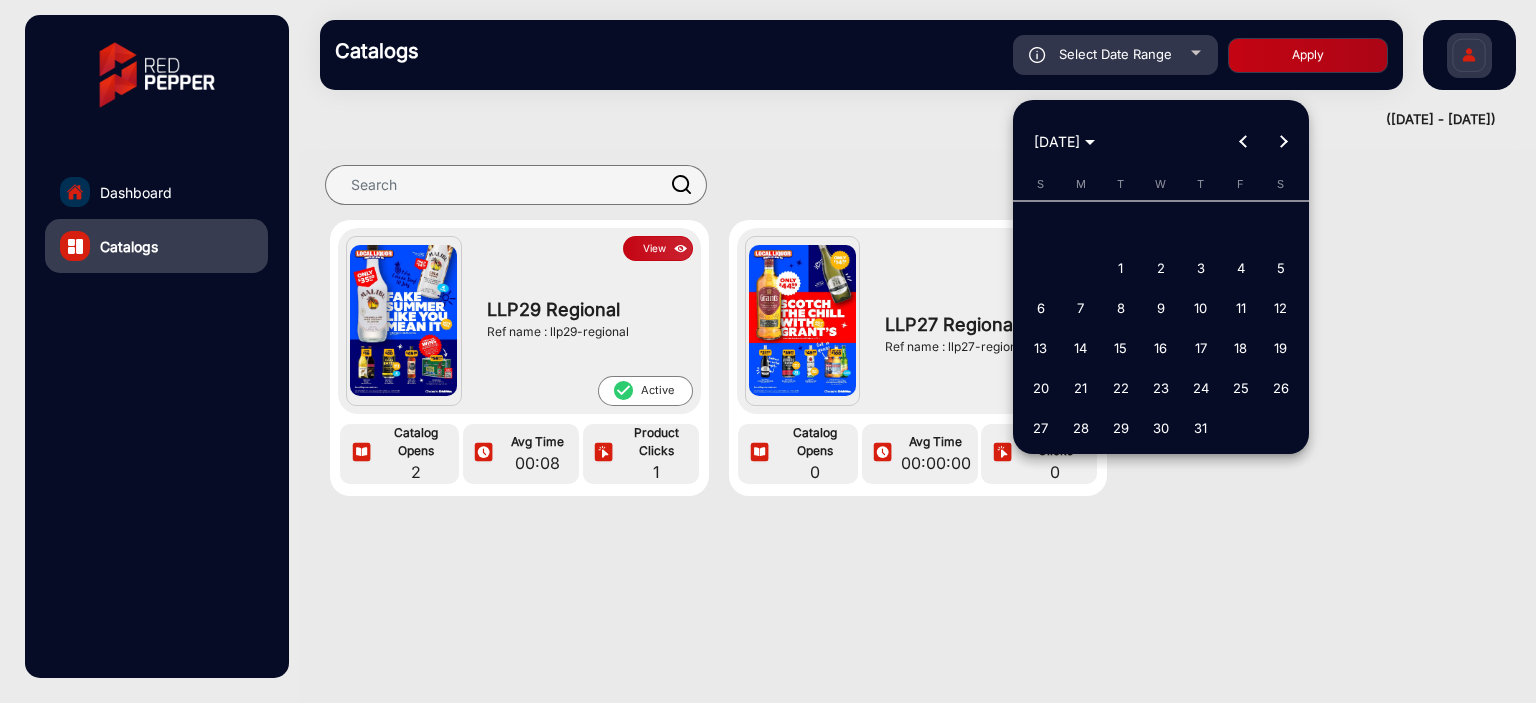 click at bounding box center (1284, 142) 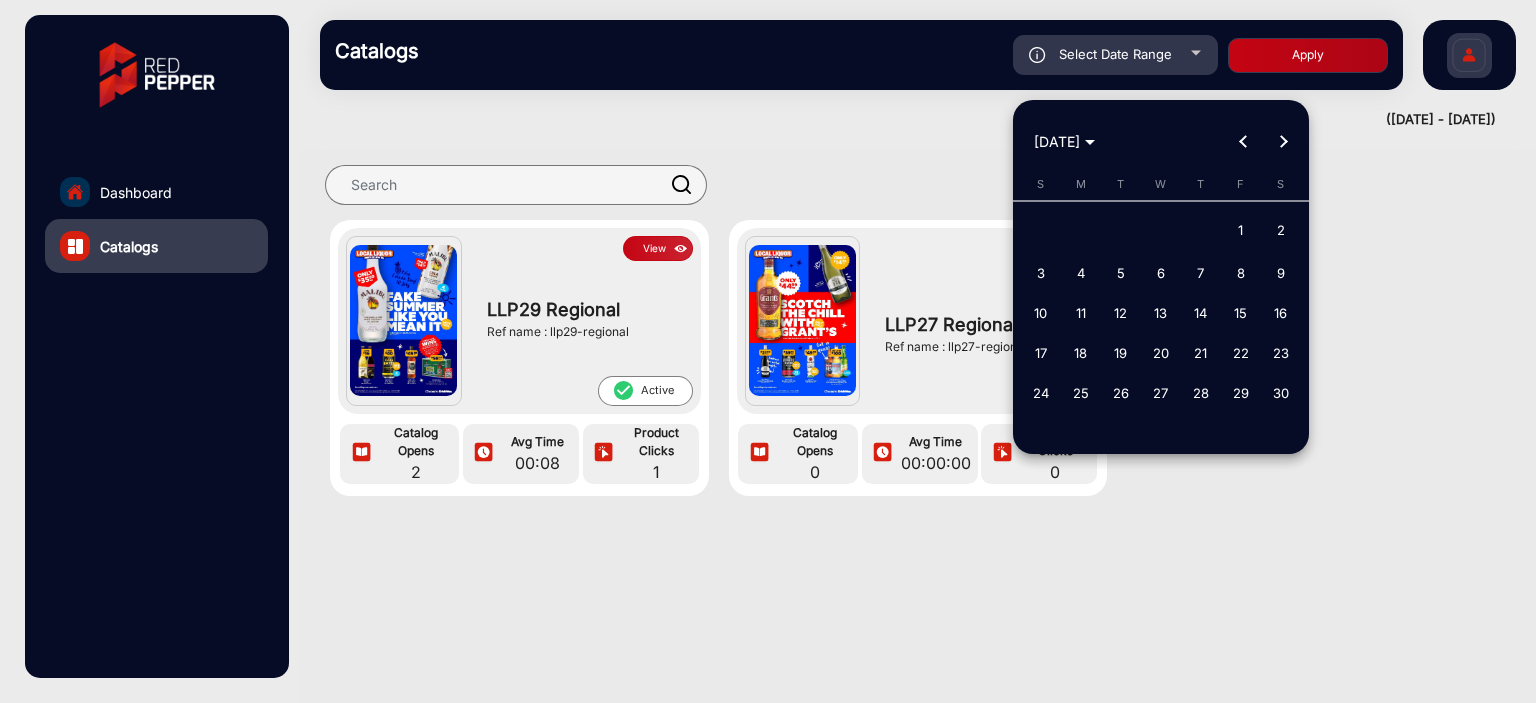 click at bounding box center [1284, 142] 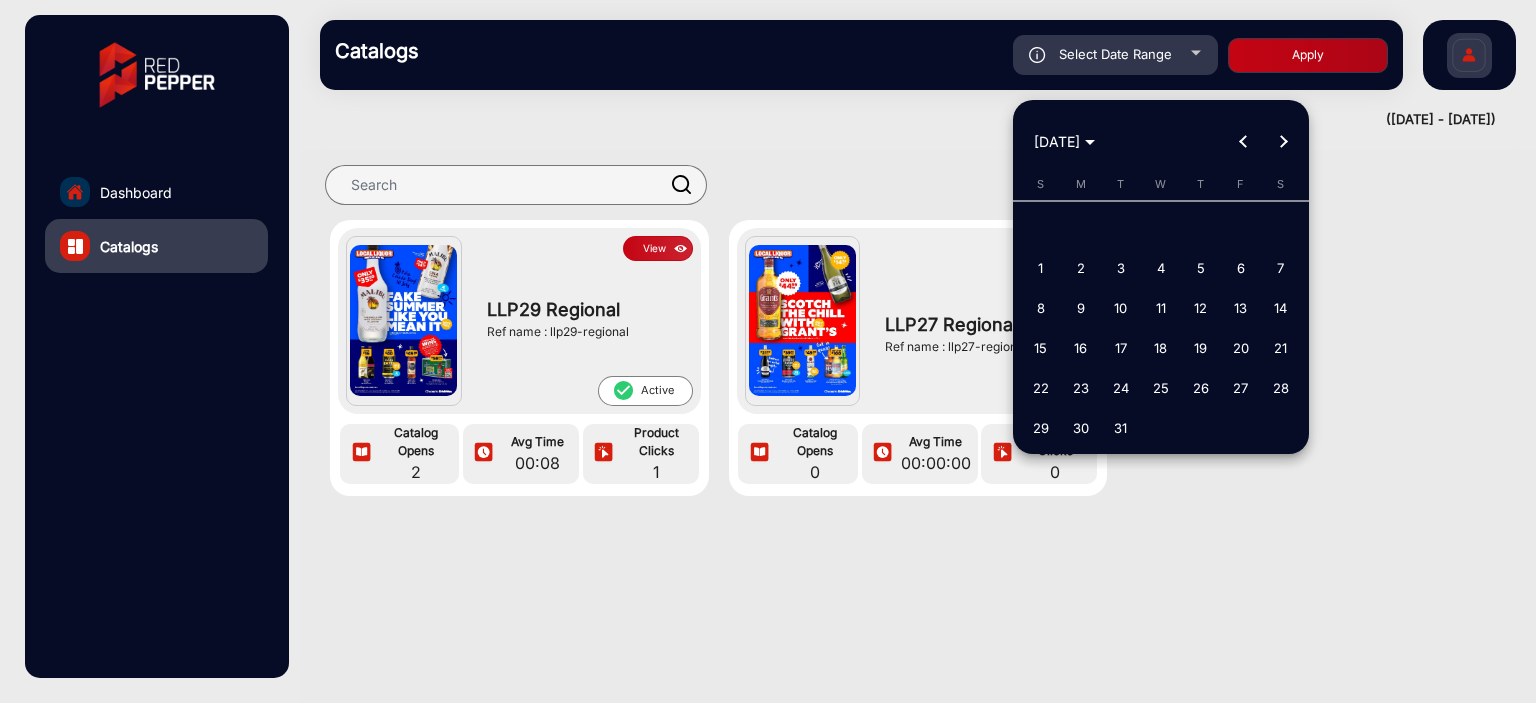 click at bounding box center (1284, 142) 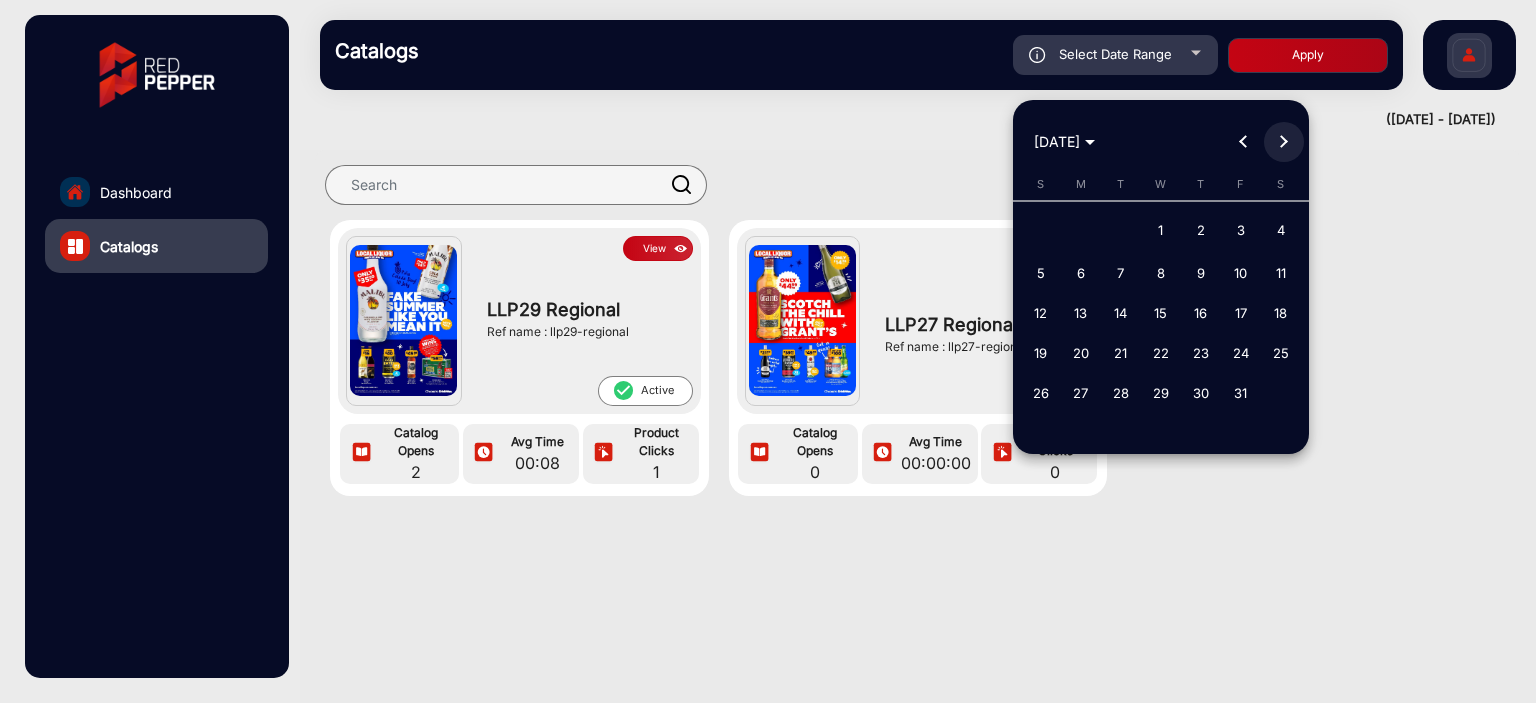 click at bounding box center (1284, 142) 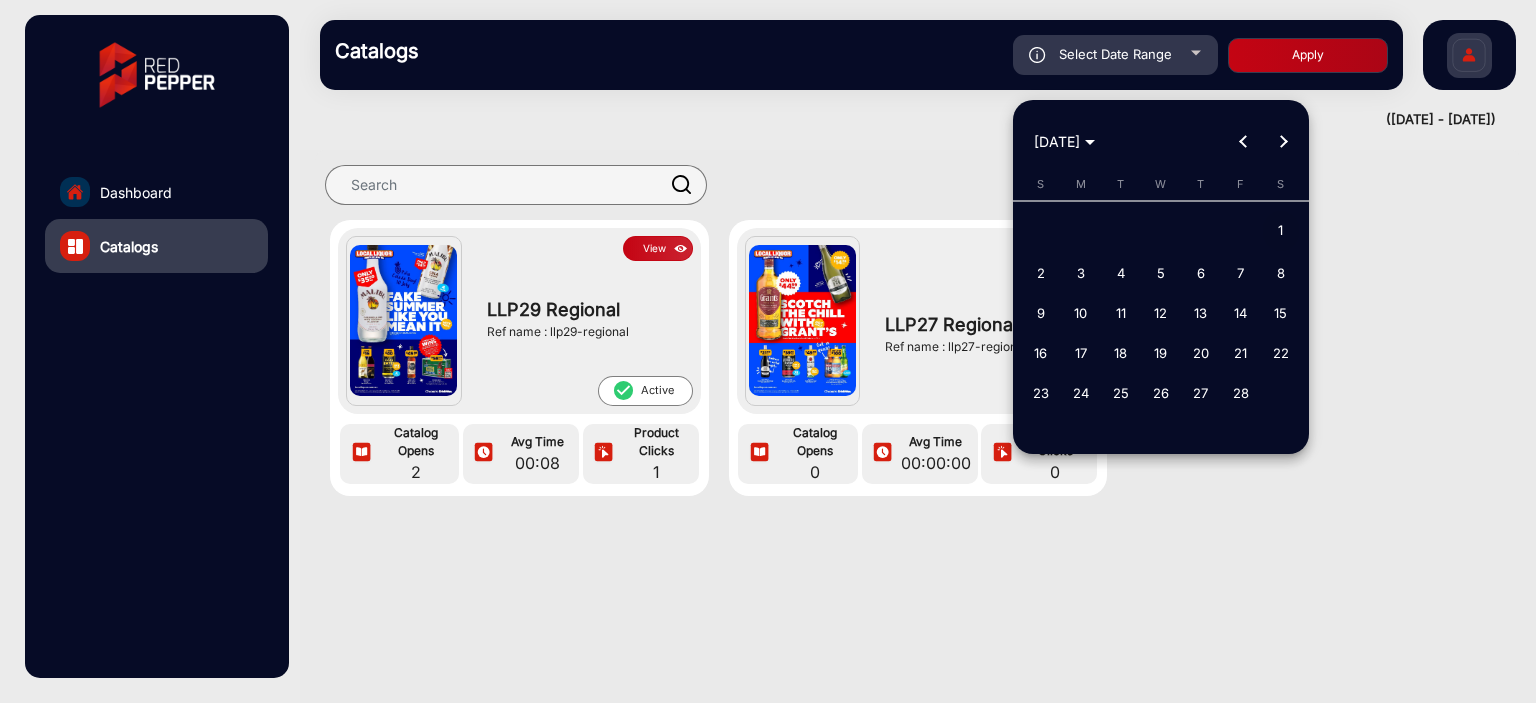 click on "1" at bounding box center [1281, 231] 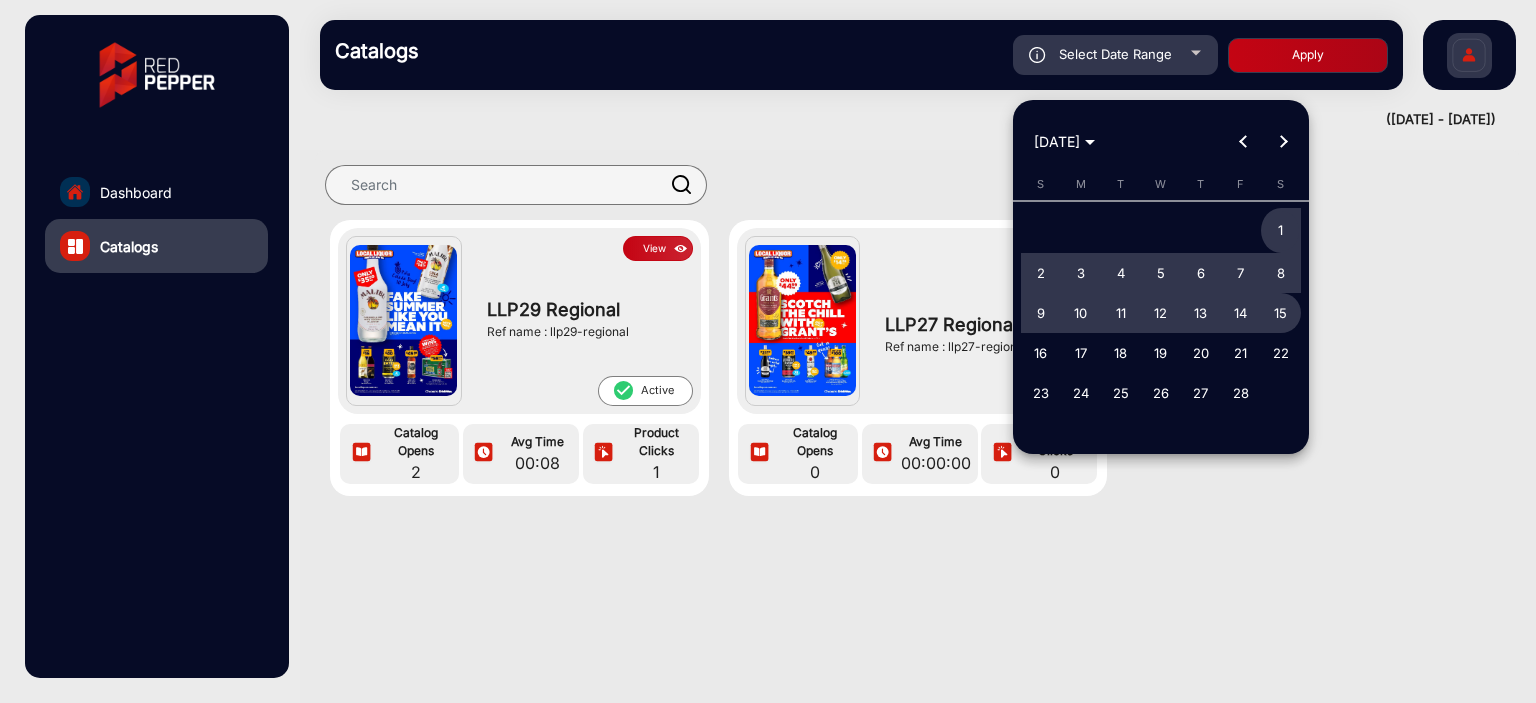 click at bounding box center [768, 351] 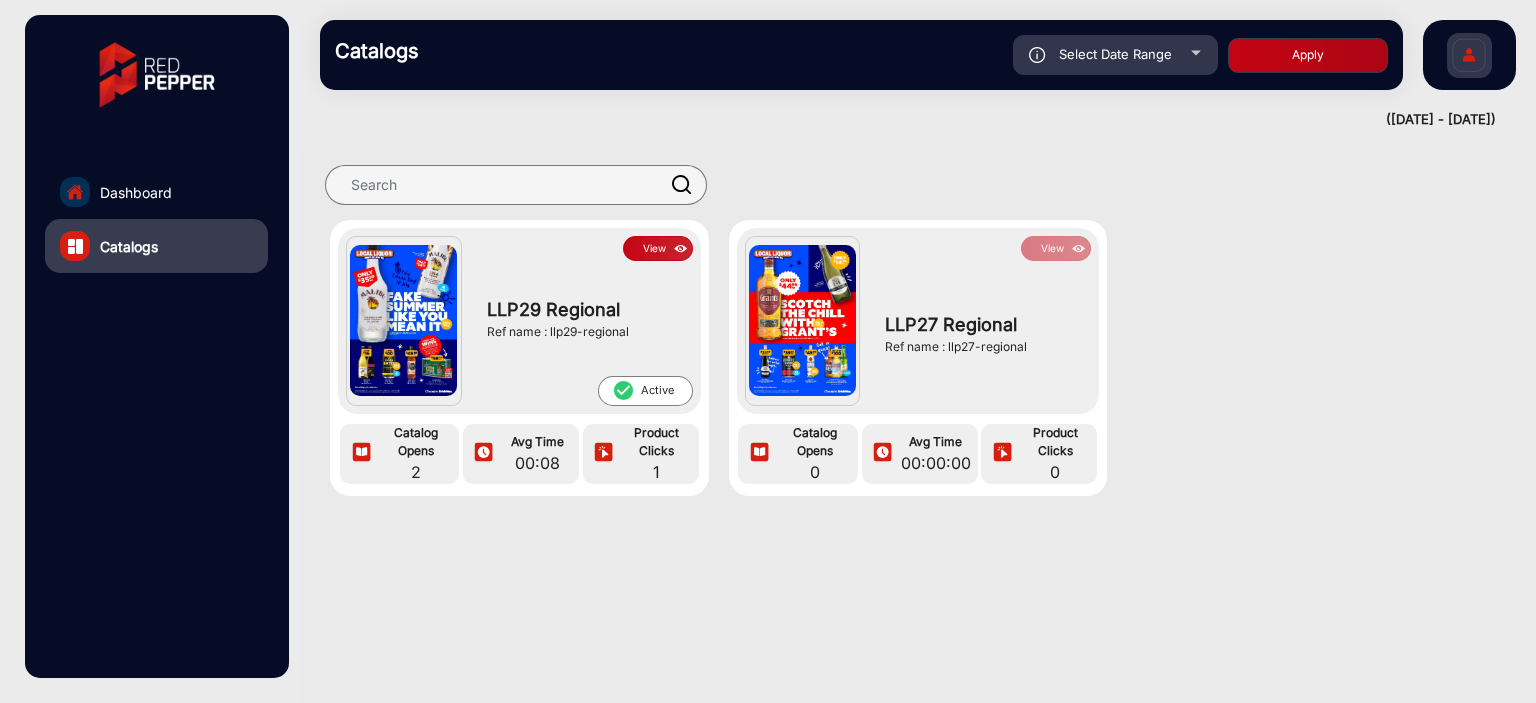 click on "Select Date Range" 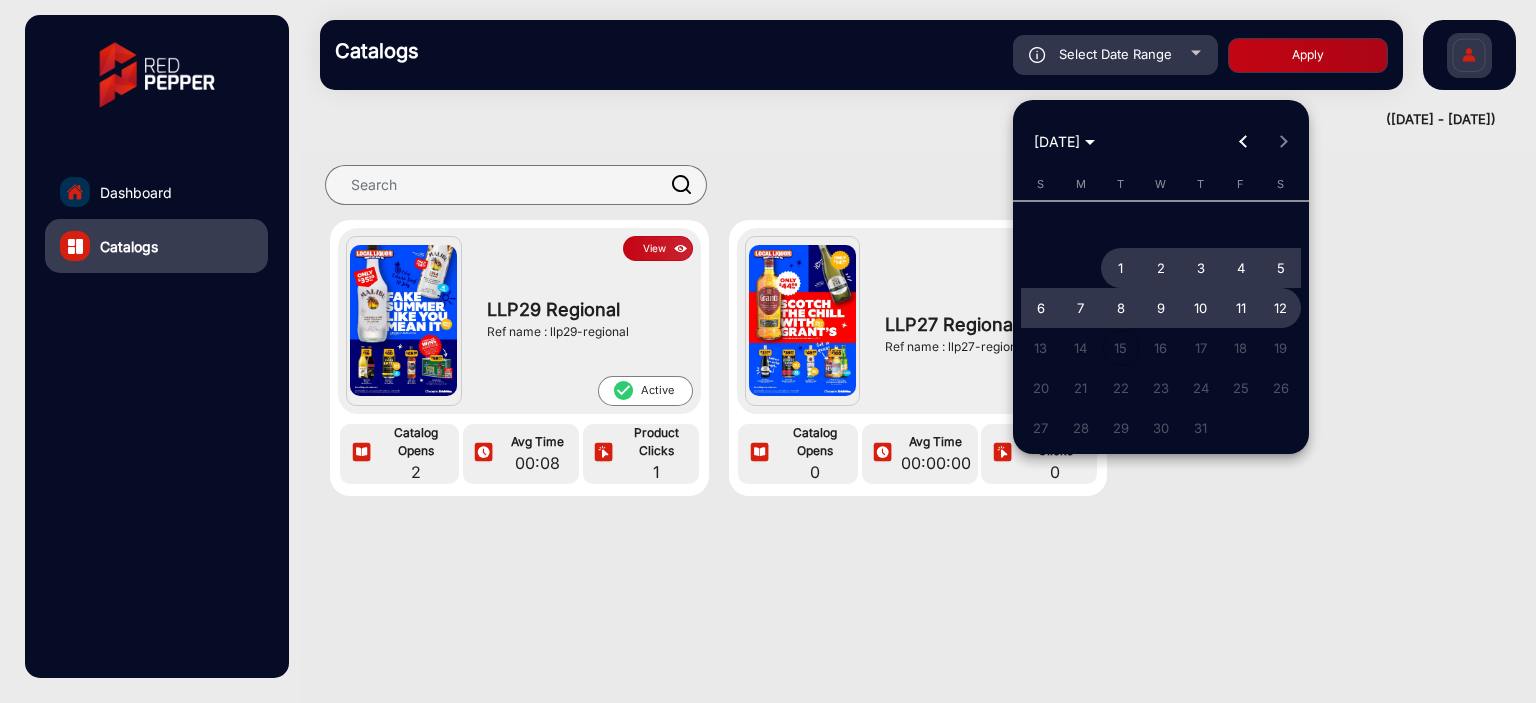 click at bounding box center (768, 351) 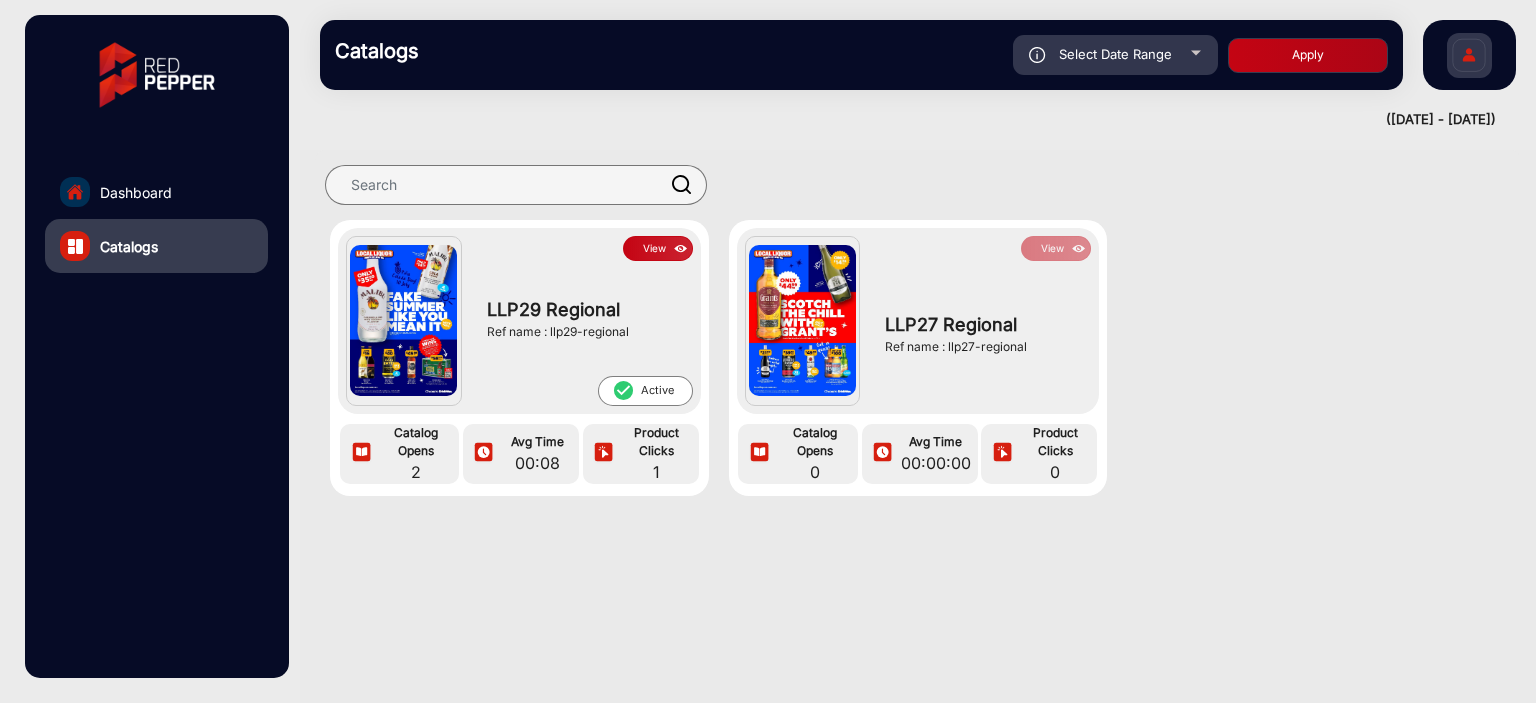click on "Catalogs" 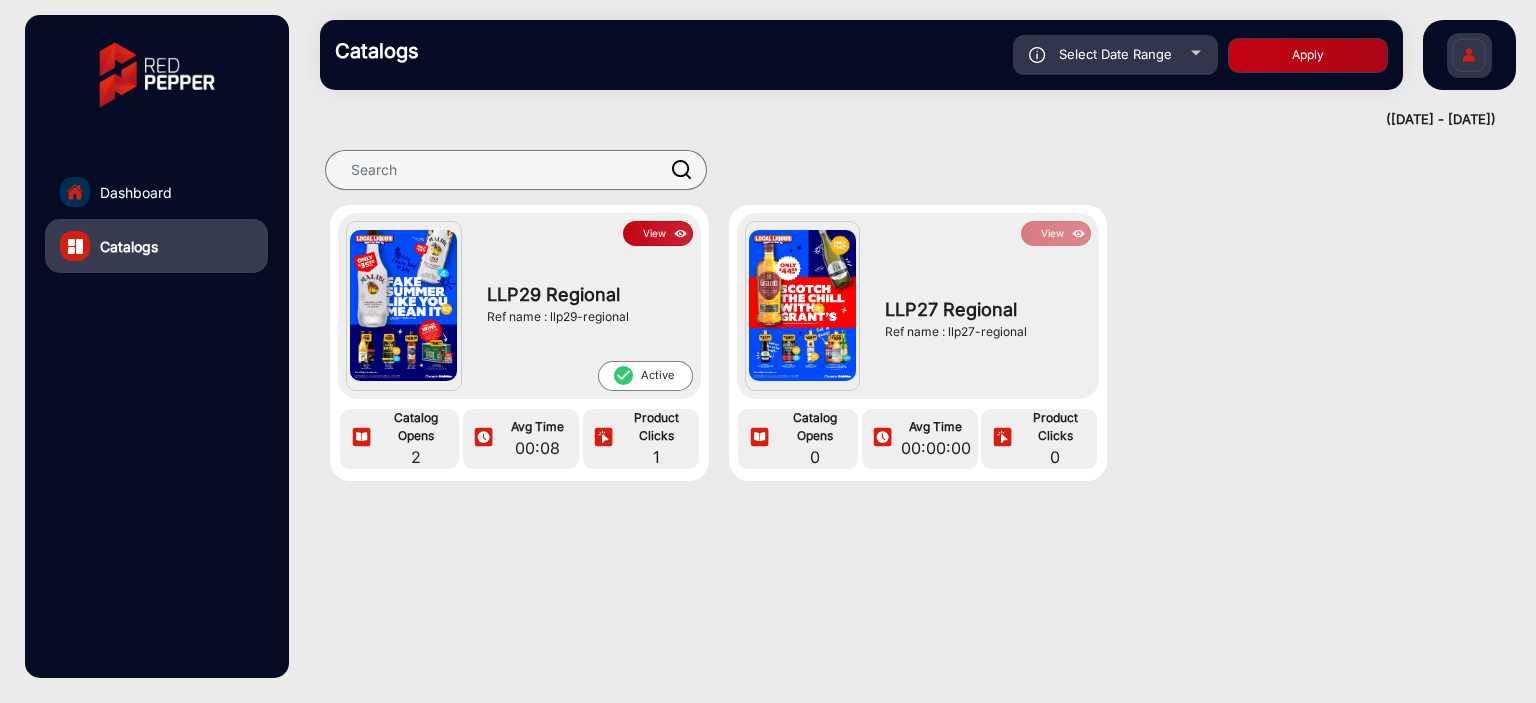click on "Dashboard" 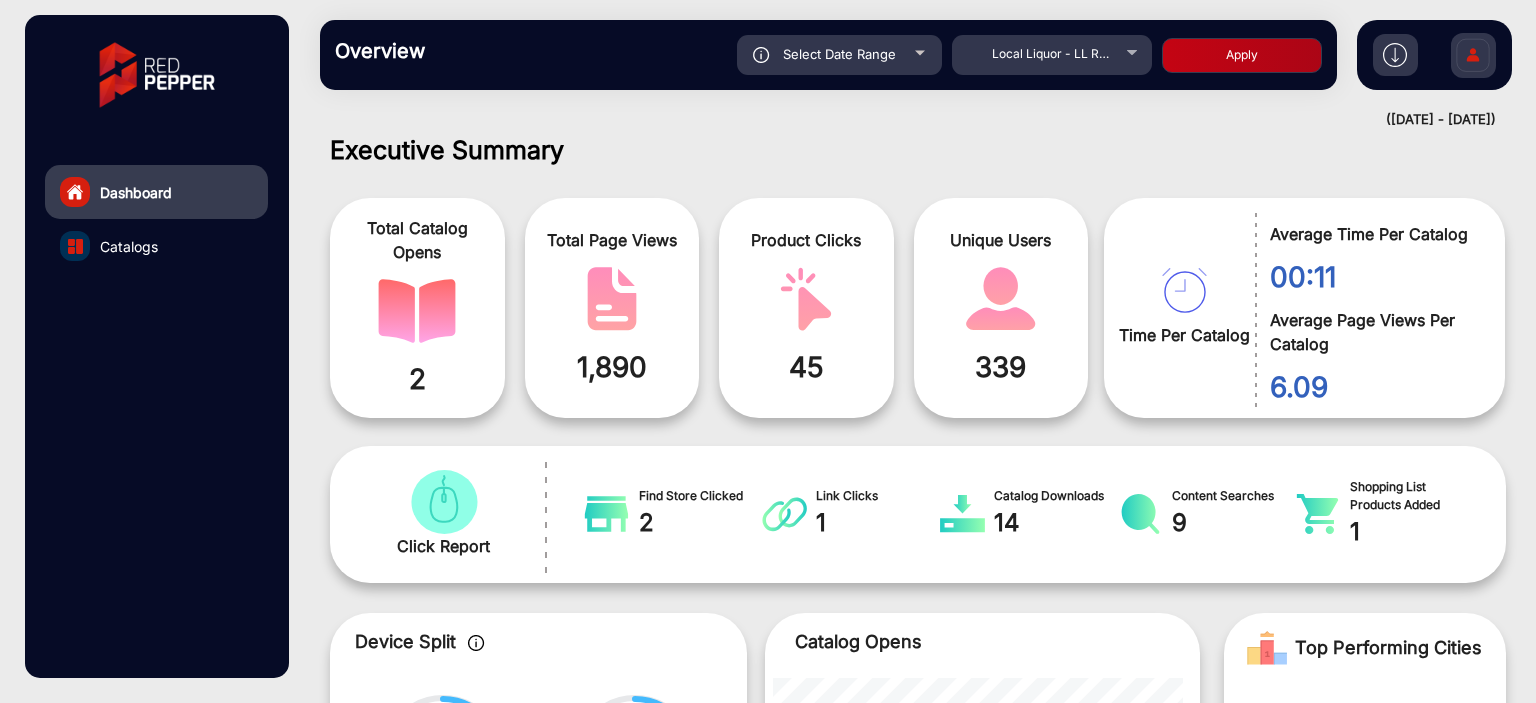 scroll, scrollTop: 999536, scrollLeft: 998828, axis: both 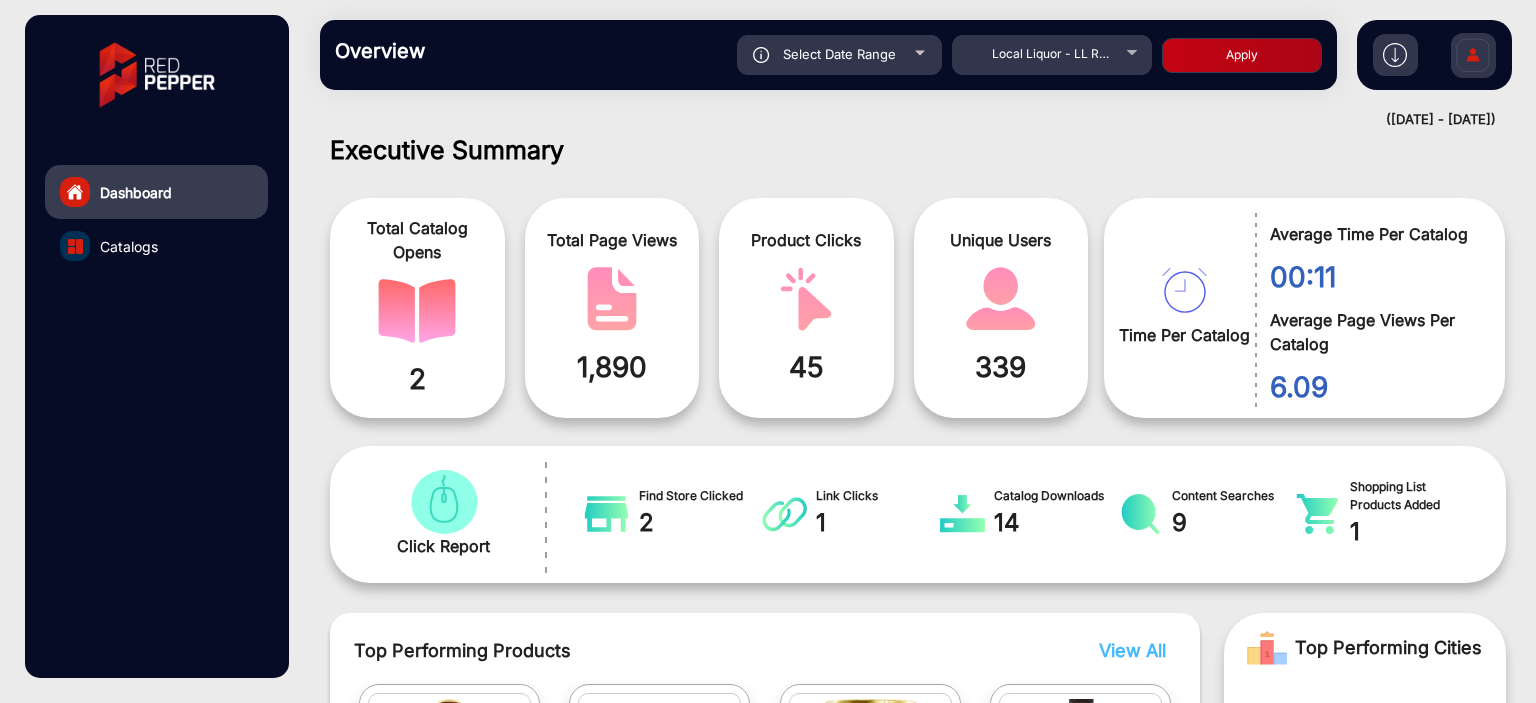 click on "Catalogs" 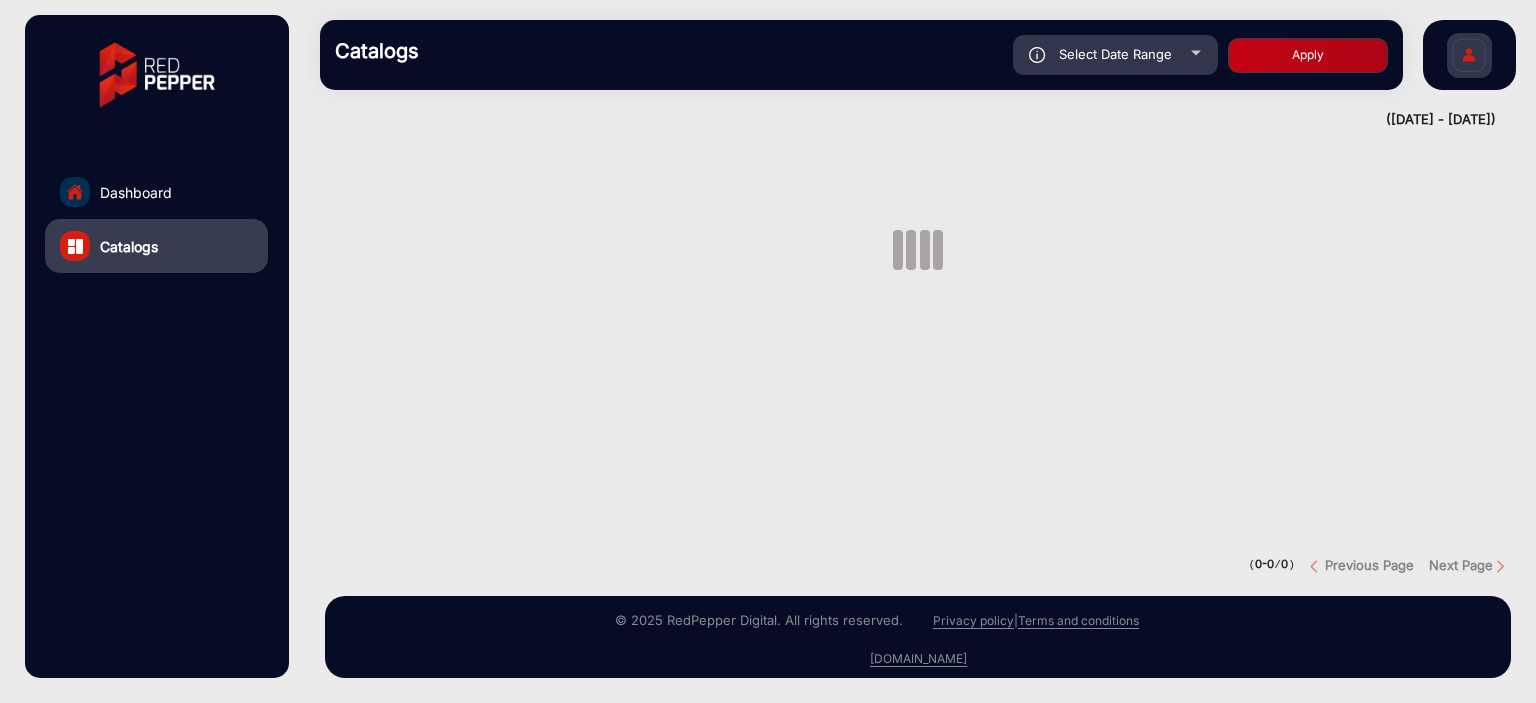 scroll, scrollTop: 0, scrollLeft: 0, axis: both 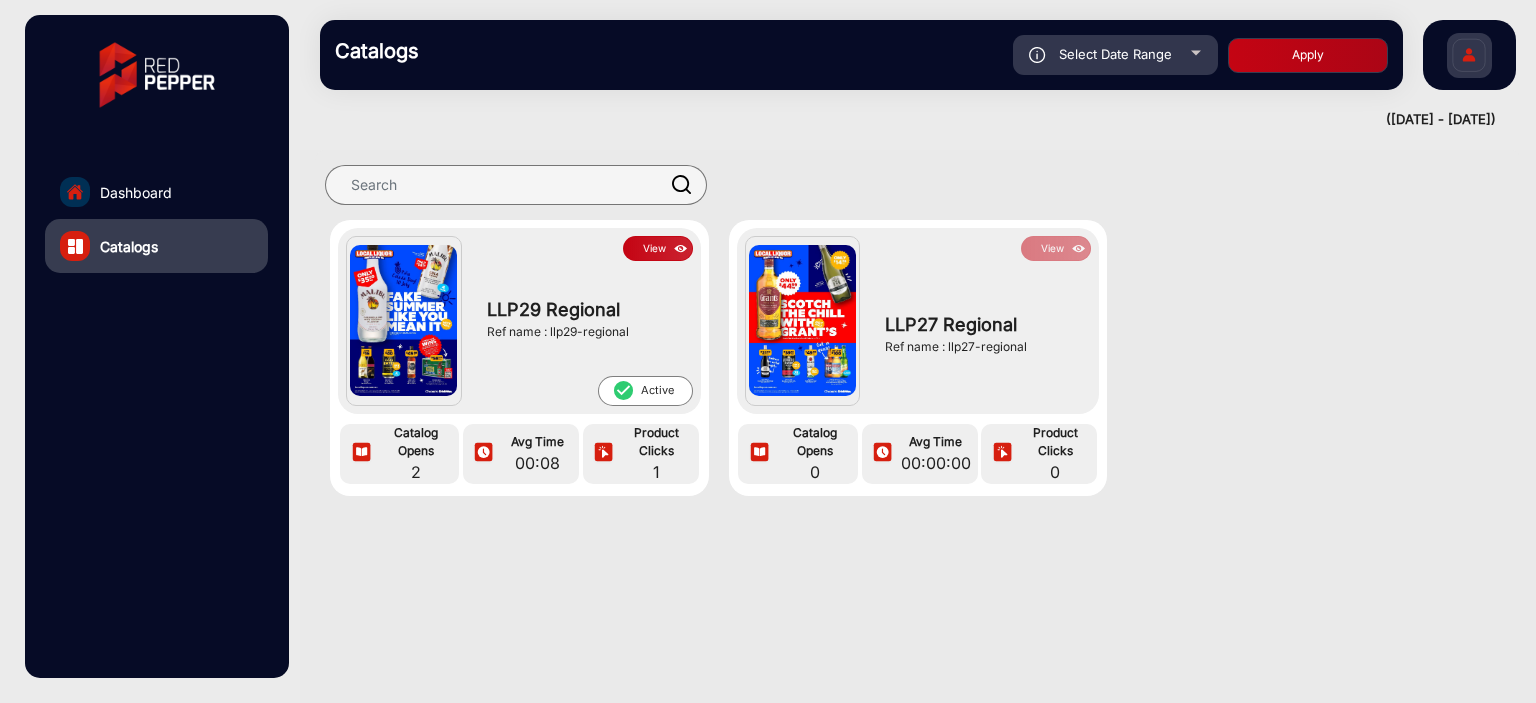 click on "Select Date Range" 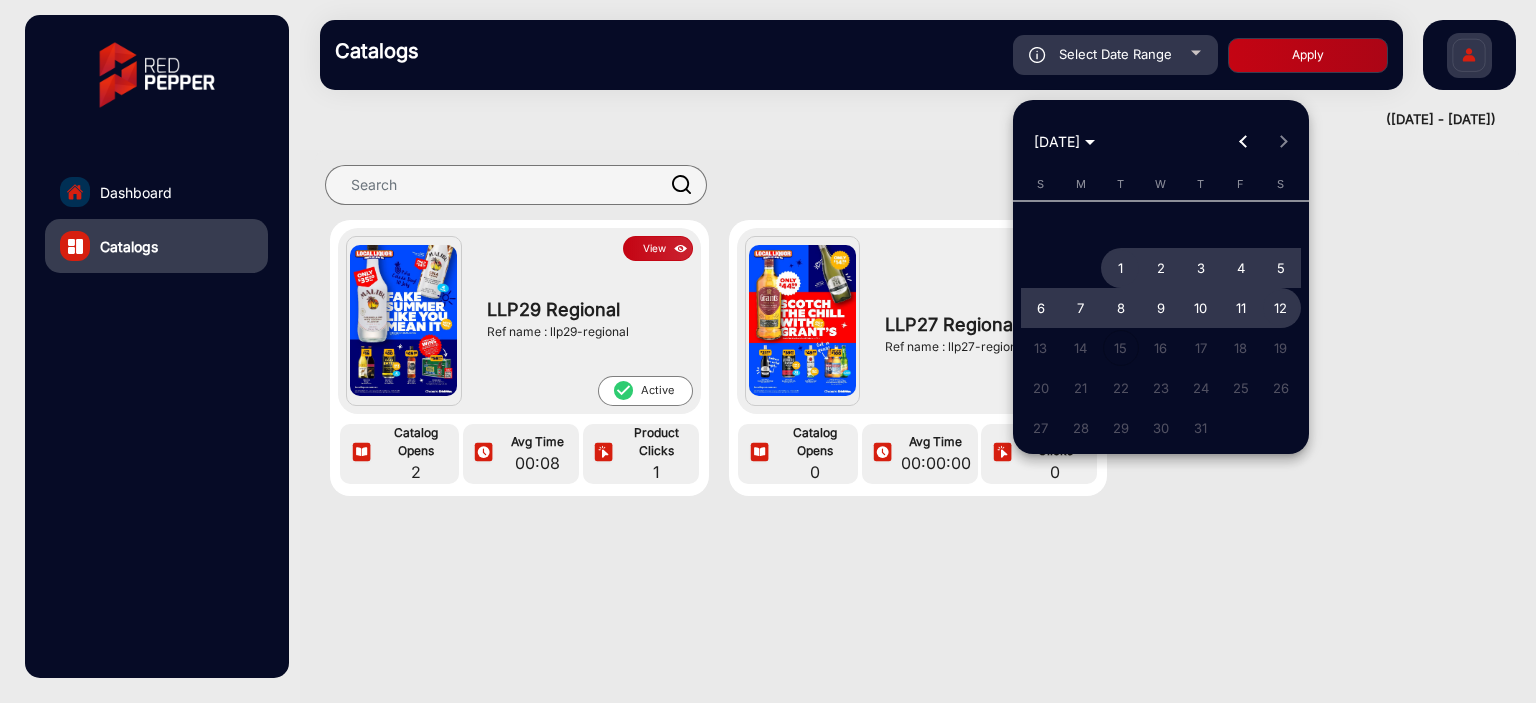 click at bounding box center [1244, 142] 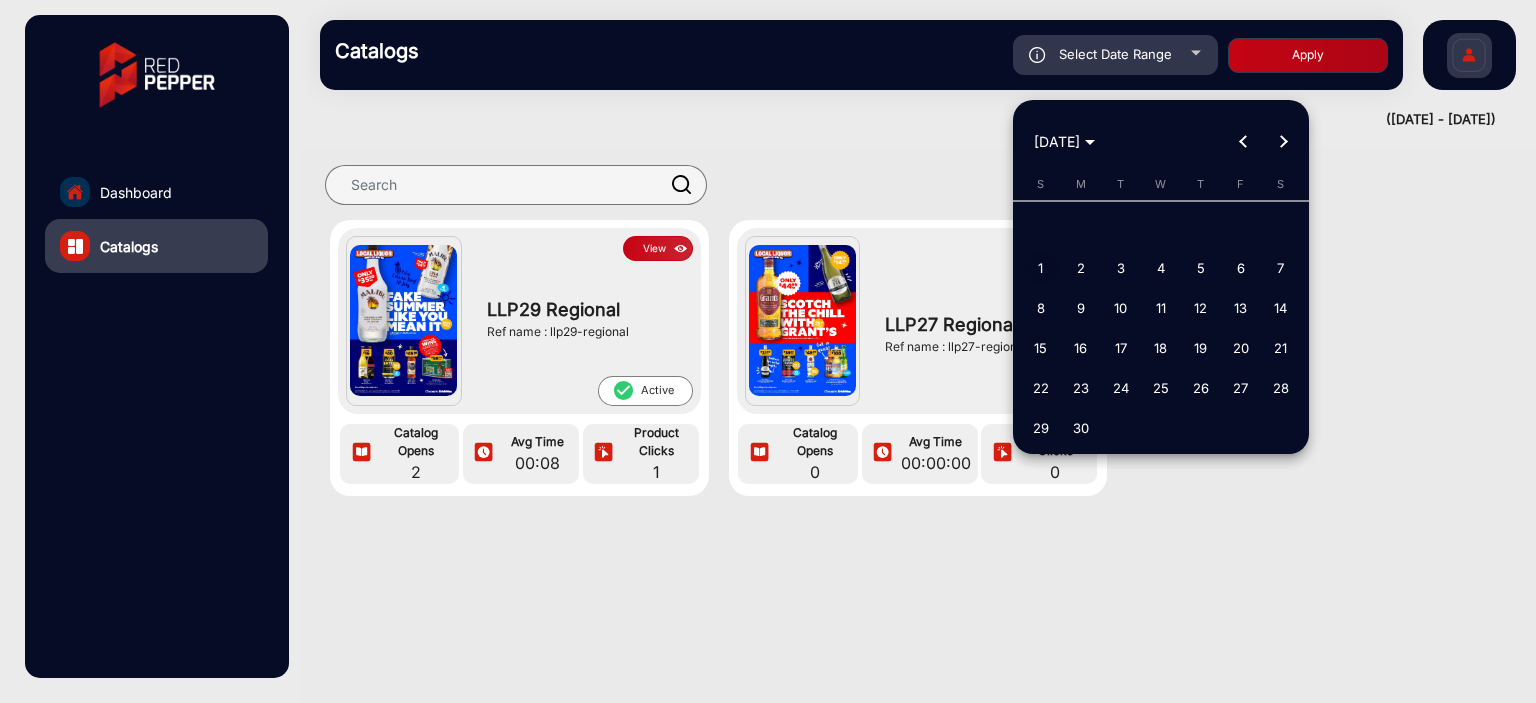 click on "1" at bounding box center [1041, 268] 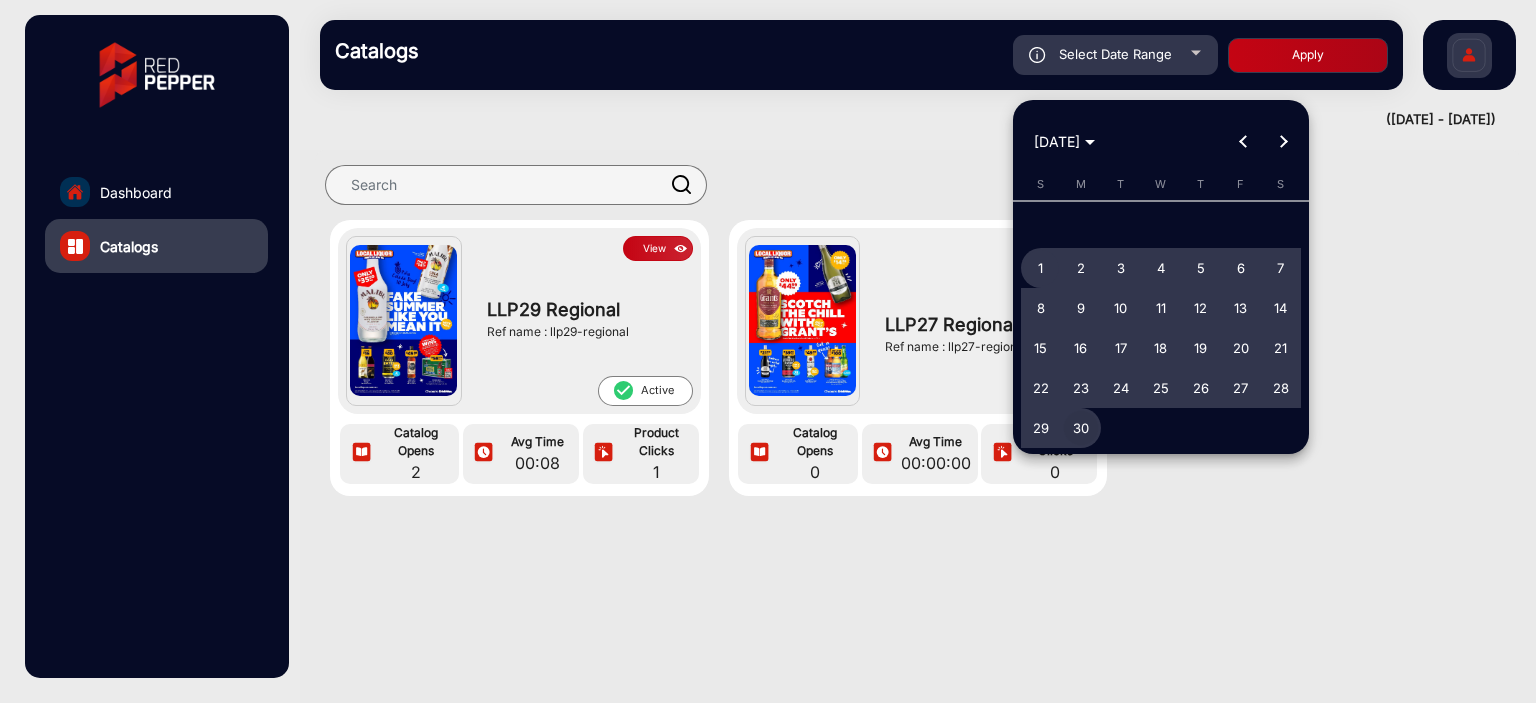 click on "30" at bounding box center (1081, 428) 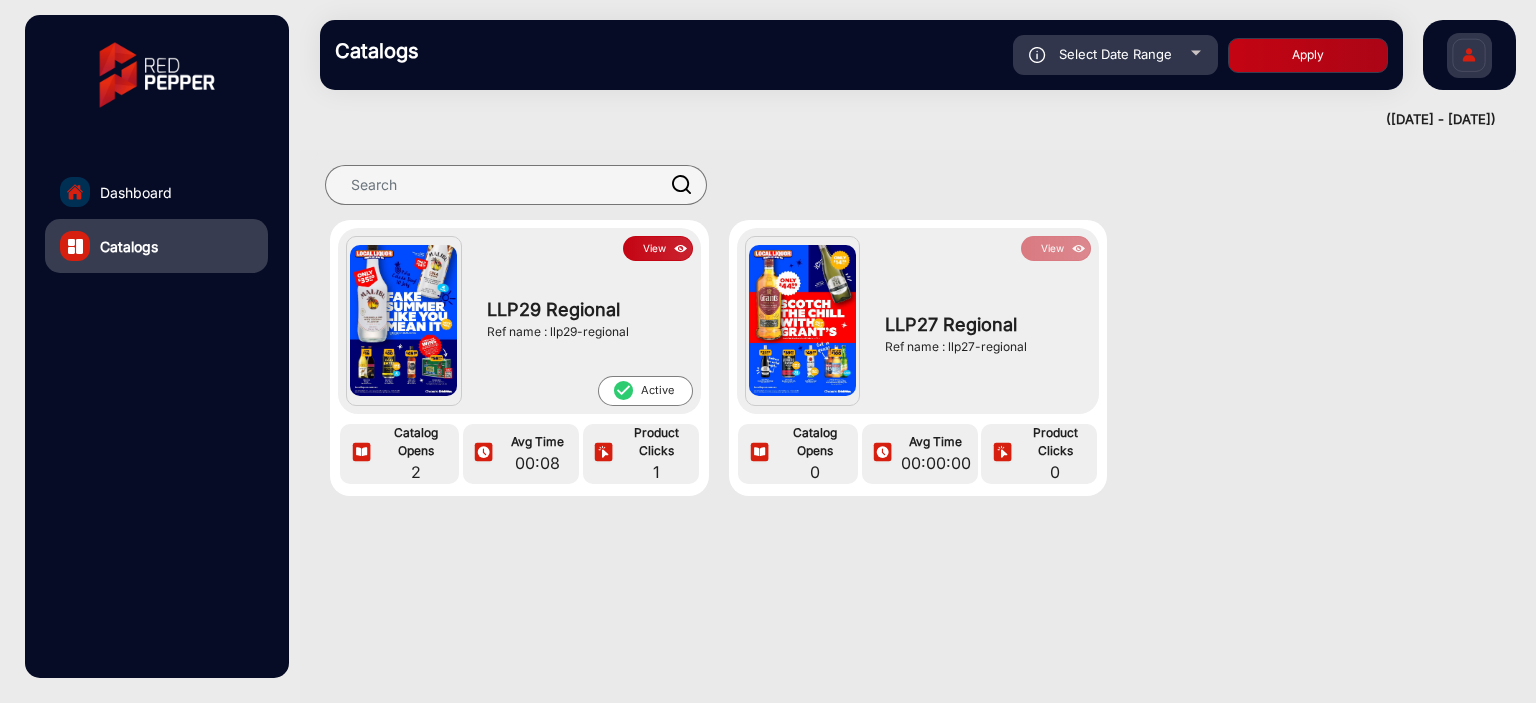 click on "Apply" 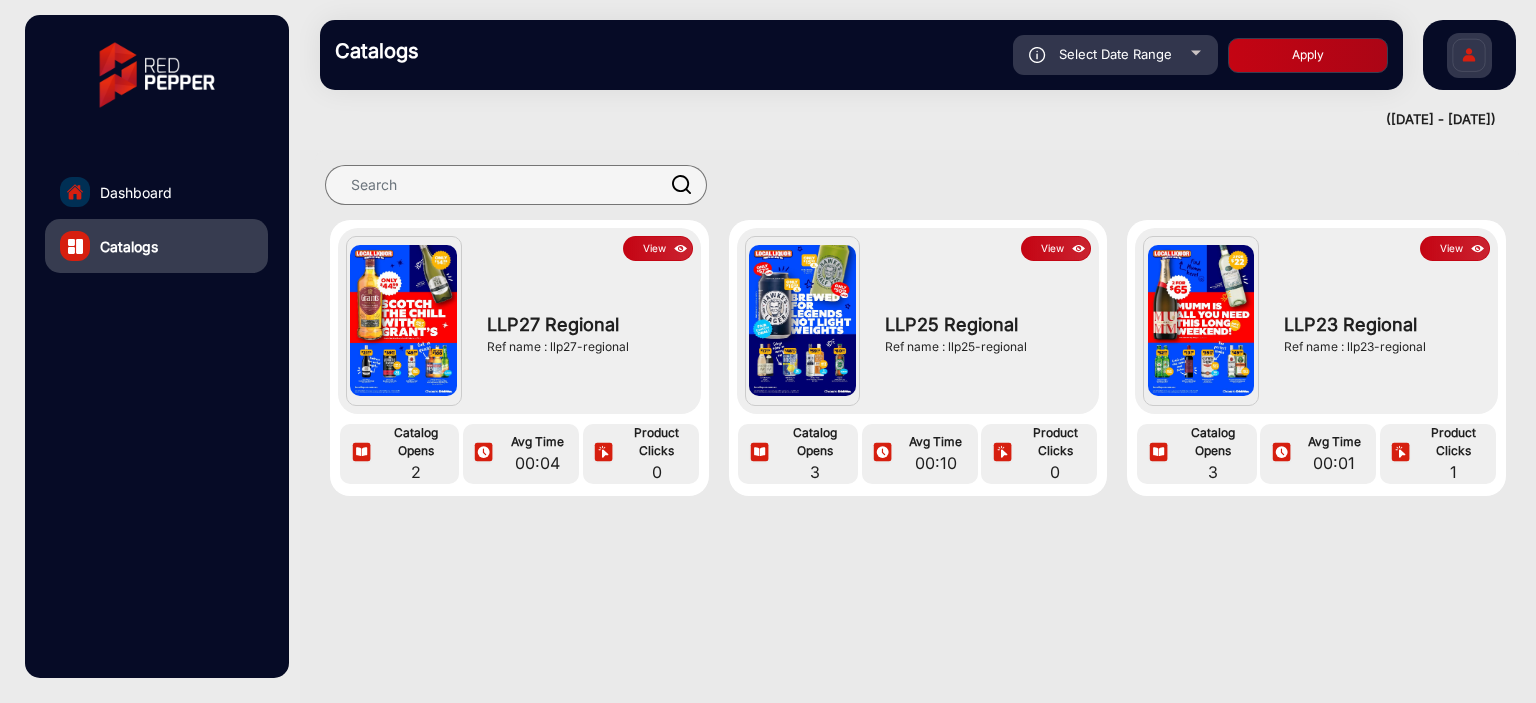 click on "Dashboard" 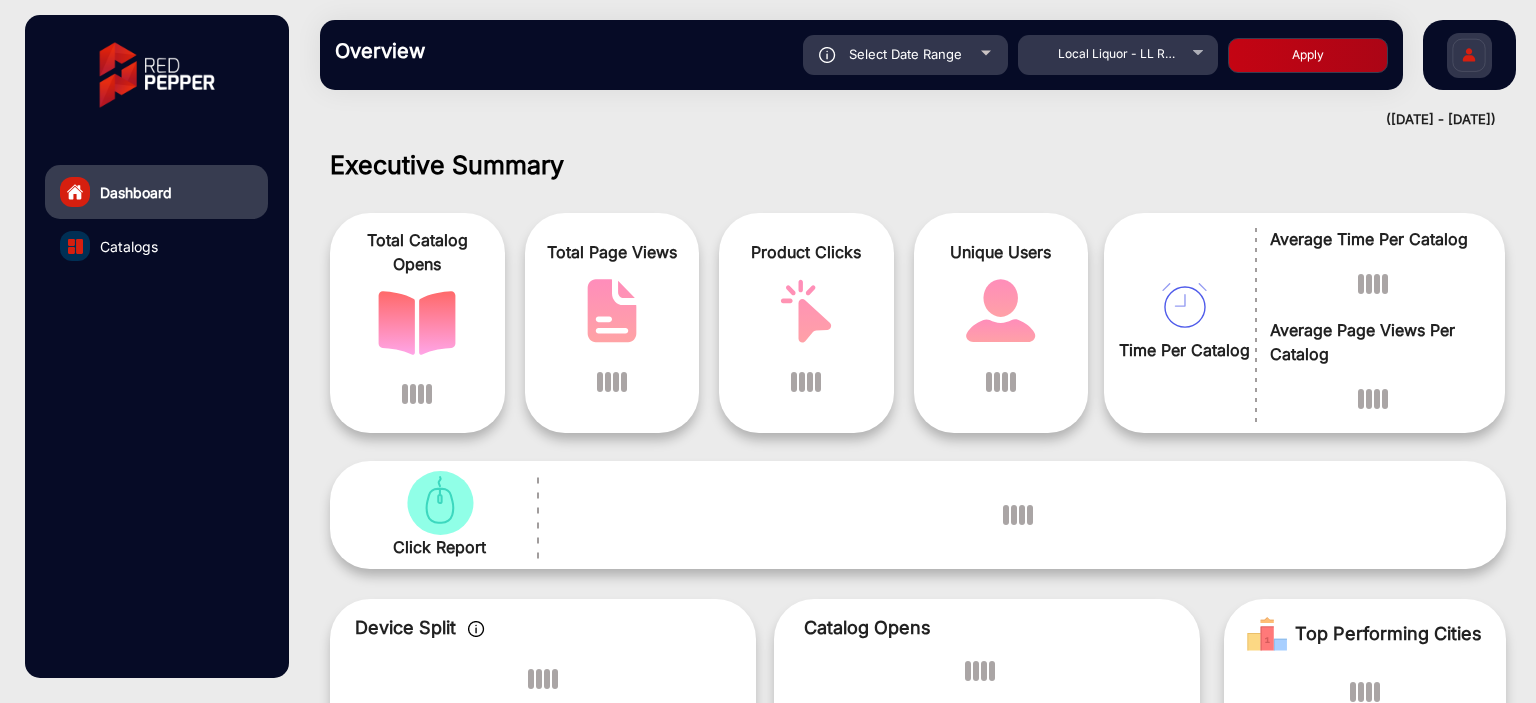 scroll, scrollTop: 15, scrollLeft: 0, axis: vertical 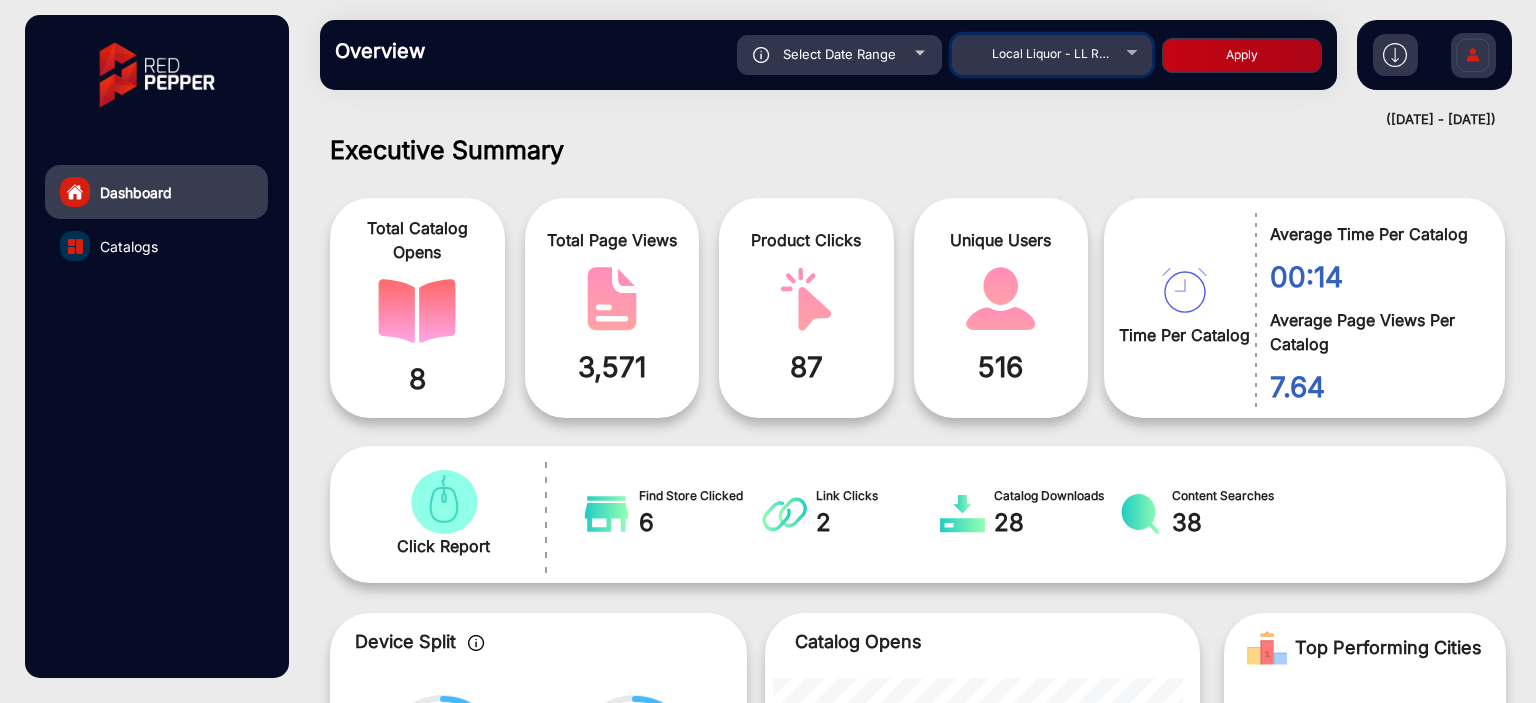 click on "Local Liquor - LL Regional" at bounding box center [1066, 53] 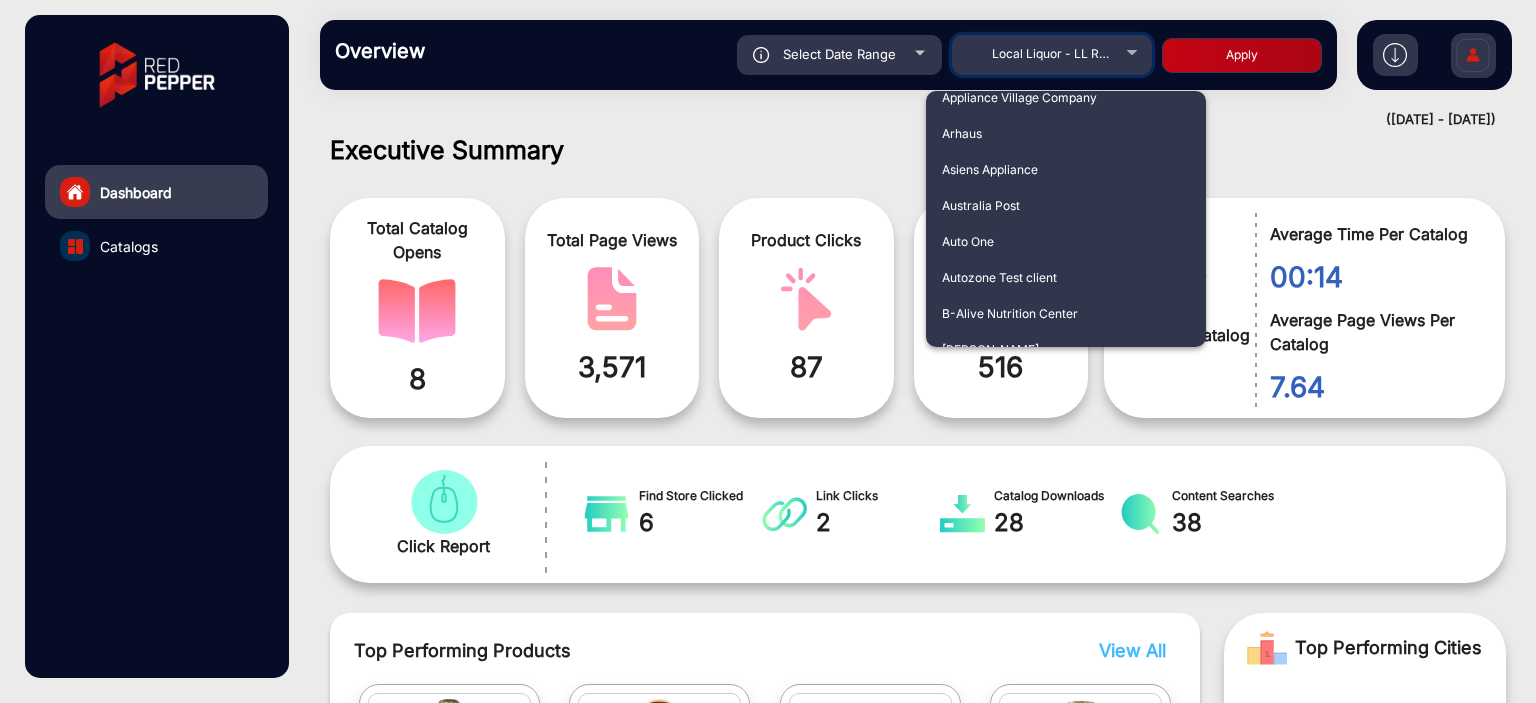 scroll, scrollTop: 248, scrollLeft: 0, axis: vertical 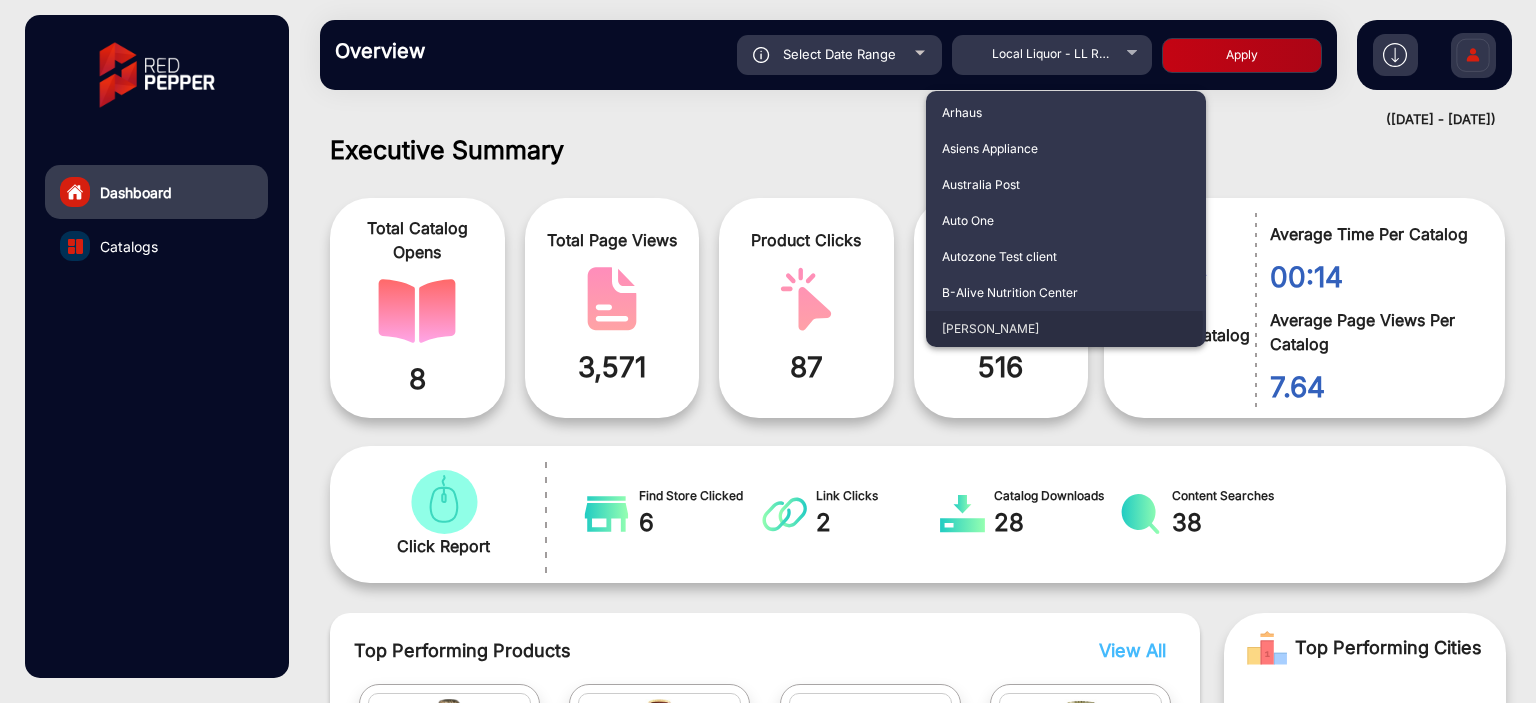 click on "[PERSON_NAME]" at bounding box center (1066, 329) 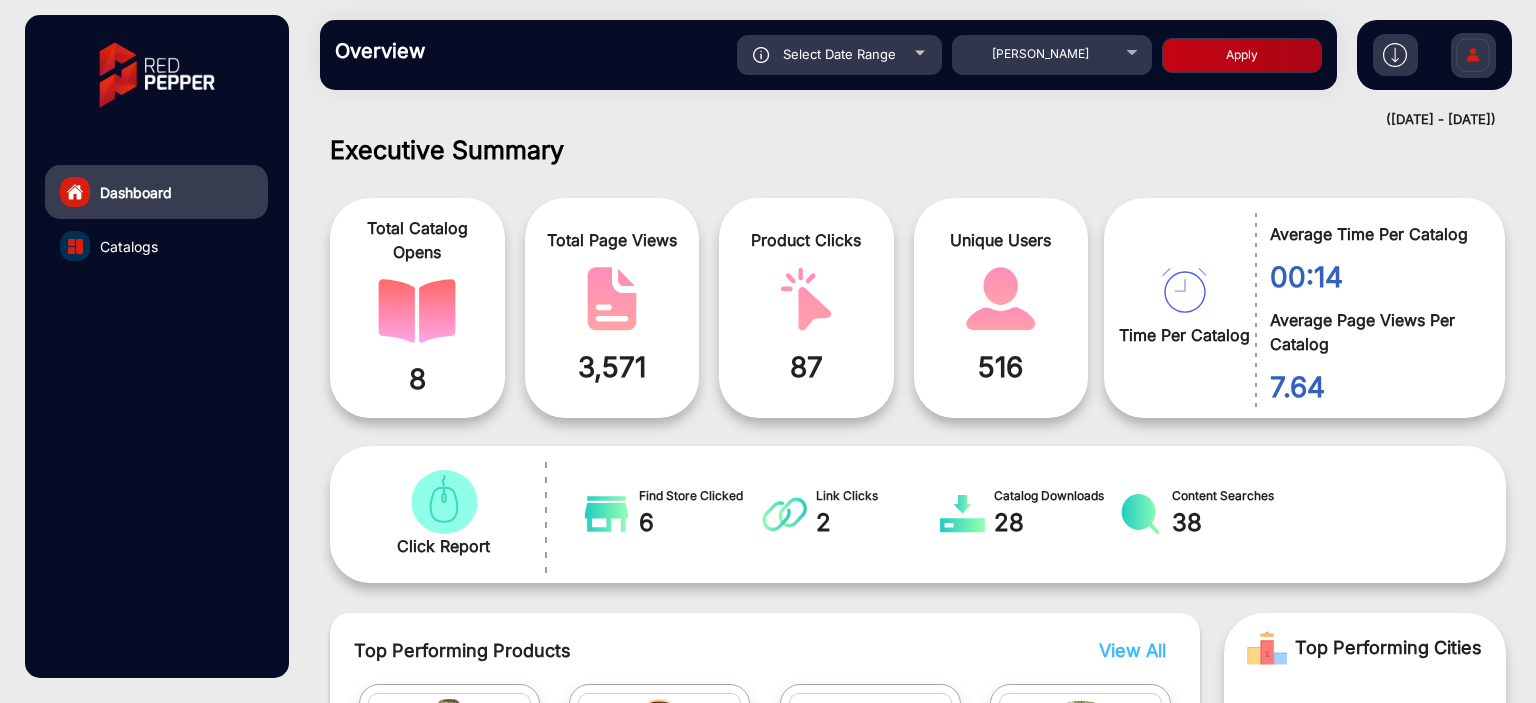 click on "Apply" 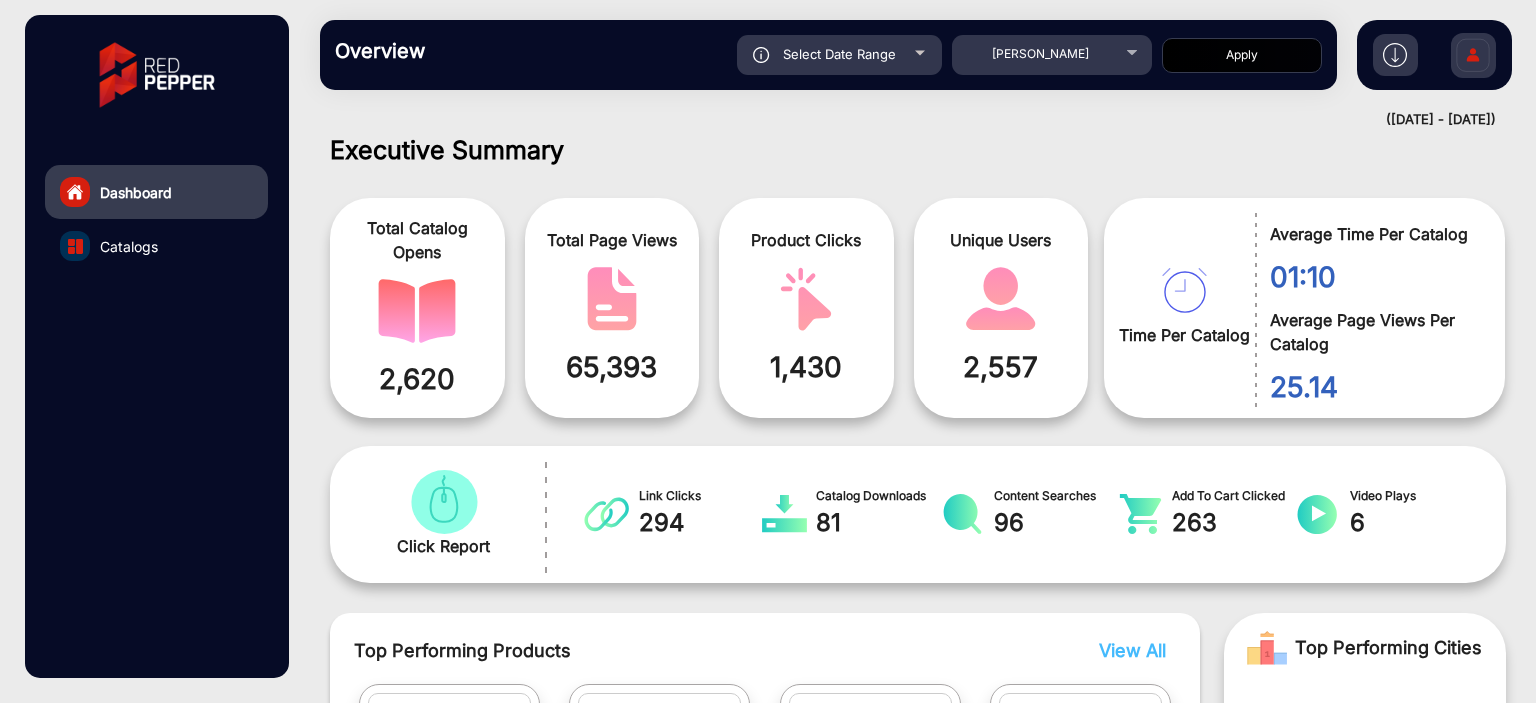 scroll, scrollTop: 999101, scrollLeft: 998828, axis: both 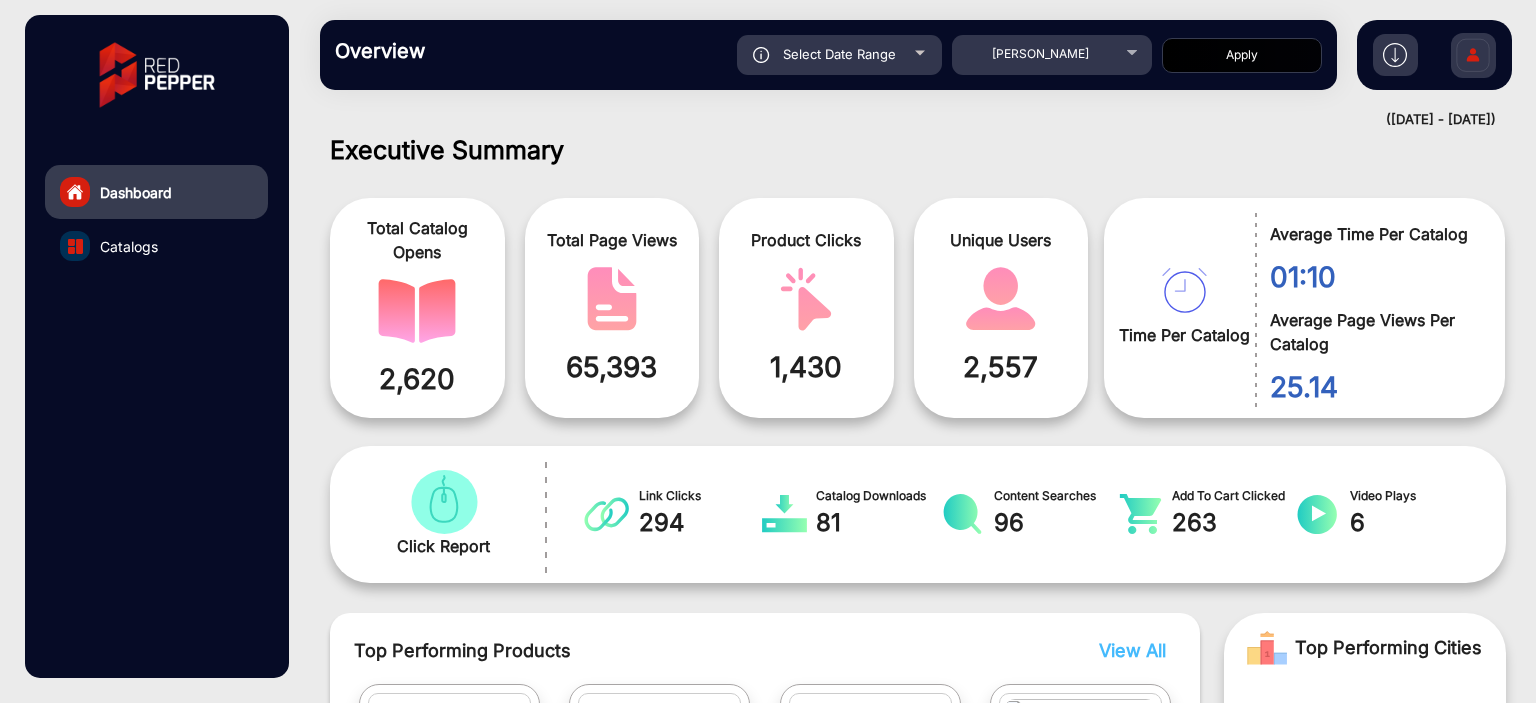 click on "Select Date Range" 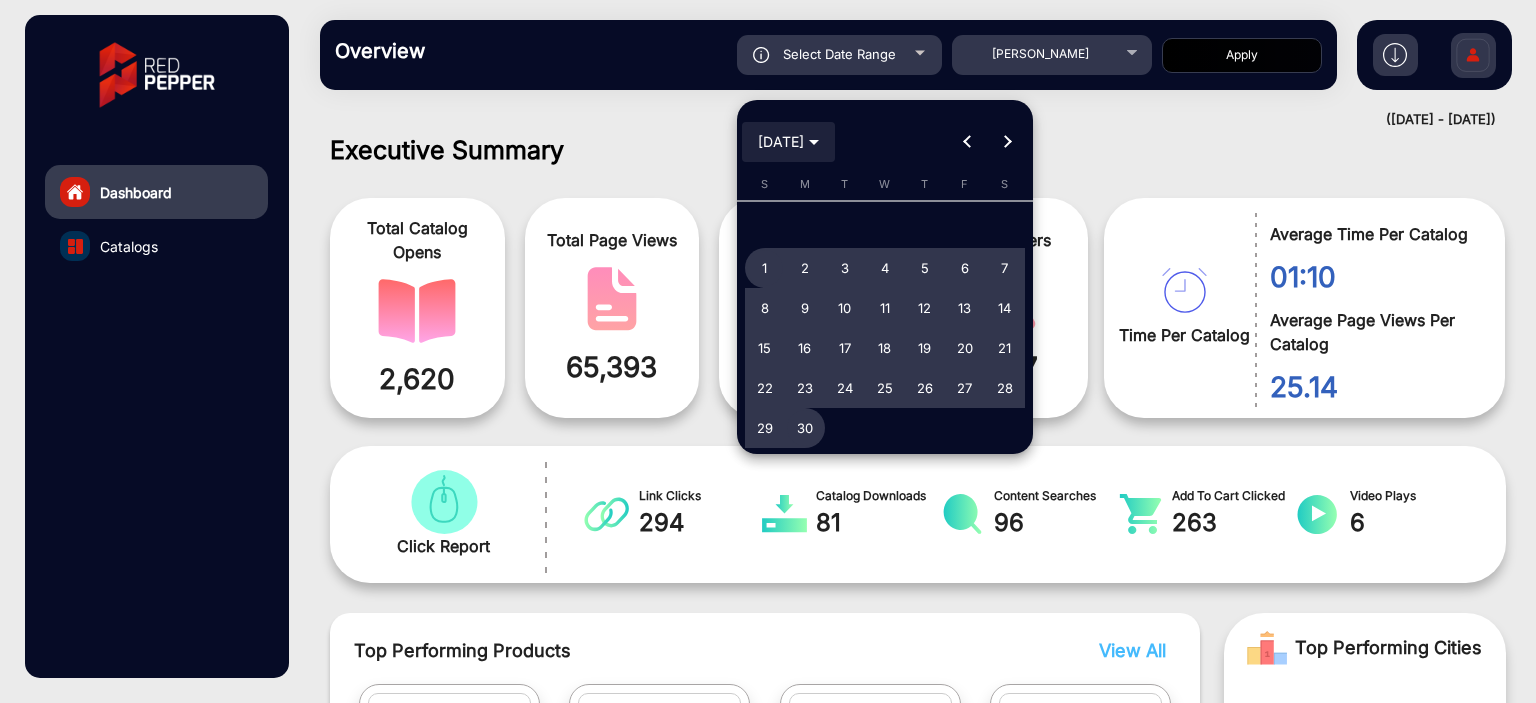 click on "[DATE]" at bounding box center [788, 142] 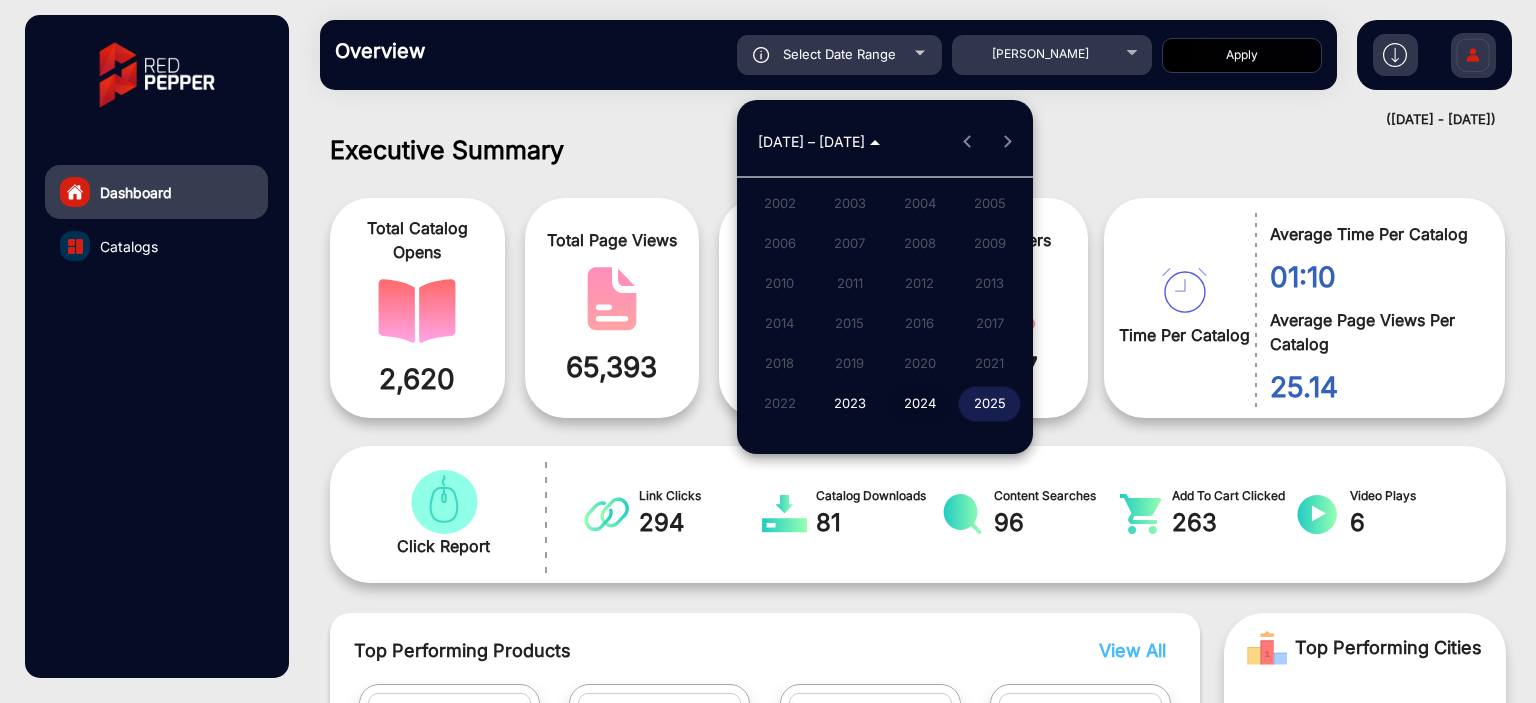 click on "2024" at bounding box center [919, 404] 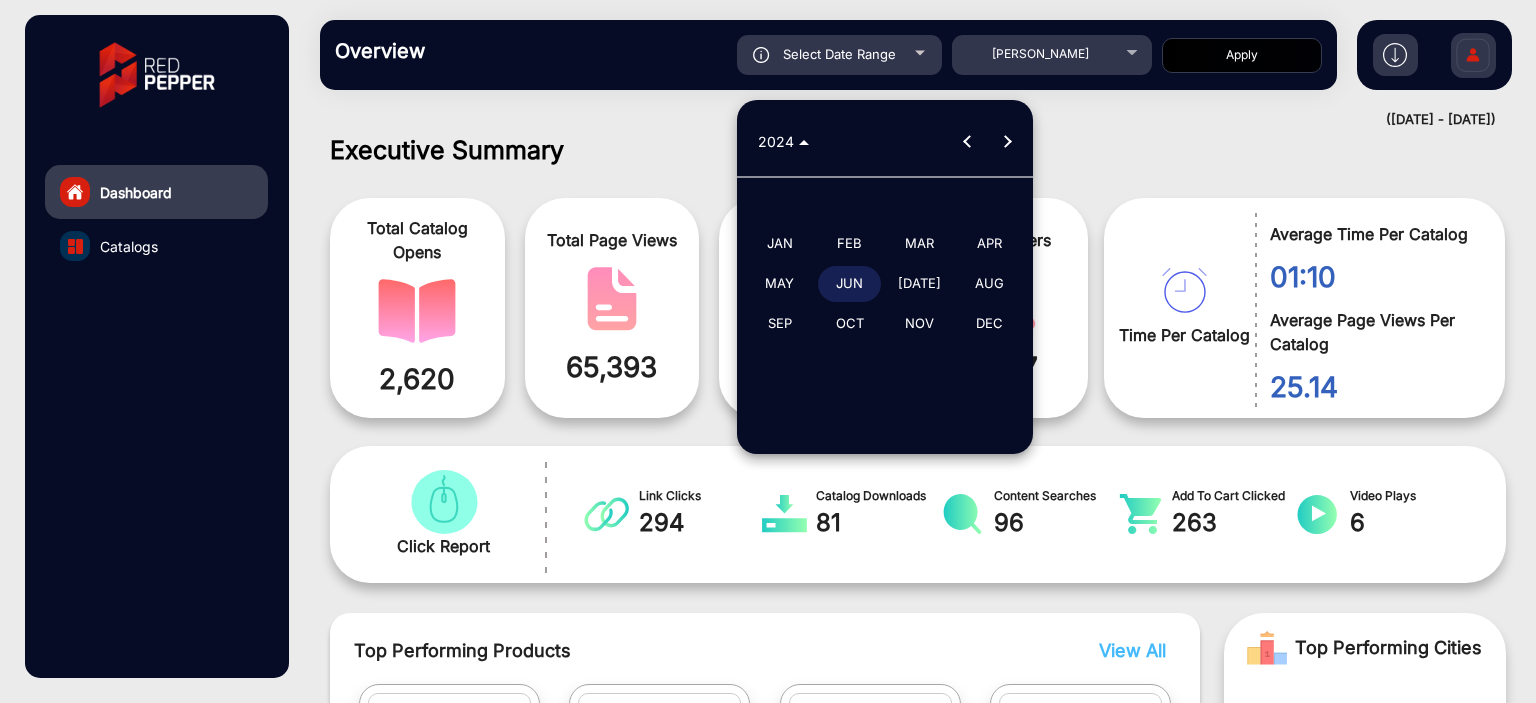 click on "JUN" at bounding box center (849, 284) 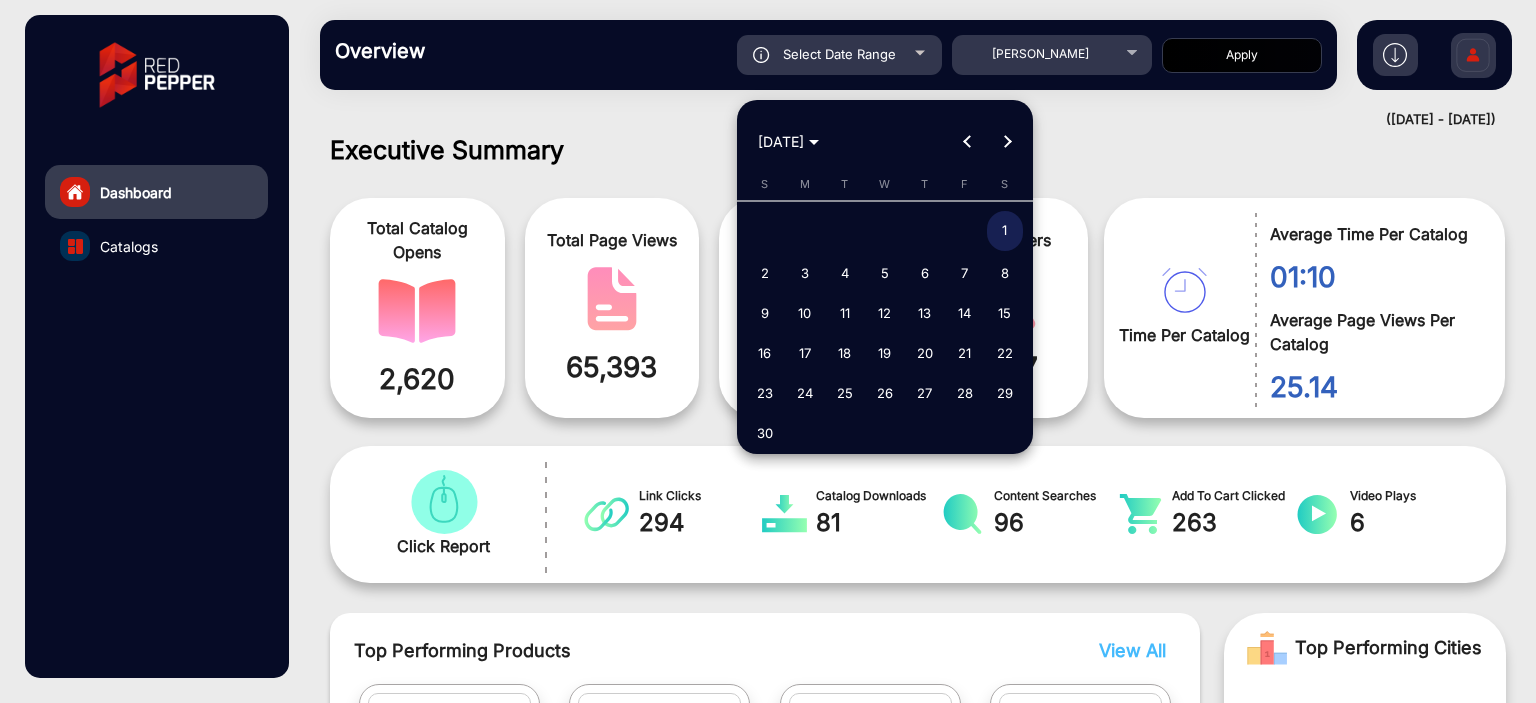 click on "1" at bounding box center [1005, 231] 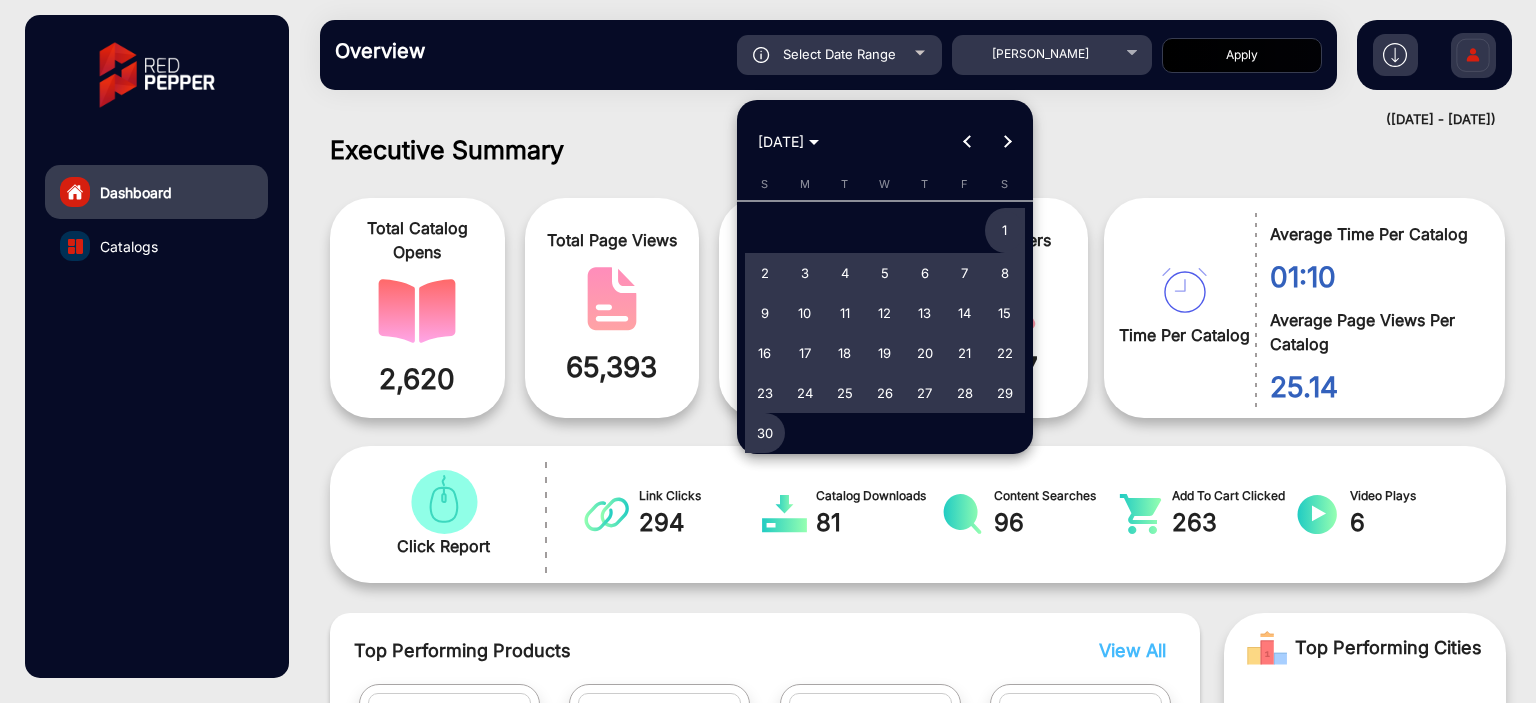 drag, startPoint x: 768, startPoint y: 423, endPoint x: 773, endPoint y: 403, distance: 20.615528 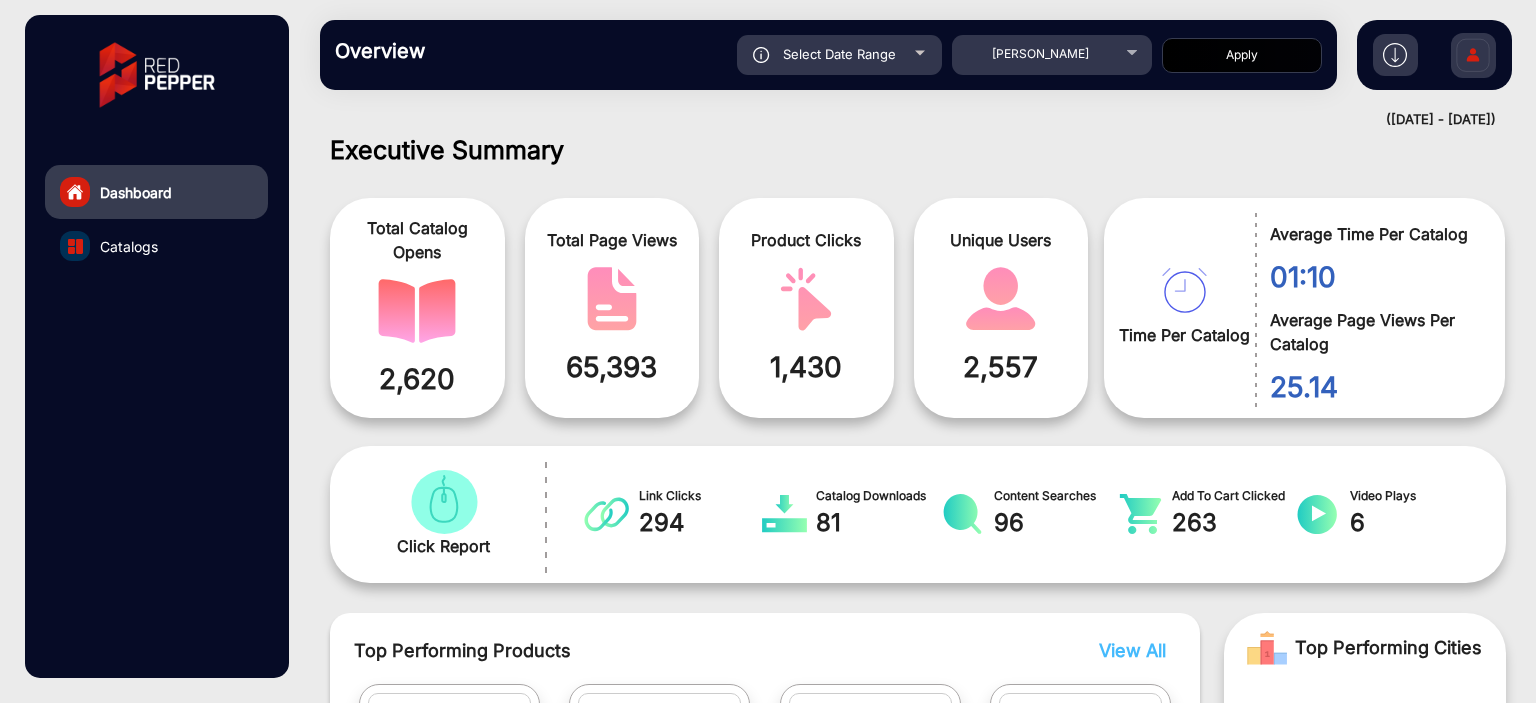 click on "Apply" 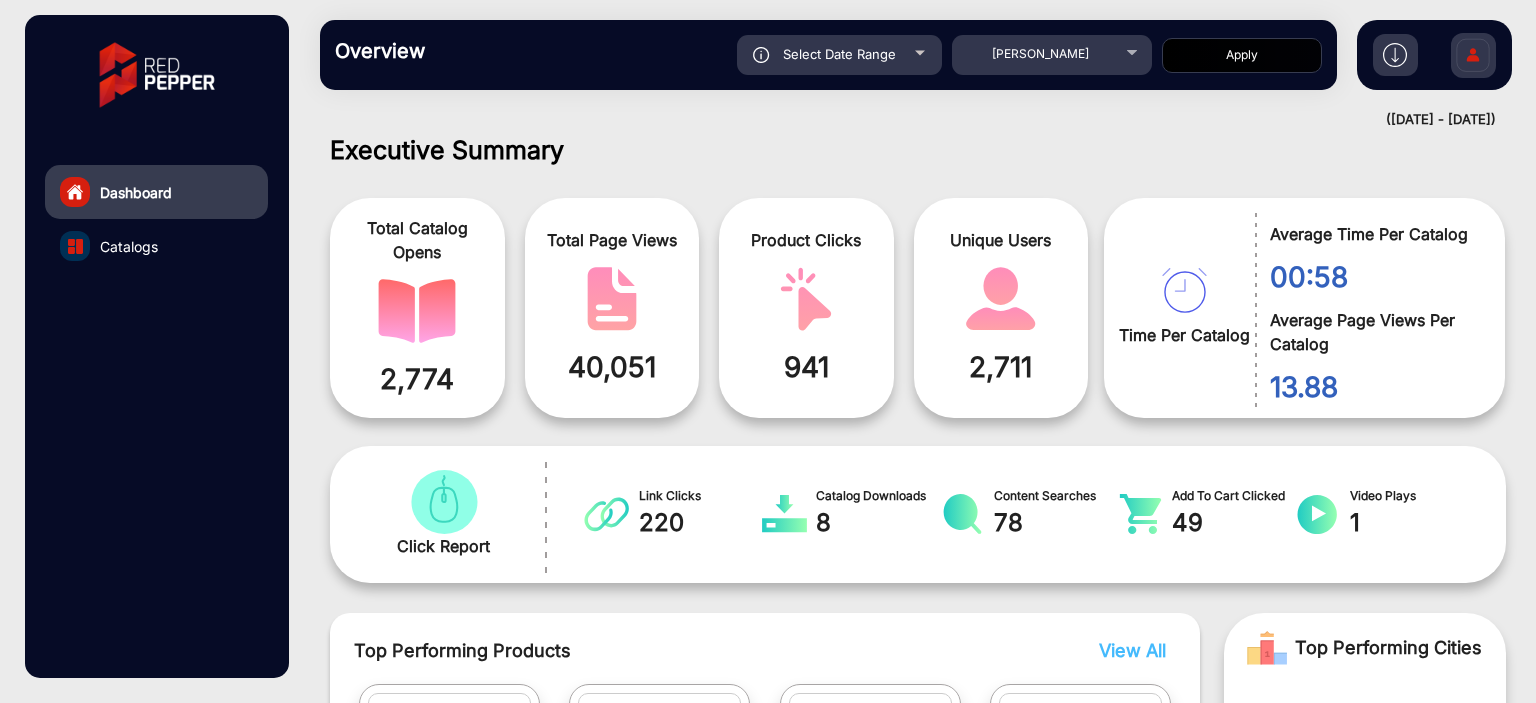 scroll, scrollTop: 999101, scrollLeft: 998828, axis: both 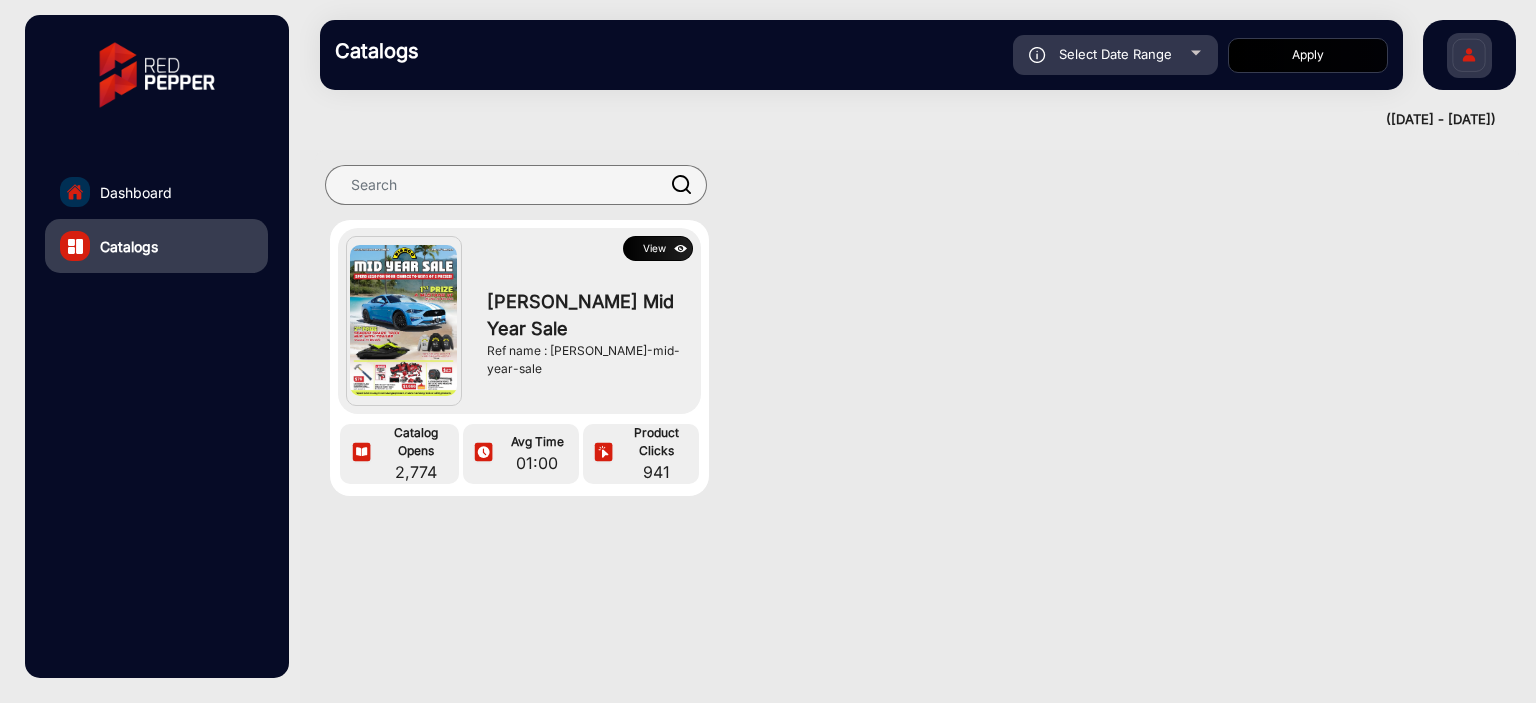 click 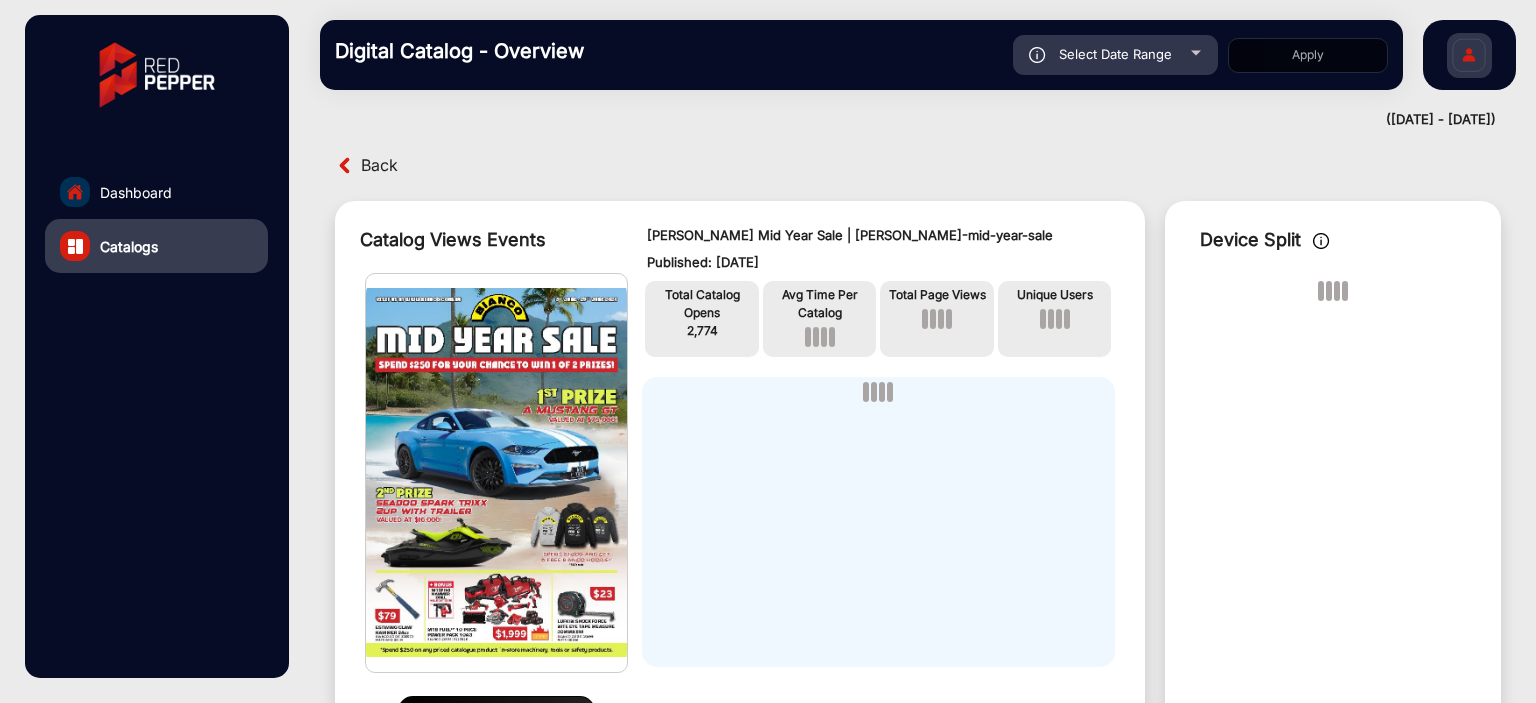 scroll, scrollTop: 15, scrollLeft: 0, axis: vertical 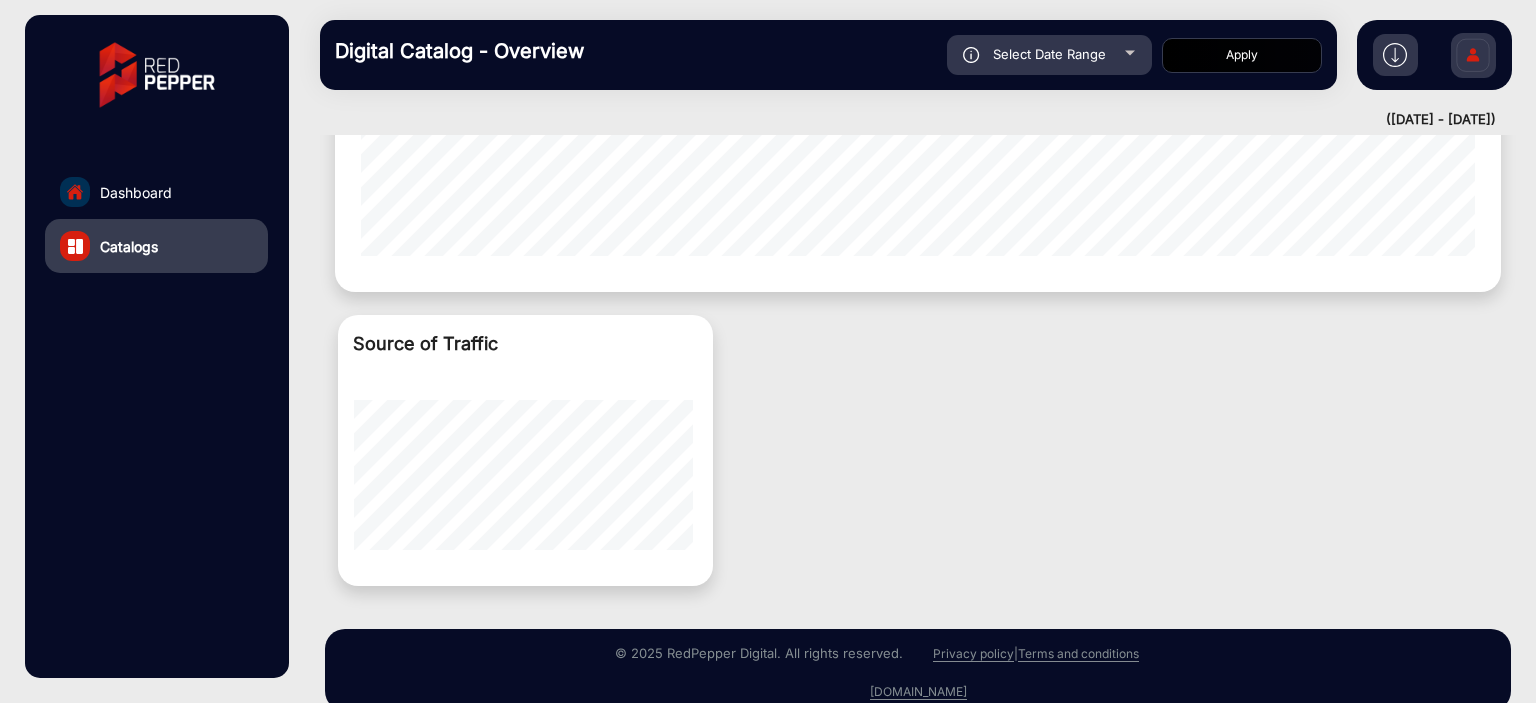 click on "Dashboard" 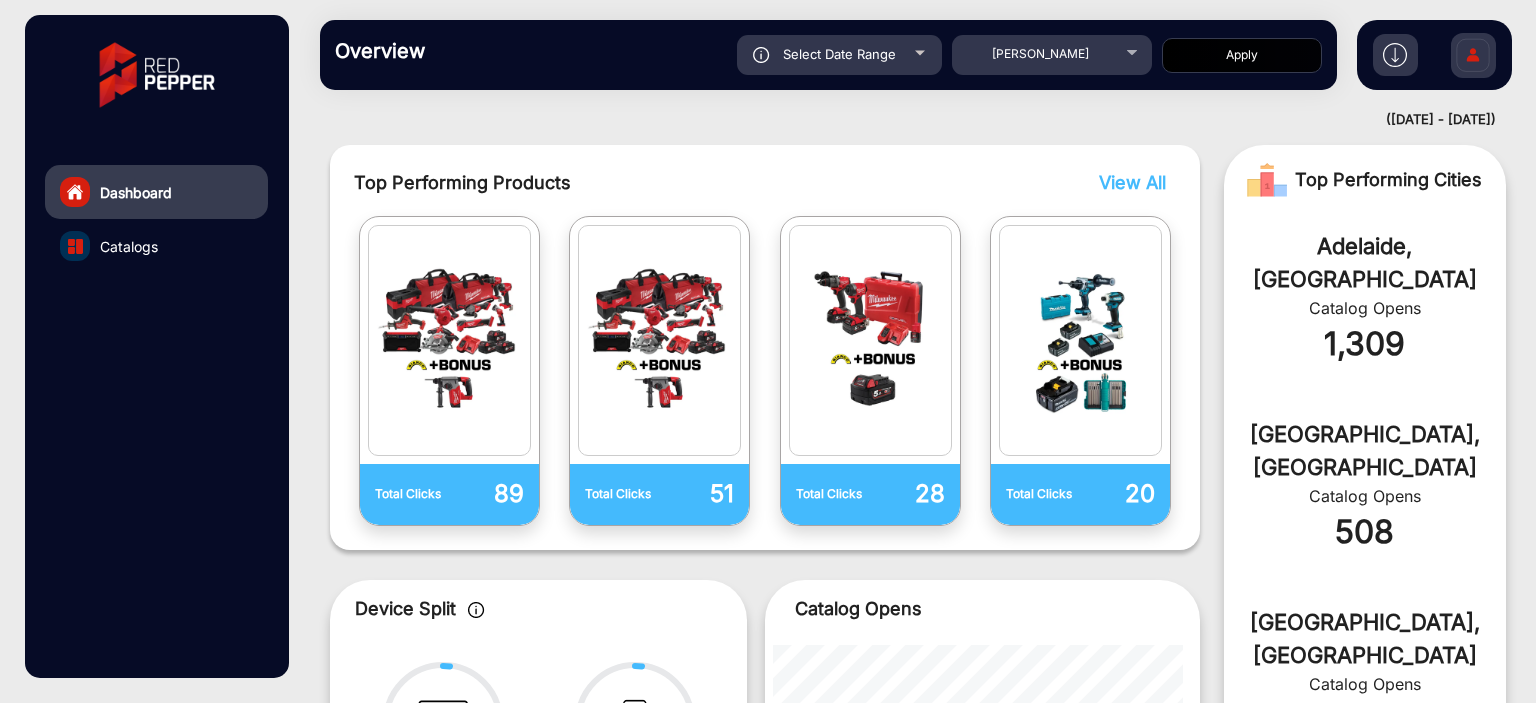 scroll, scrollTop: 15, scrollLeft: 0, axis: vertical 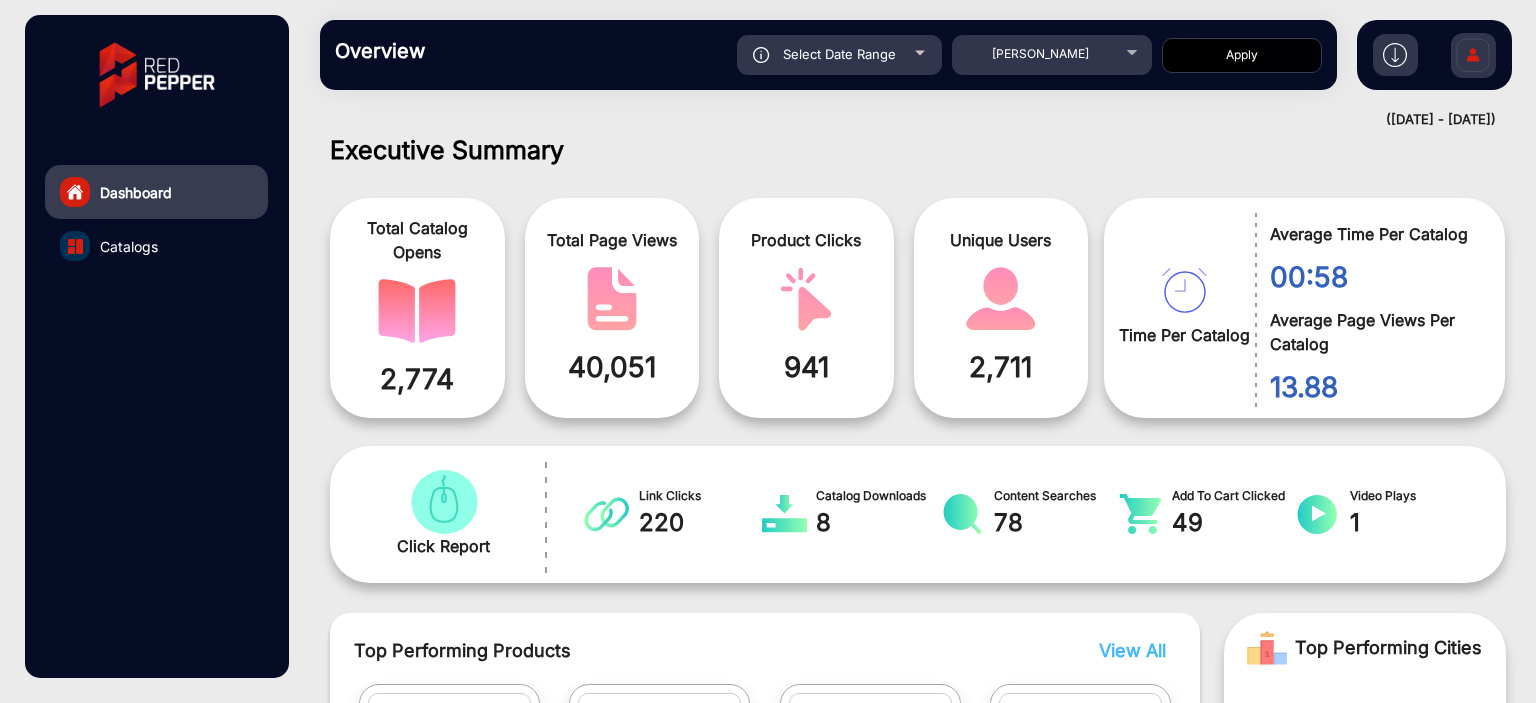 click on "Select Date Range" 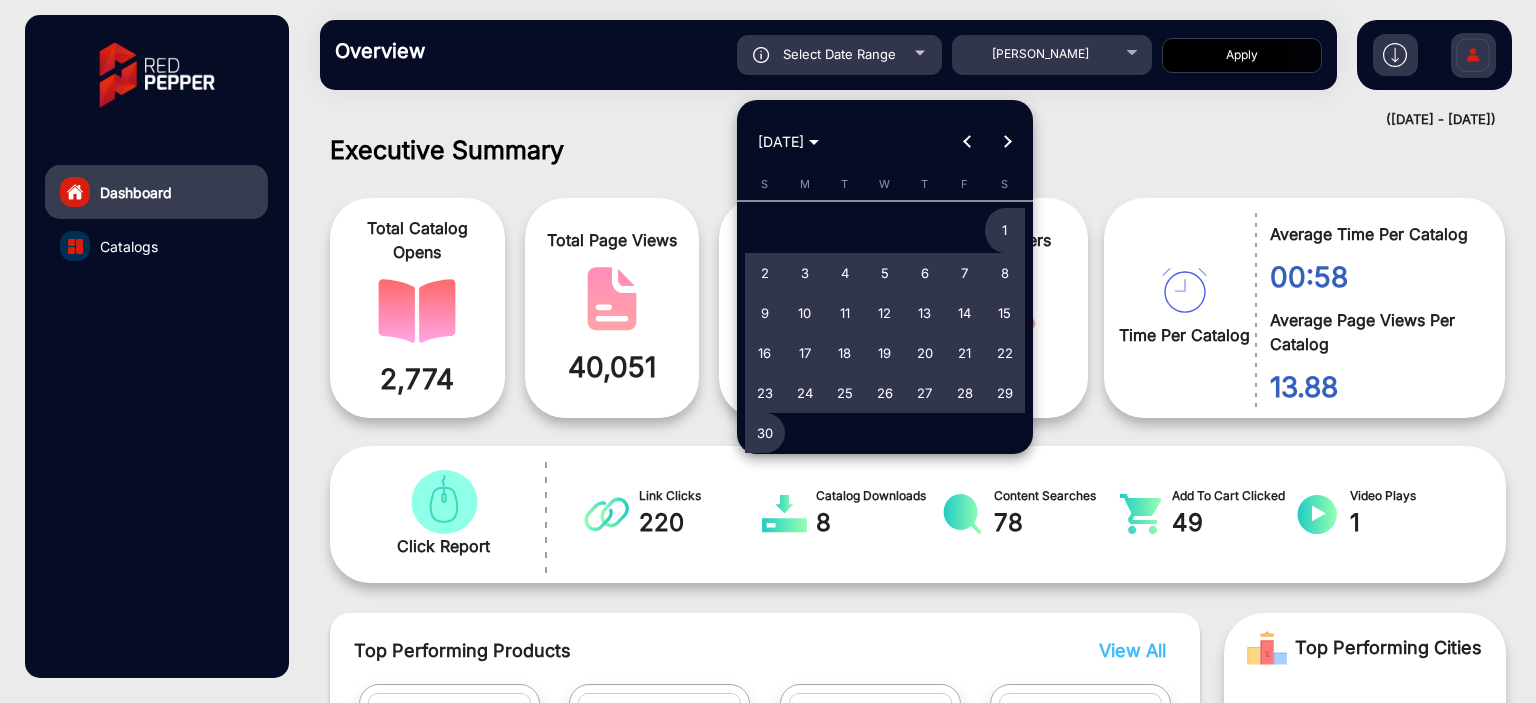 click at bounding box center (1007, 142) 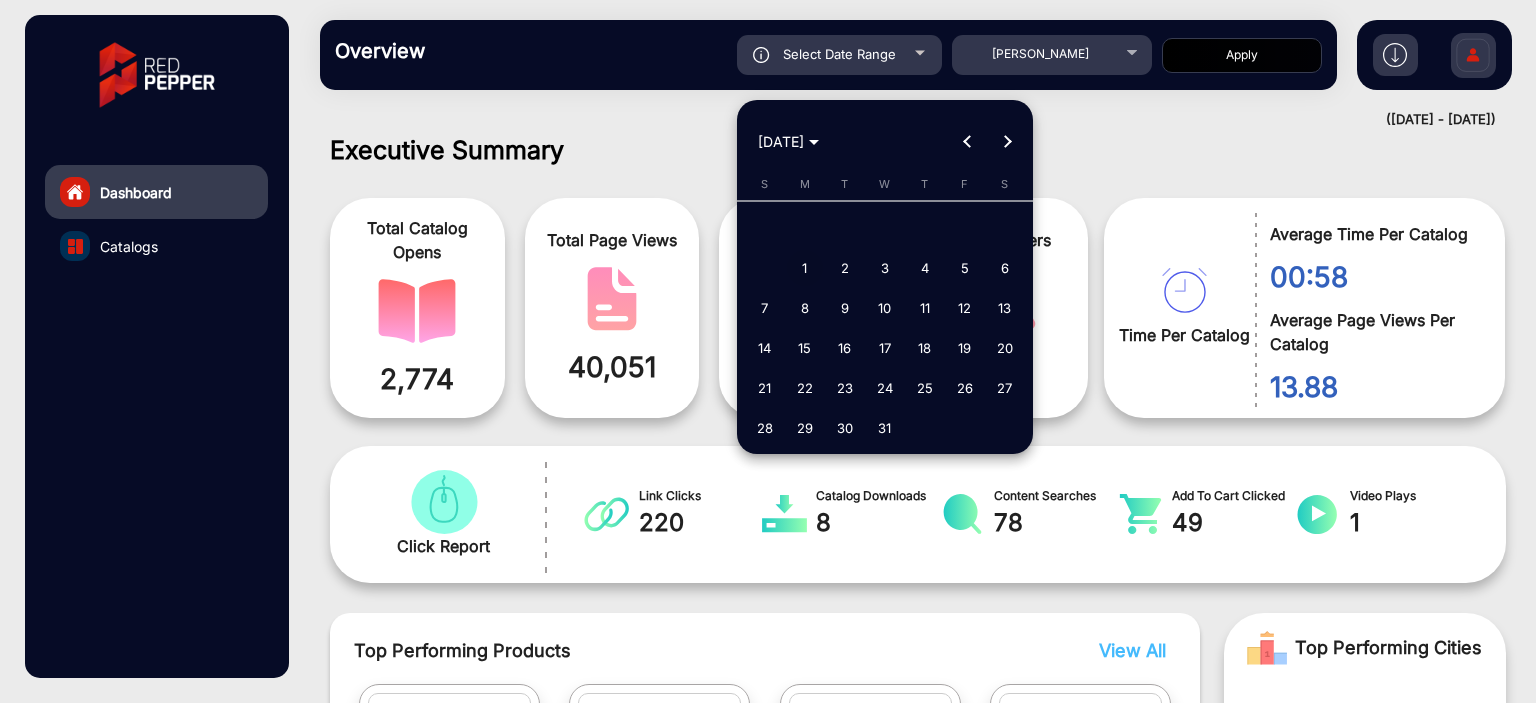 click on "1" at bounding box center [805, 268] 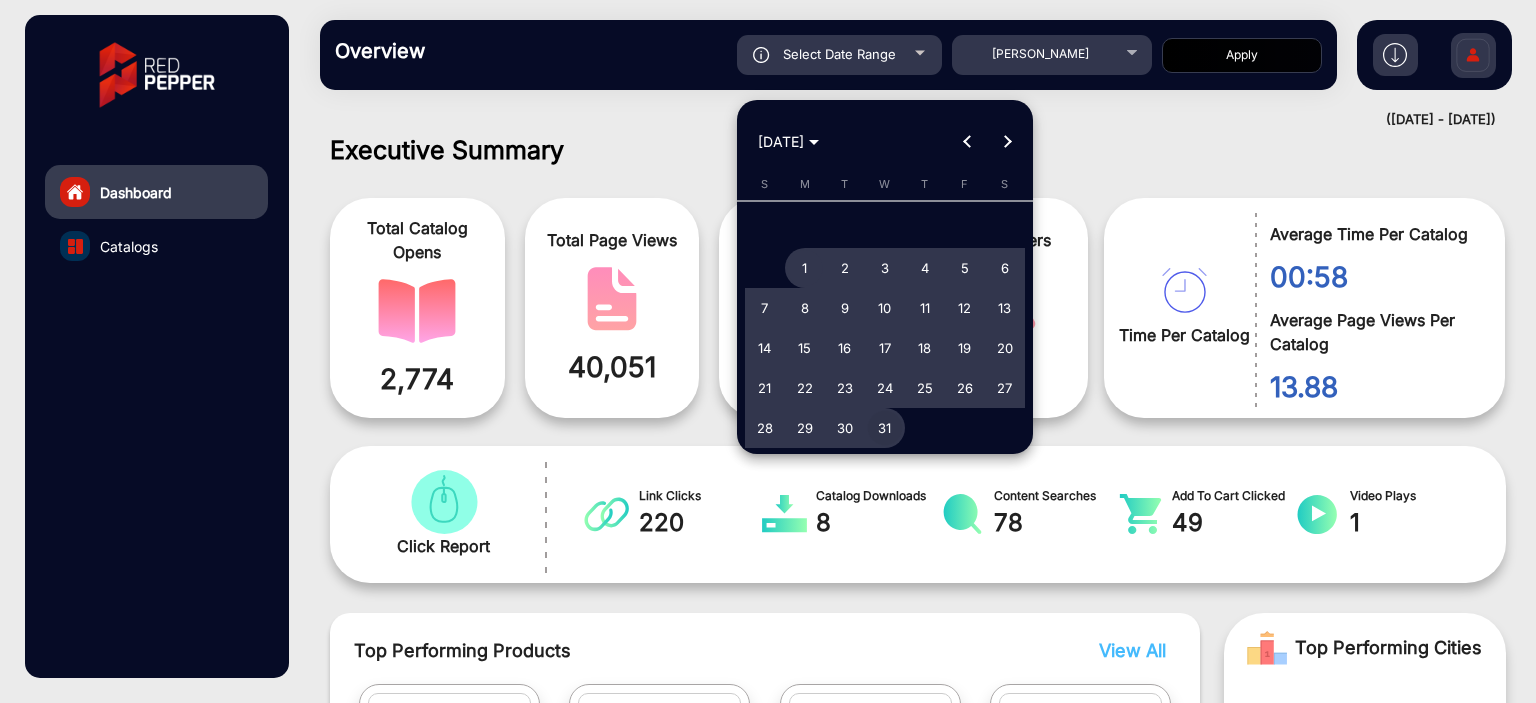 click on "31" at bounding box center (885, 428) 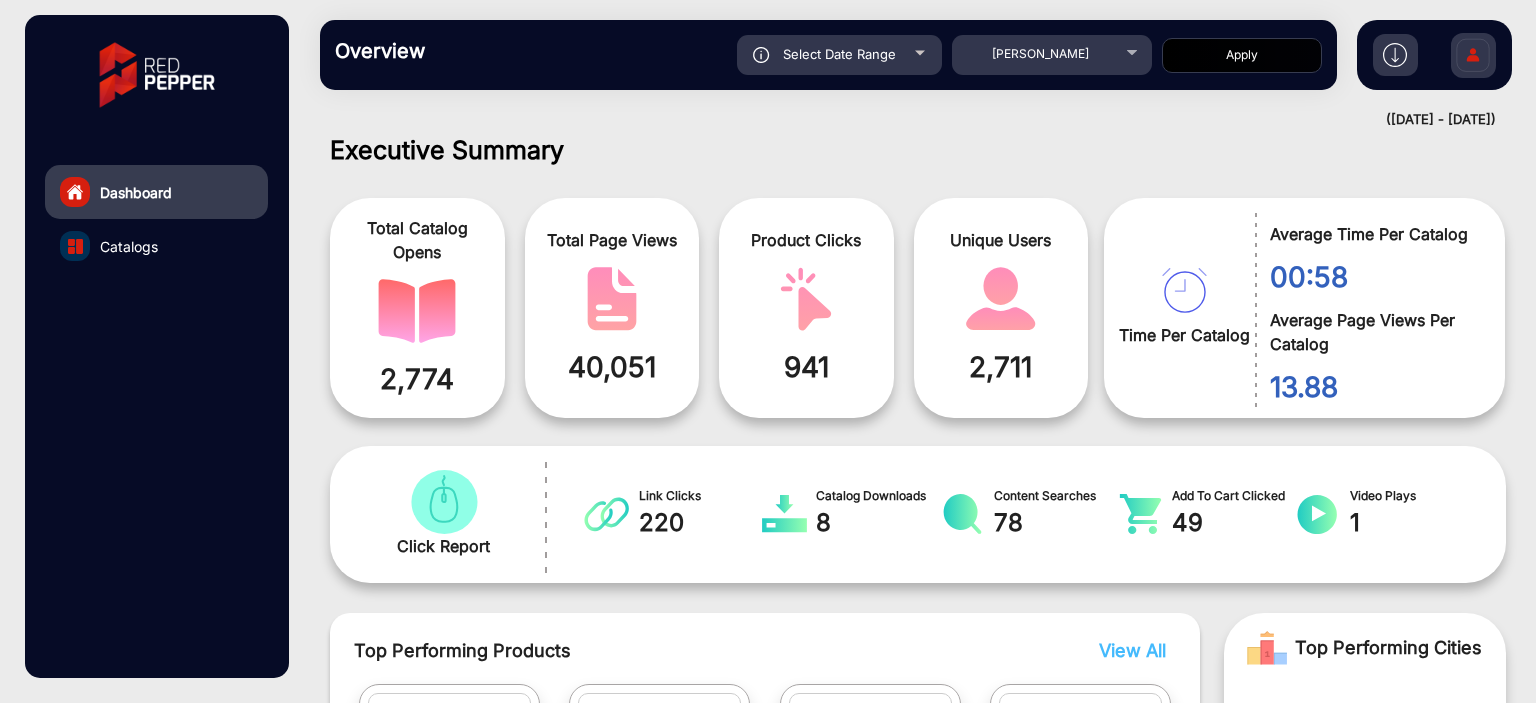 click on "Apply" 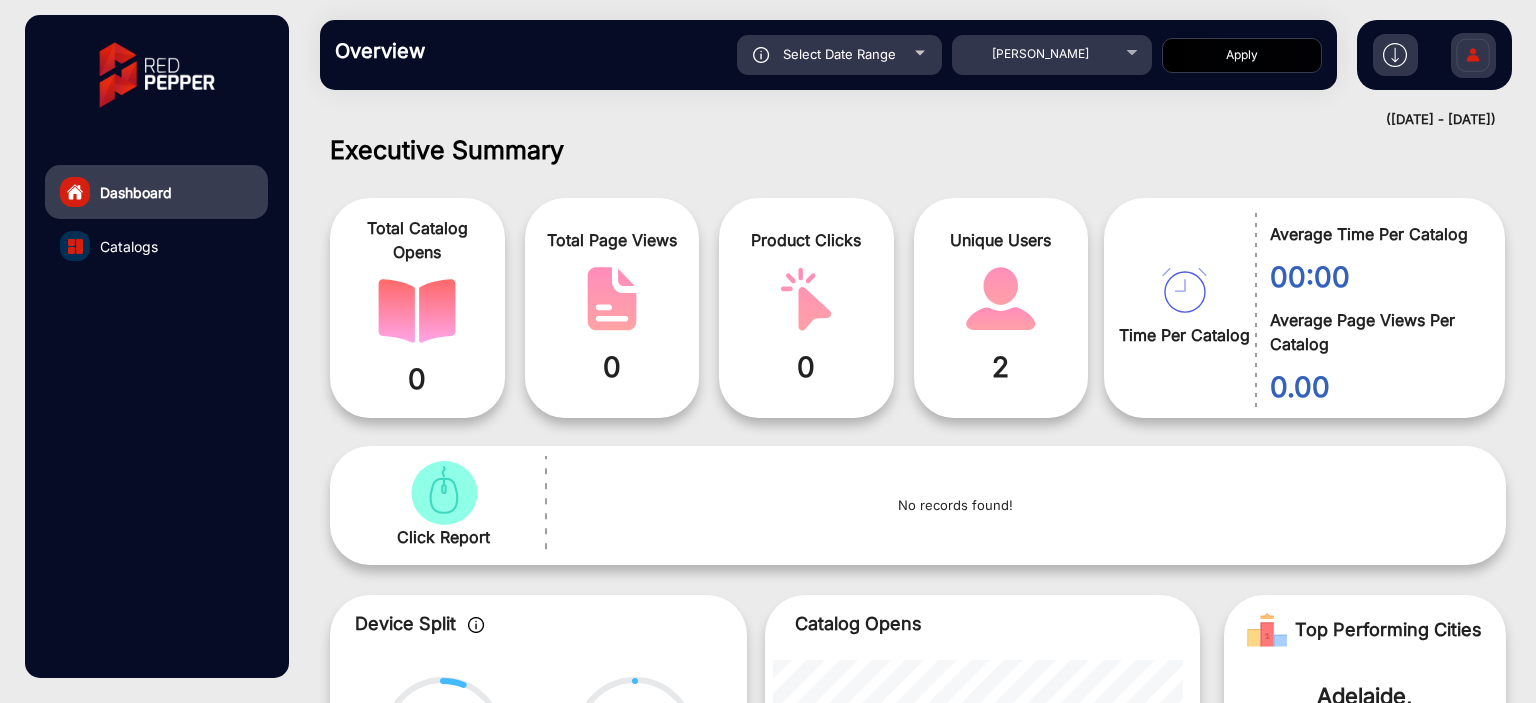 scroll, scrollTop: 999536, scrollLeft: 998828, axis: both 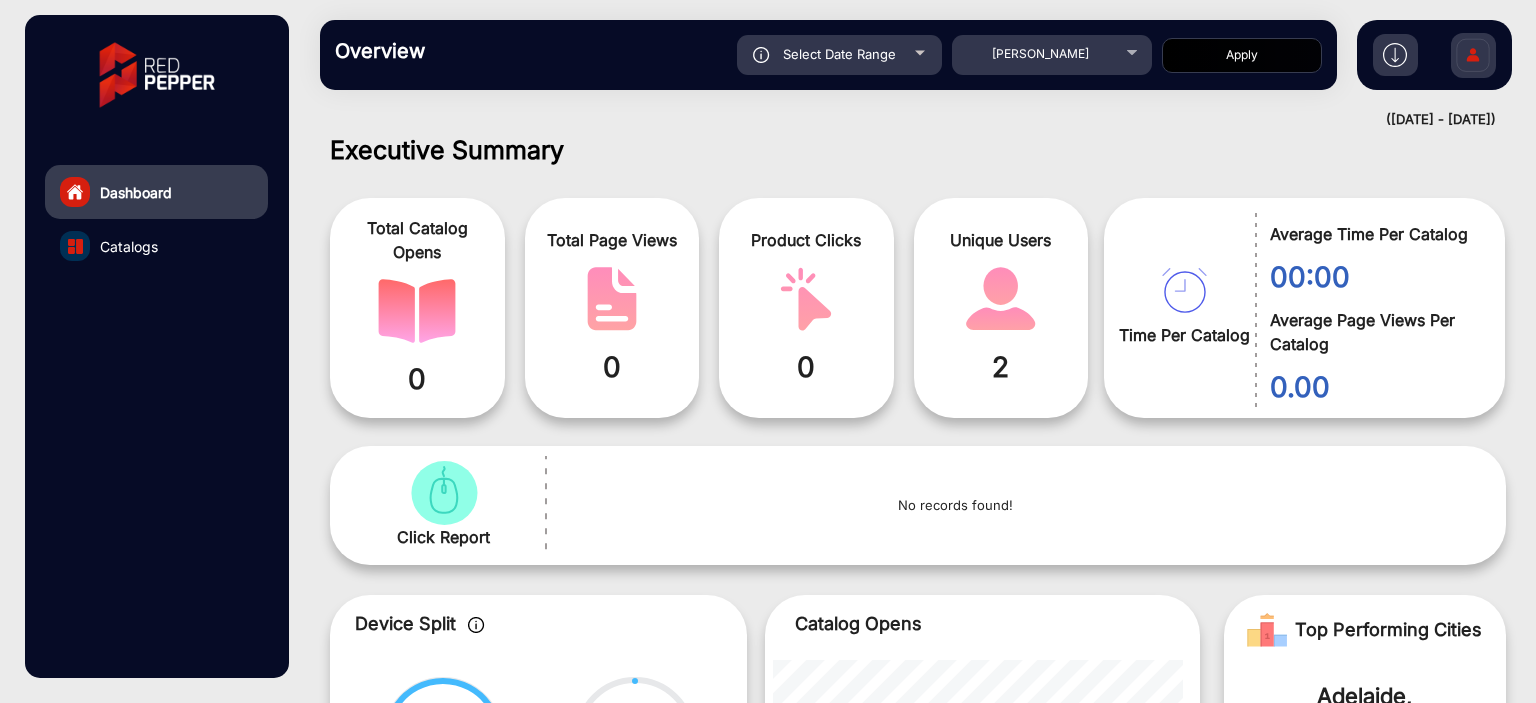 type 